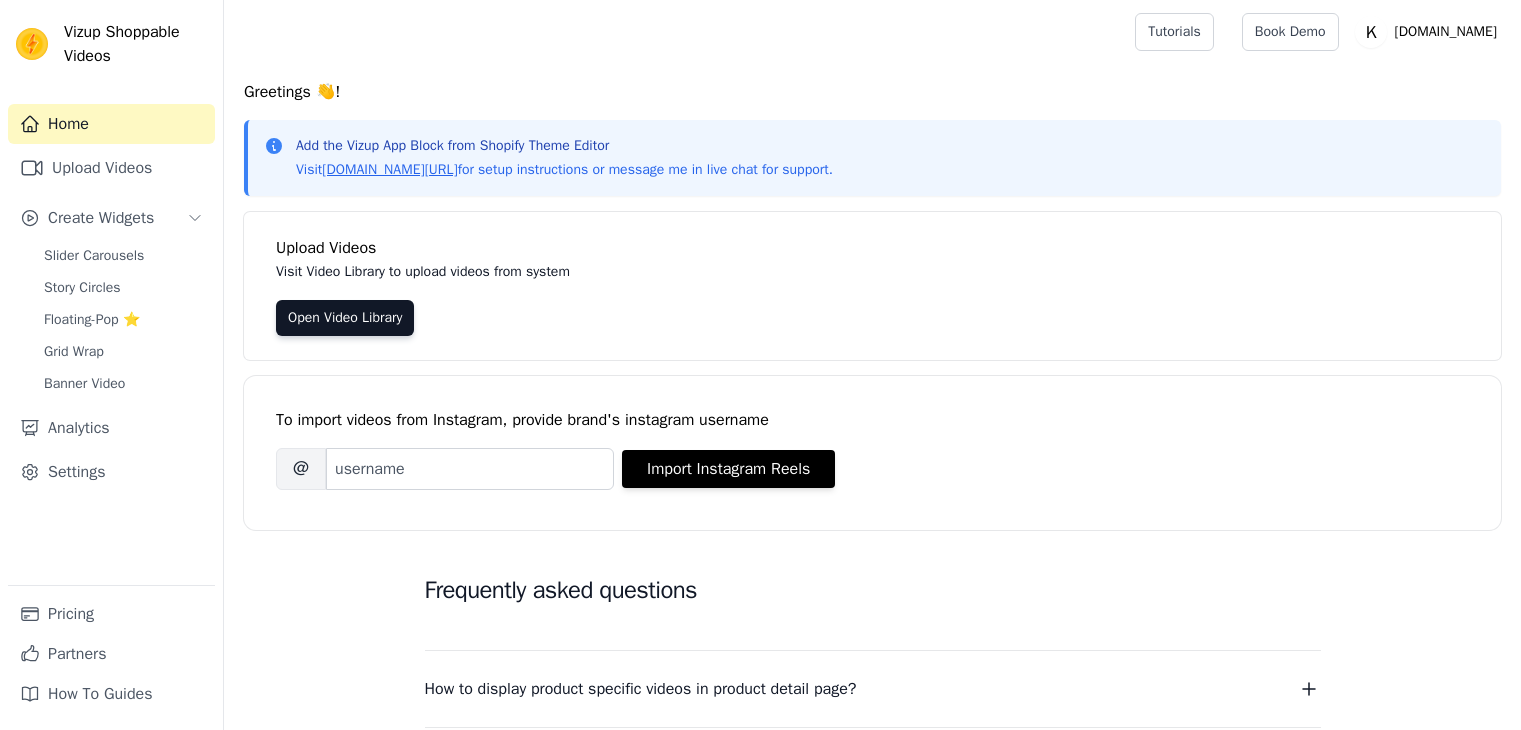 scroll, scrollTop: 0, scrollLeft: 0, axis: both 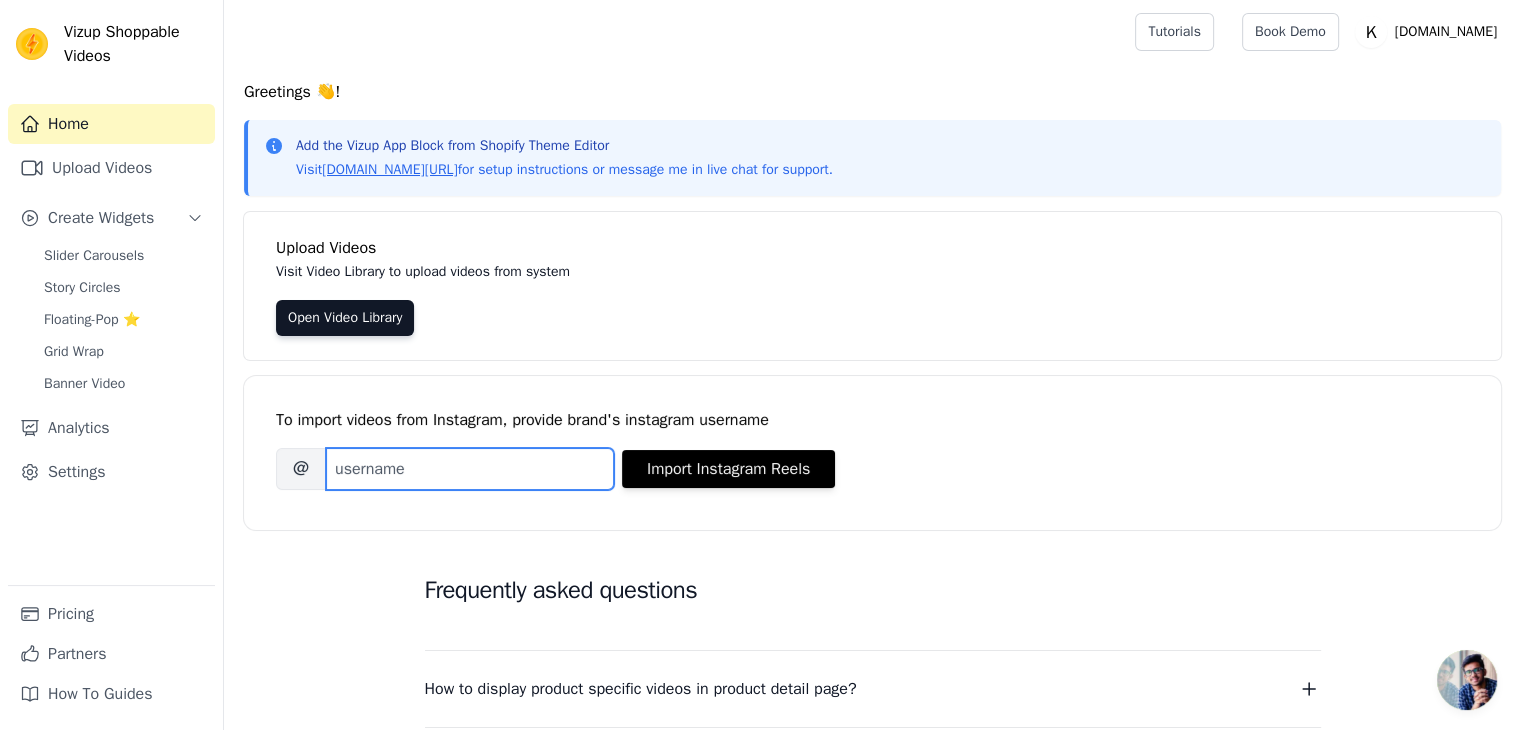 click on "Brand's Instagram Username" at bounding box center [470, 469] 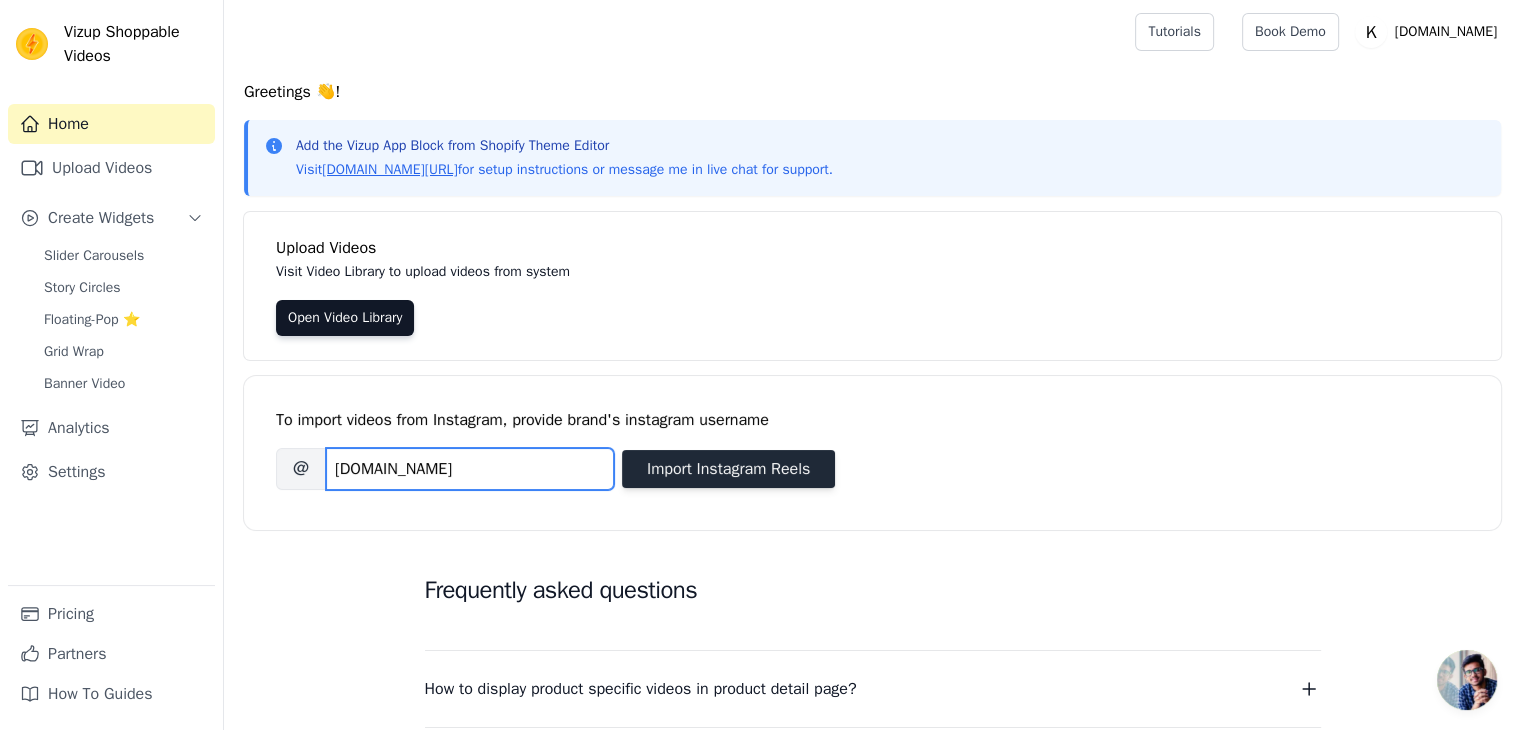 type on "[DOMAIN_NAME]" 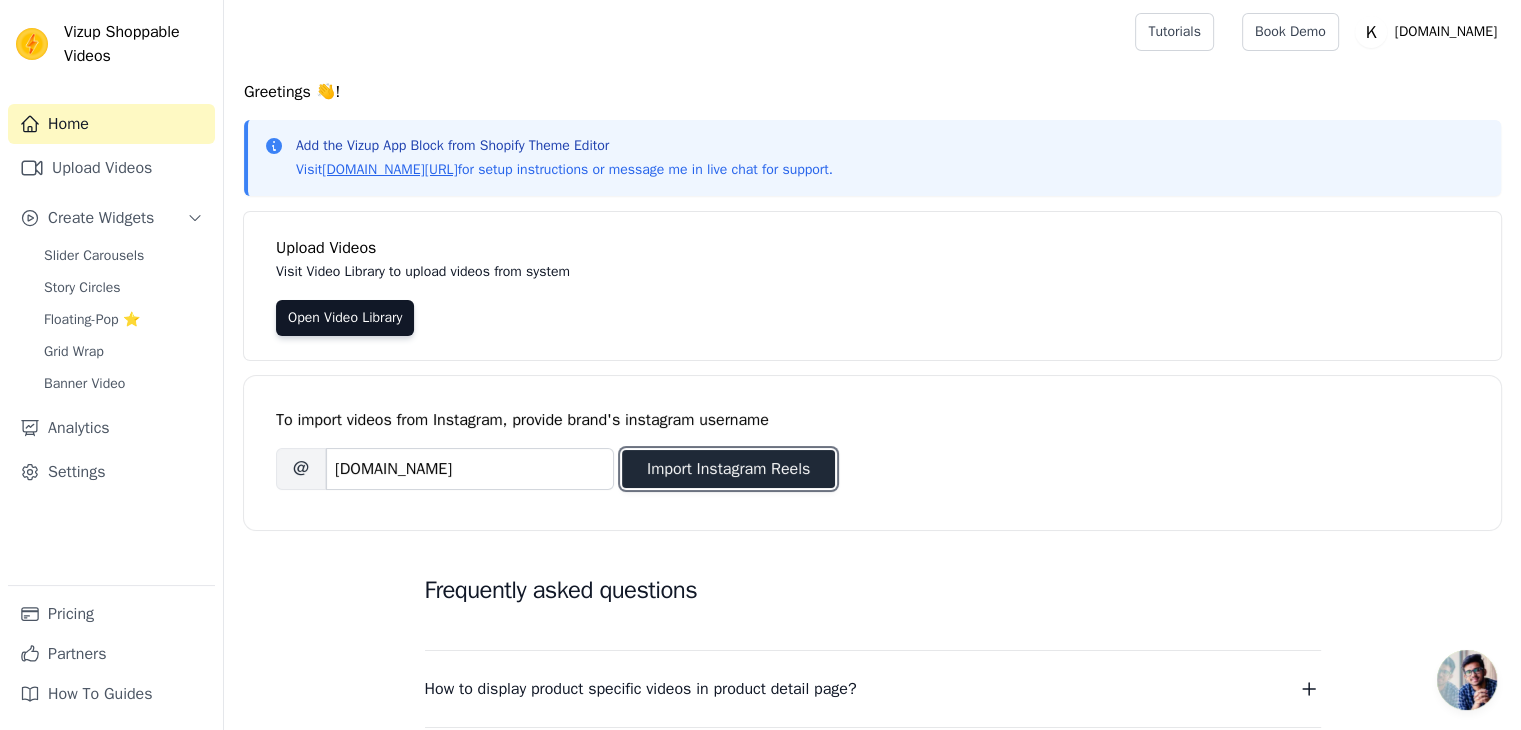 click on "Import Instagram Reels" at bounding box center (728, 469) 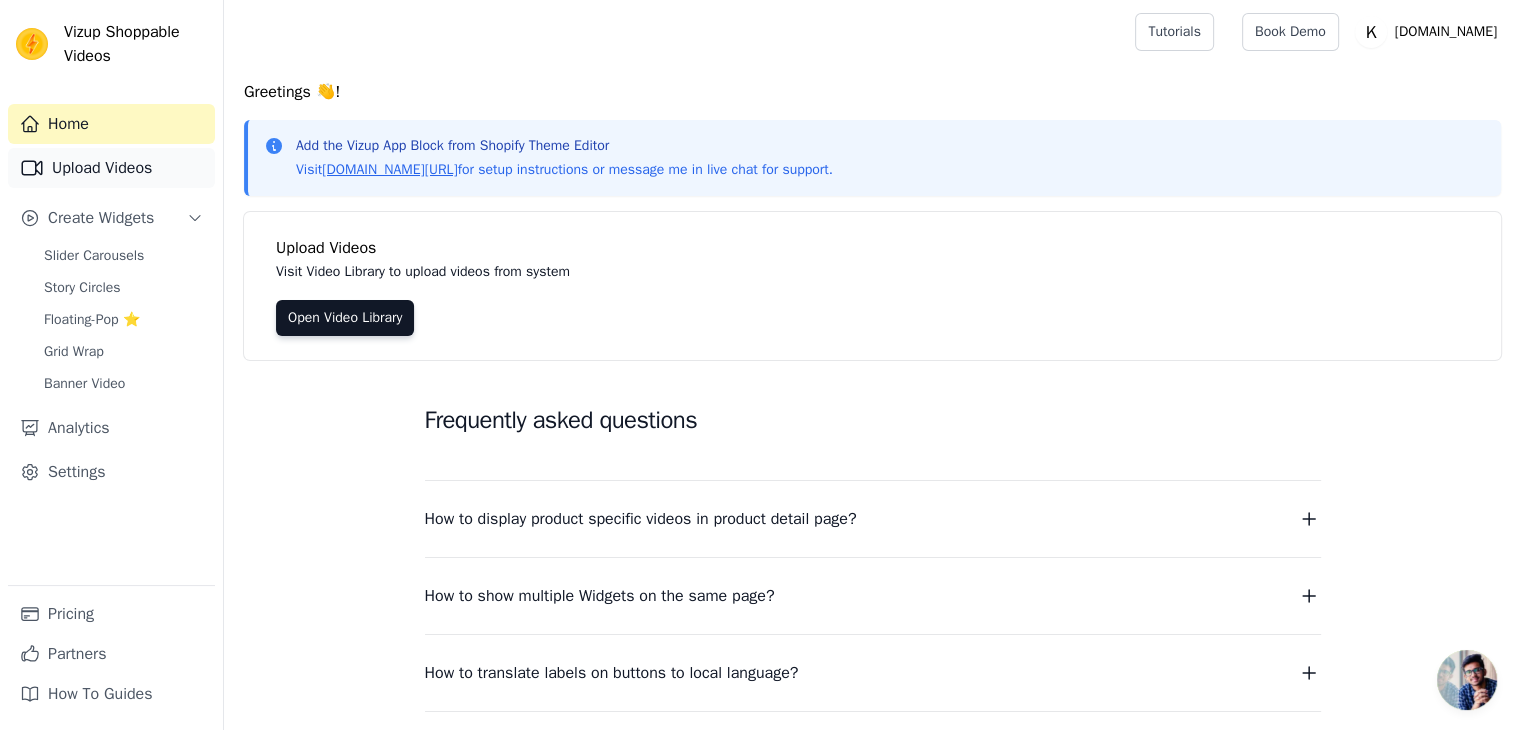 click on "Upload Videos" at bounding box center (111, 168) 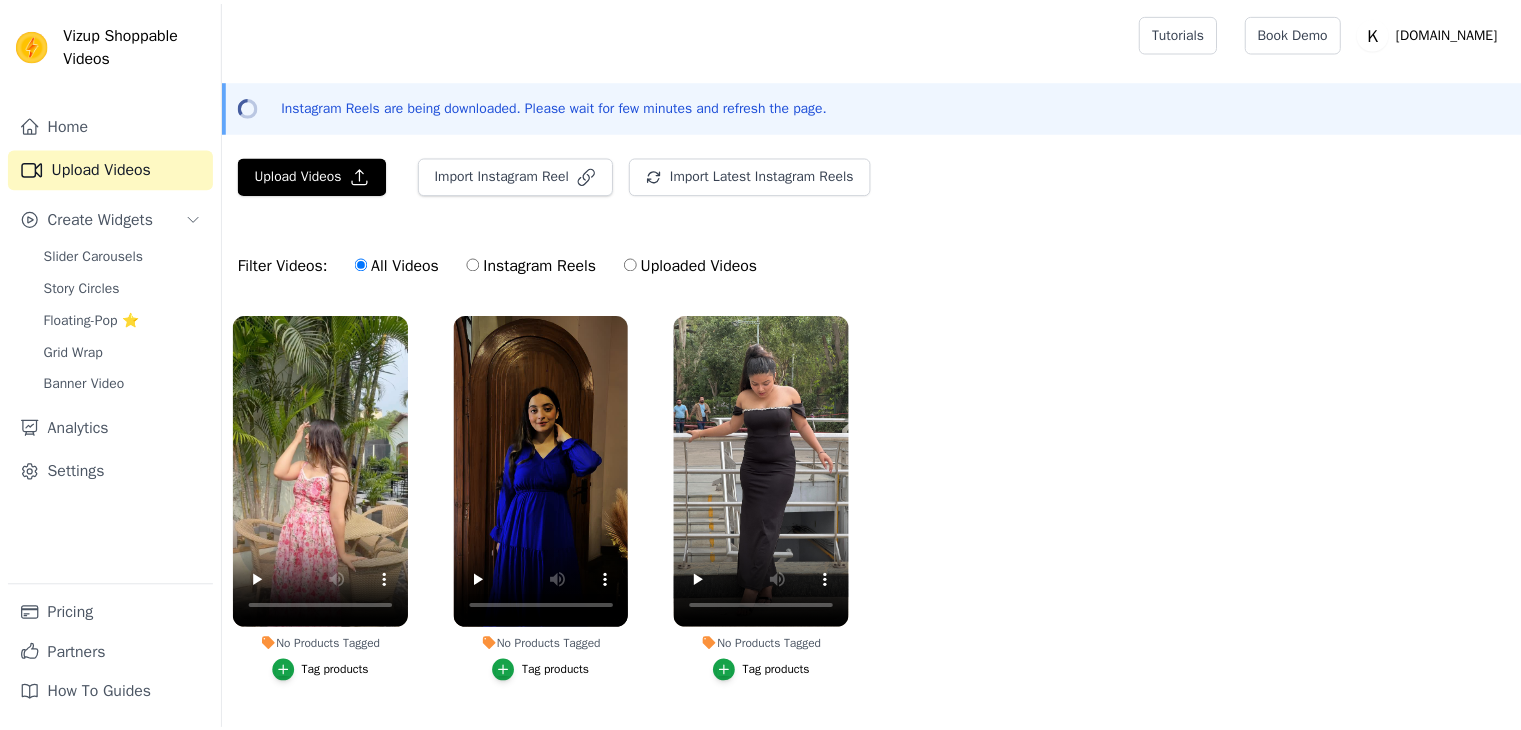 scroll, scrollTop: 0, scrollLeft: 0, axis: both 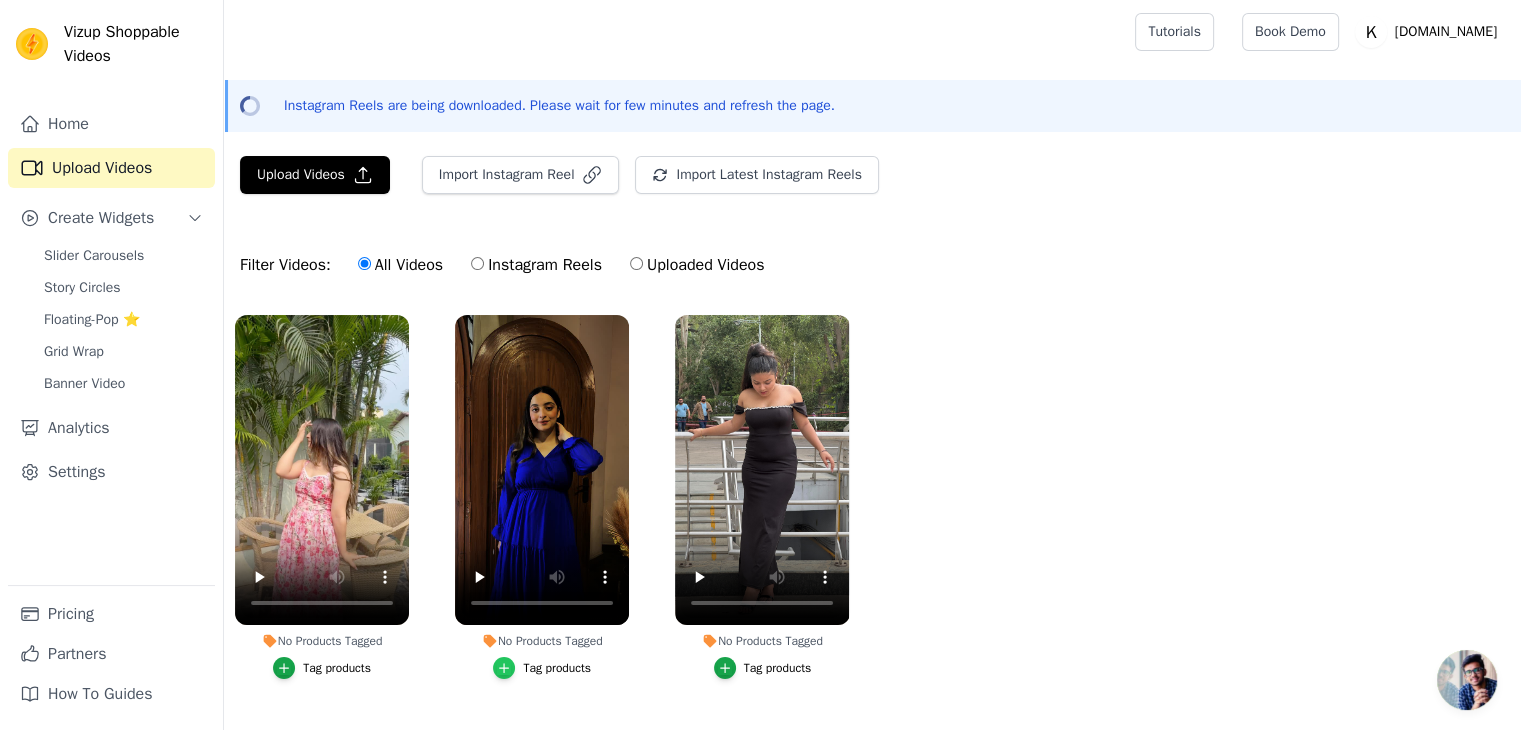 click at bounding box center [504, 668] 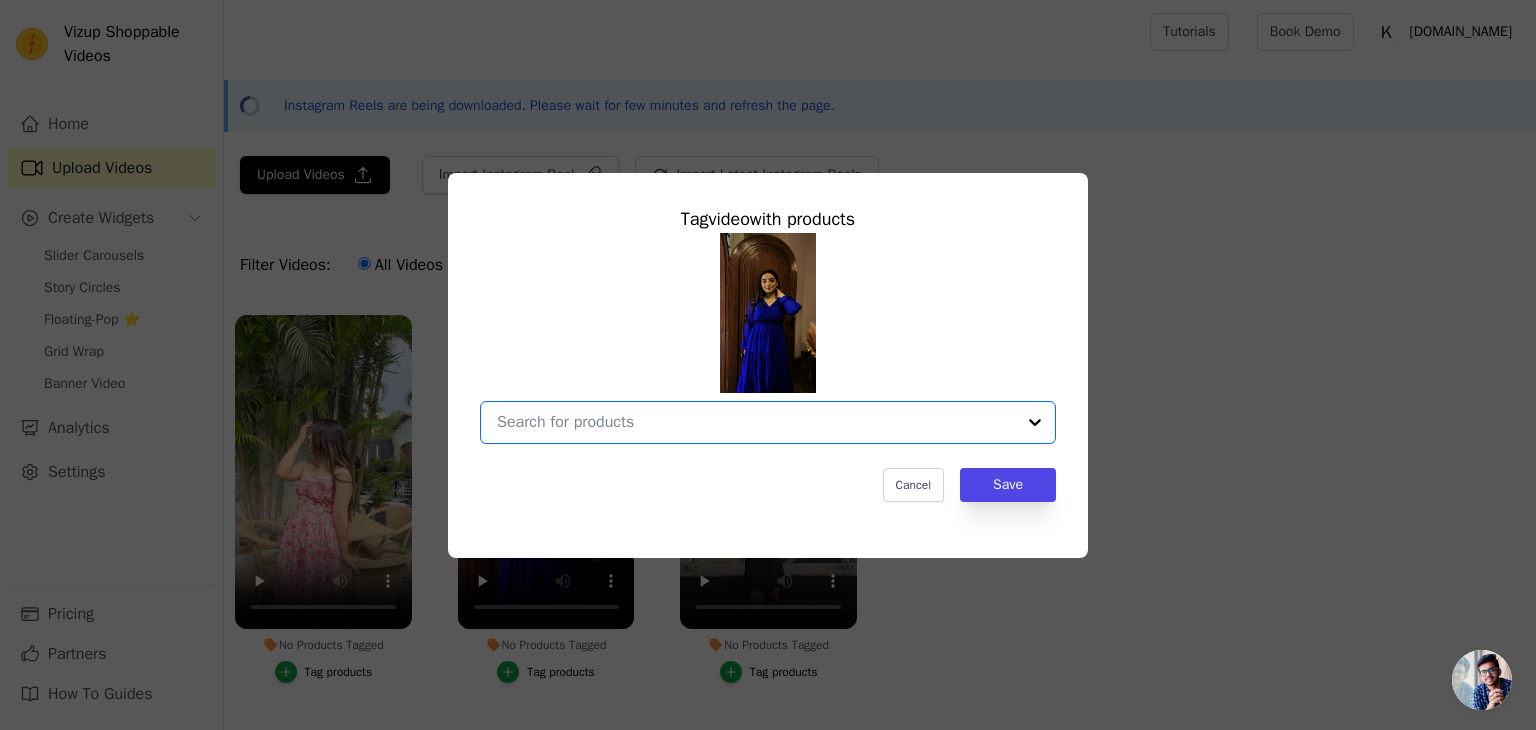 click on "No Products Tagged     Tag  video  with products       Option undefined, selected.   Select is focused, type to refine list, press down to open the menu.                   Cancel   Save     Tag products" at bounding box center [756, 422] 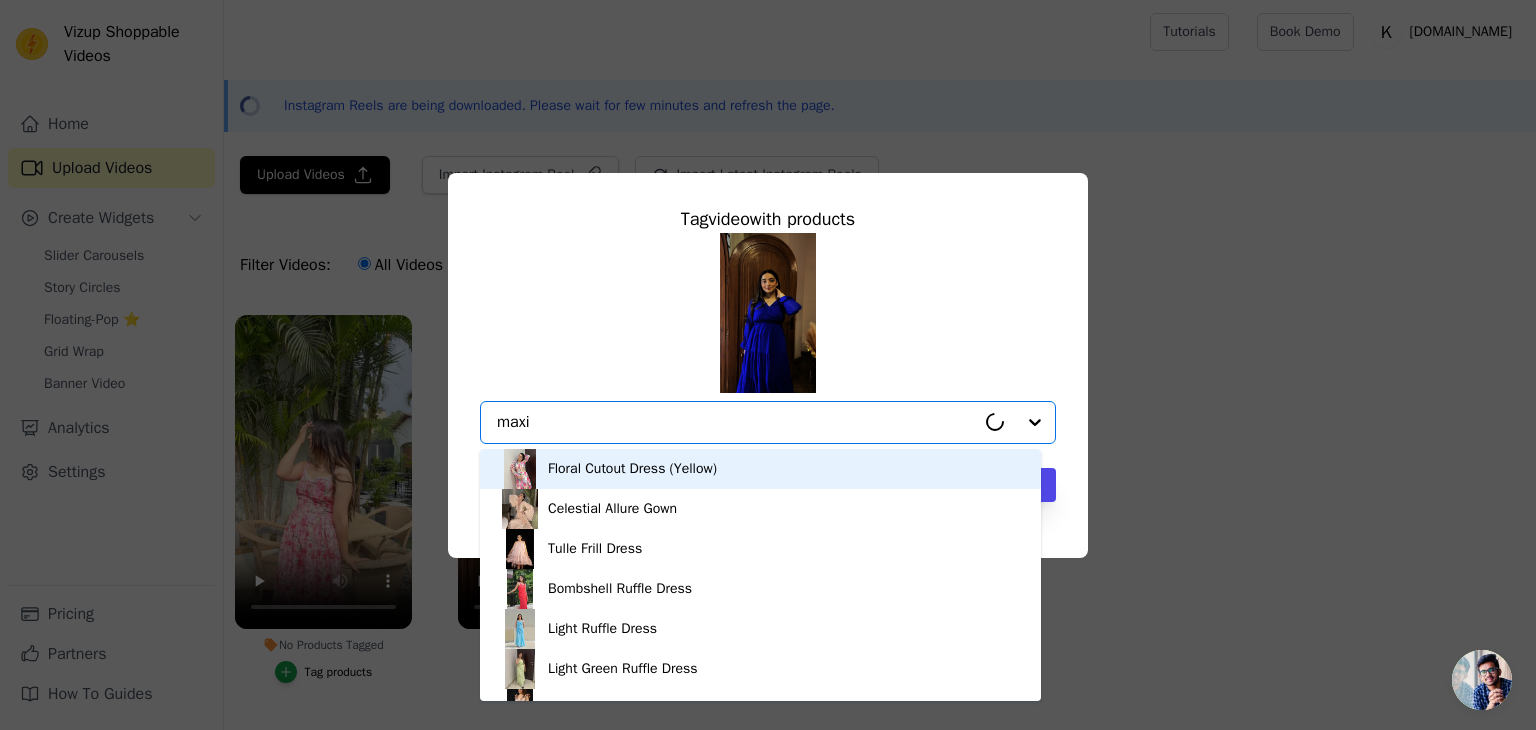 type on "maxi" 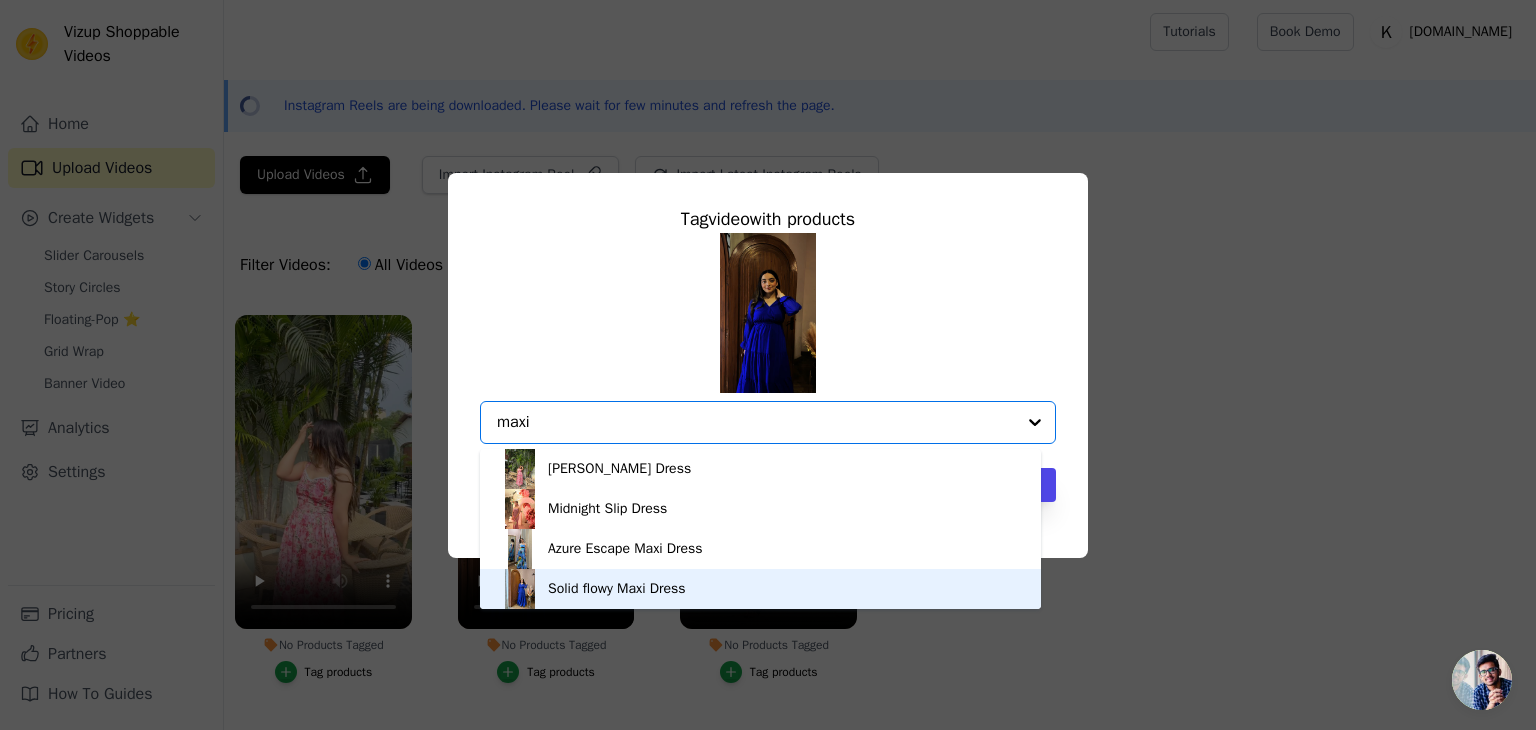 click on "Solid flowy Maxi Dress" at bounding box center (617, 589) 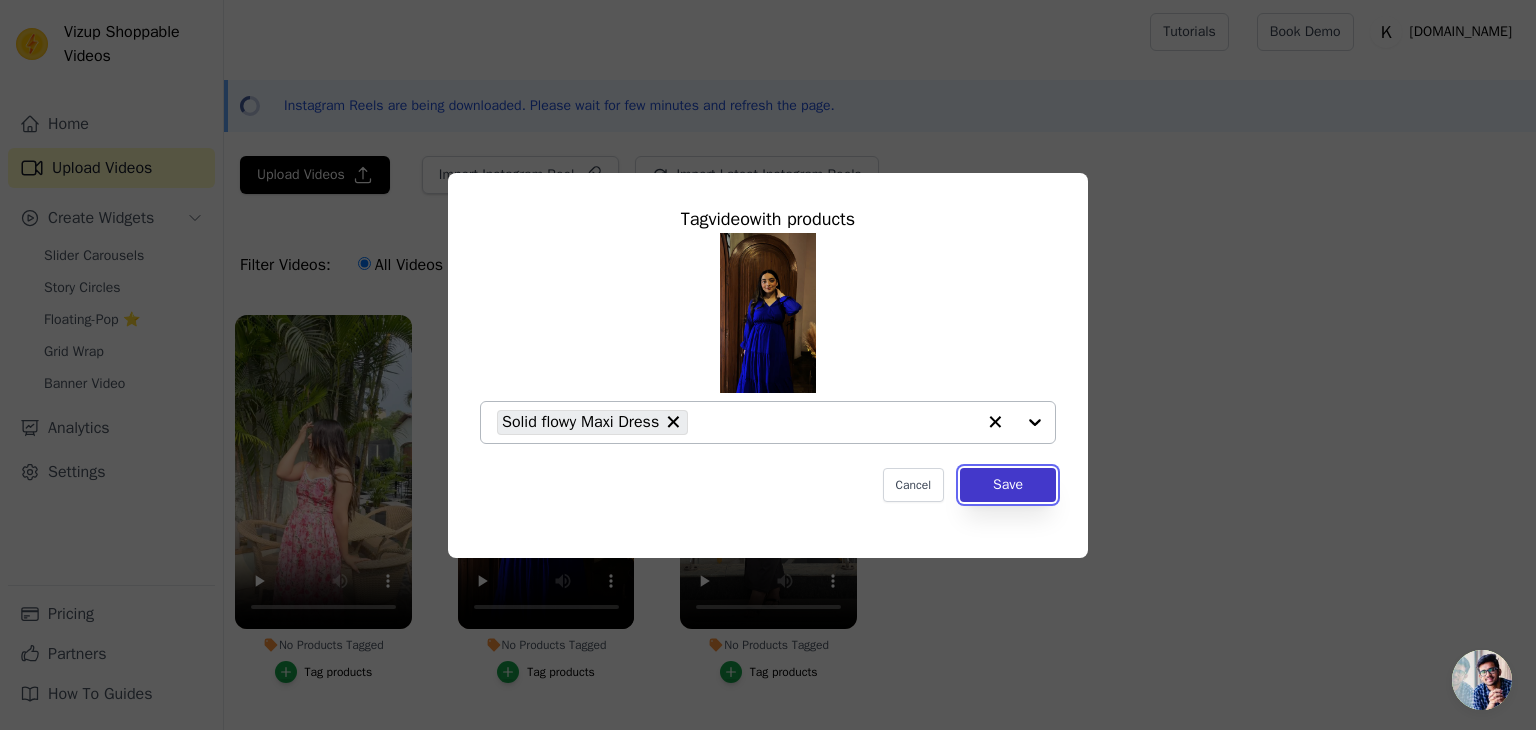click on "Save" at bounding box center (1008, 485) 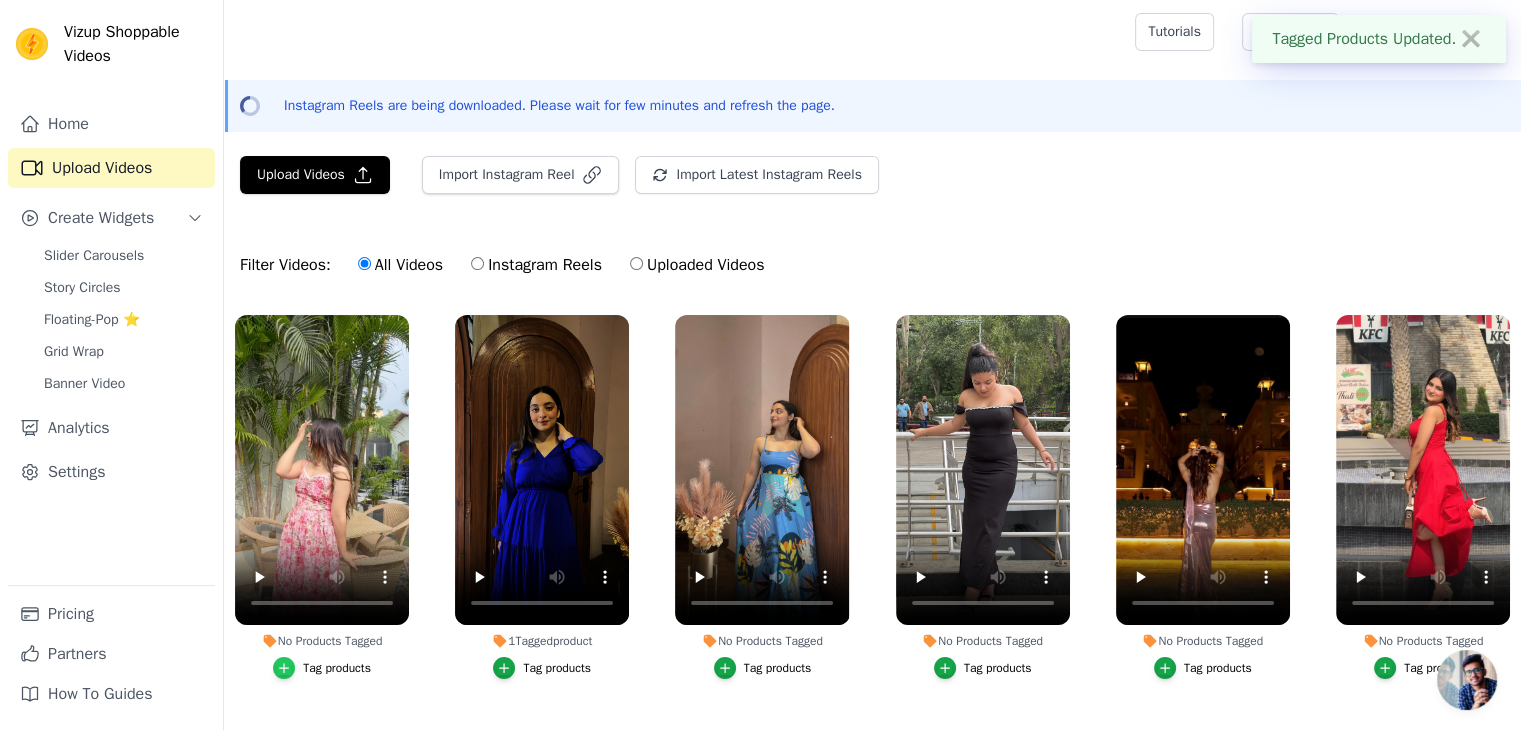 click 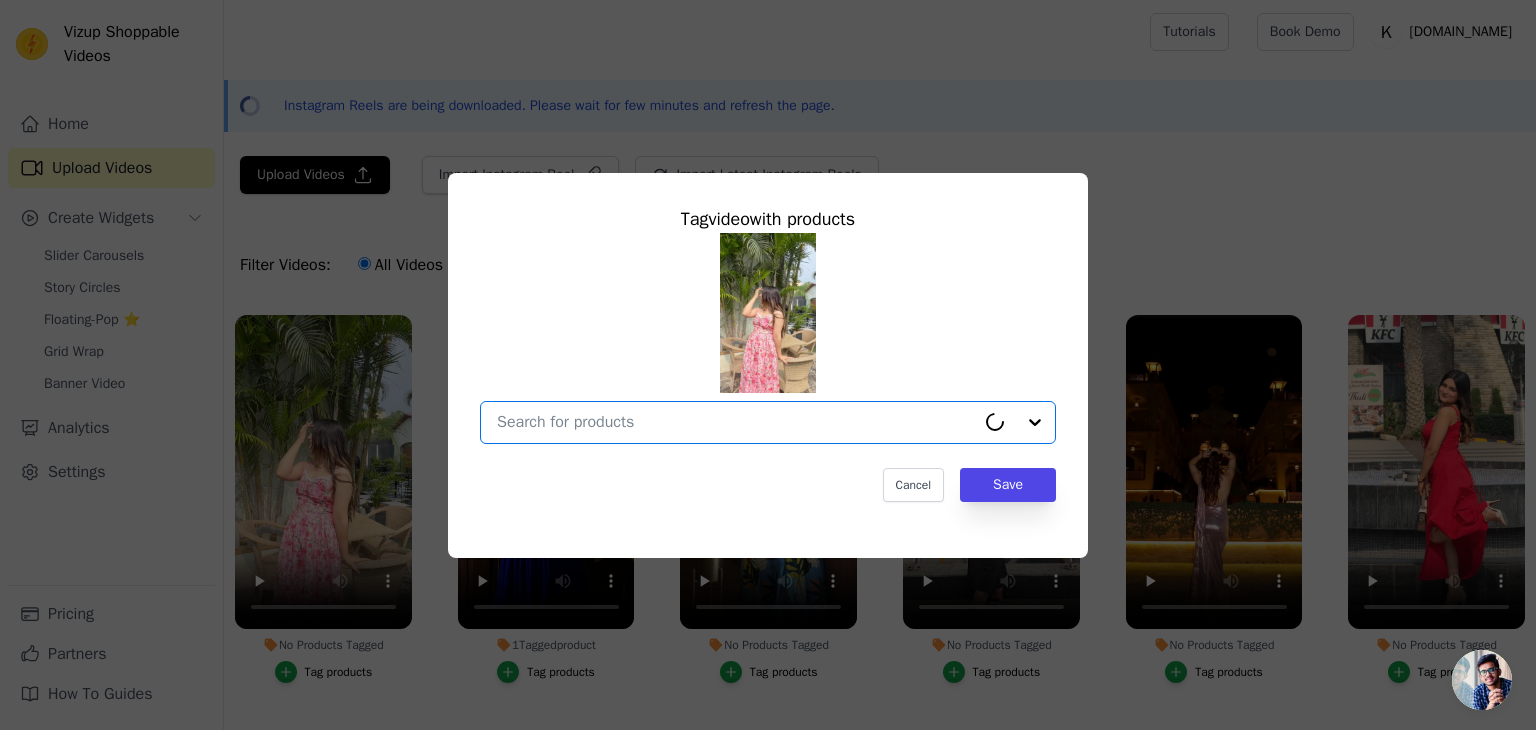 click on "No Products Tagged     Tag  video  with products       Option undefined, selected.   Select is focused, type to refine list, press down to open the menu.                   Cancel   Save     Tag products" at bounding box center (736, 422) 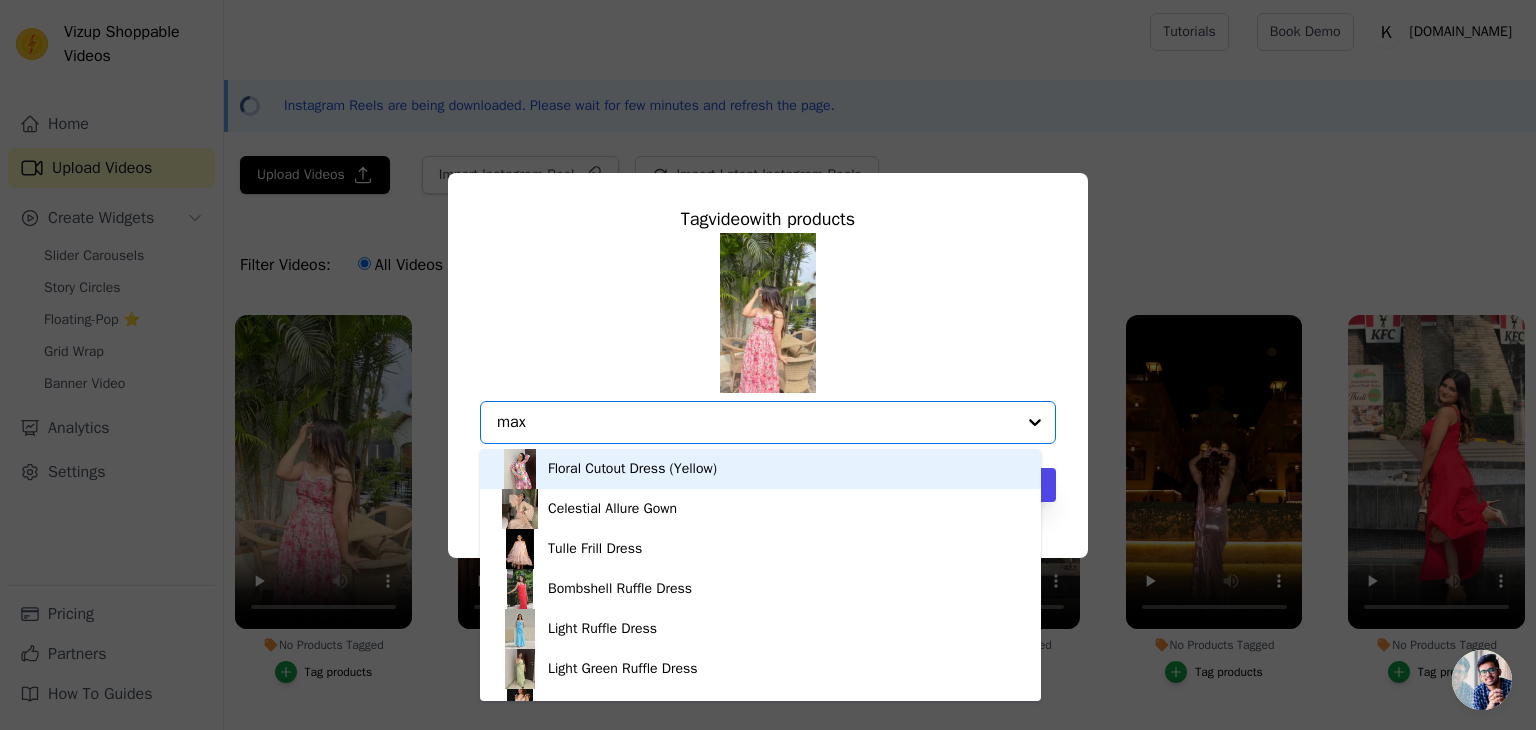 type on "maxi" 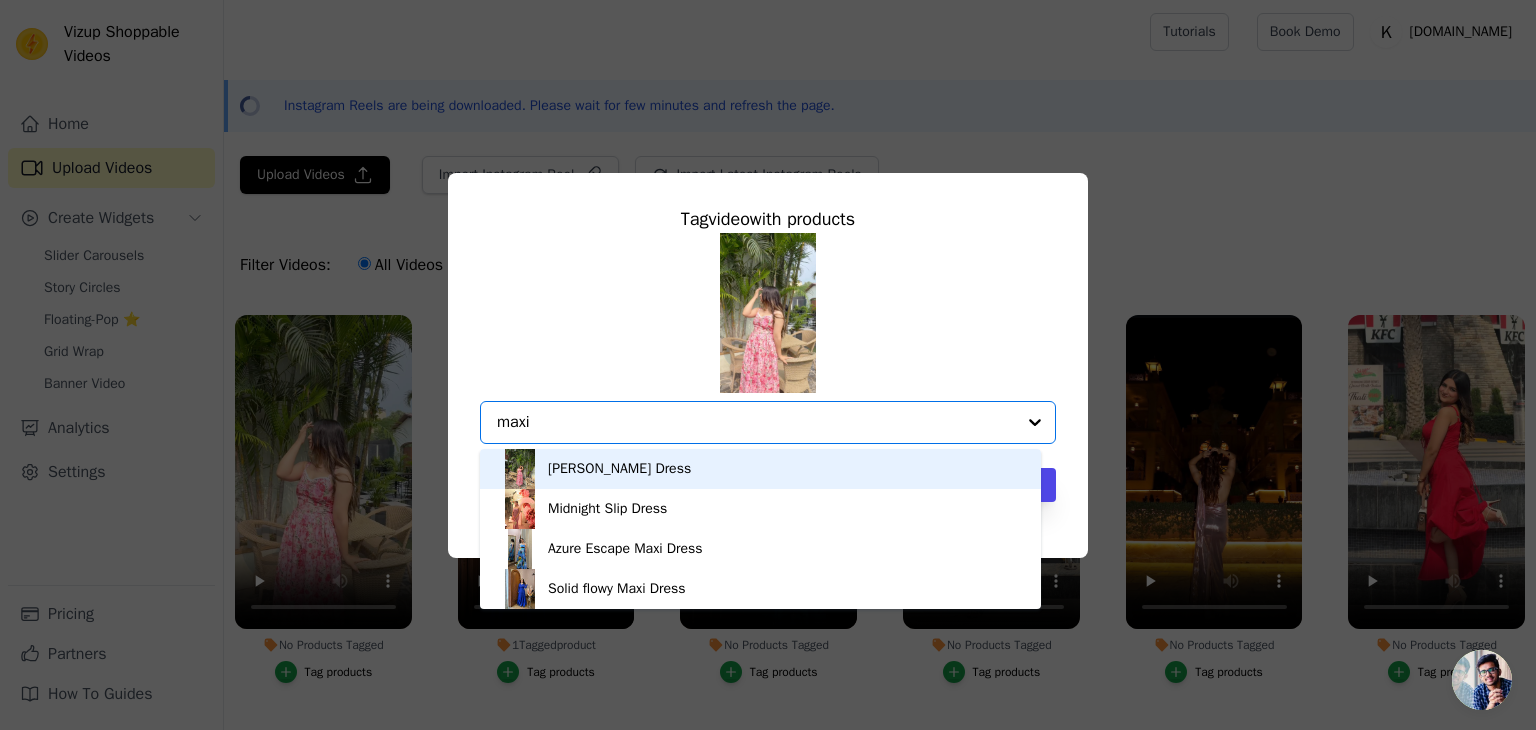 click on "[PERSON_NAME] Dress" at bounding box center [619, 469] 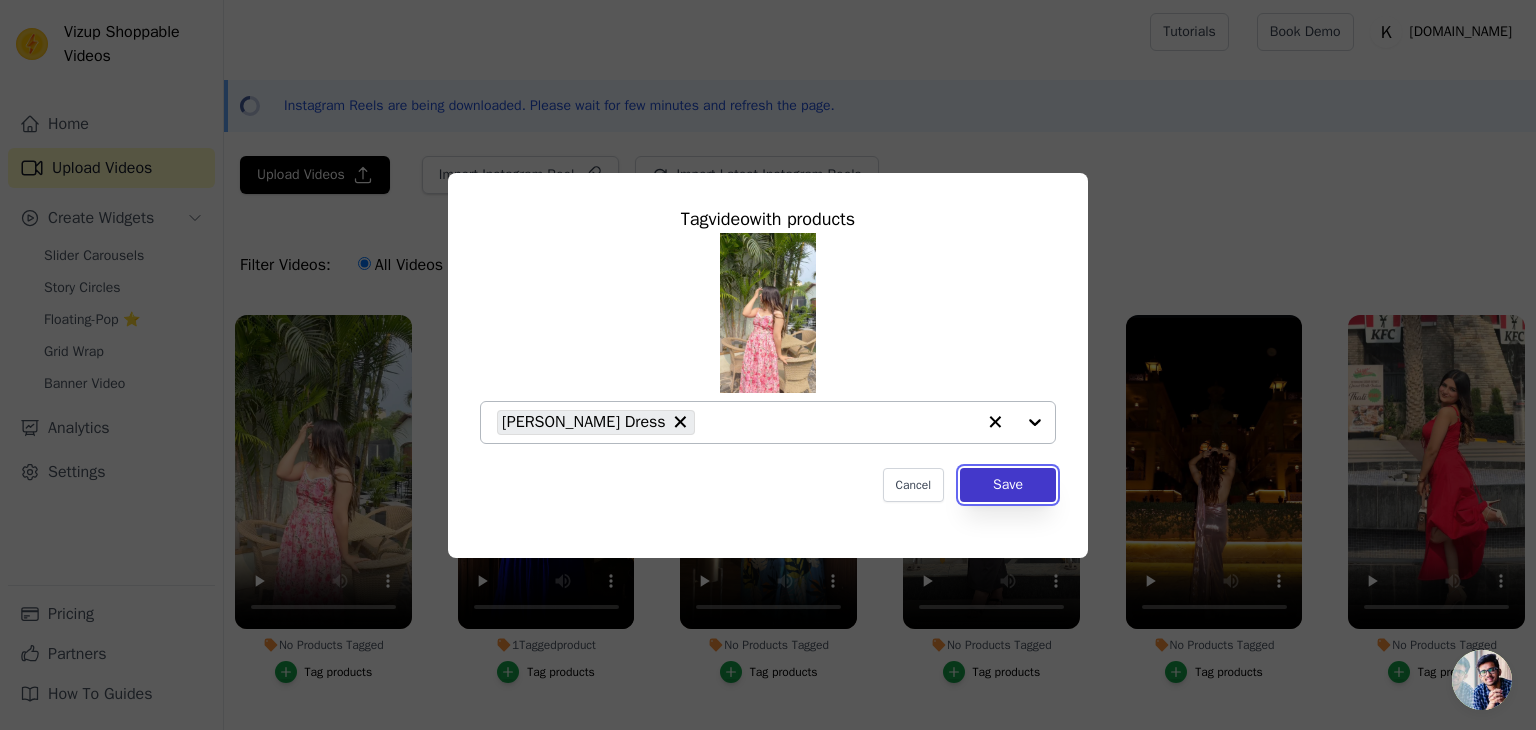 click on "Save" at bounding box center (1008, 485) 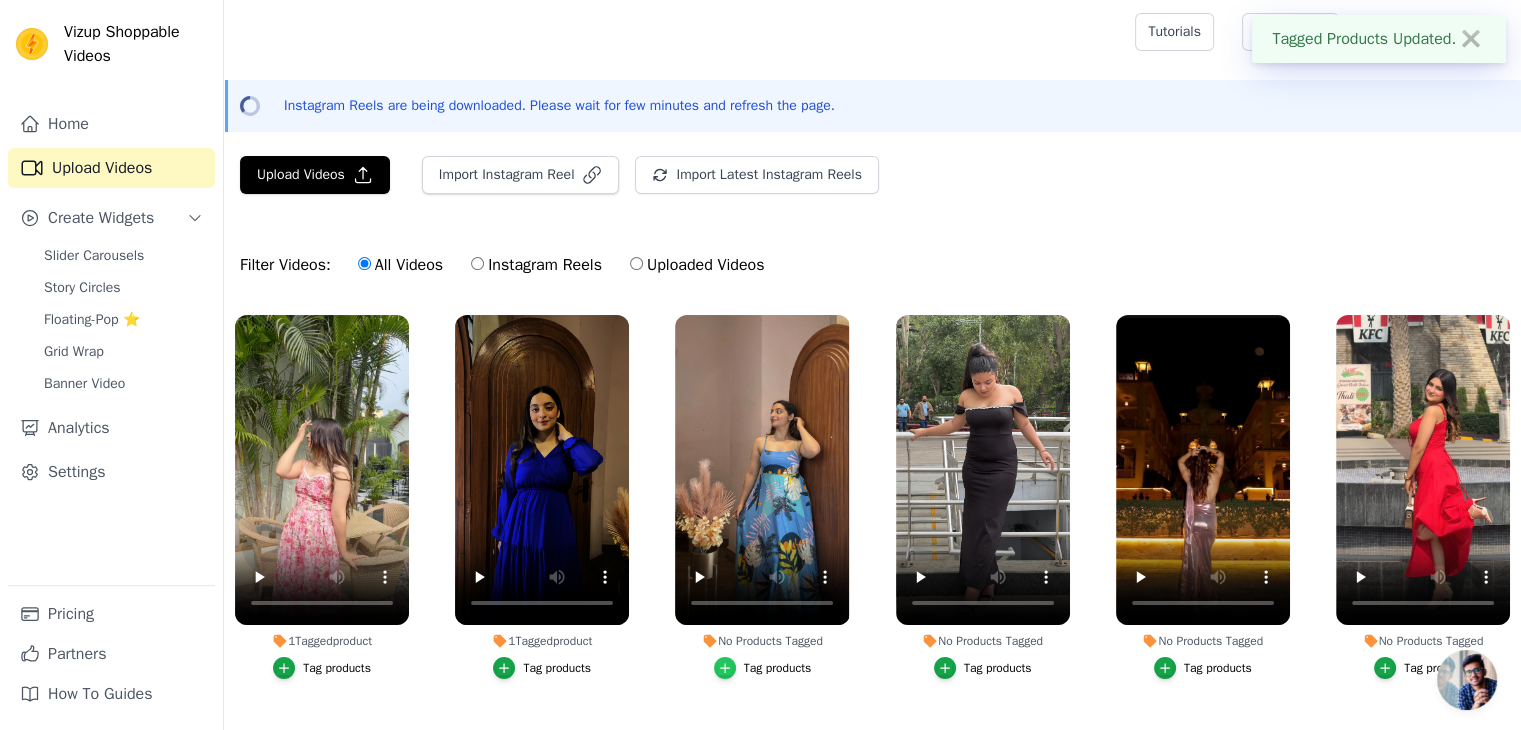click at bounding box center (725, 668) 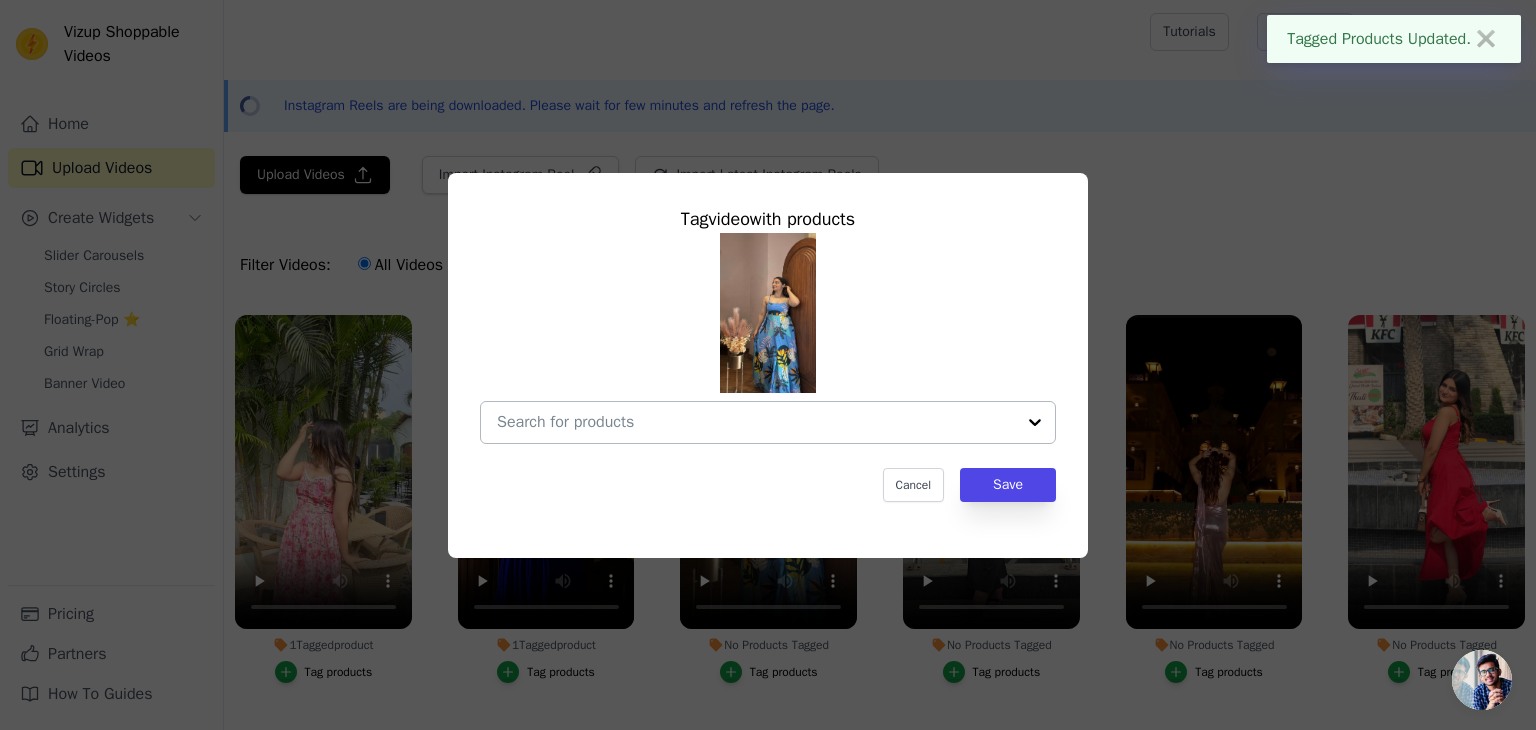 click on "No Products Tagged     Tag  video  with products                         Cancel   Save     Tag products" at bounding box center [756, 422] 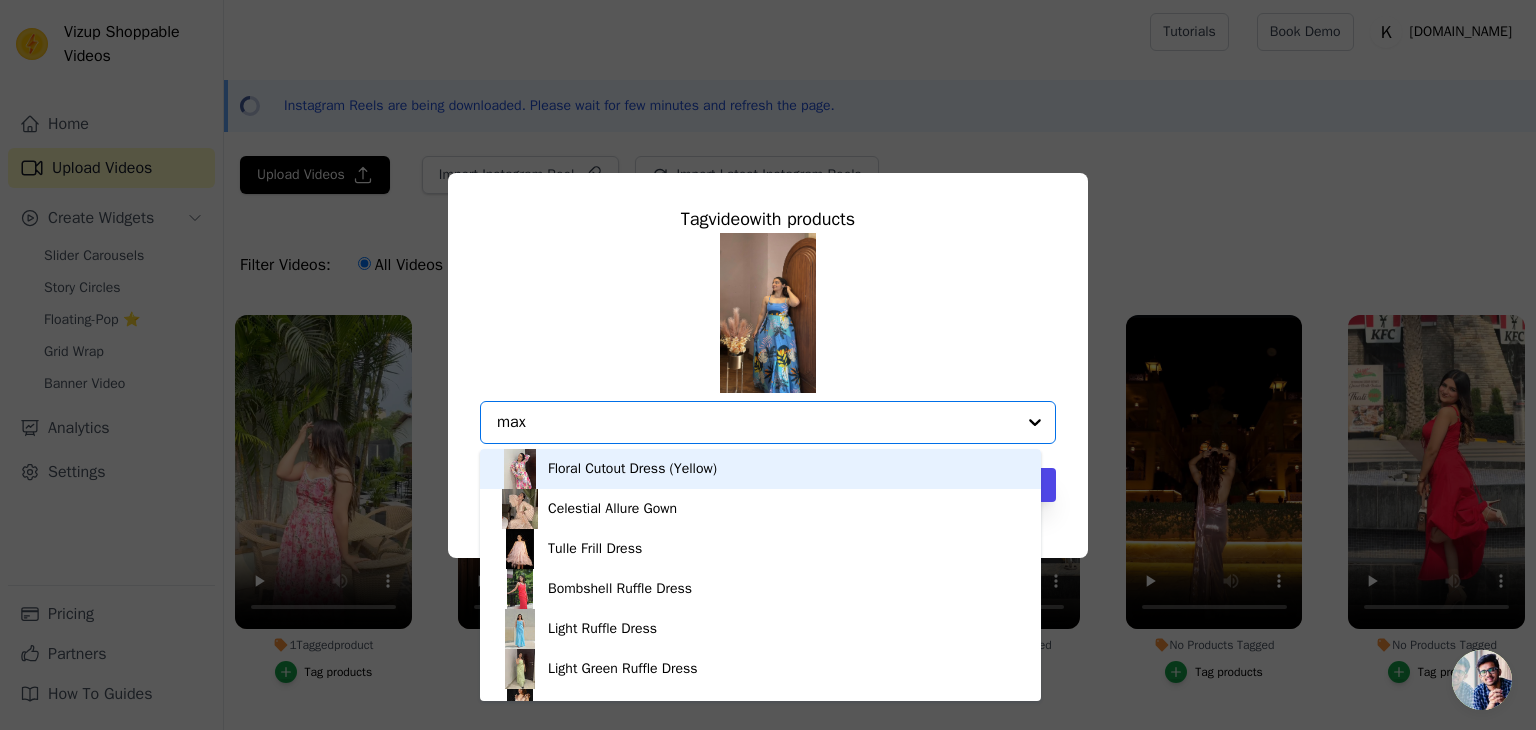 type on "maxi" 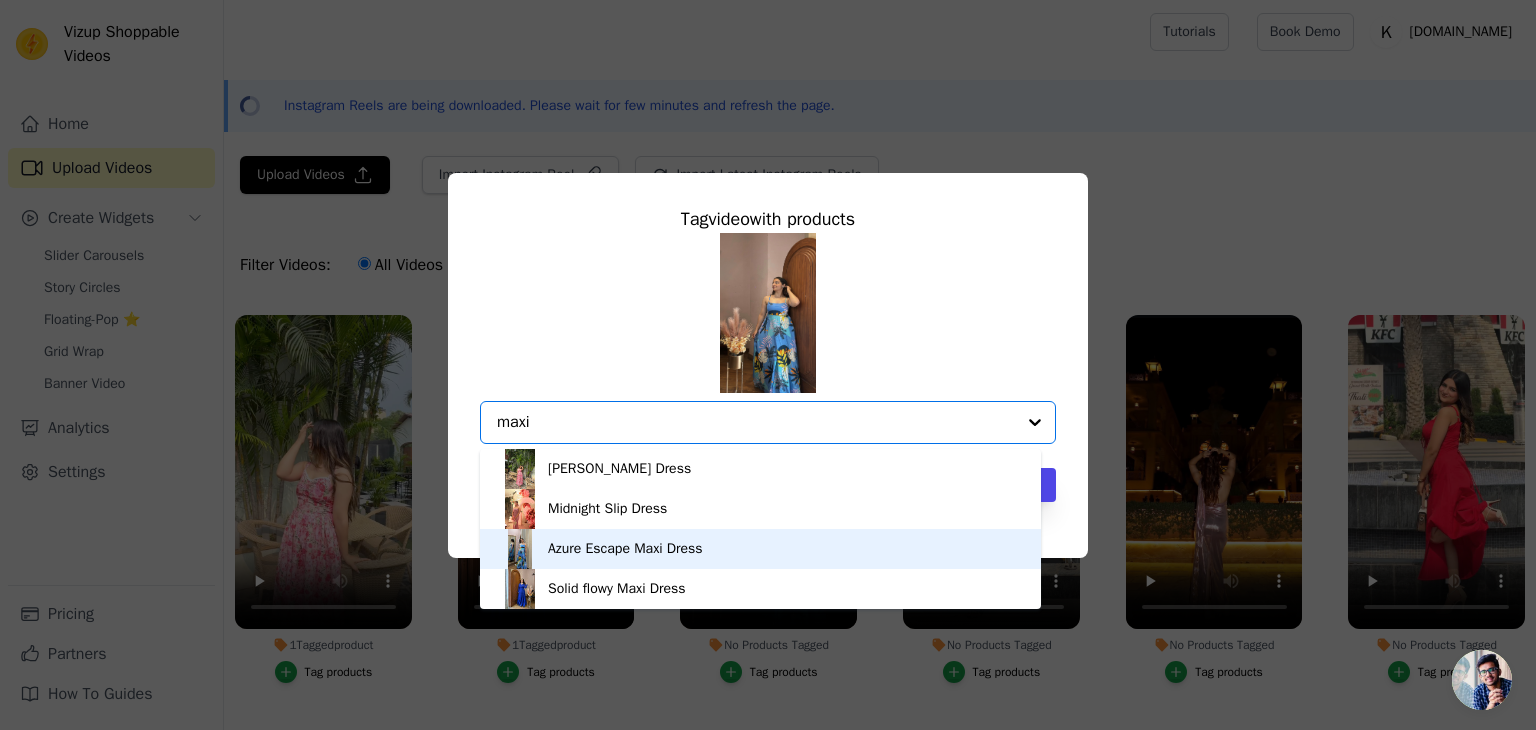click on "Azure Escape Maxi Dress" at bounding box center (625, 549) 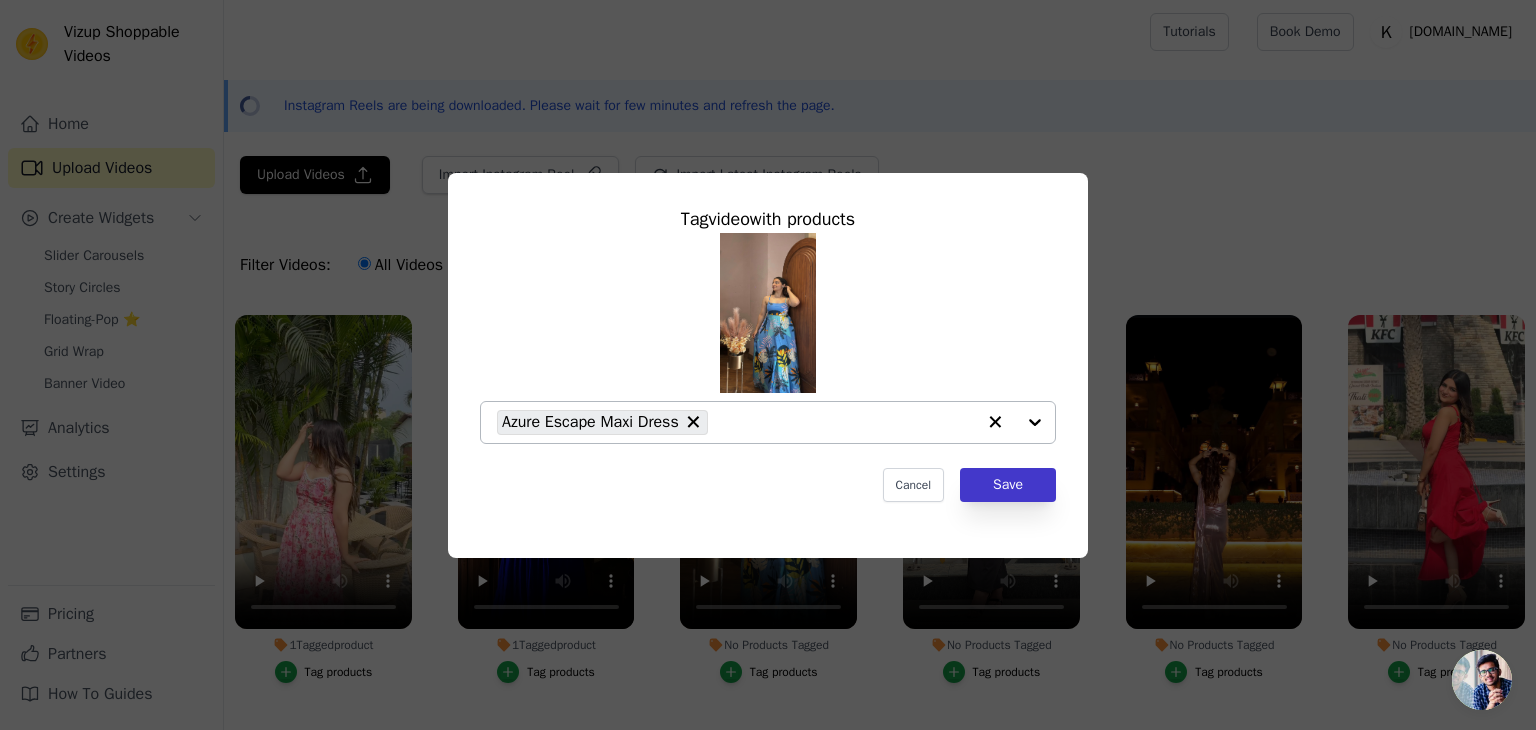 drag, startPoint x: 1063, startPoint y: 475, endPoint x: 1016, endPoint y: 478, distance: 47.095646 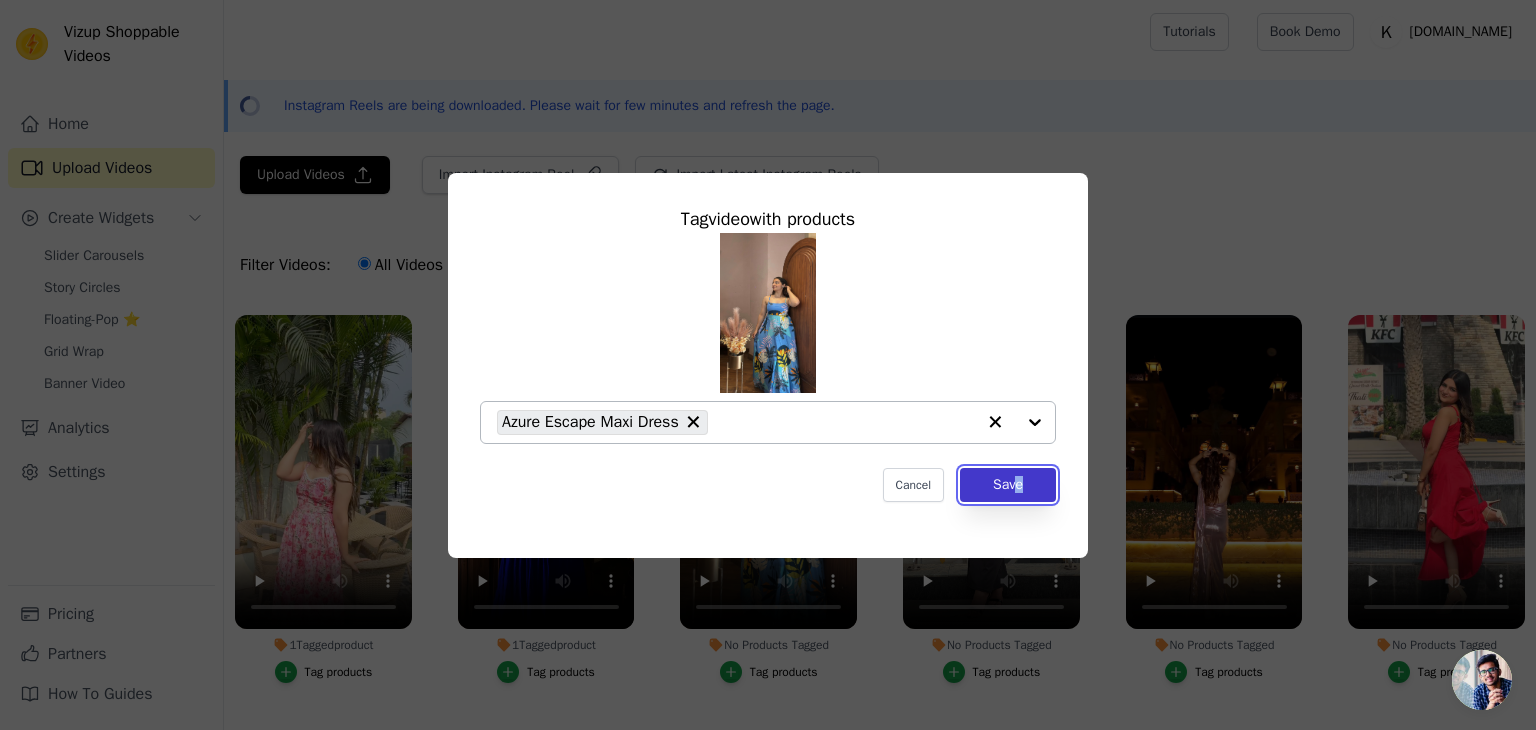 click on "Save" at bounding box center (1008, 485) 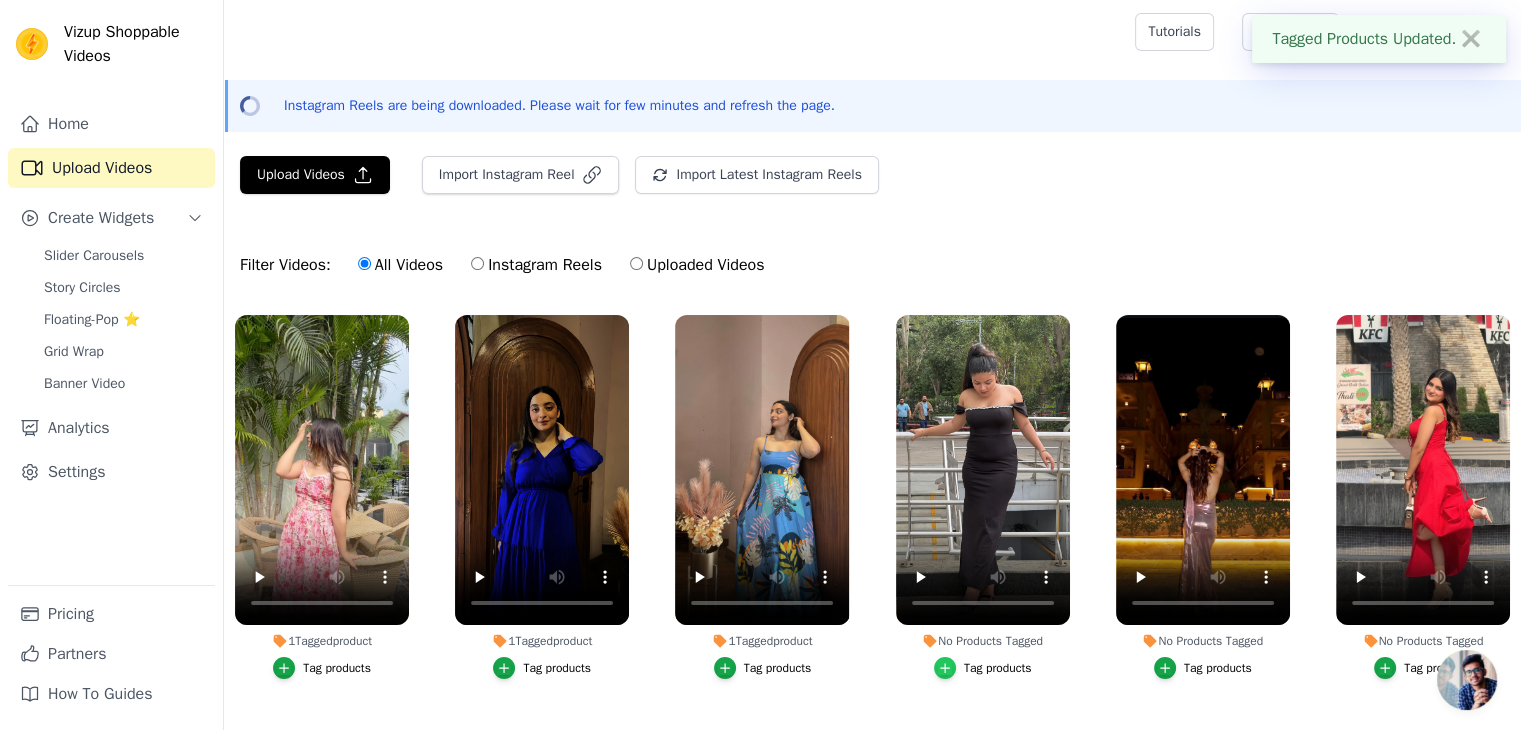 click at bounding box center [945, 668] 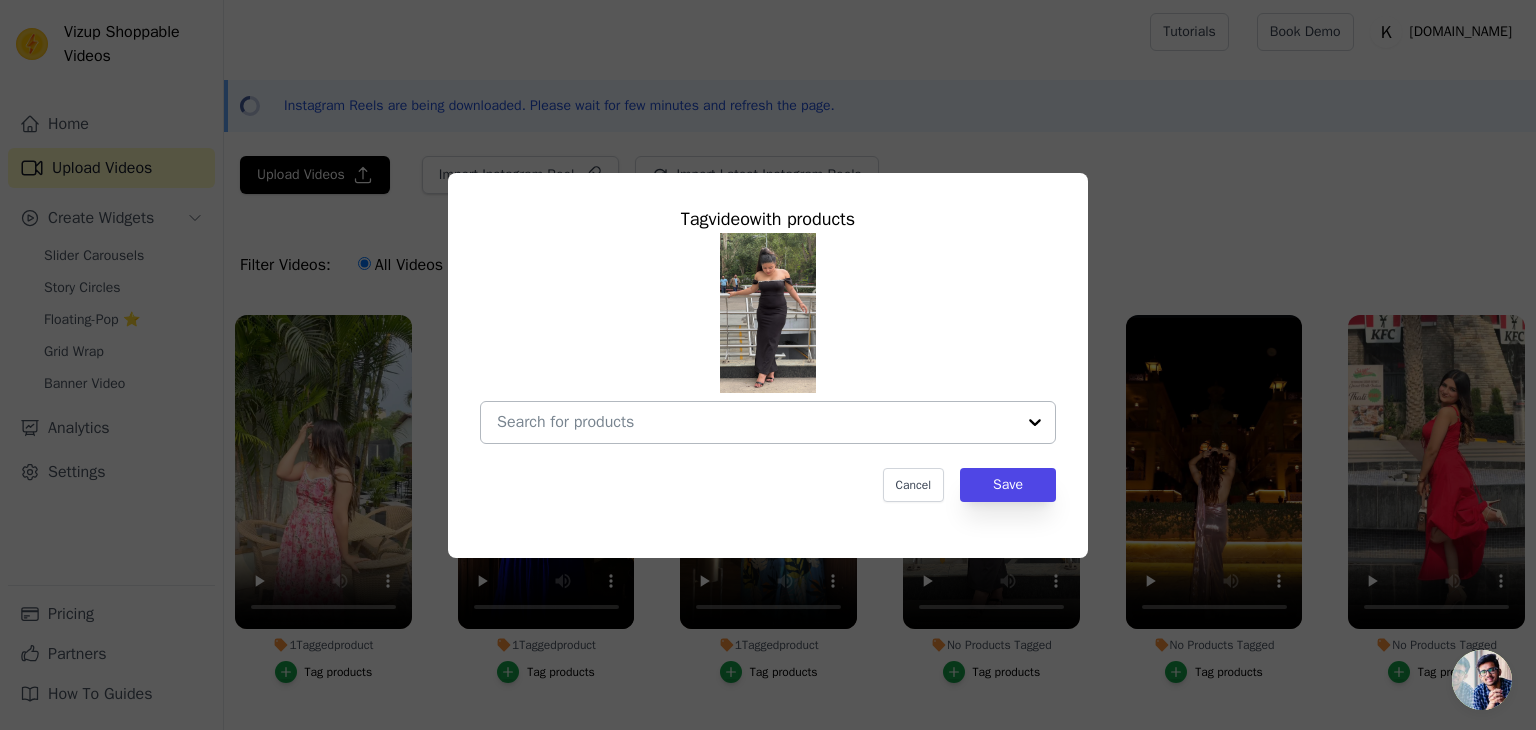 click on "No Products Tagged     Tag  video  with products                         Cancel   Save     Tag products" at bounding box center [756, 422] 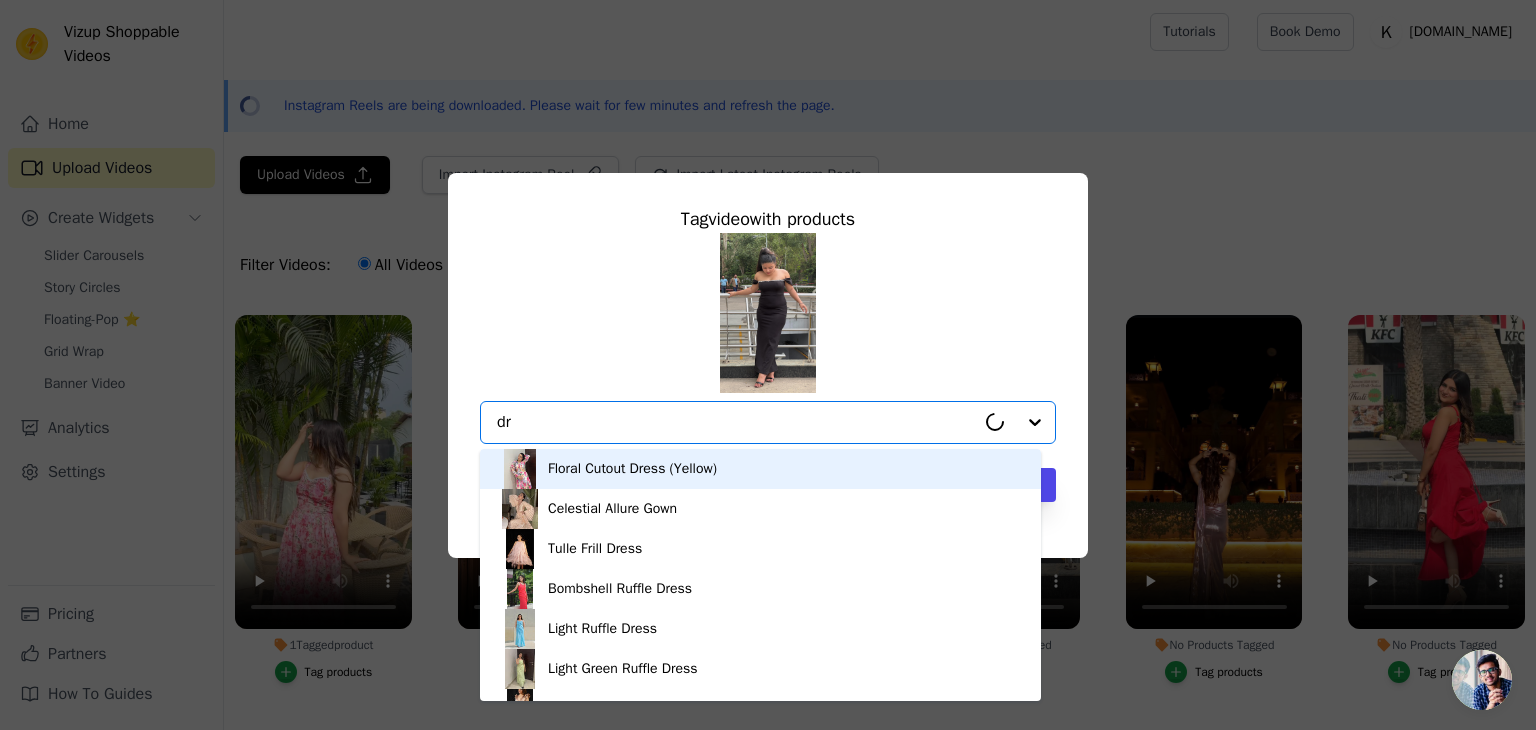 type on "d" 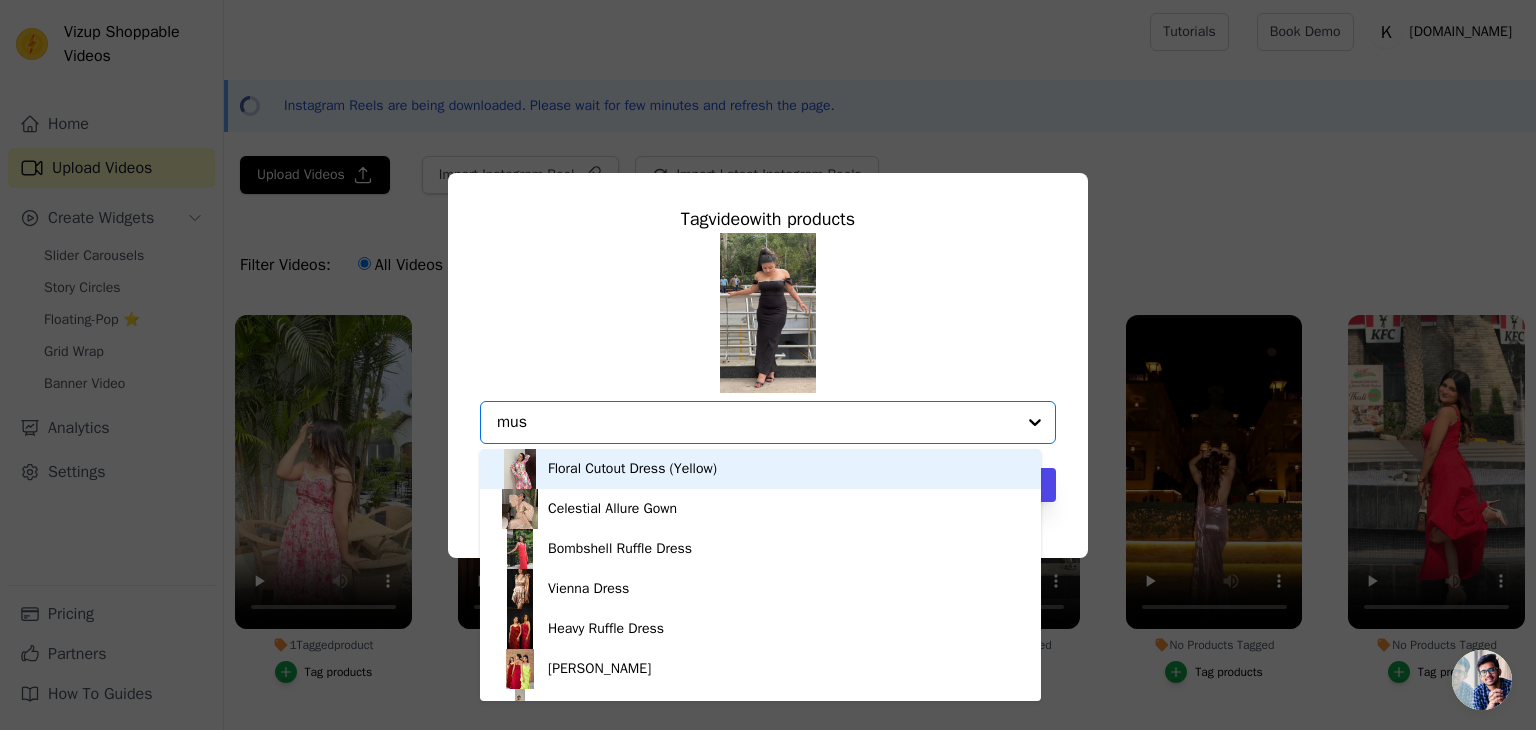 type on "musa" 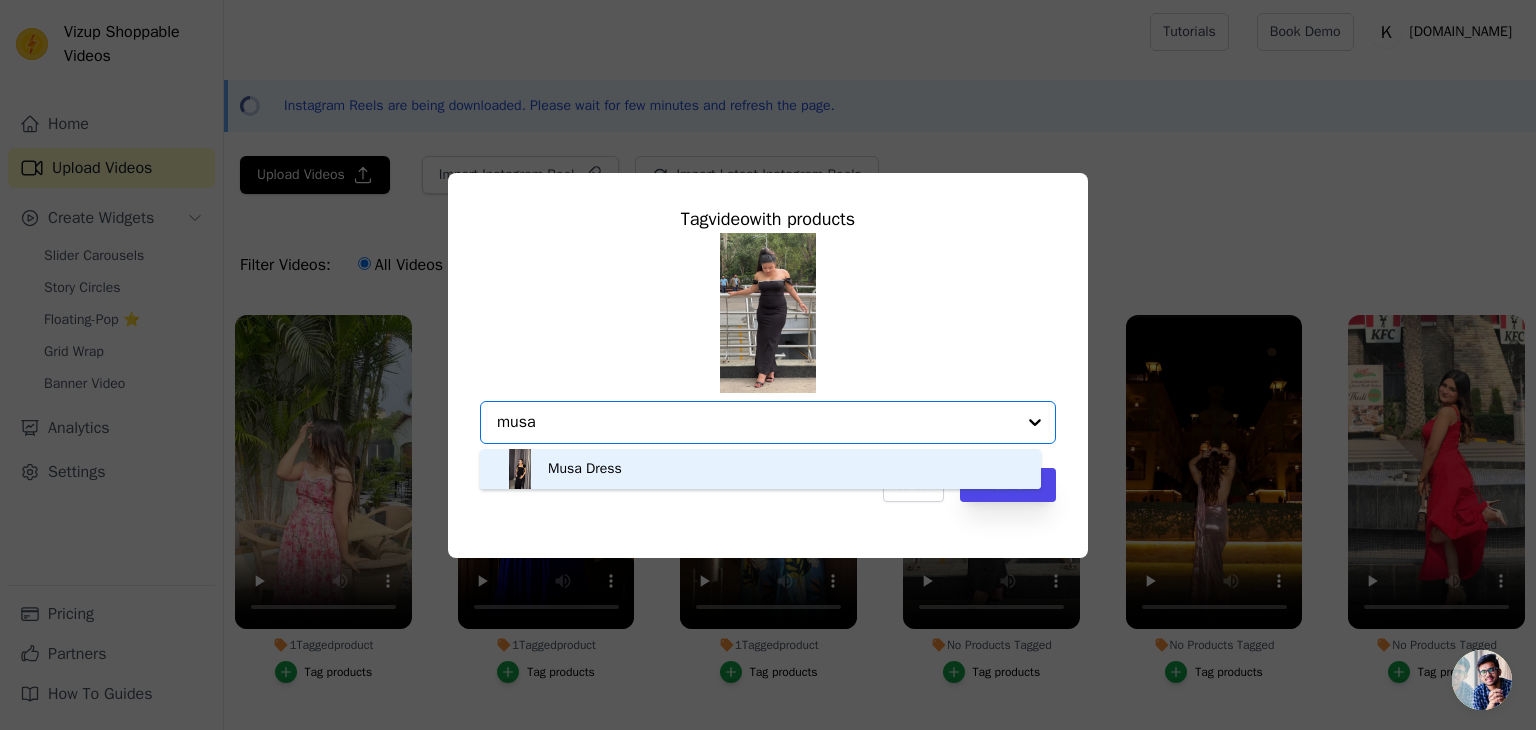 click on "Musa Dress" at bounding box center (760, 469) 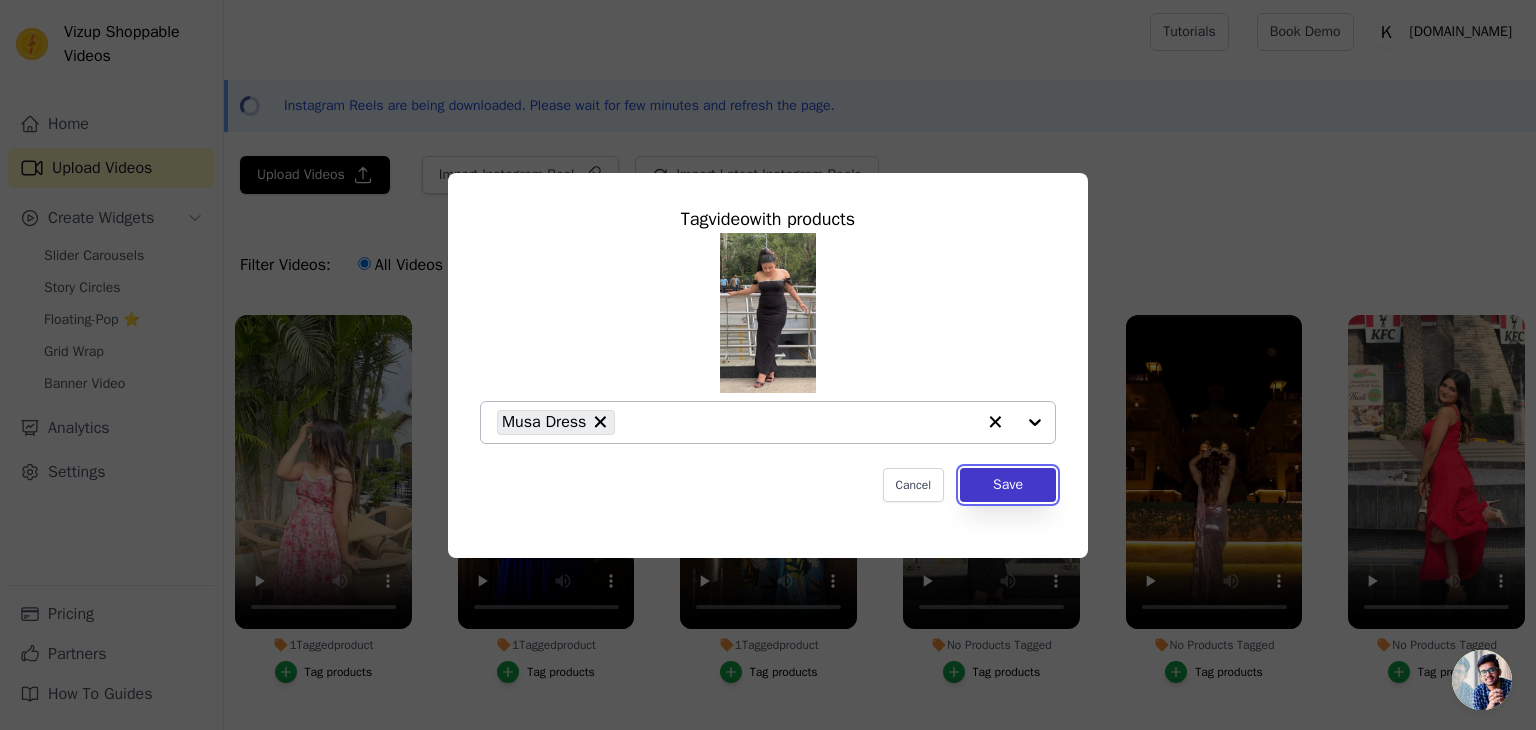 click on "Save" at bounding box center [1008, 485] 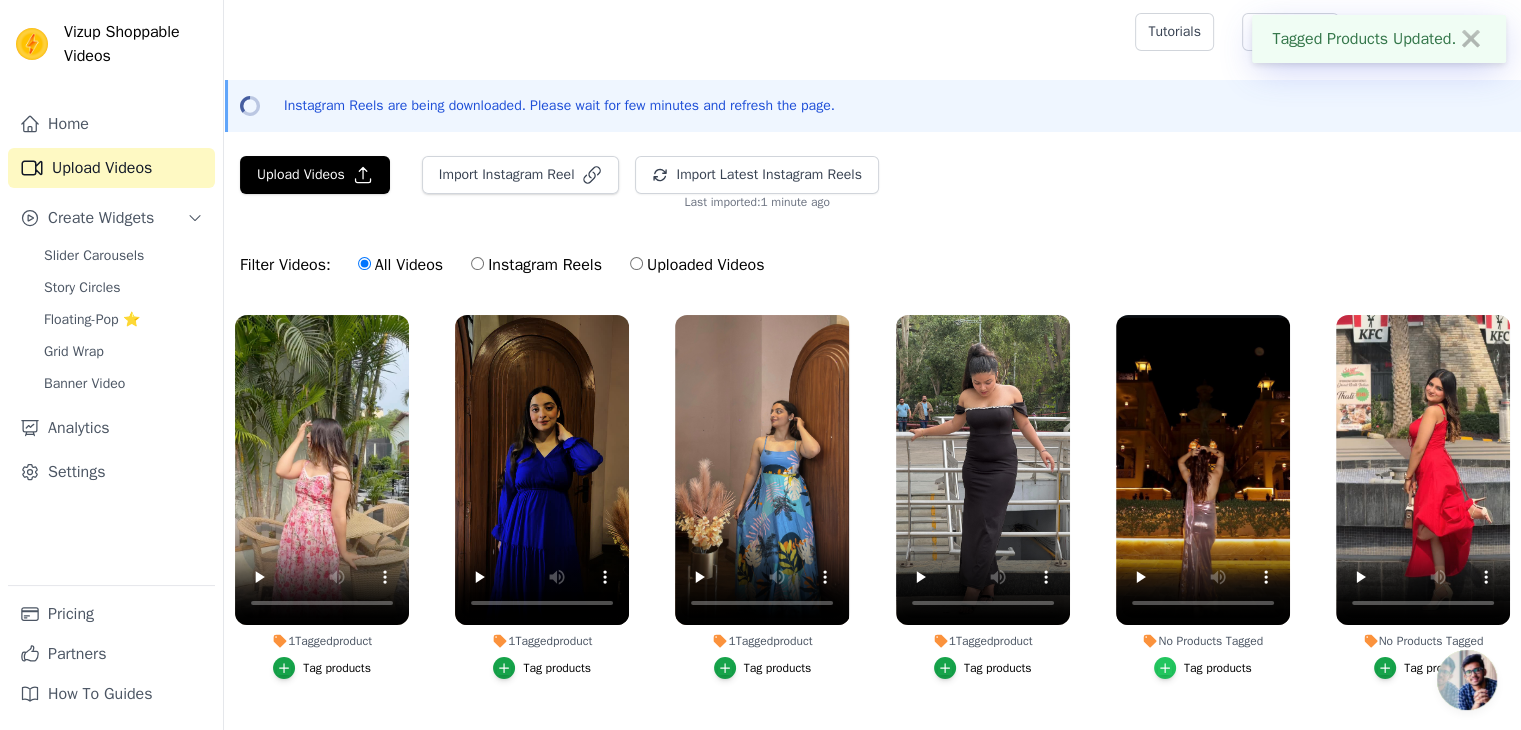 click 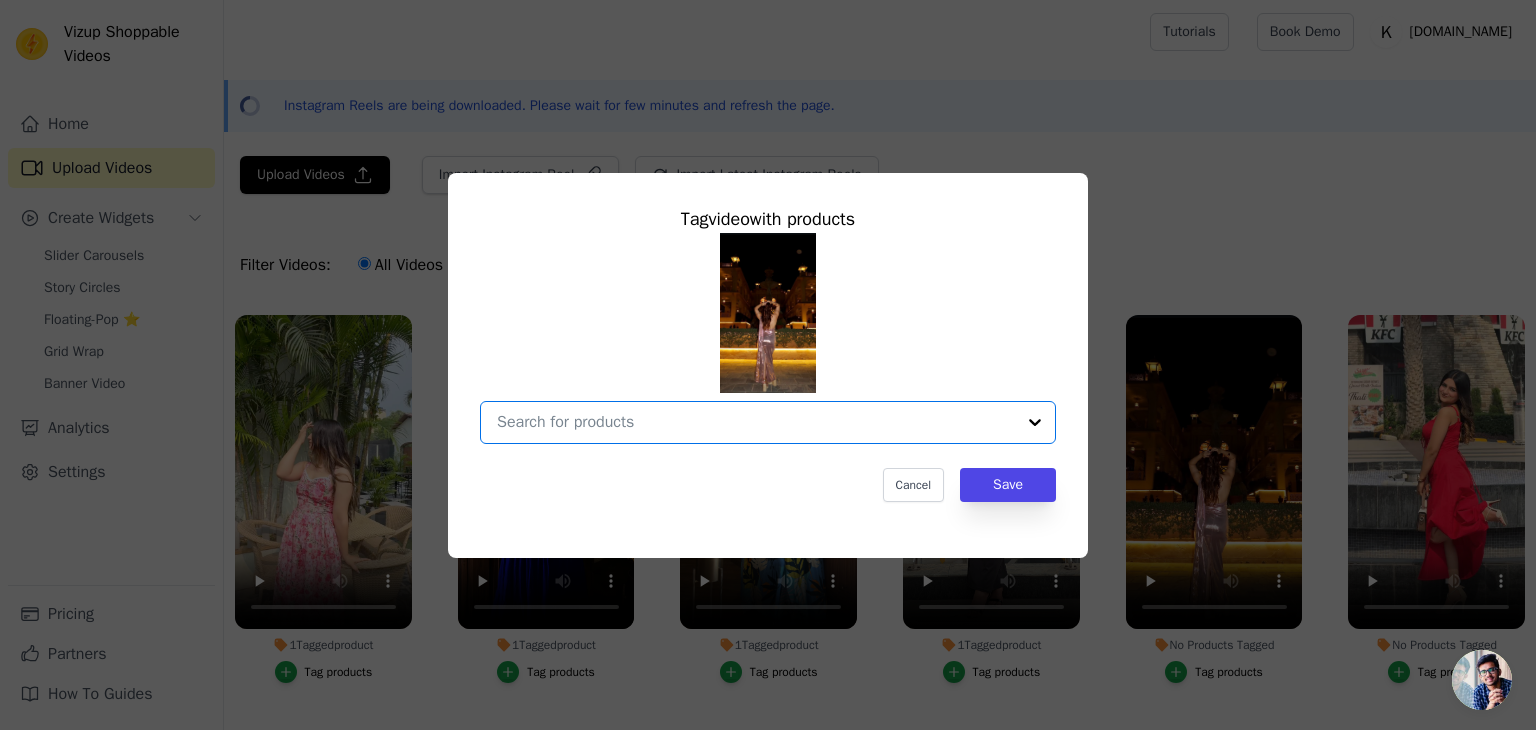 click on "No Products Tagged     Tag  video  with products       Option undefined, selected.   Select is focused, type to refine list, press down to open the menu.                   Cancel   Save     Tag products" at bounding box center [756, 422] 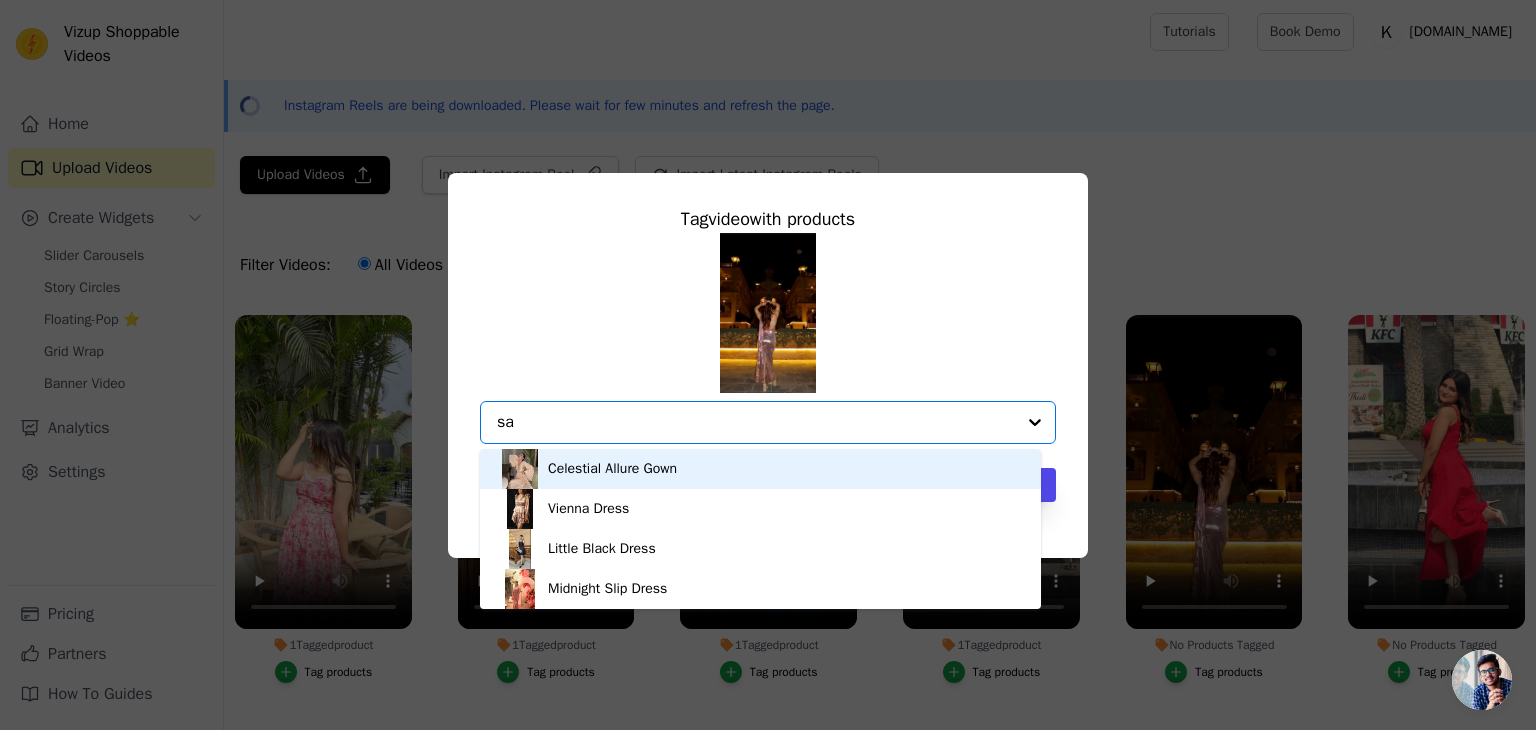 type on "s" 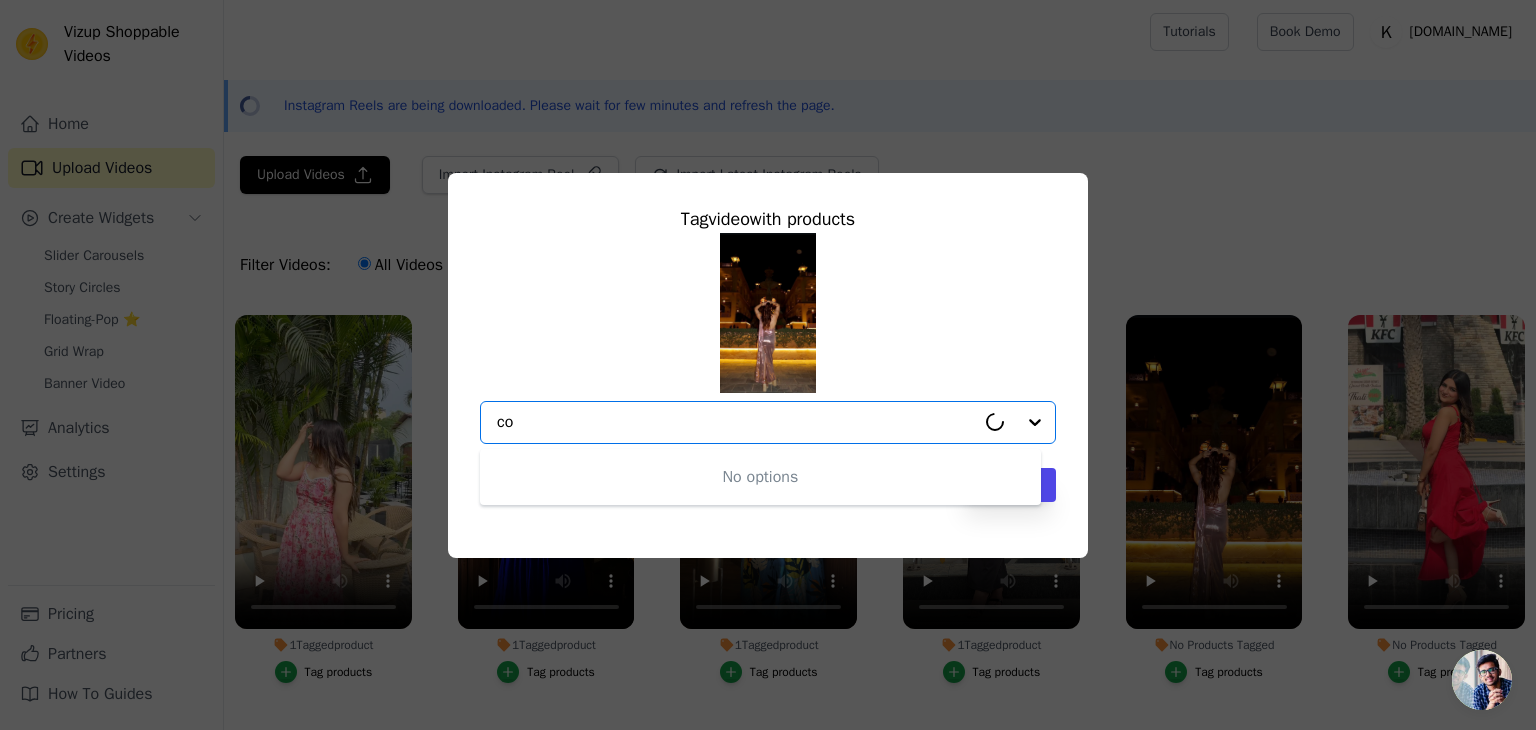 type on "c" 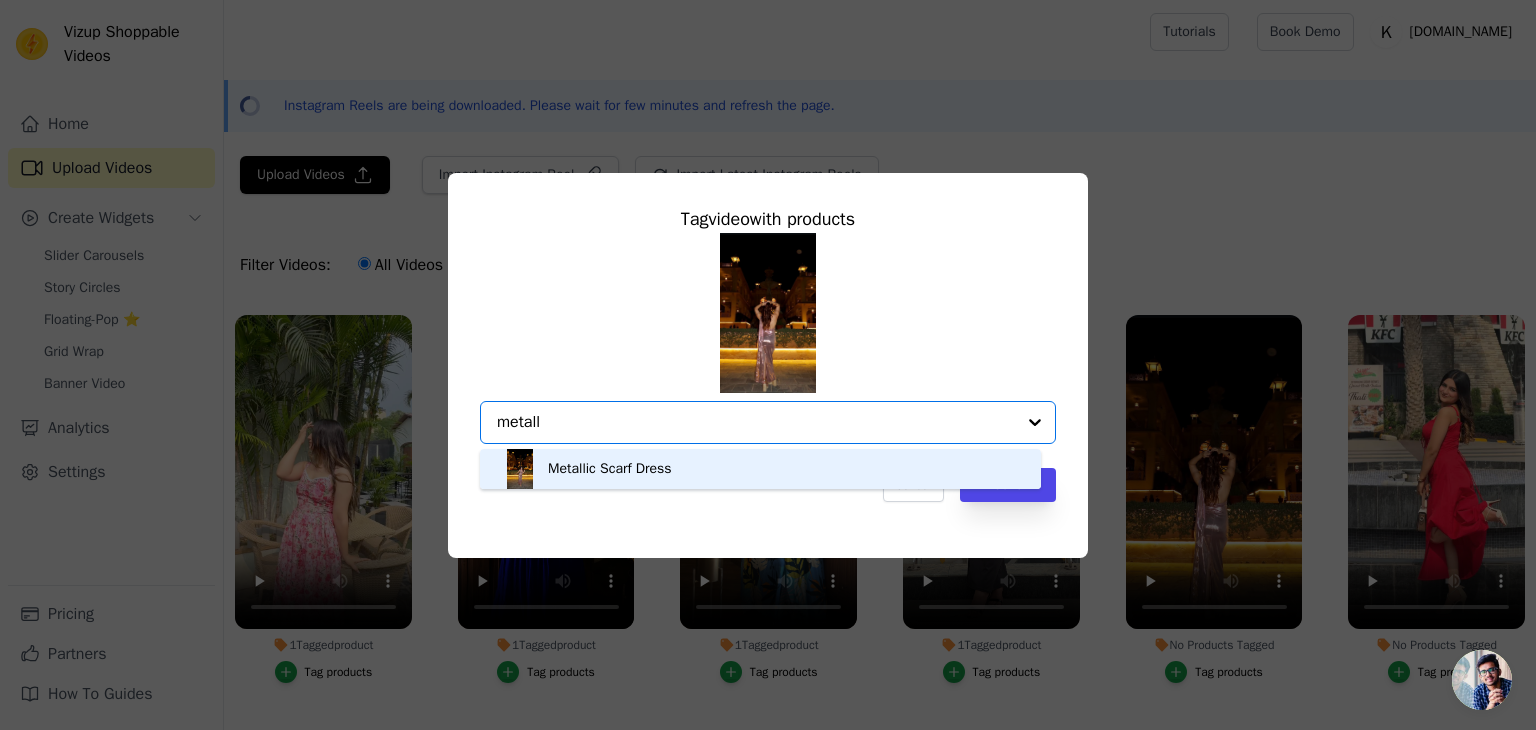 type on "metalli" 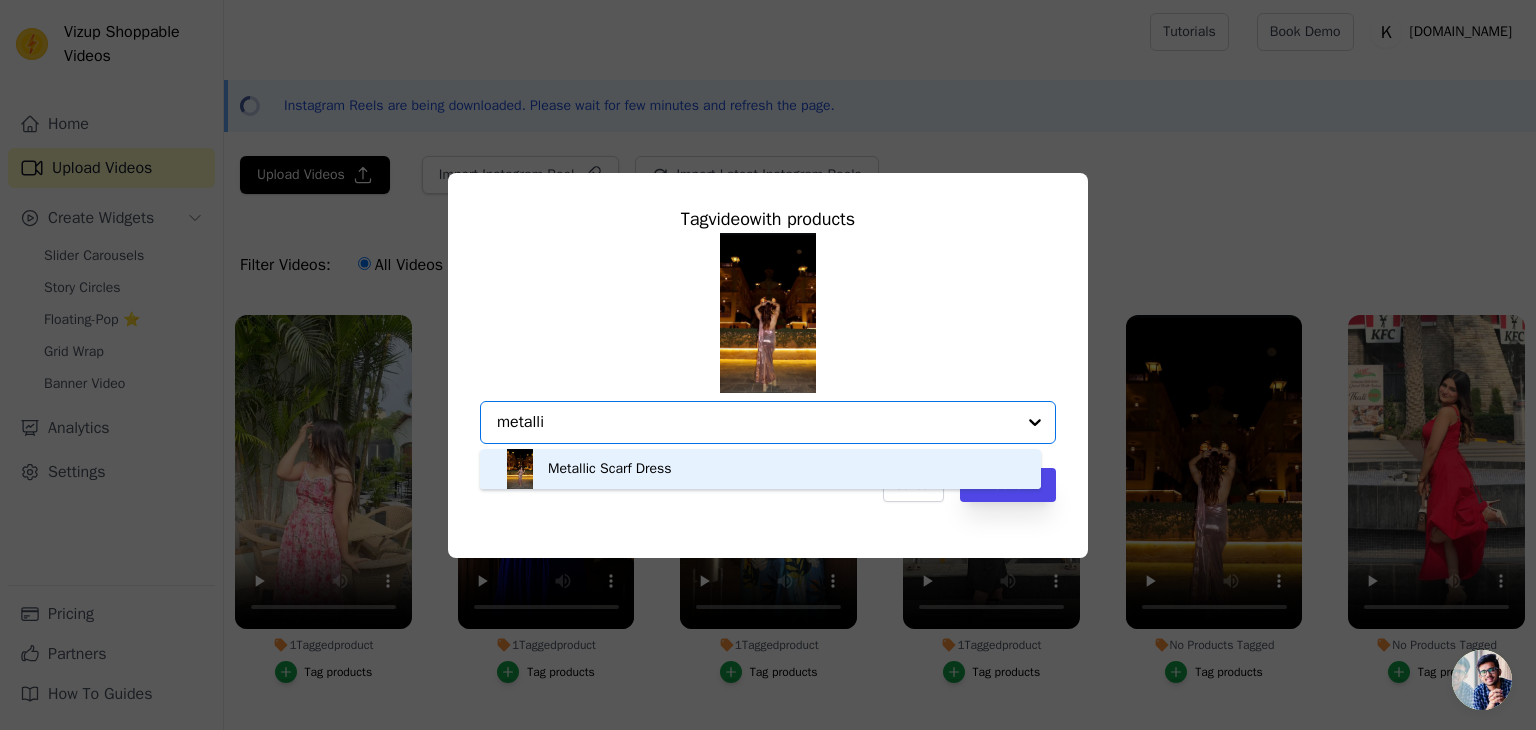 click on "Metallic Scarf Dress" at bounding box center [760, 469] 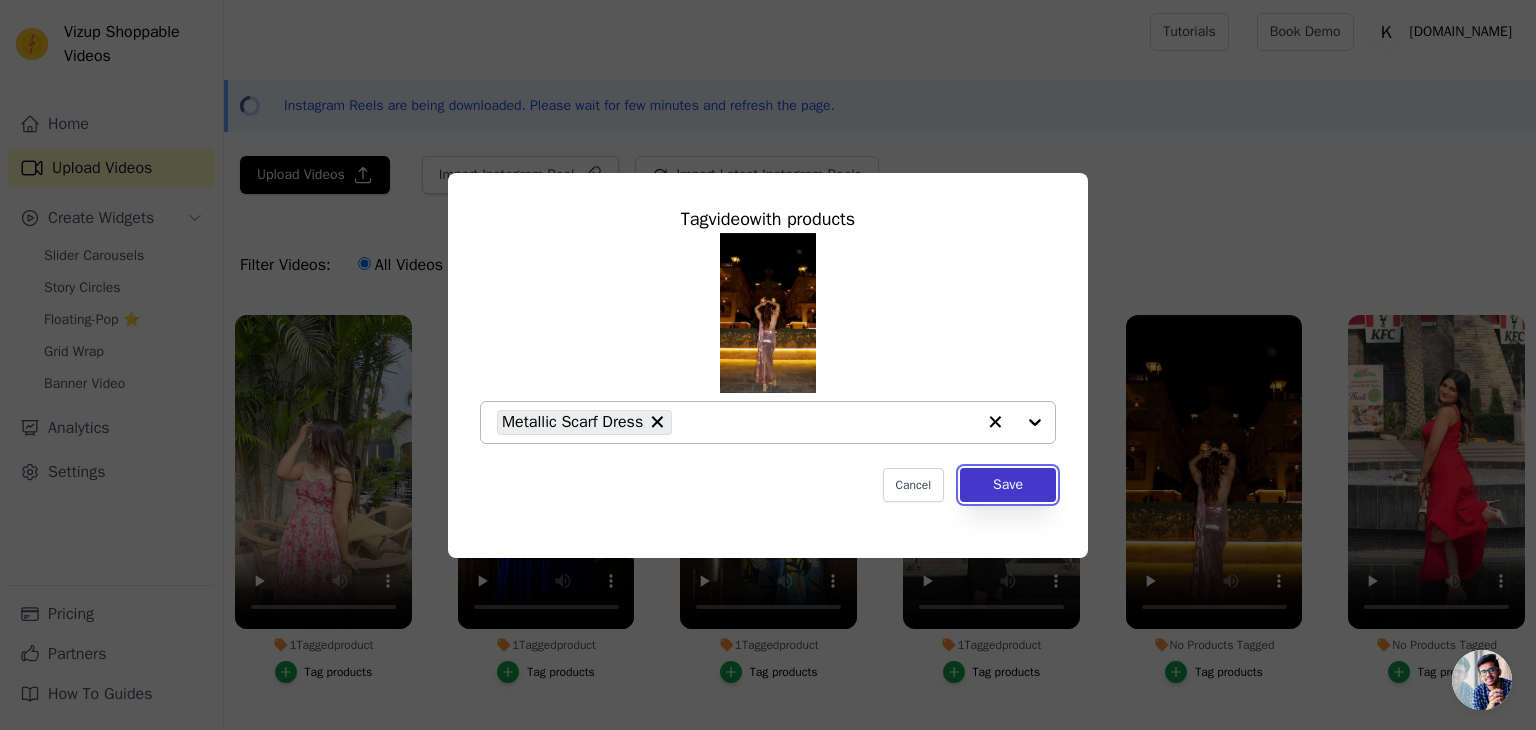 click on "Save" at bounding box center (1008, 485) 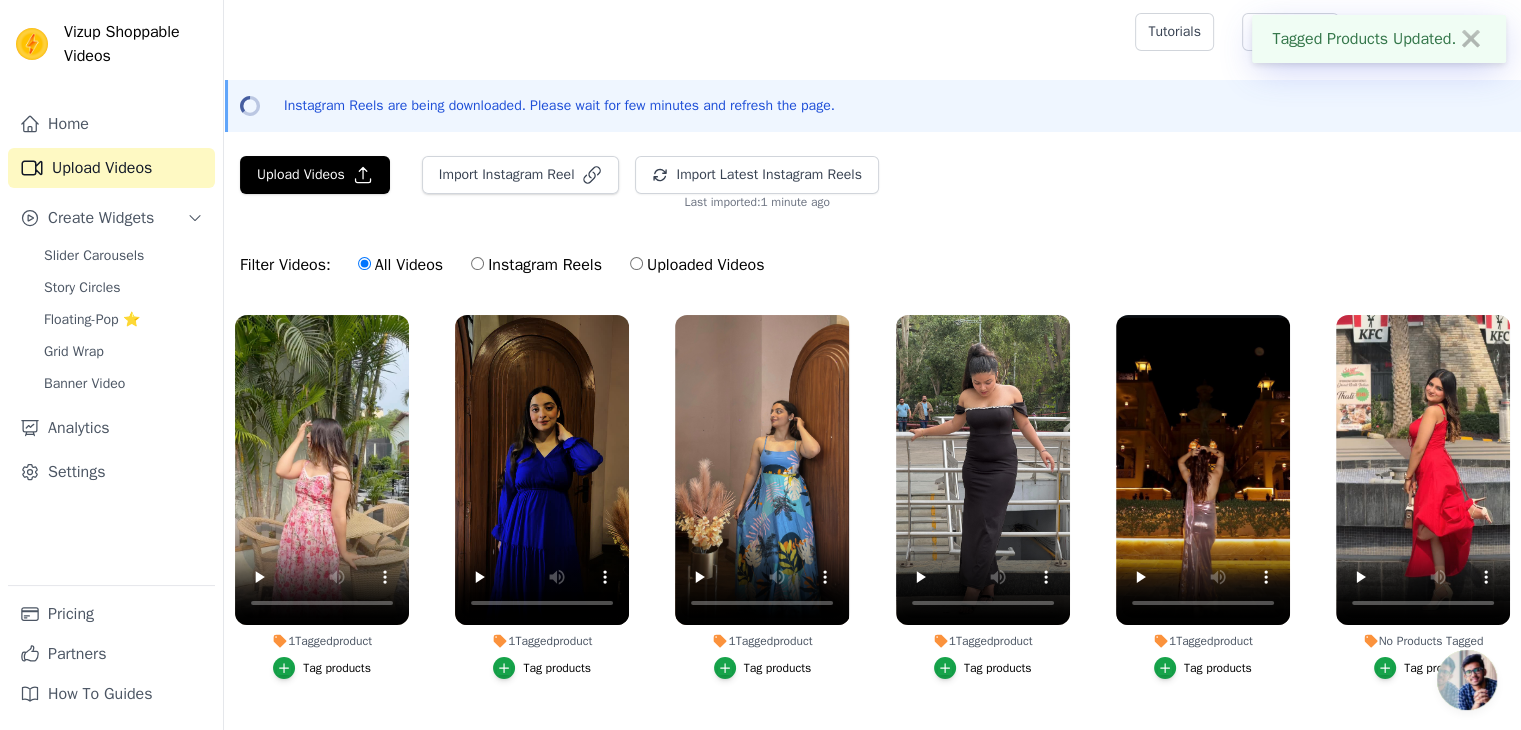click on "No Products Tagged       Tag products" at bounding box center (1423, 501) 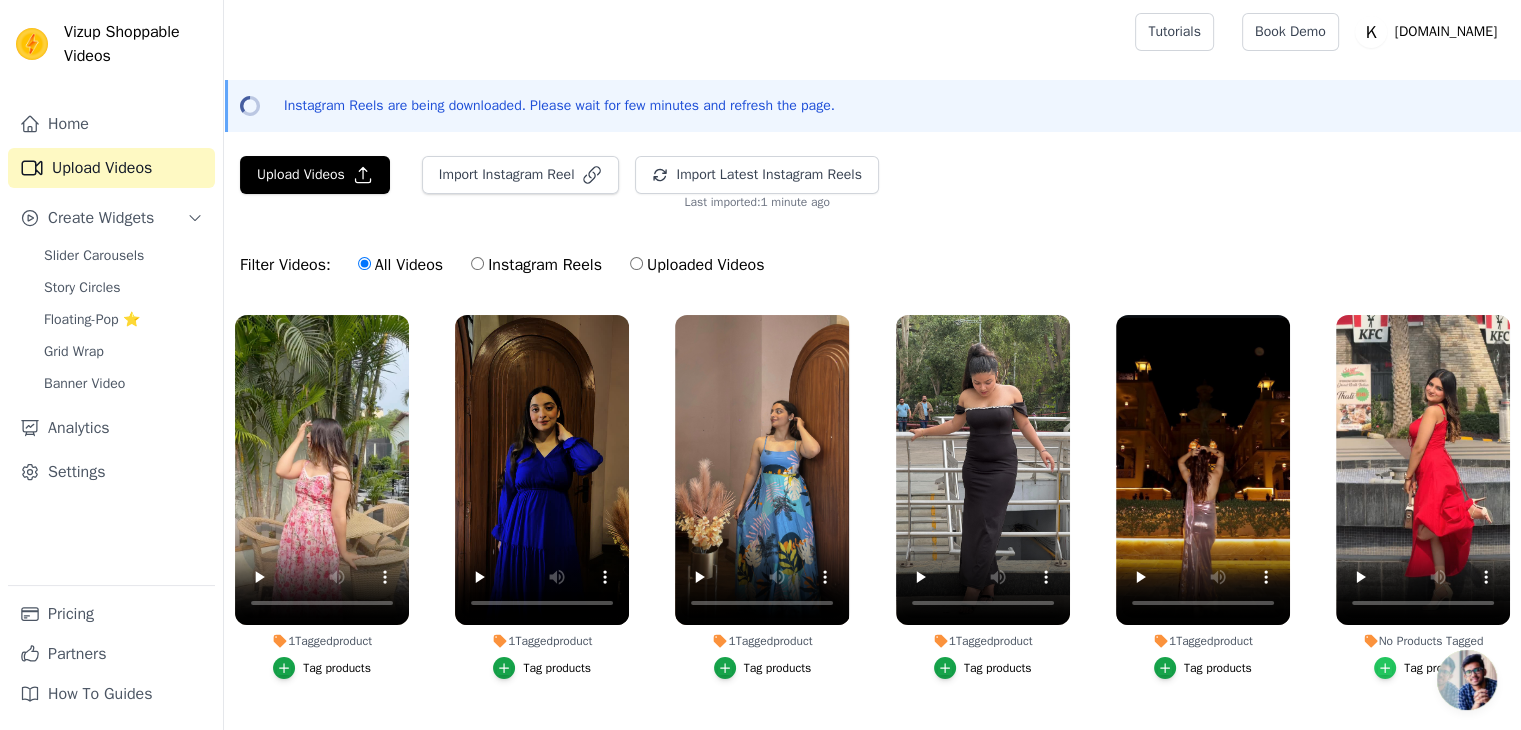 click at bounding box center (1385, 668) 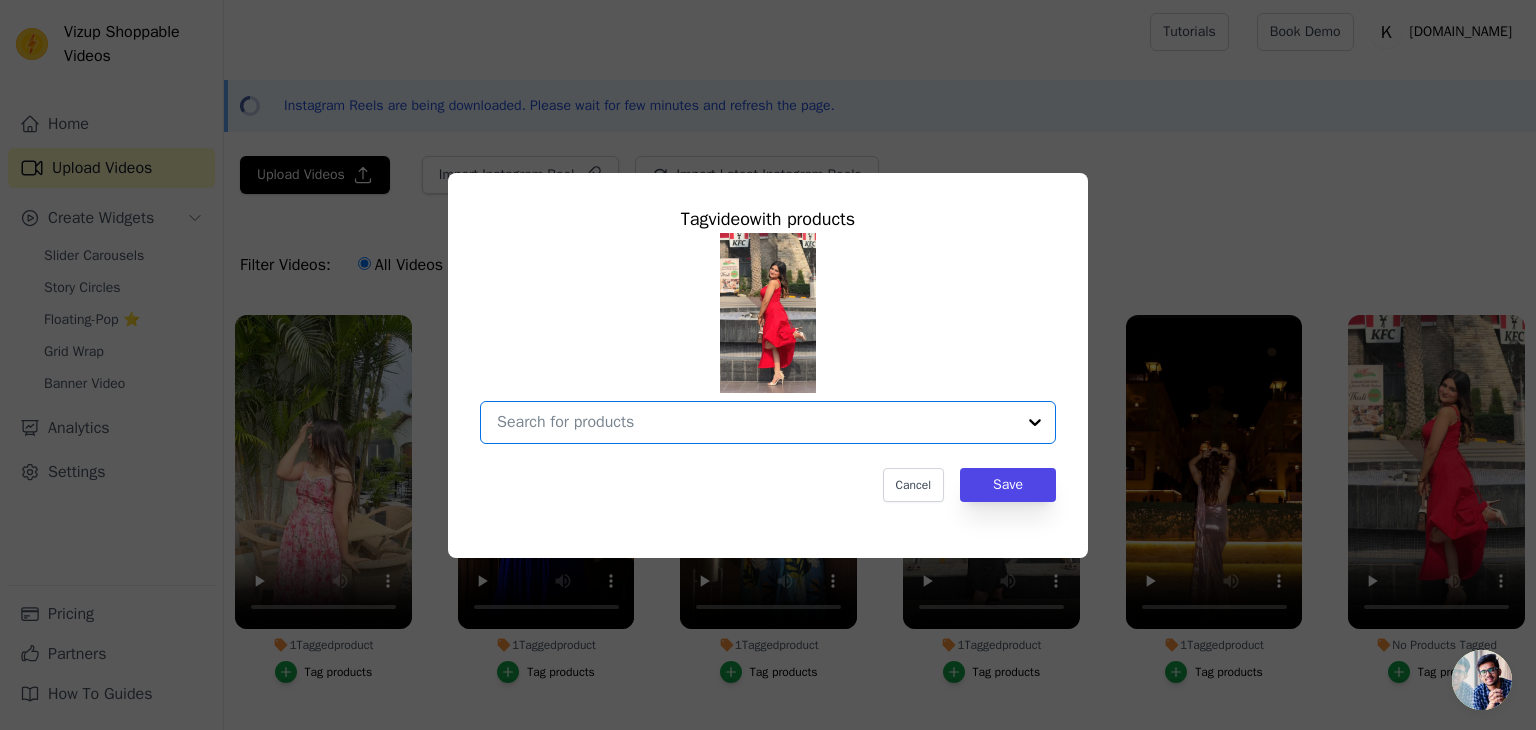 click on "No Products Tagged     Tag  video  with products       Option undefined, selected.   Select is focused, type to refine list, press down to open the menu.                   Cancel   Save     Tag products" at bounding box center [756, 422] 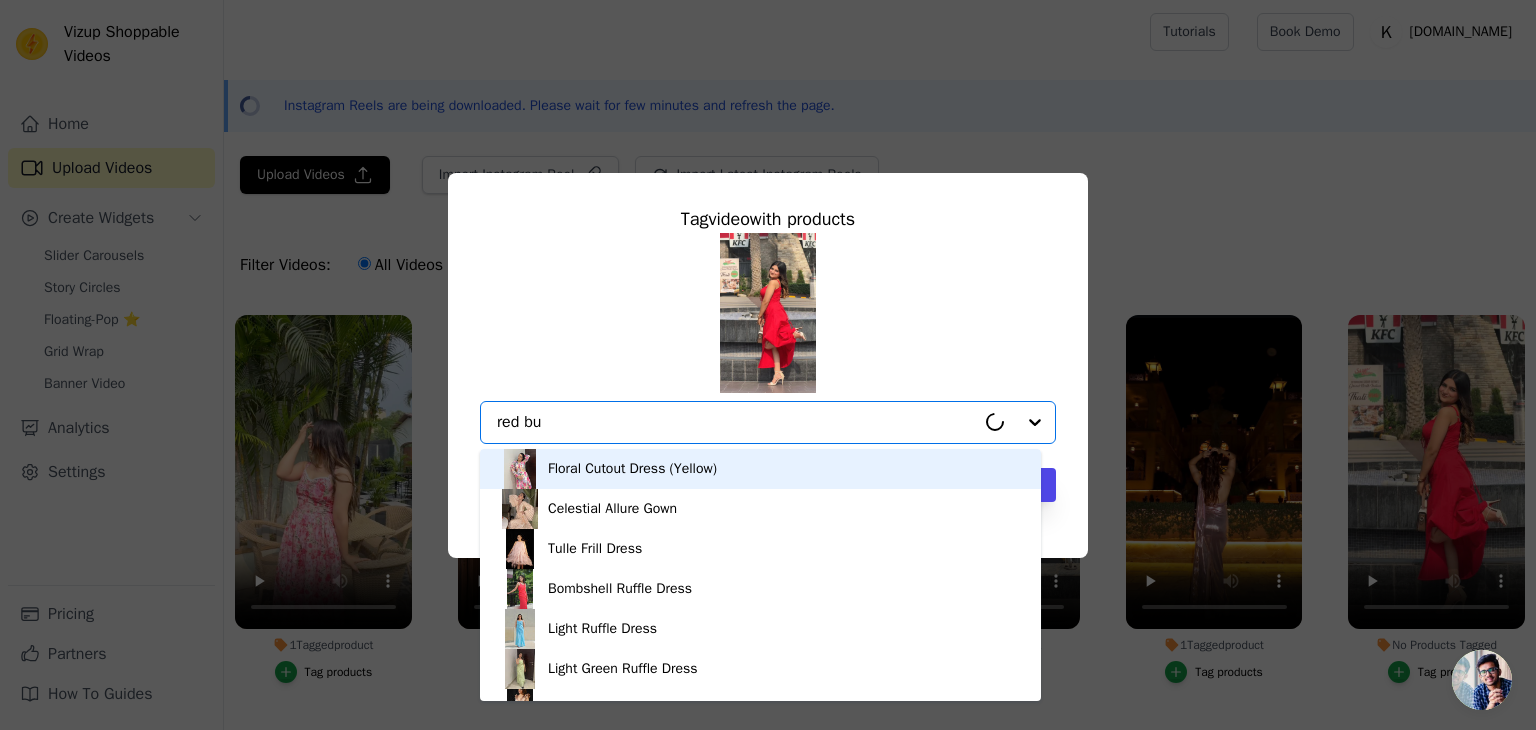 type on "red bus" 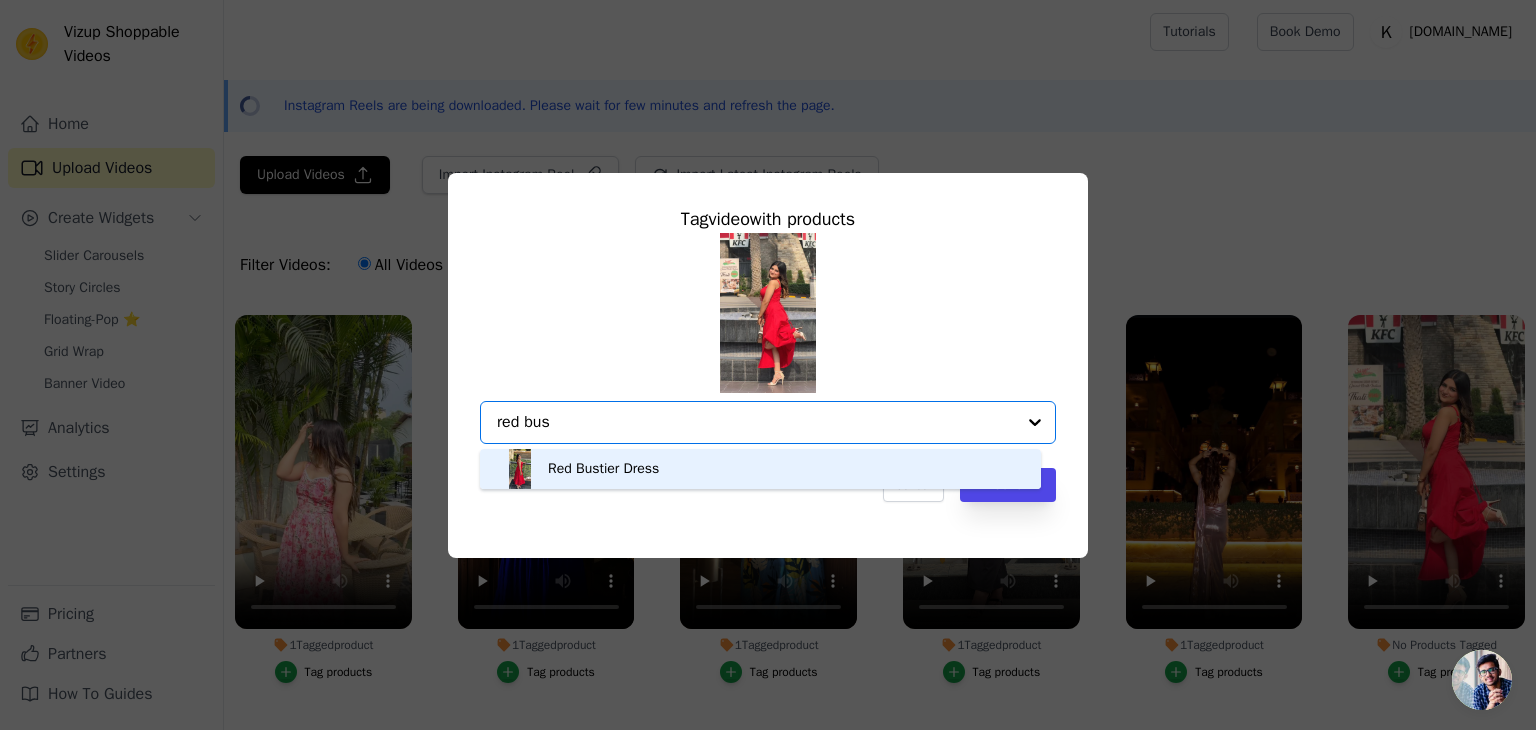 click on "Red Bustier Dress" at bounding box center [760, 469] 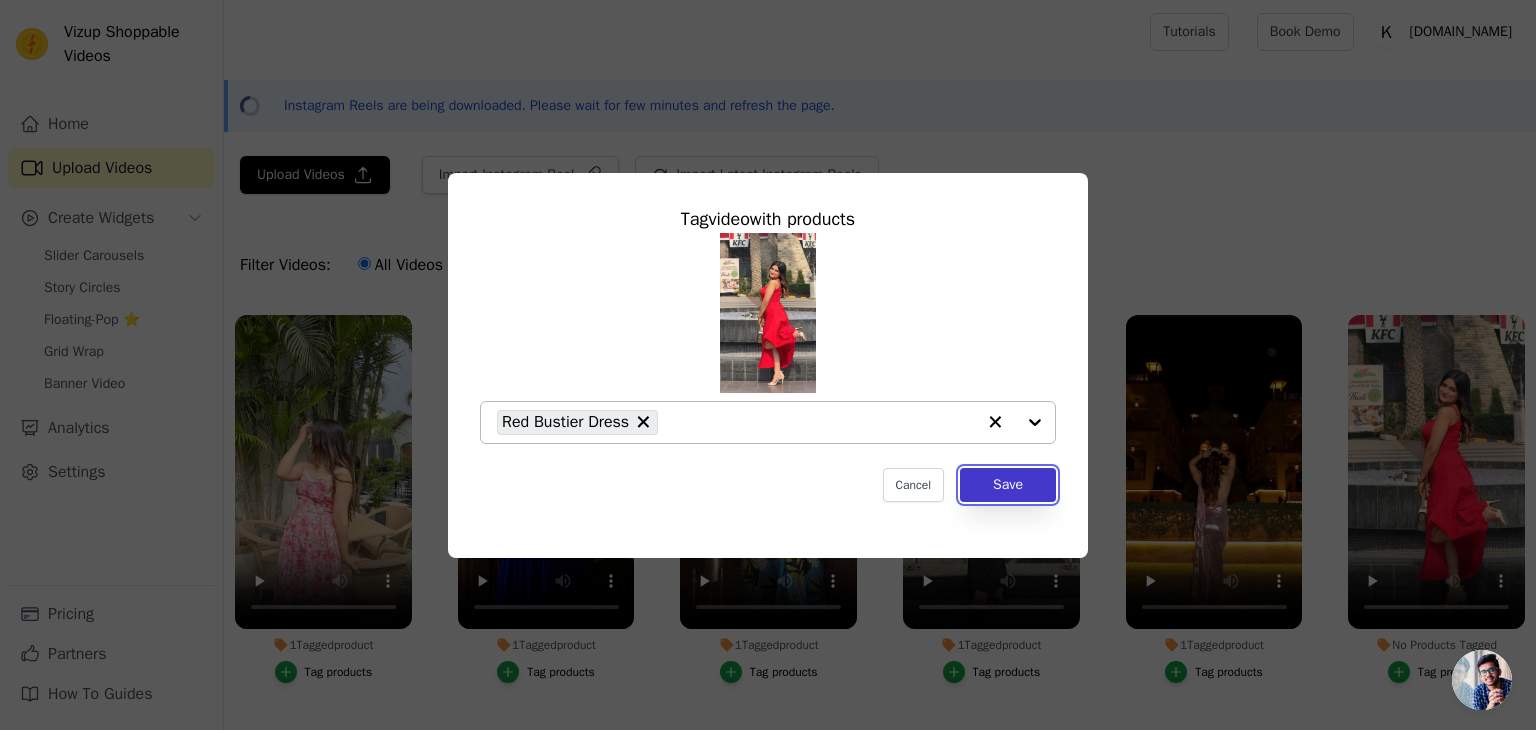 click on "Save" at bounding box center (1008, 485) 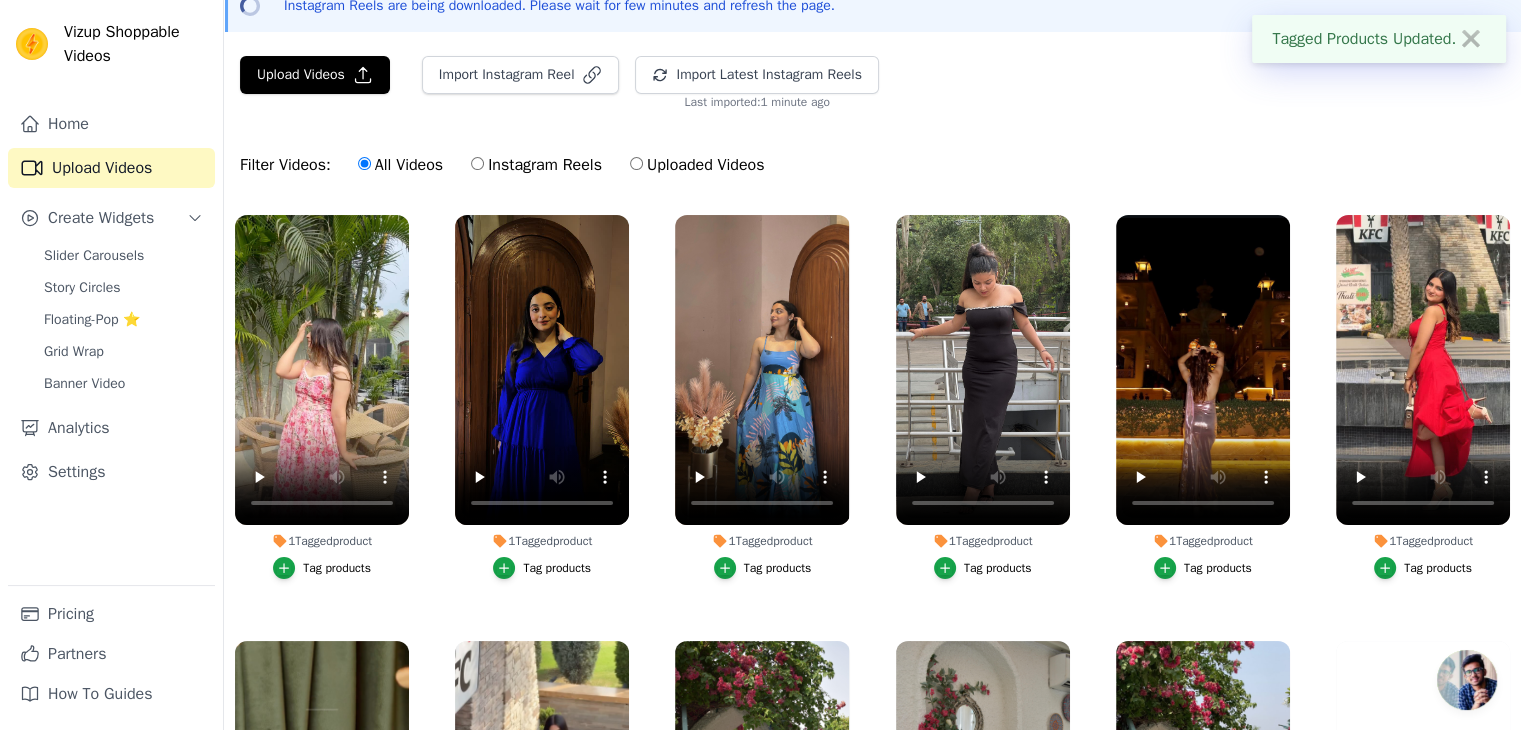 scroll, scrollTop: 107, scrollLeft: 0, axis: vertical 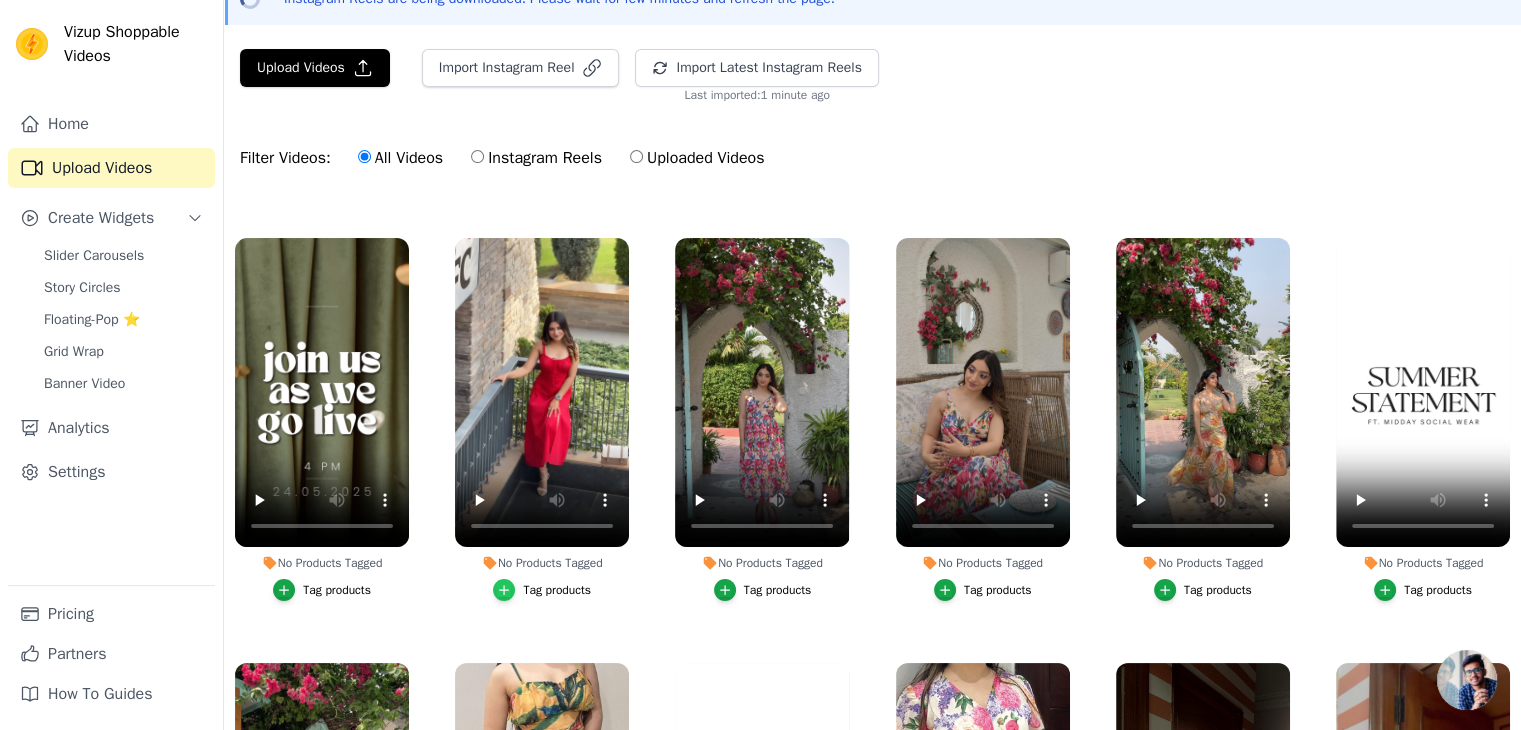 click 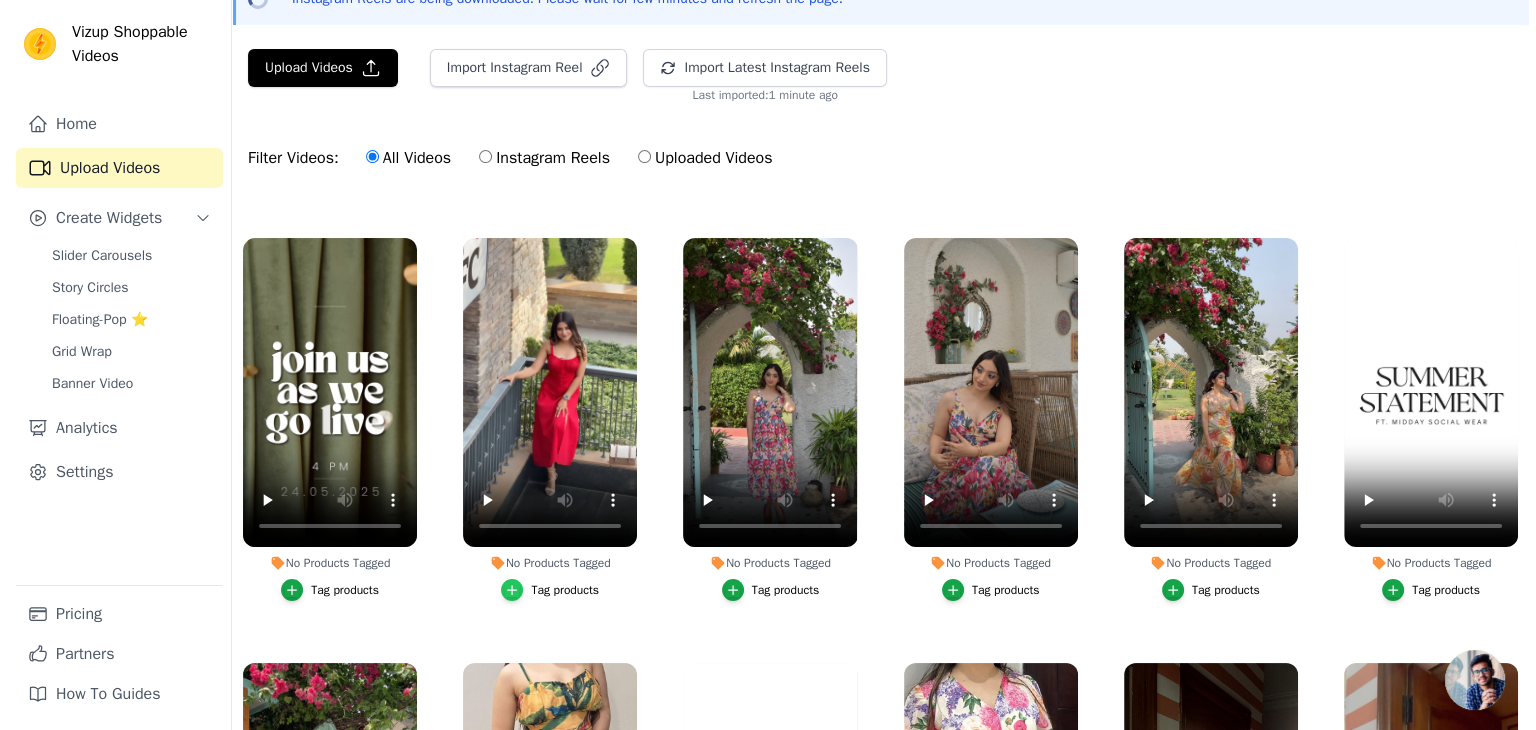 scroll, scrollTop: 0, scrollLeft: 0, axis: both 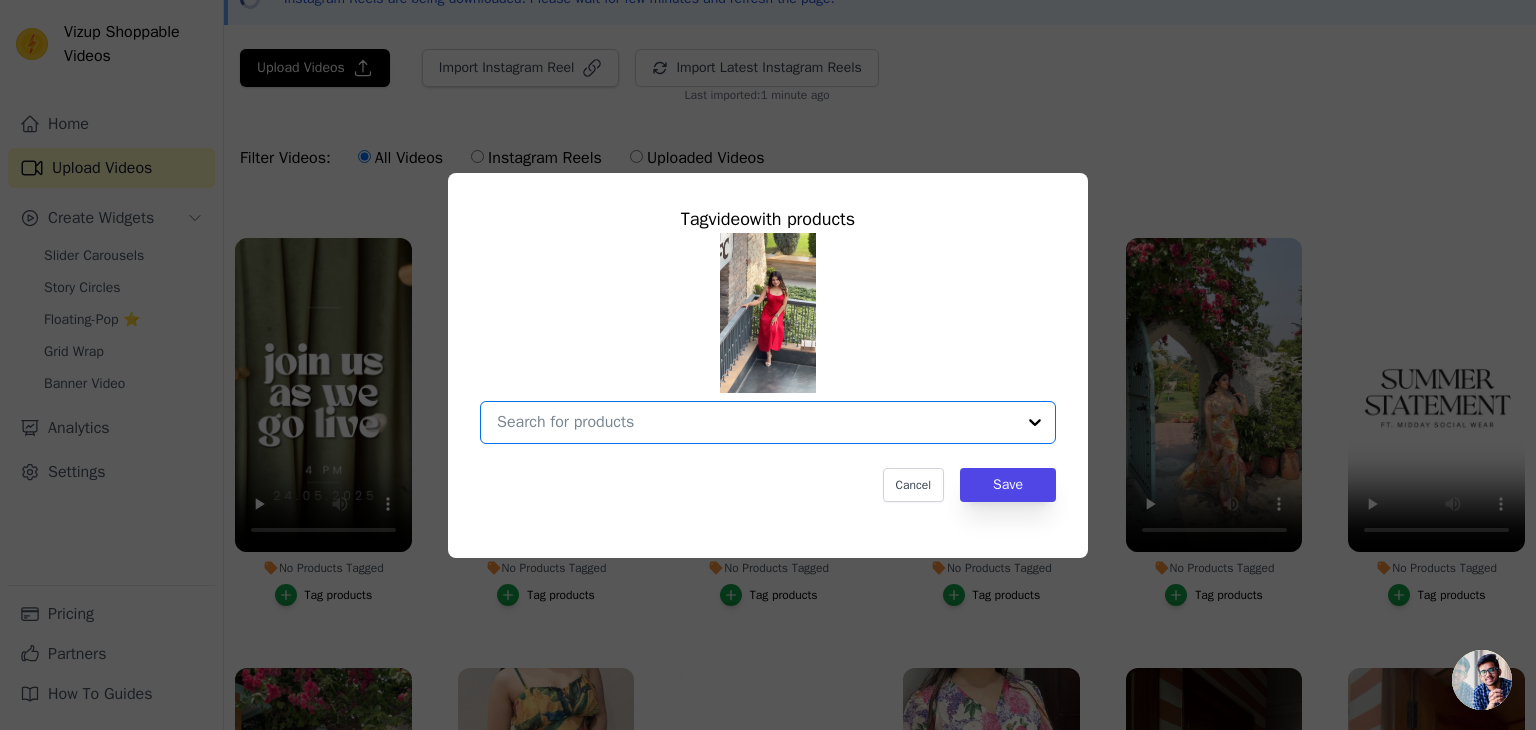 click on "No Products Tagged     Tag  video  with products       Option undefined, selected.   Select is focused, type to refine list, press down to open the menu.                   Cancel   Save     Tag products" at bounding box center [756, 422] 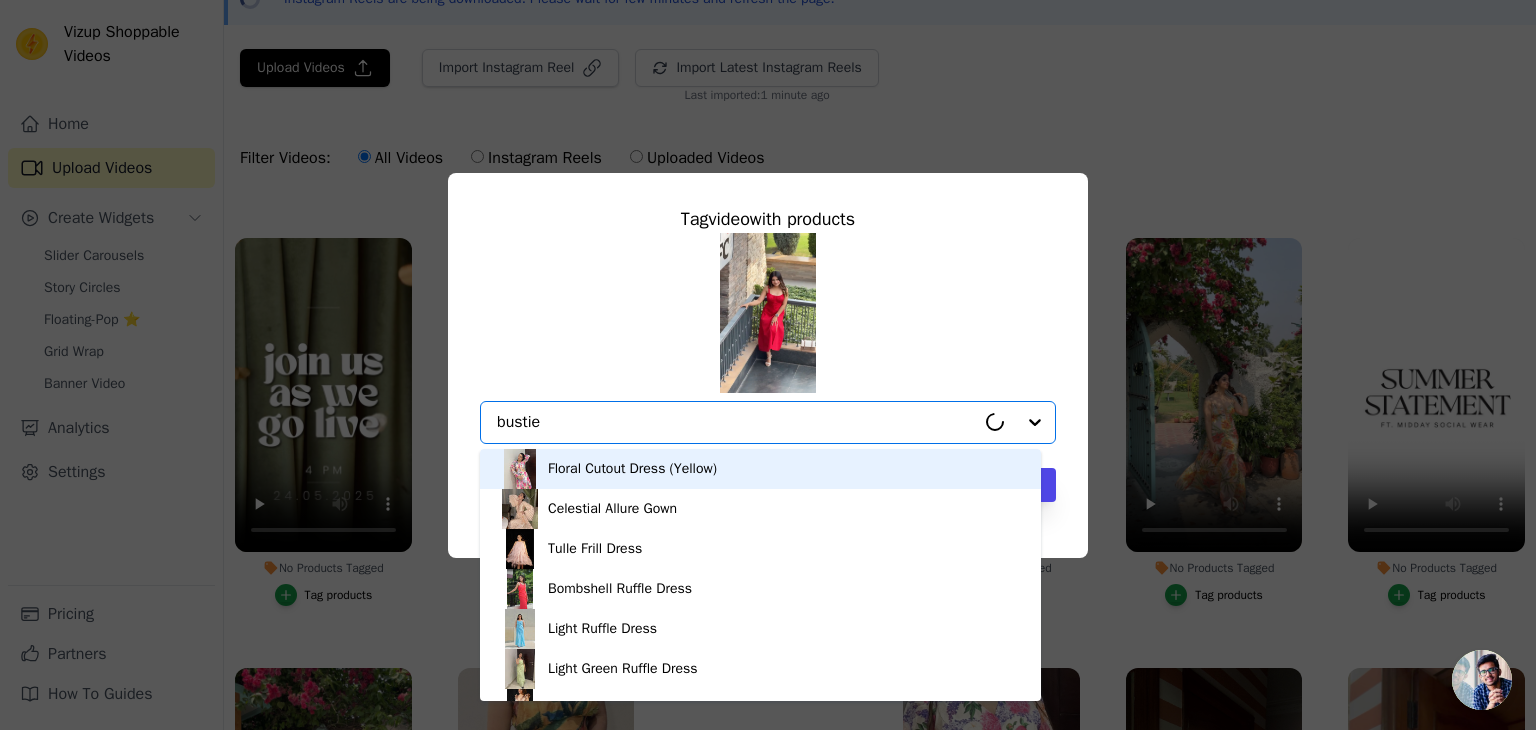 type on "bustier" 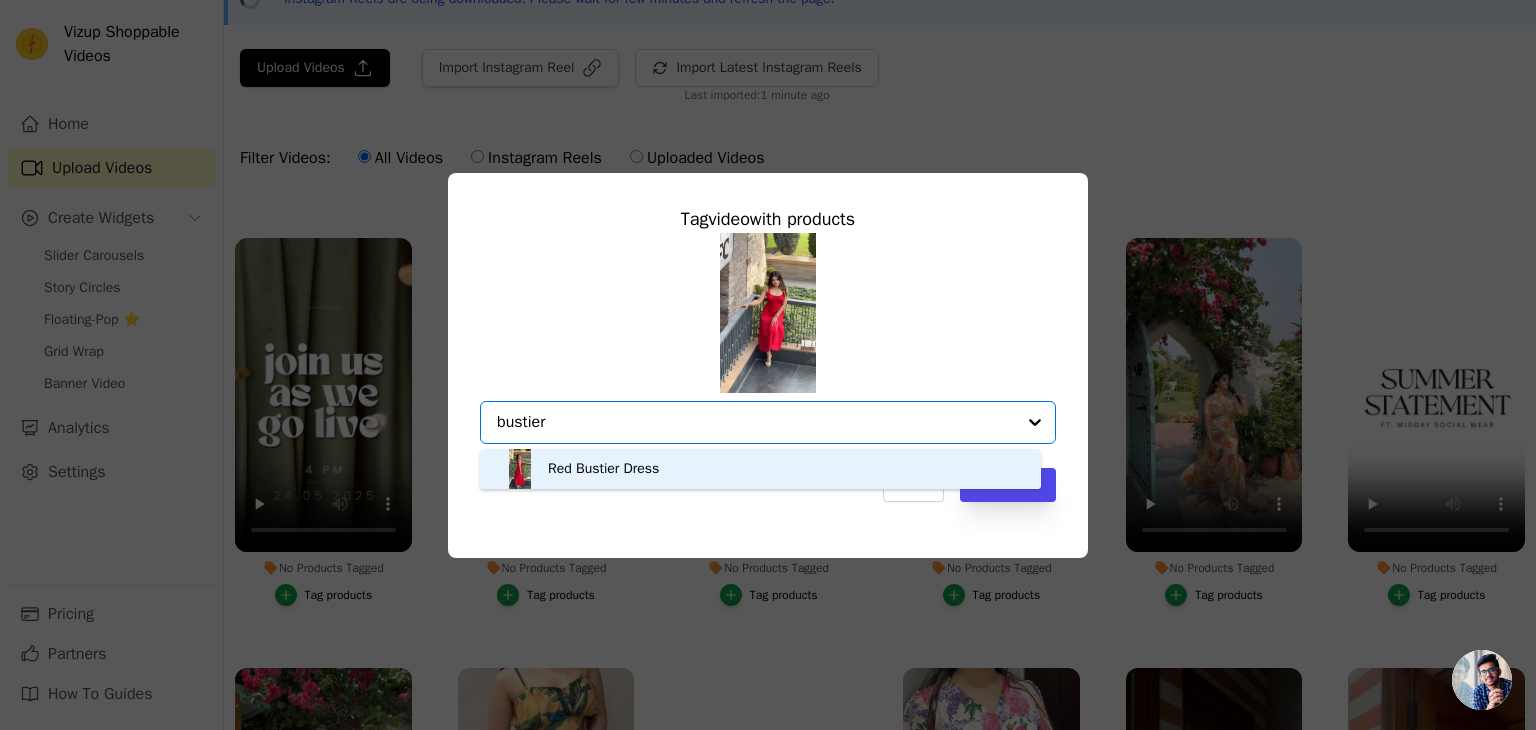 click on "Red Bustier Dress" at bounding box center (603, 469) 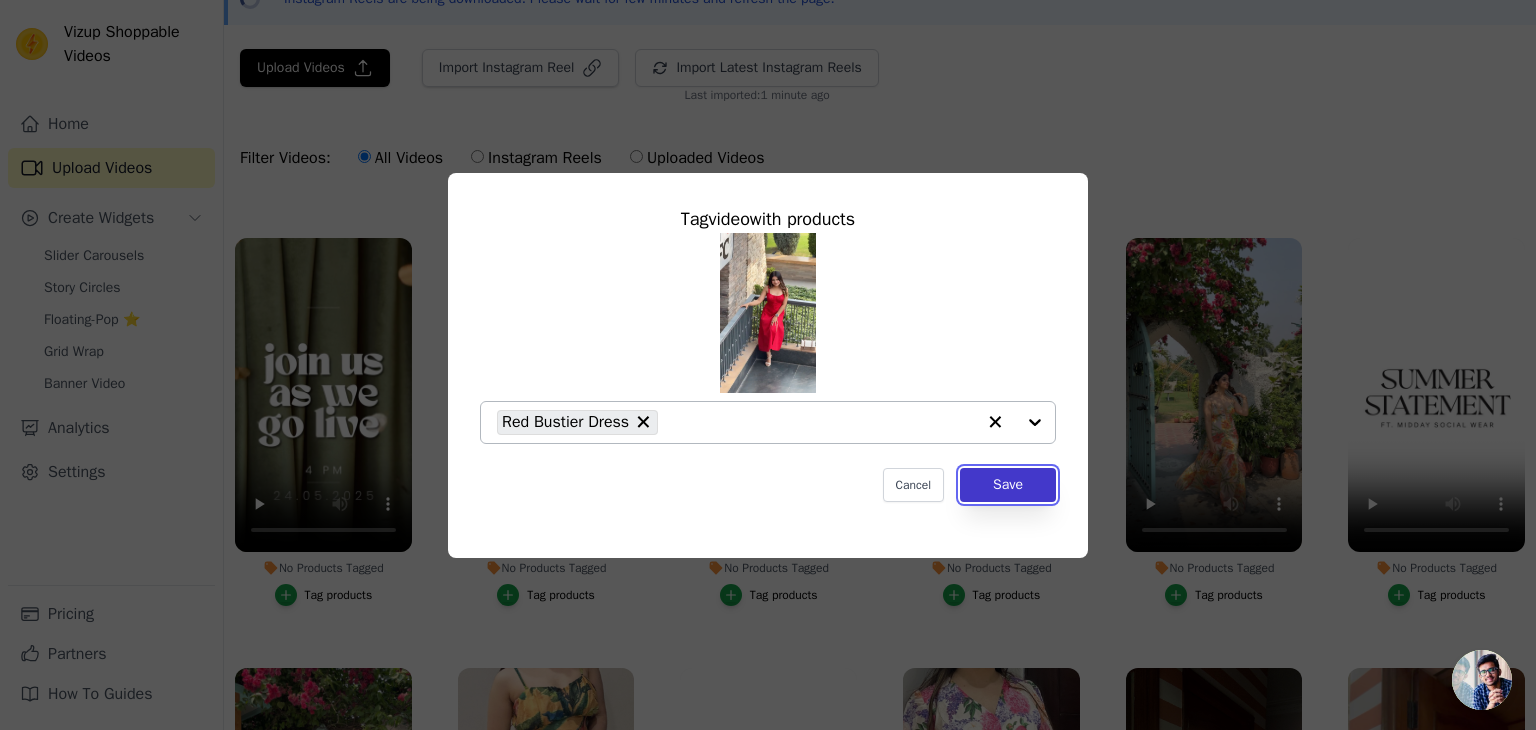 click on "Save" at bounding box center [1008, 485] 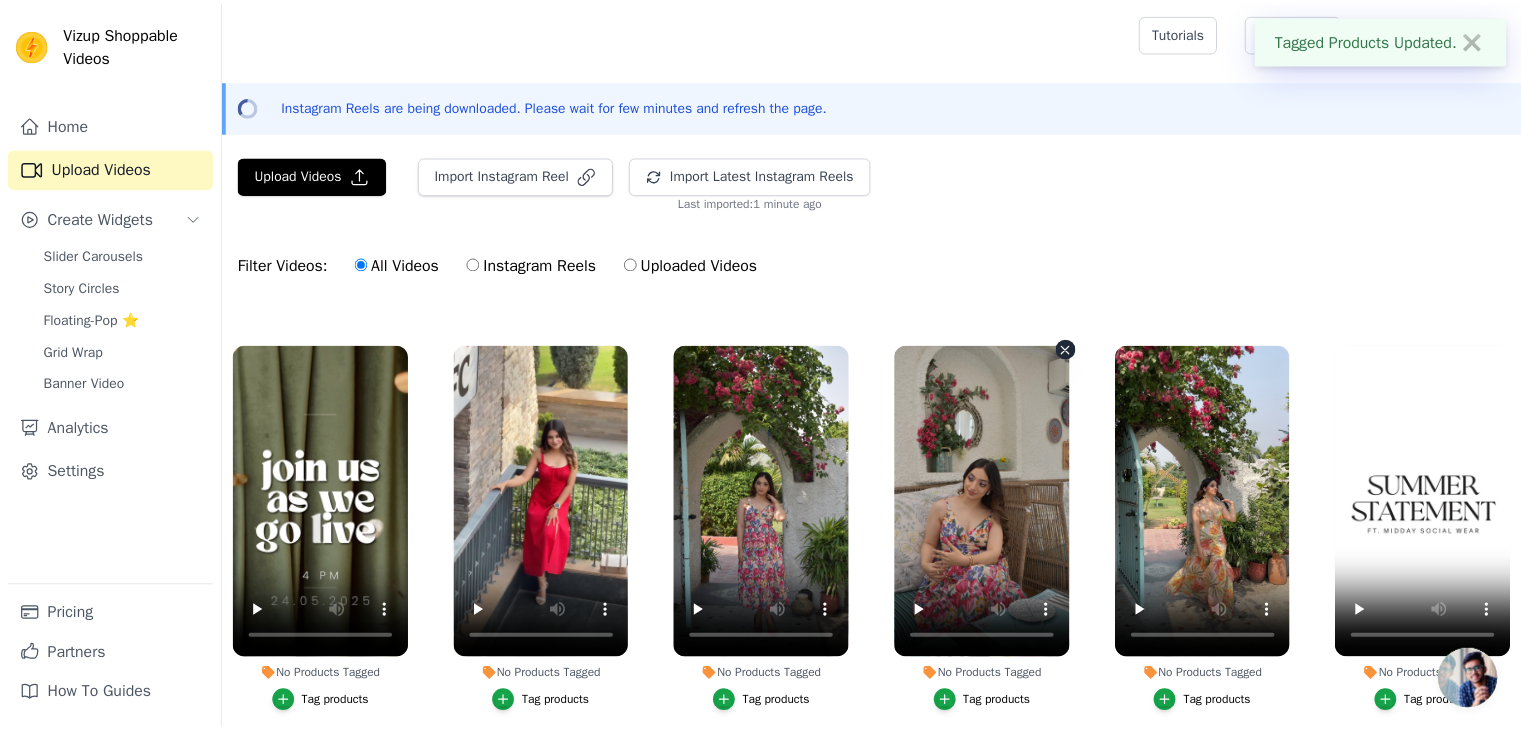 scroll, scrollTop: 107, scrollLeft: 0, axis: vertical 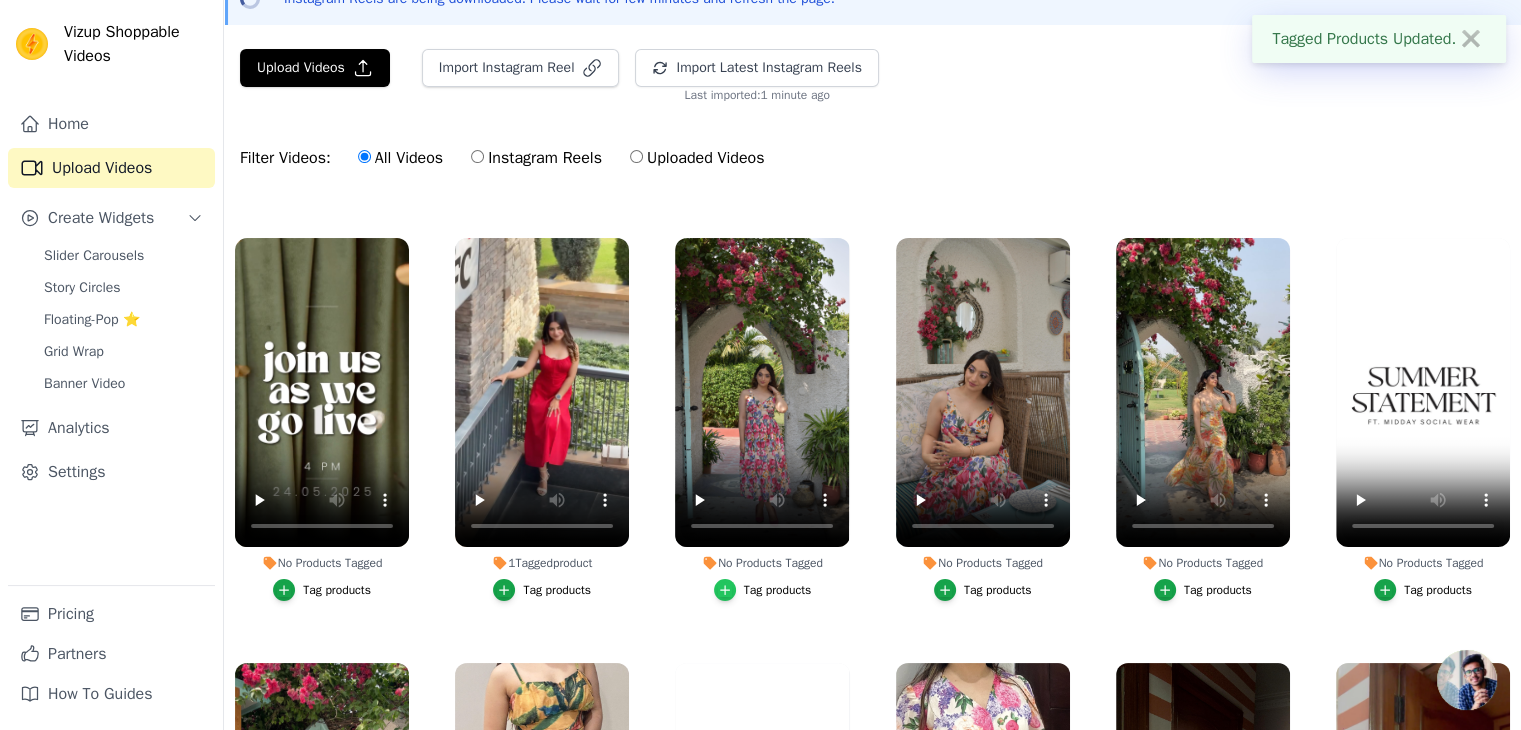 click at bounding box center (725, 590) 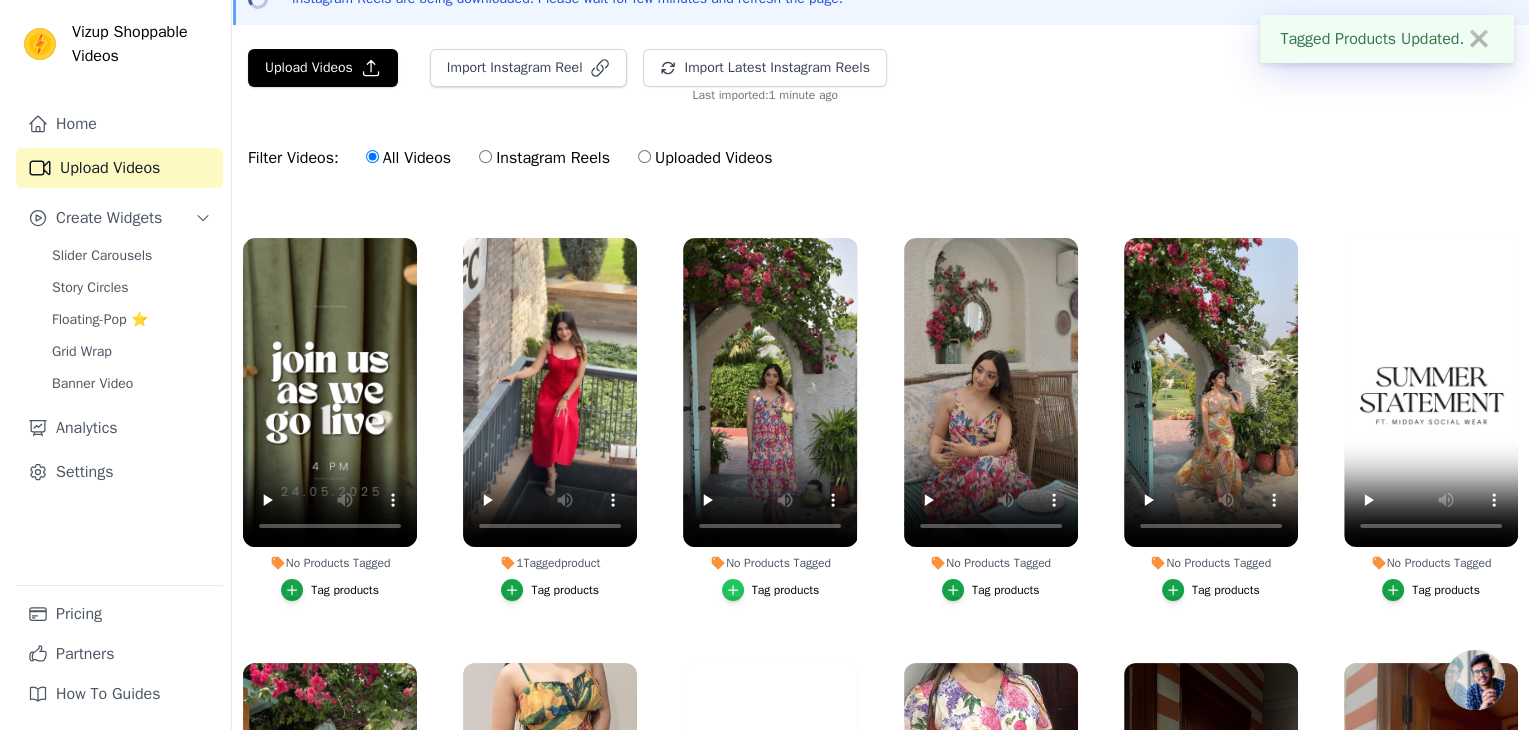 scroll, scrollTop: 0, scrollLeft: 0, axis: both 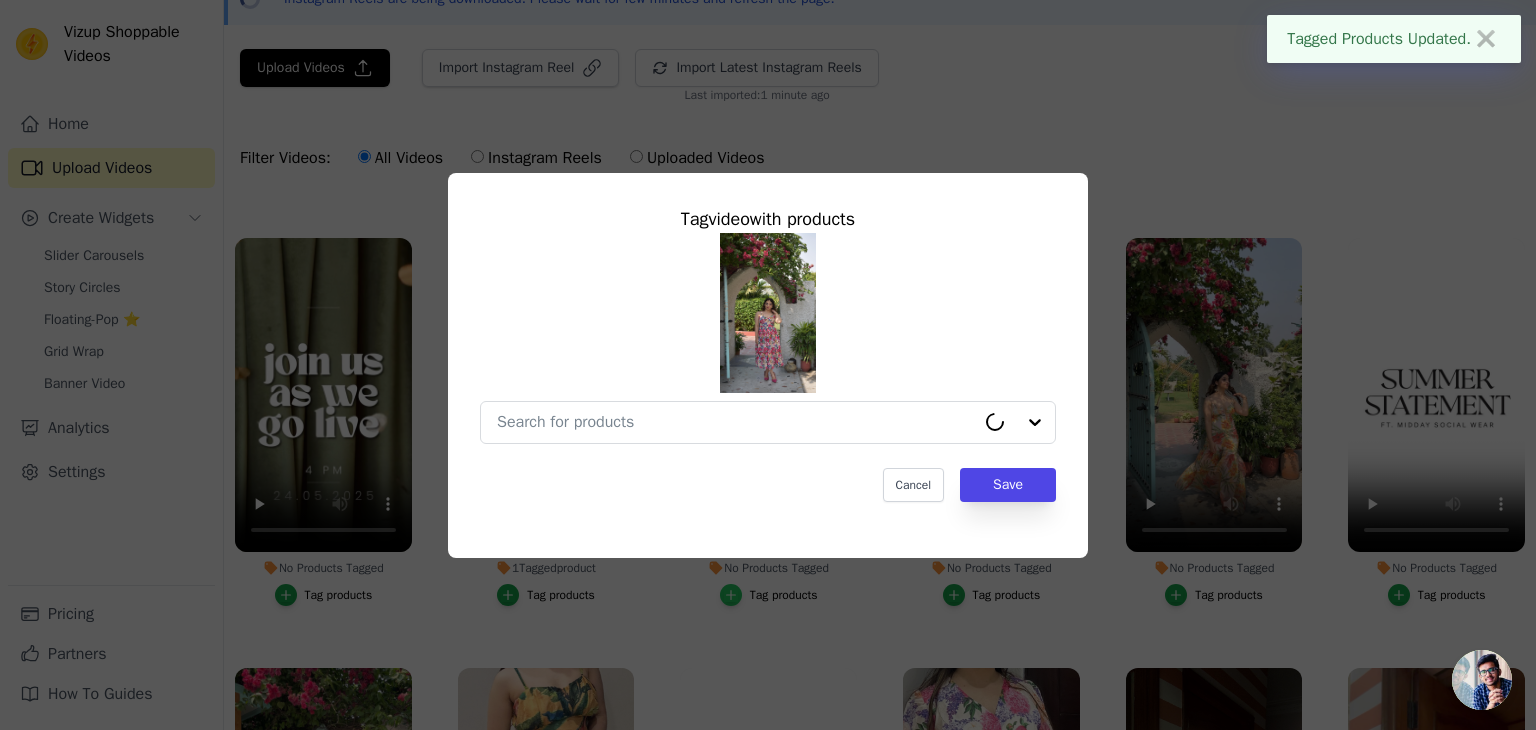 type 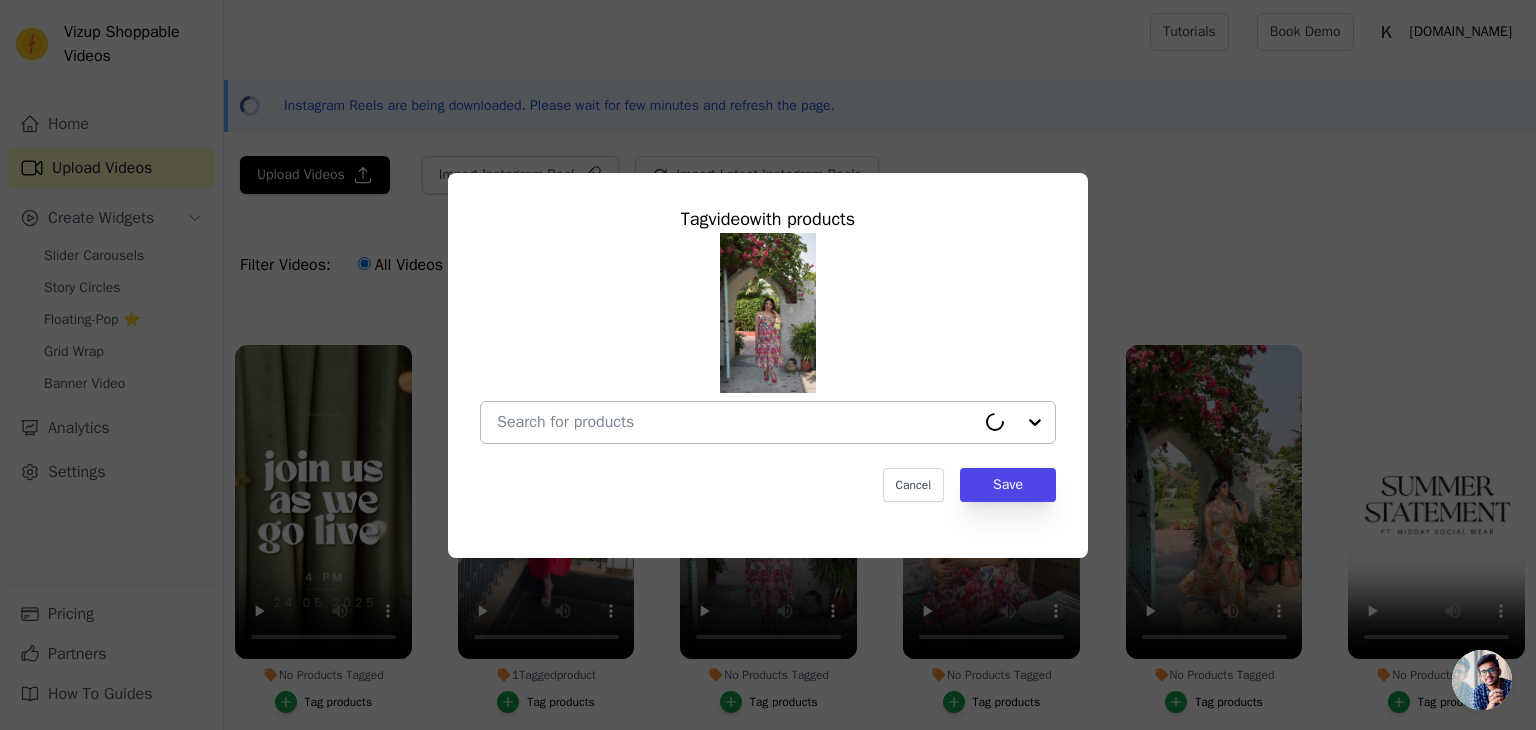 click at bounding box center (736, 422) 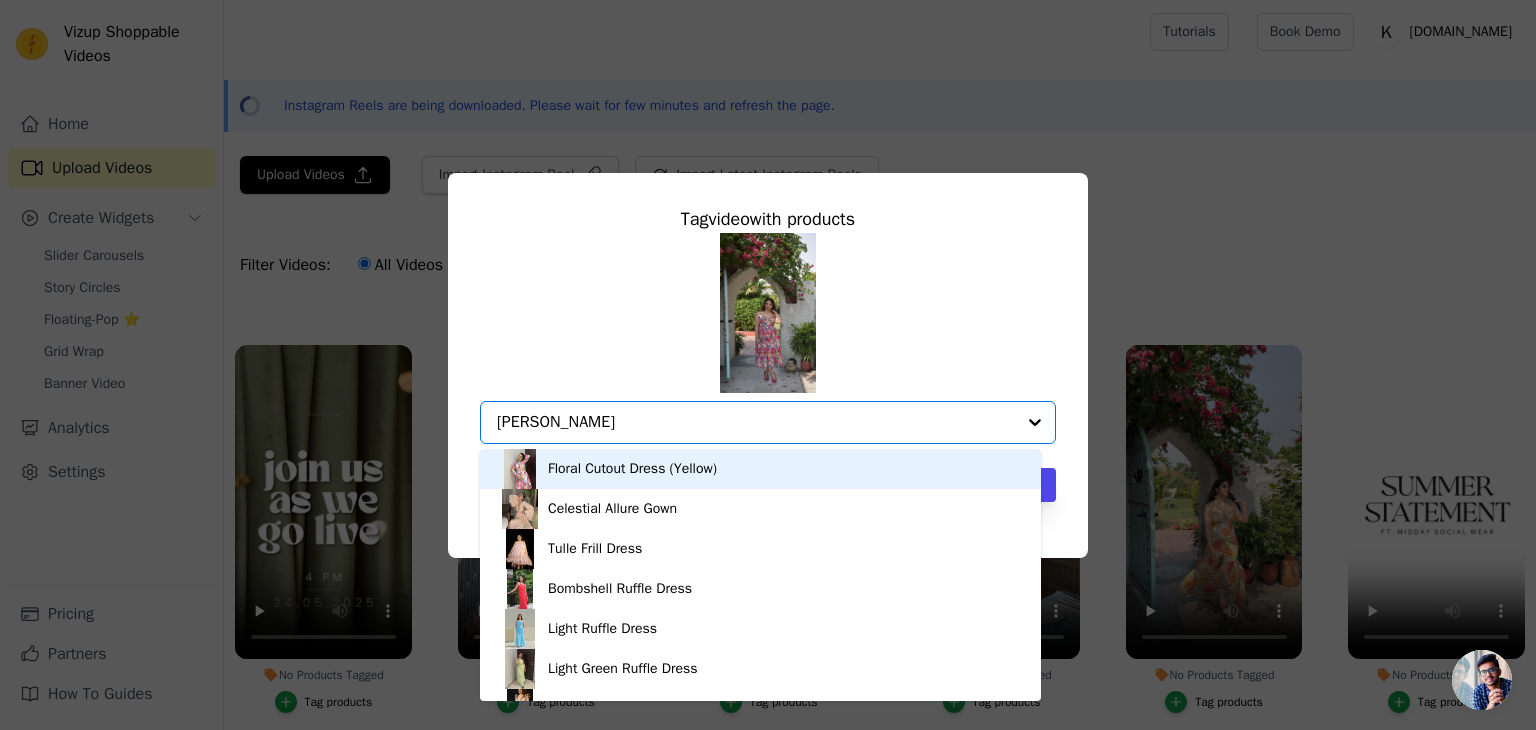 type on "tulip" 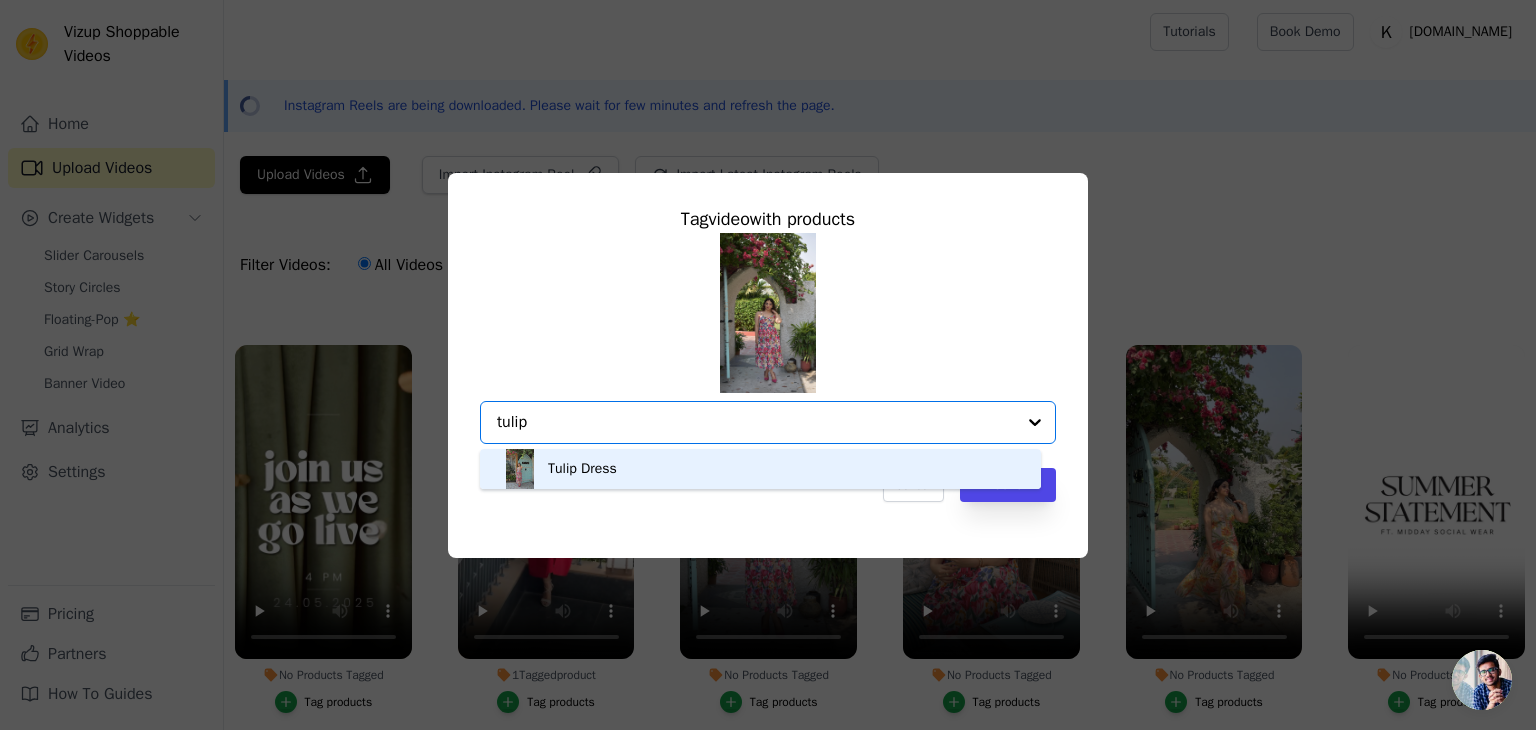 click on "Tulip Dress" at bounding box center (760, 469) 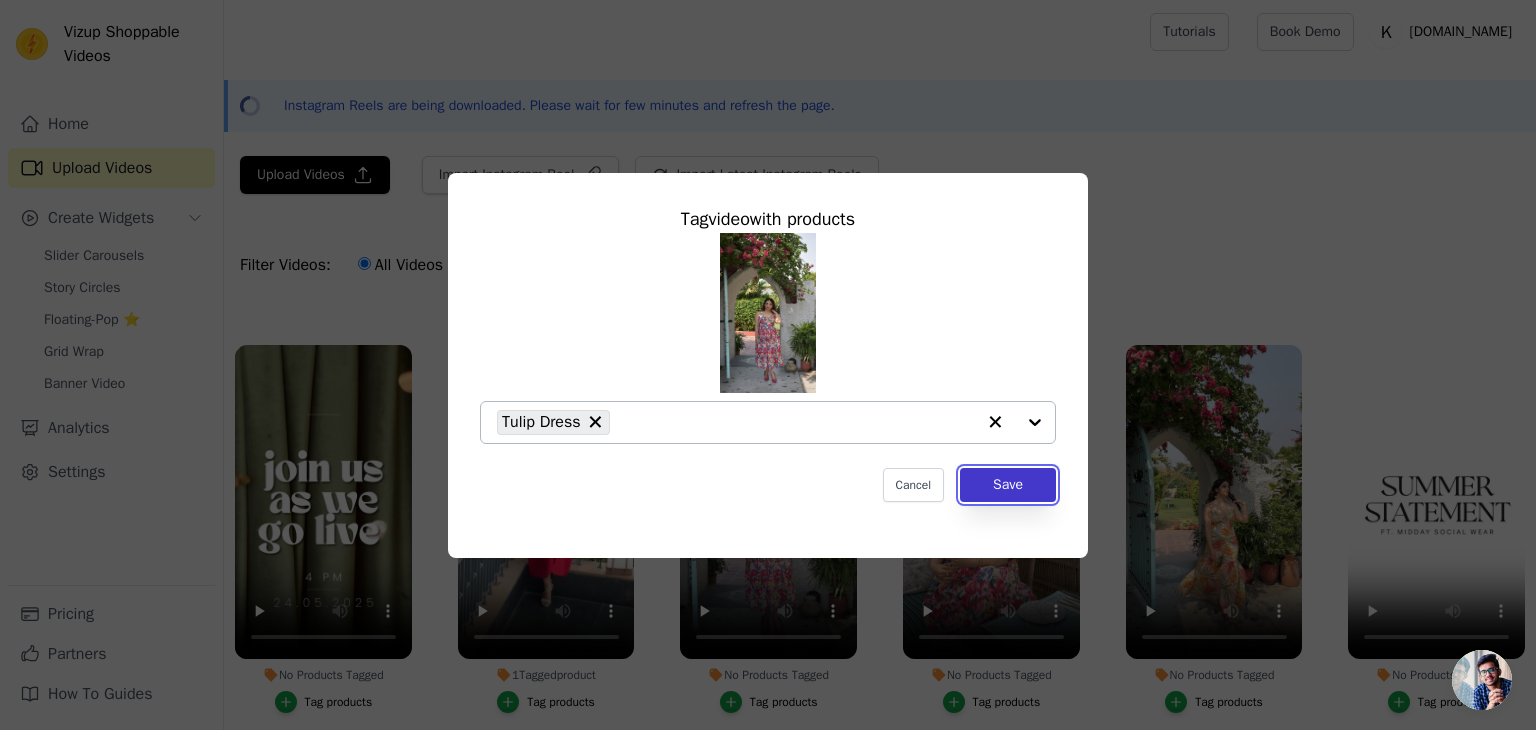 click on "Save" at bounding box center (1008, 485) 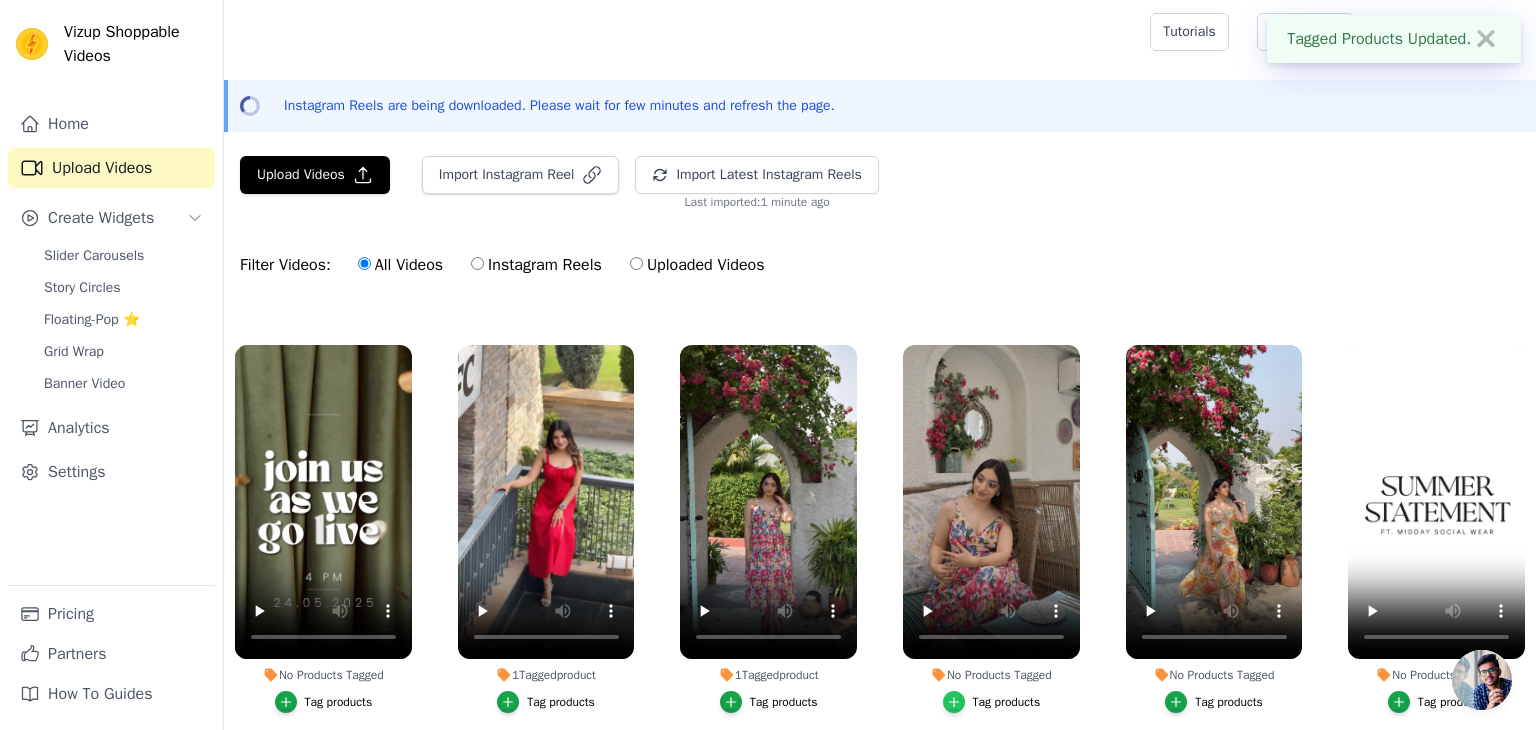 click 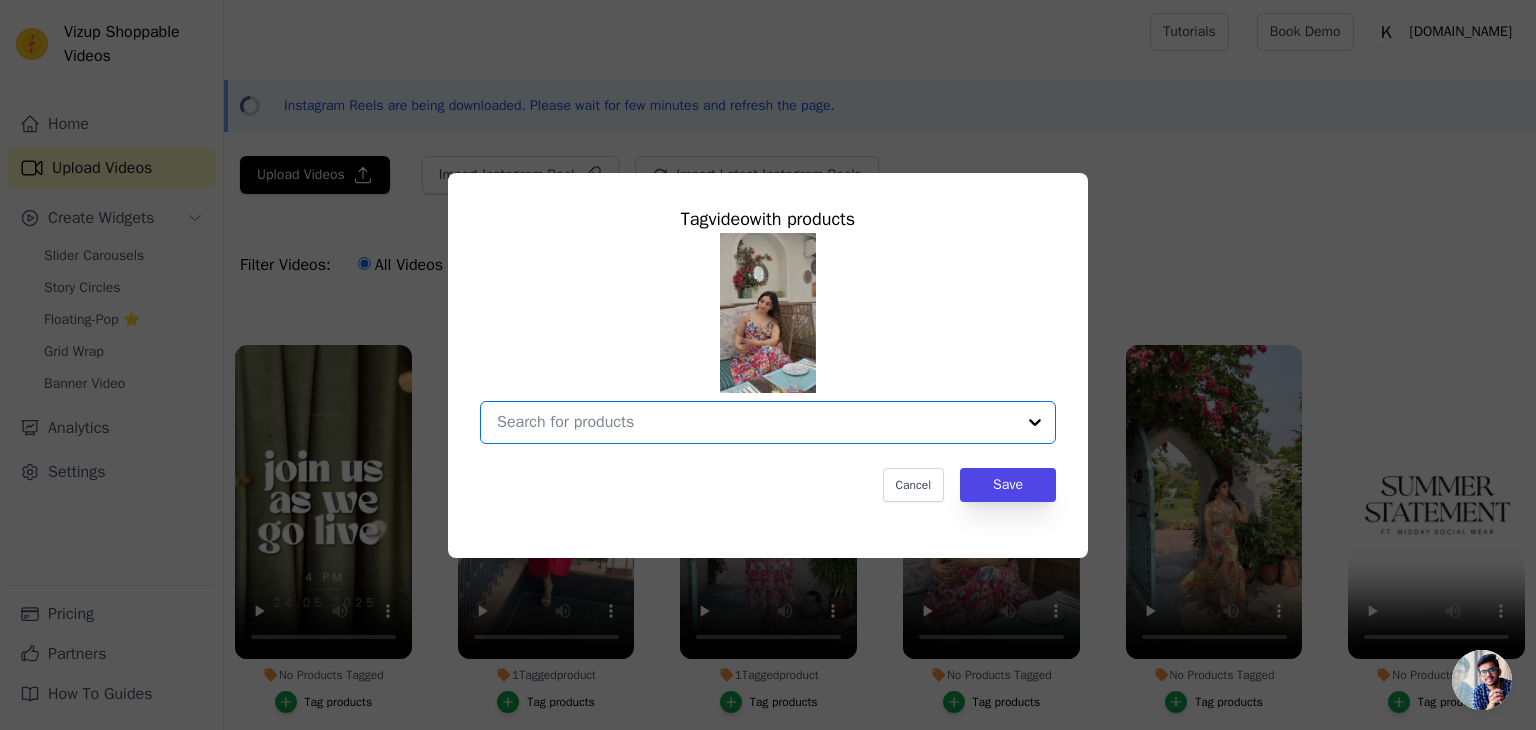 click on "No Products Tagged     Tag  video  with products       Option undefined, selected.   Select is focused, type to refine list, press down to open the menu.                   Cancel   Save     Tag products" at bounding box center (756, 422) 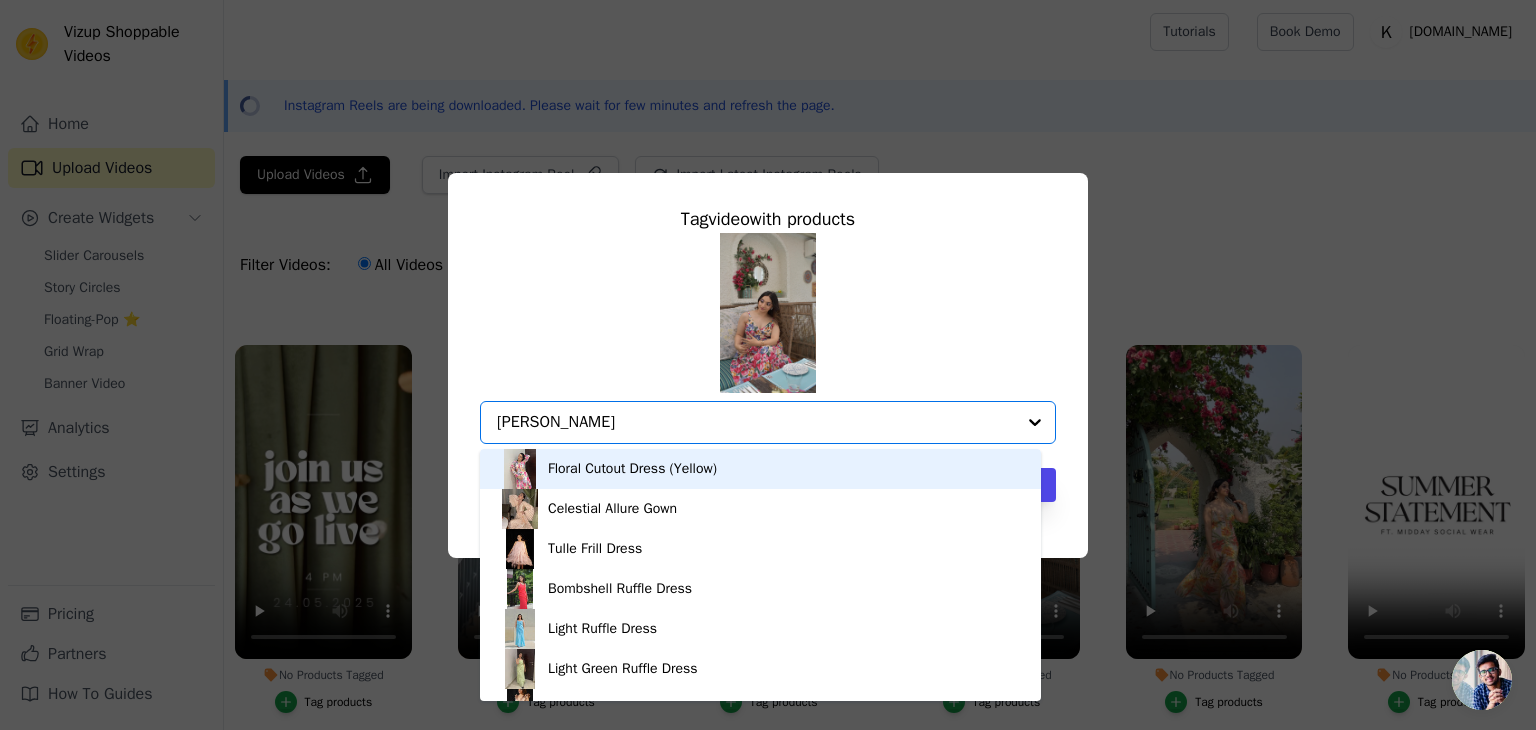 type on "tulip" 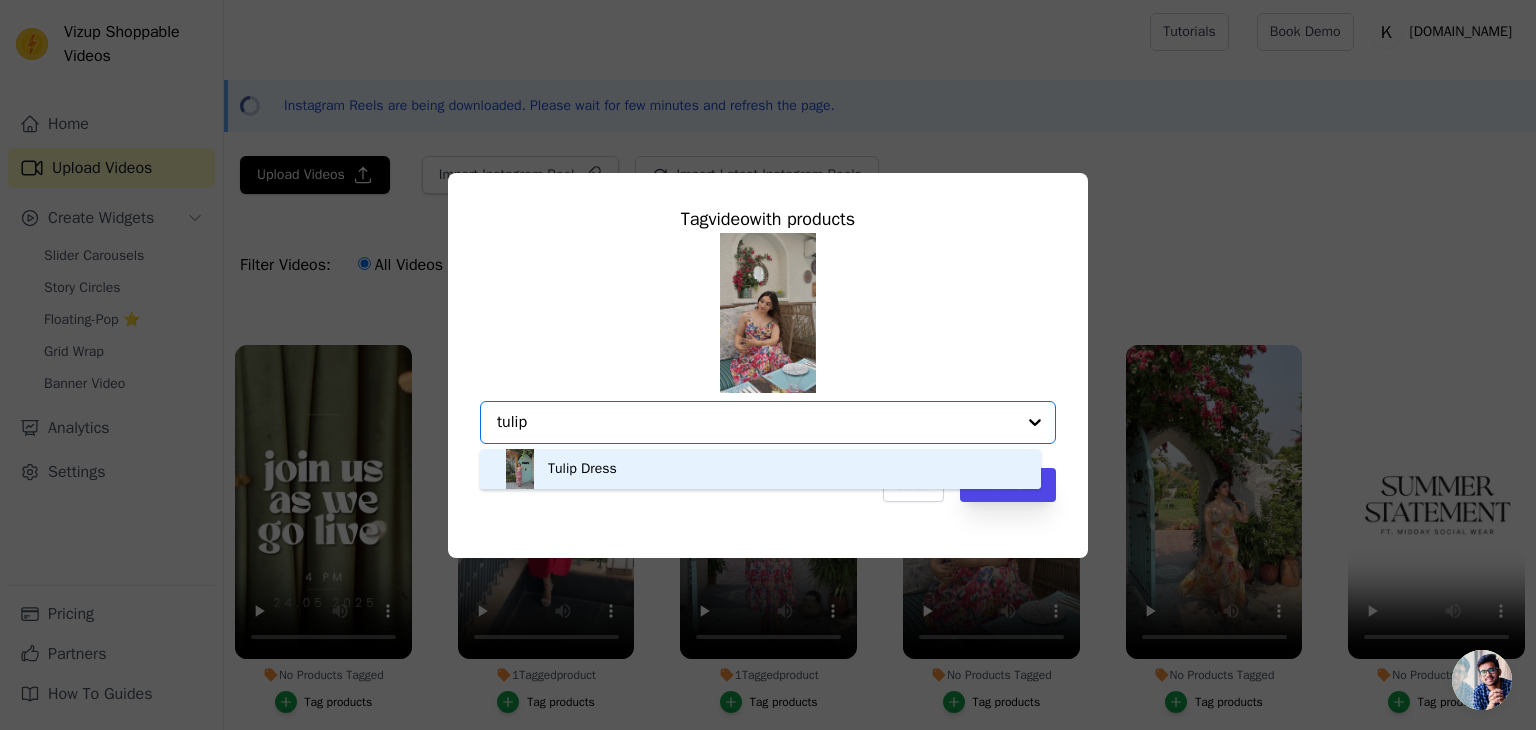 click on "Tulip Dress" at bounding box center [760, 469] 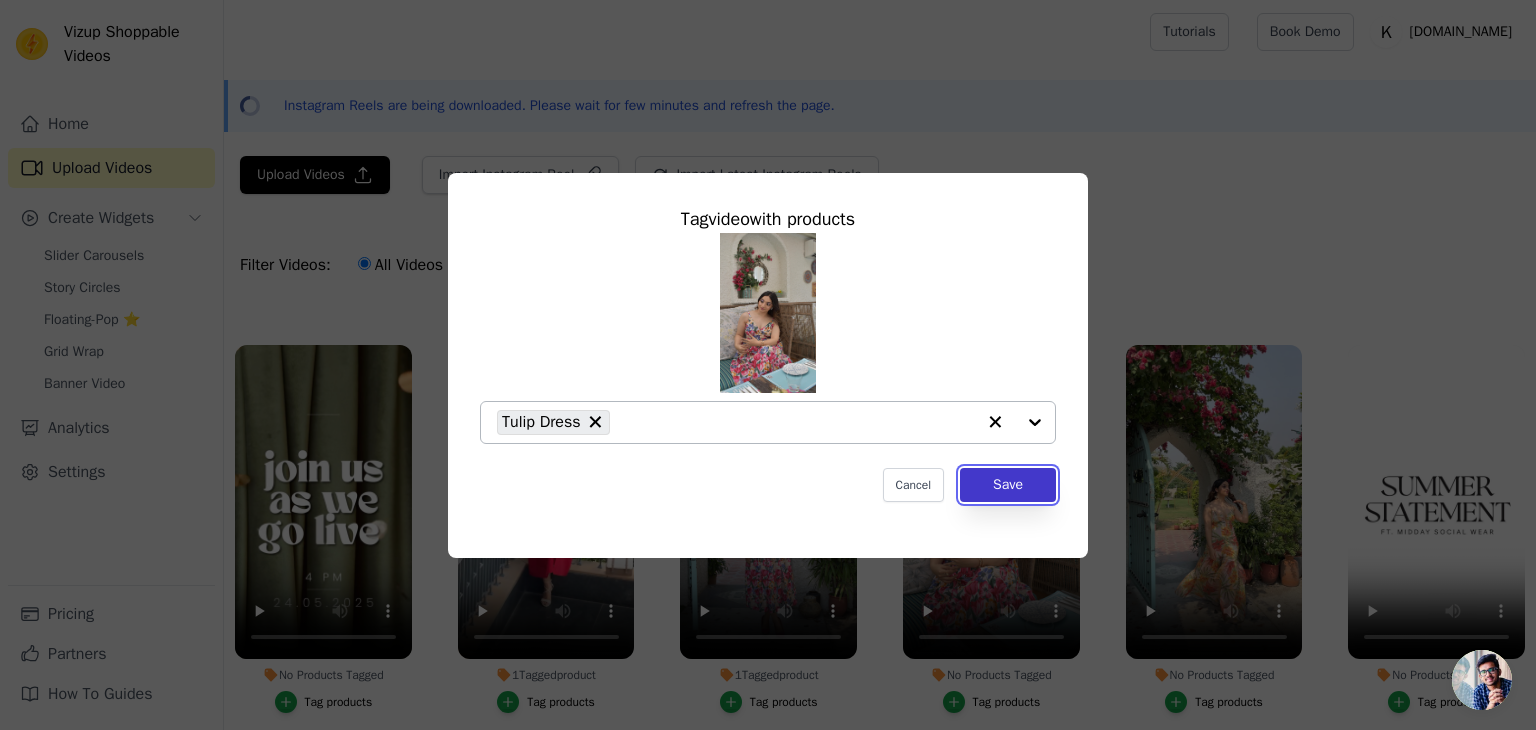 click on "Save" at bounding box center [1008, 485] 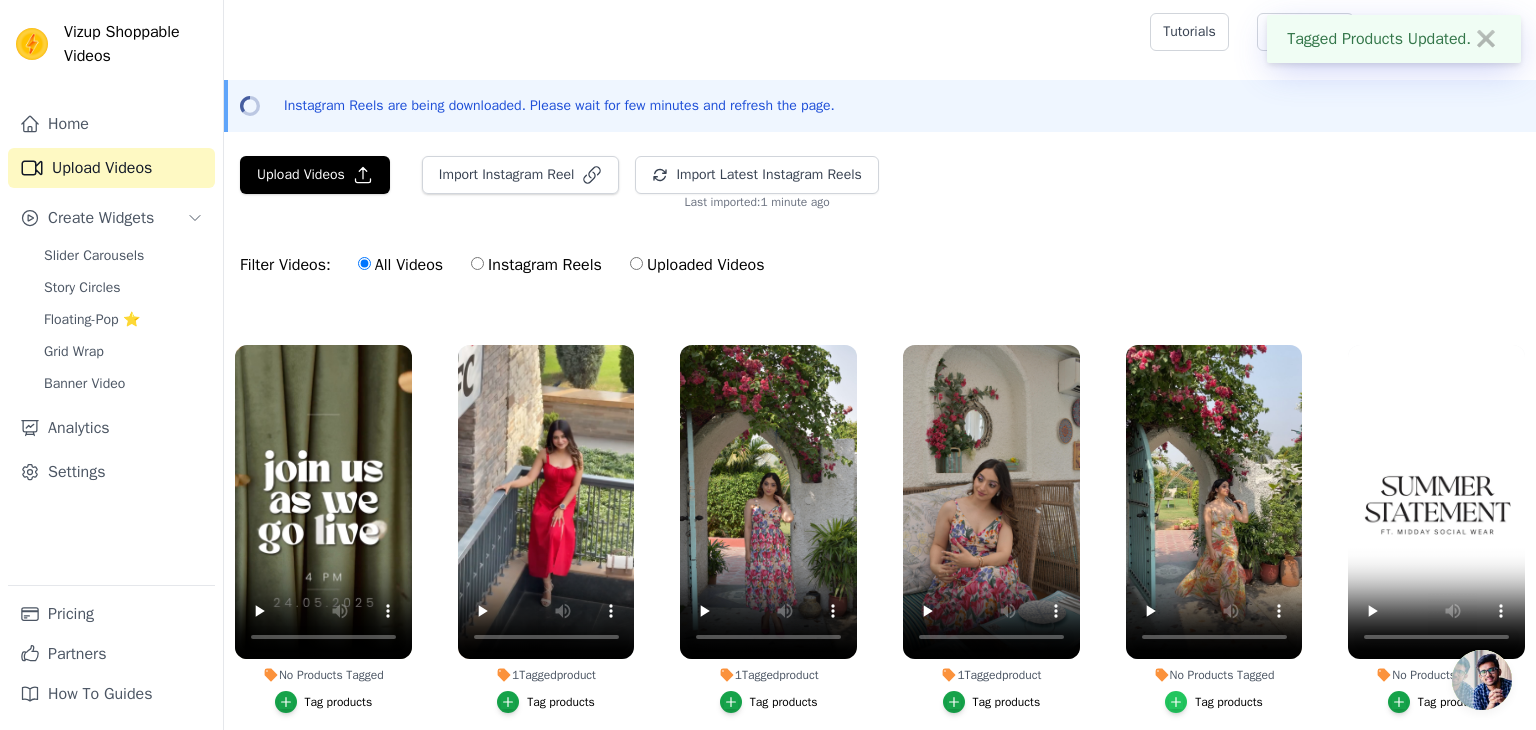 click 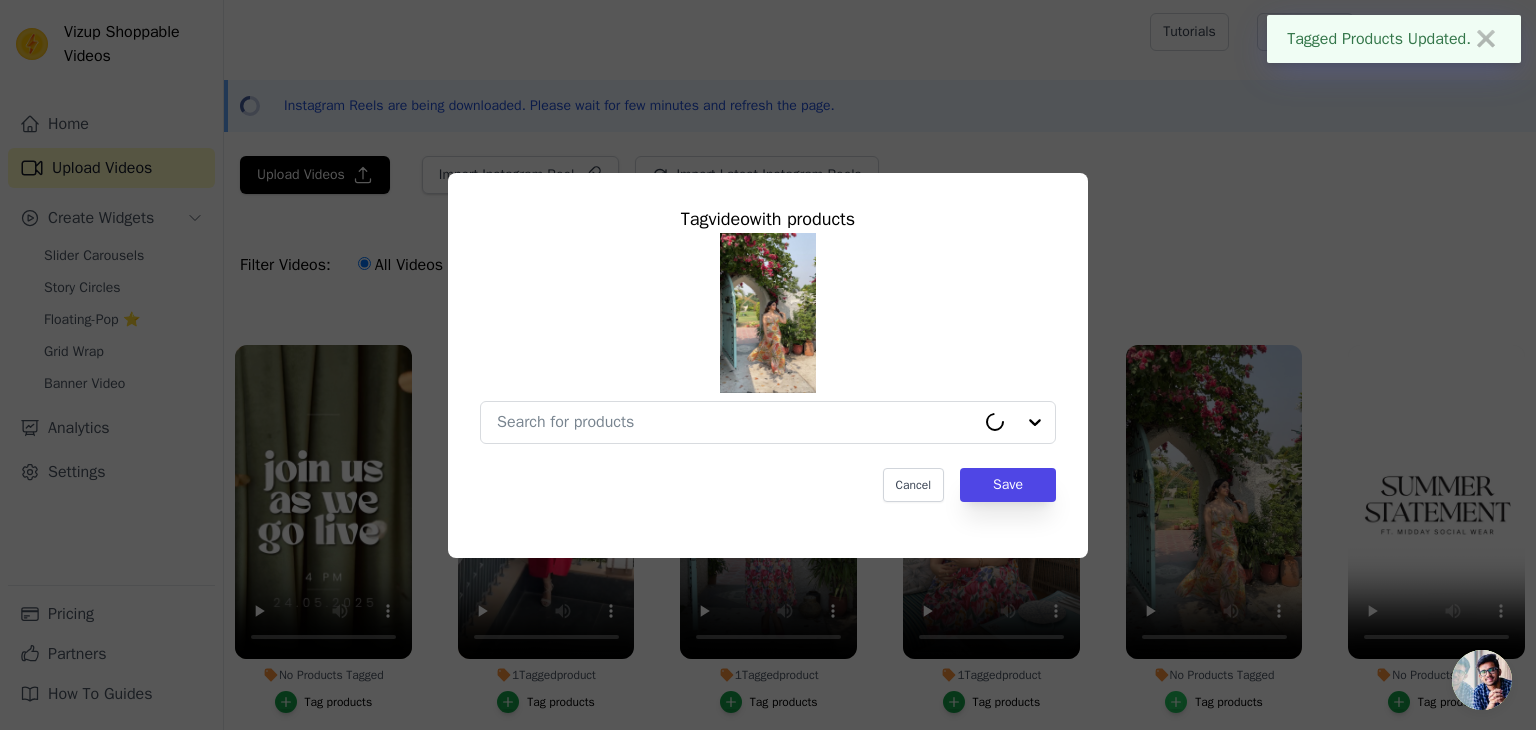 type 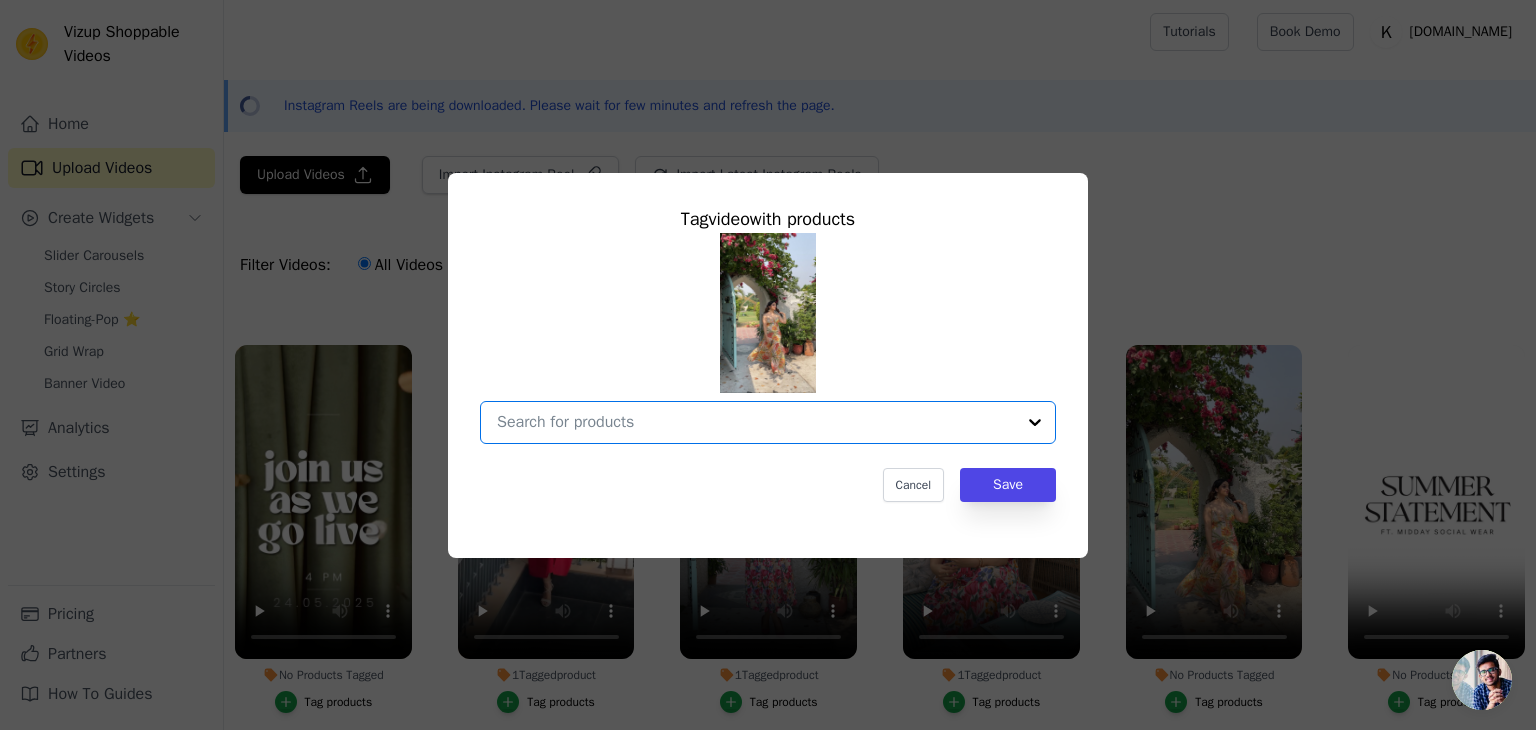click on "No Products Tagged     Tag  video  with products       Option undefined, selected.   Select is focused, type to refine list, press down to open the menu.                   Cancel   Save     Tag products" at bounding box center [756, 422] 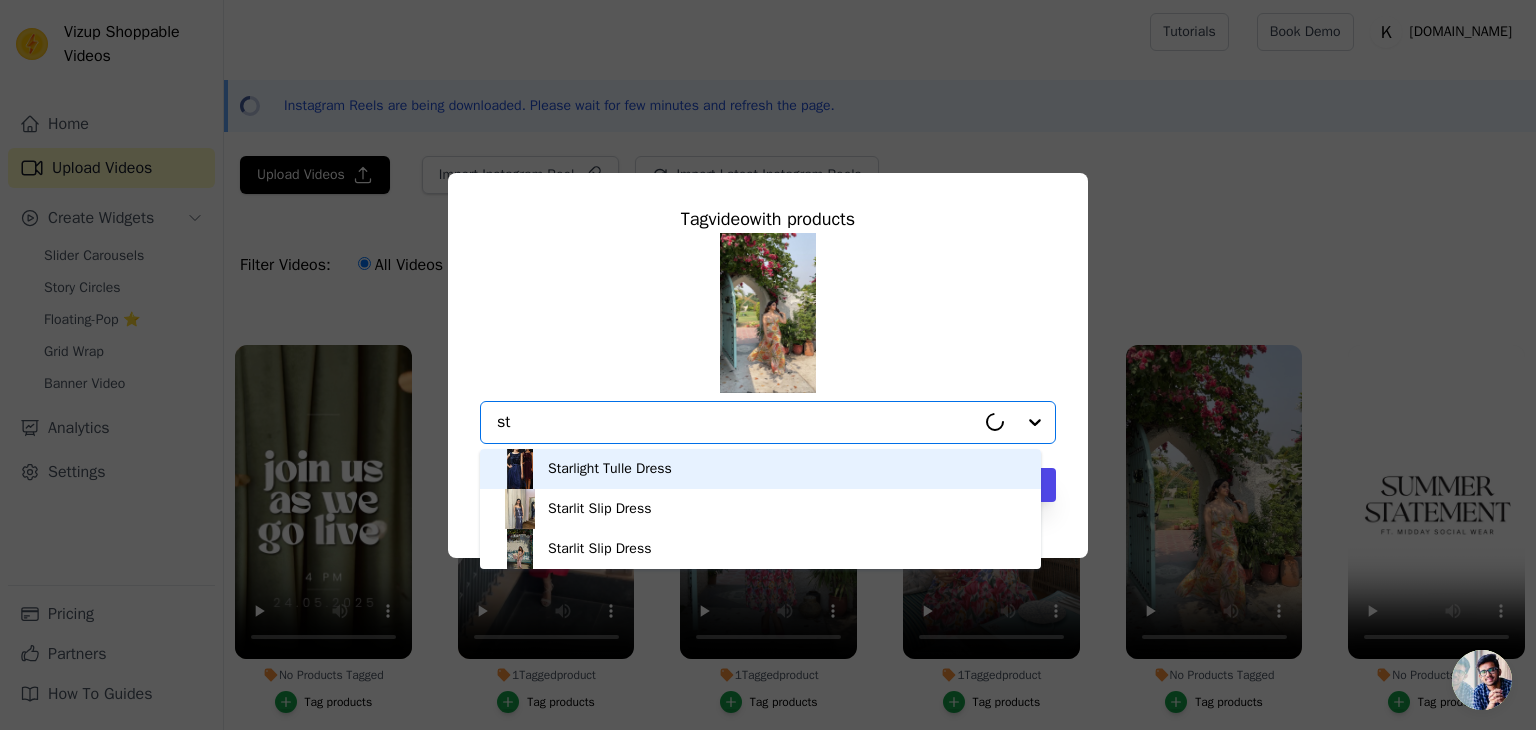 type on "s" 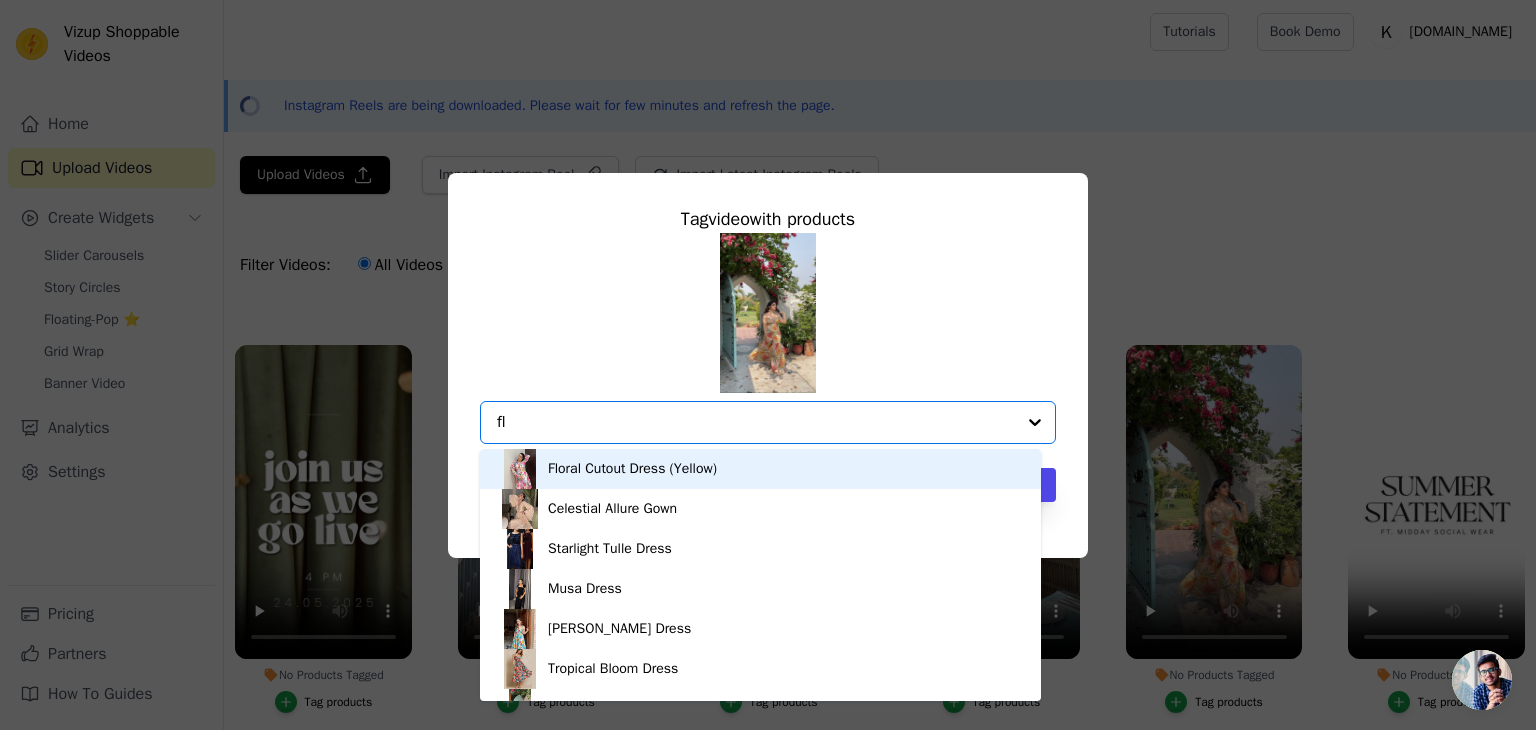 type on "f" 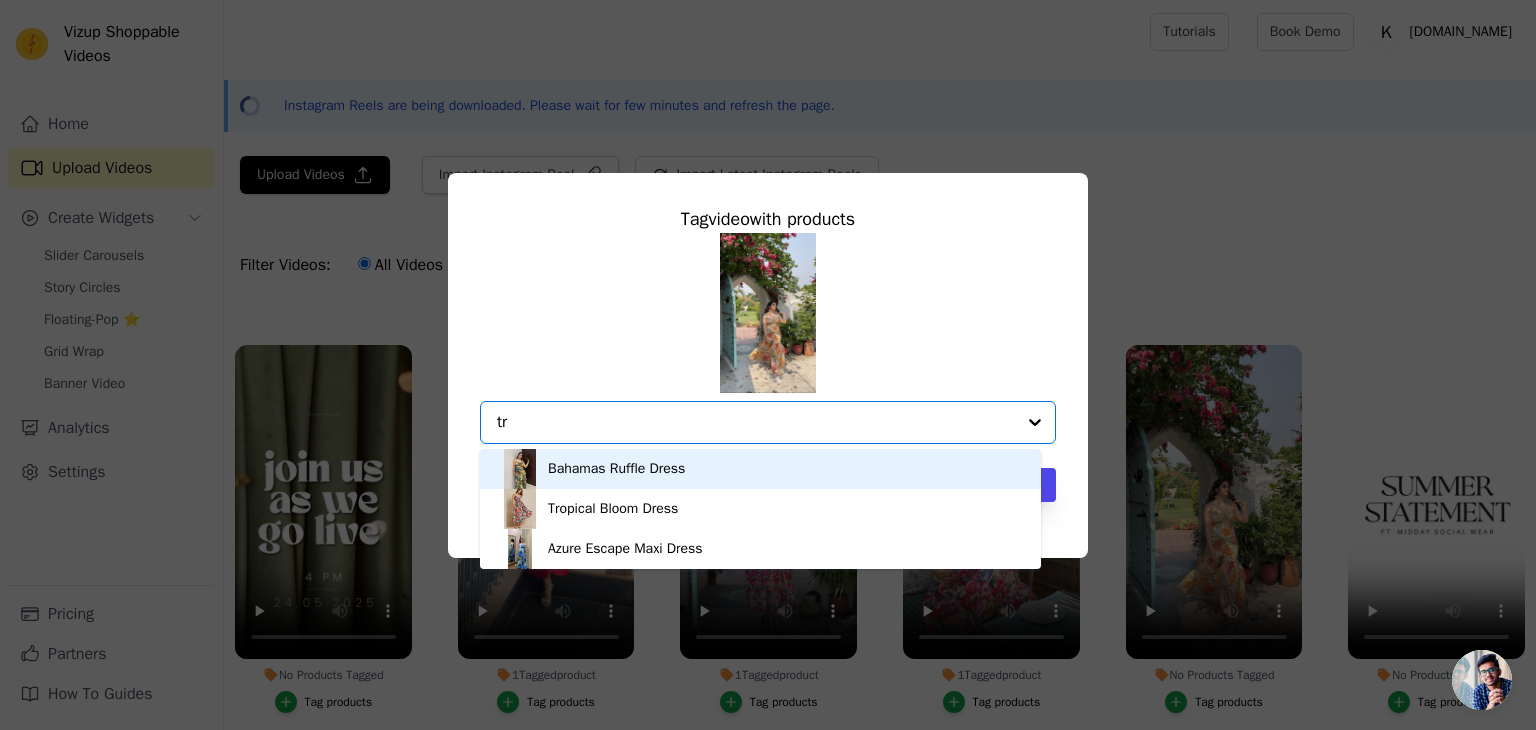 type on "t" 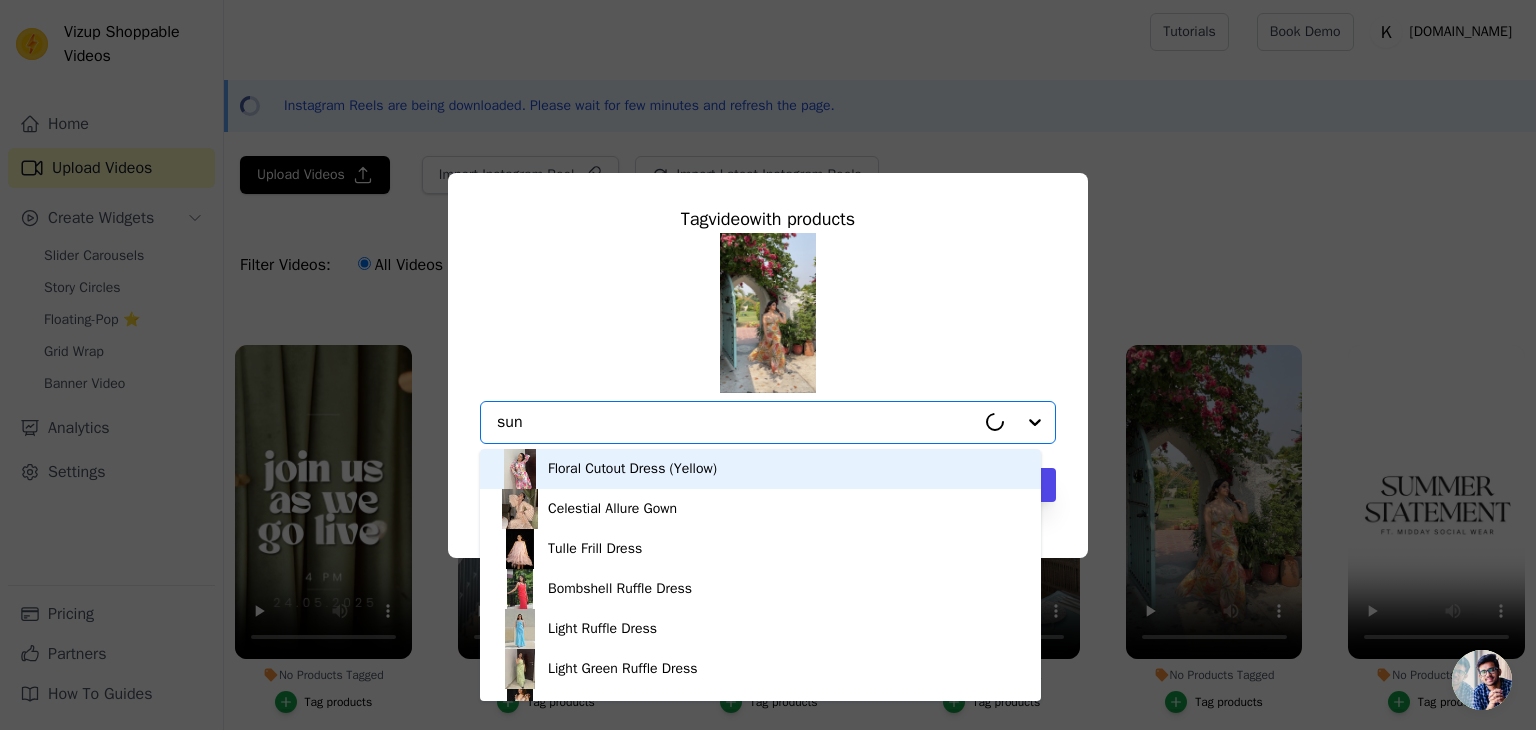 type on "sun k" 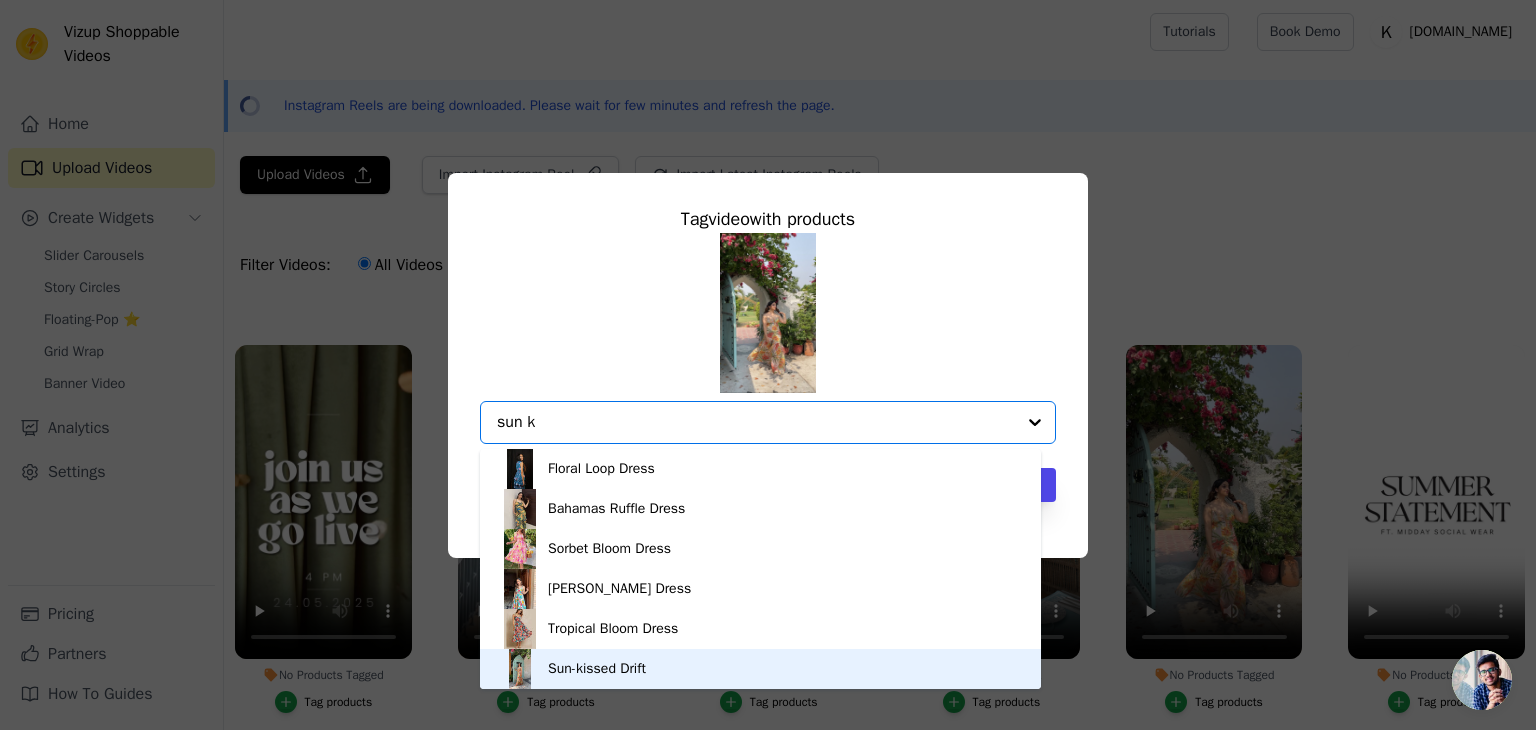 click on "Sun-kissed Drift" at bounding box center (760, 669) 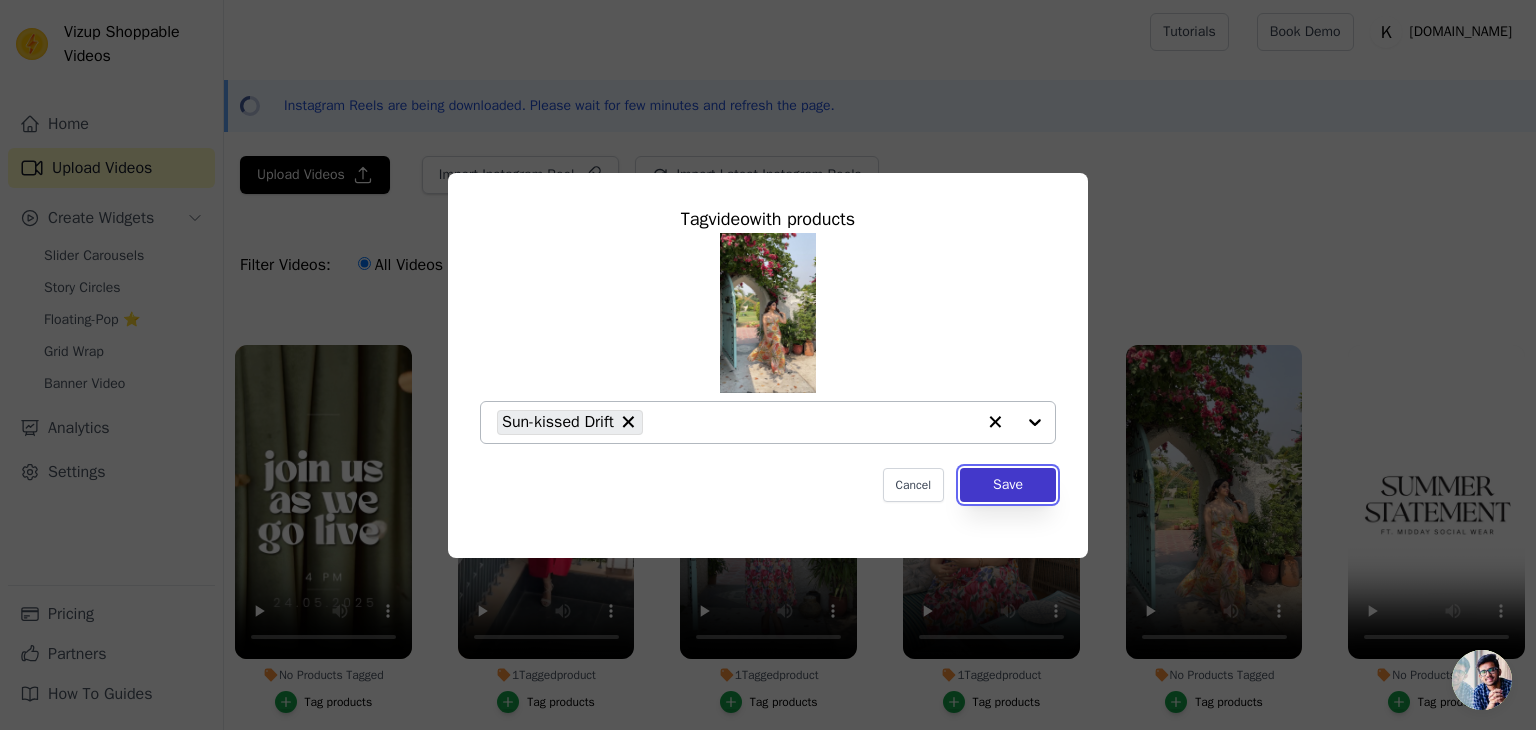 click on "Save" at bounding box center (1008, 485) 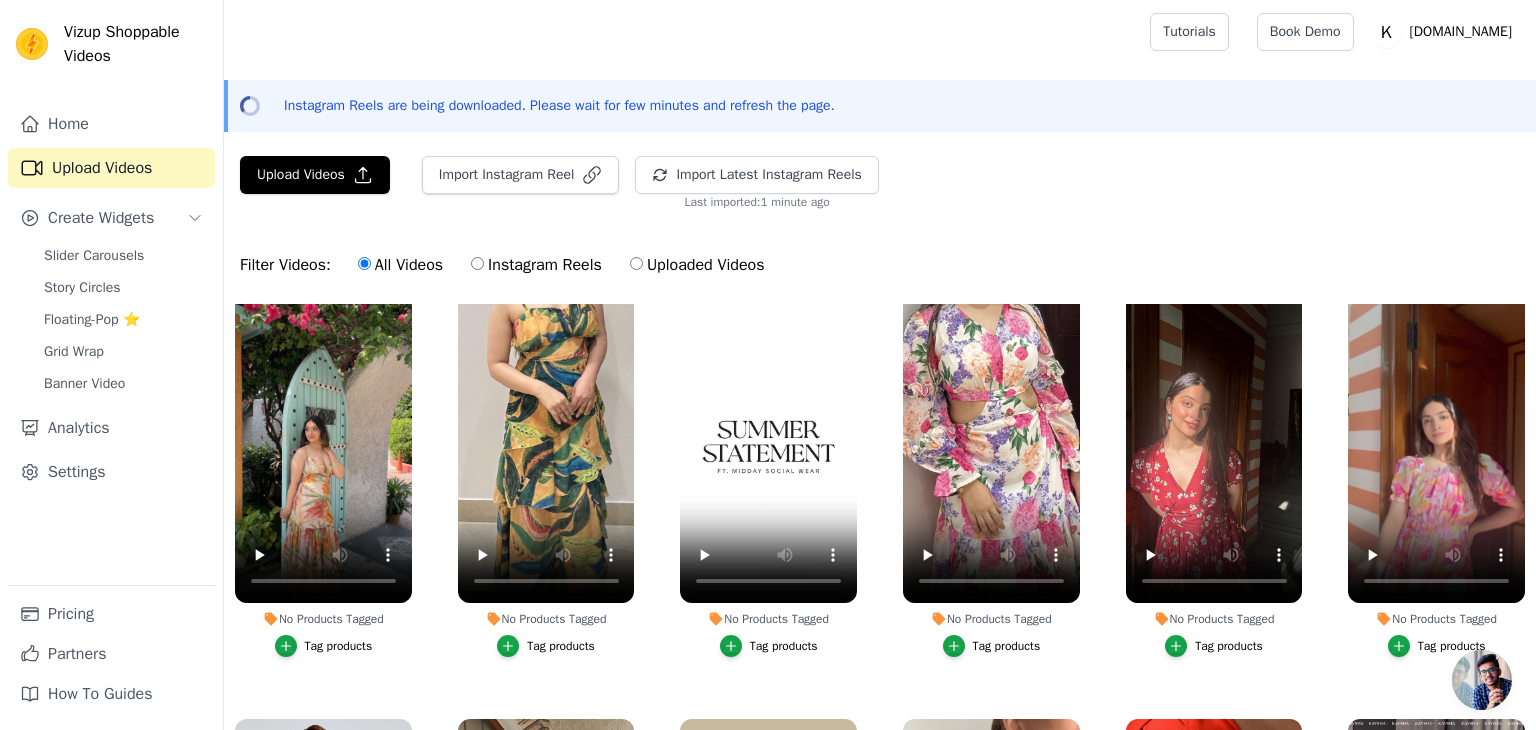 scroll, scrollTop: 916, scrollLeft: 0, axis: vertical 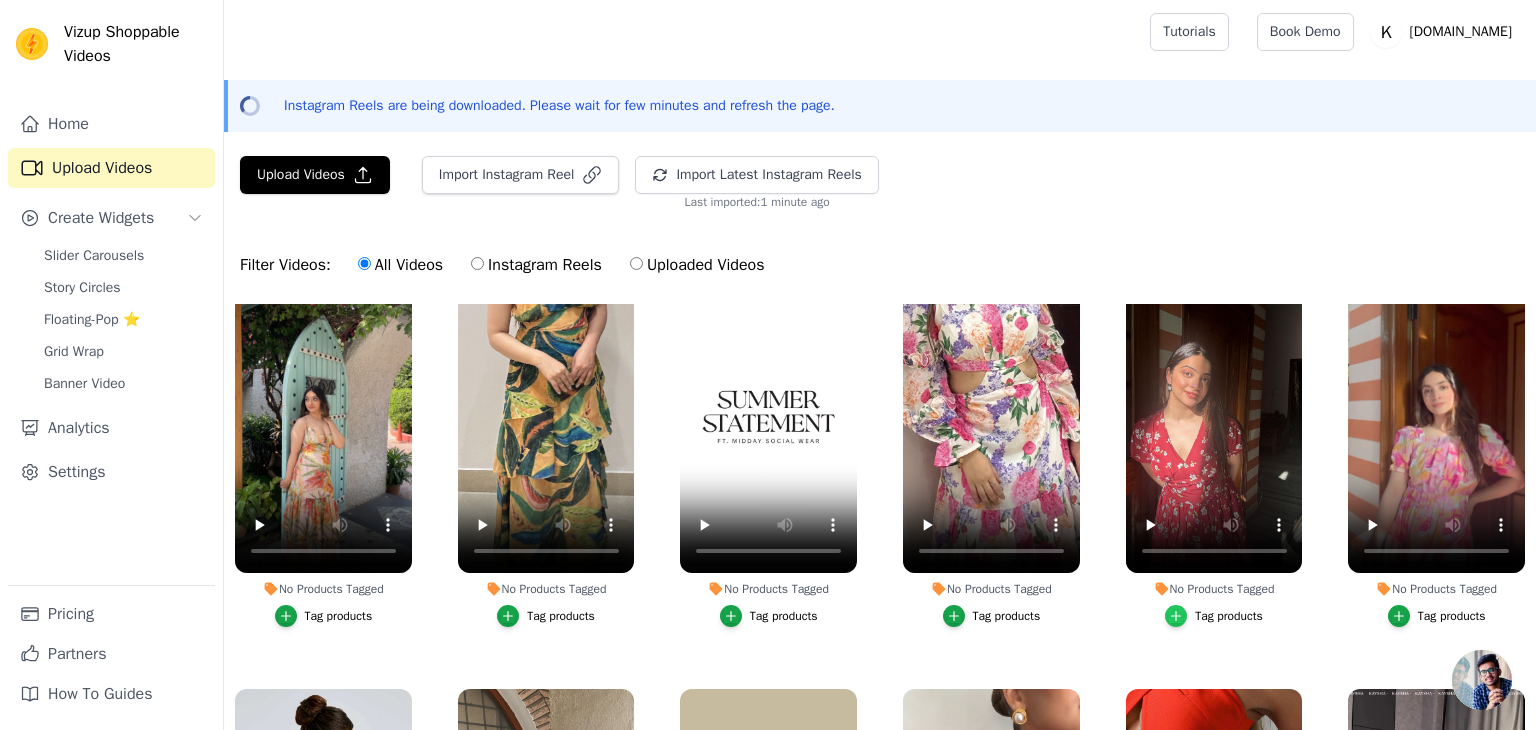 click at bounding box center (1176, 616) 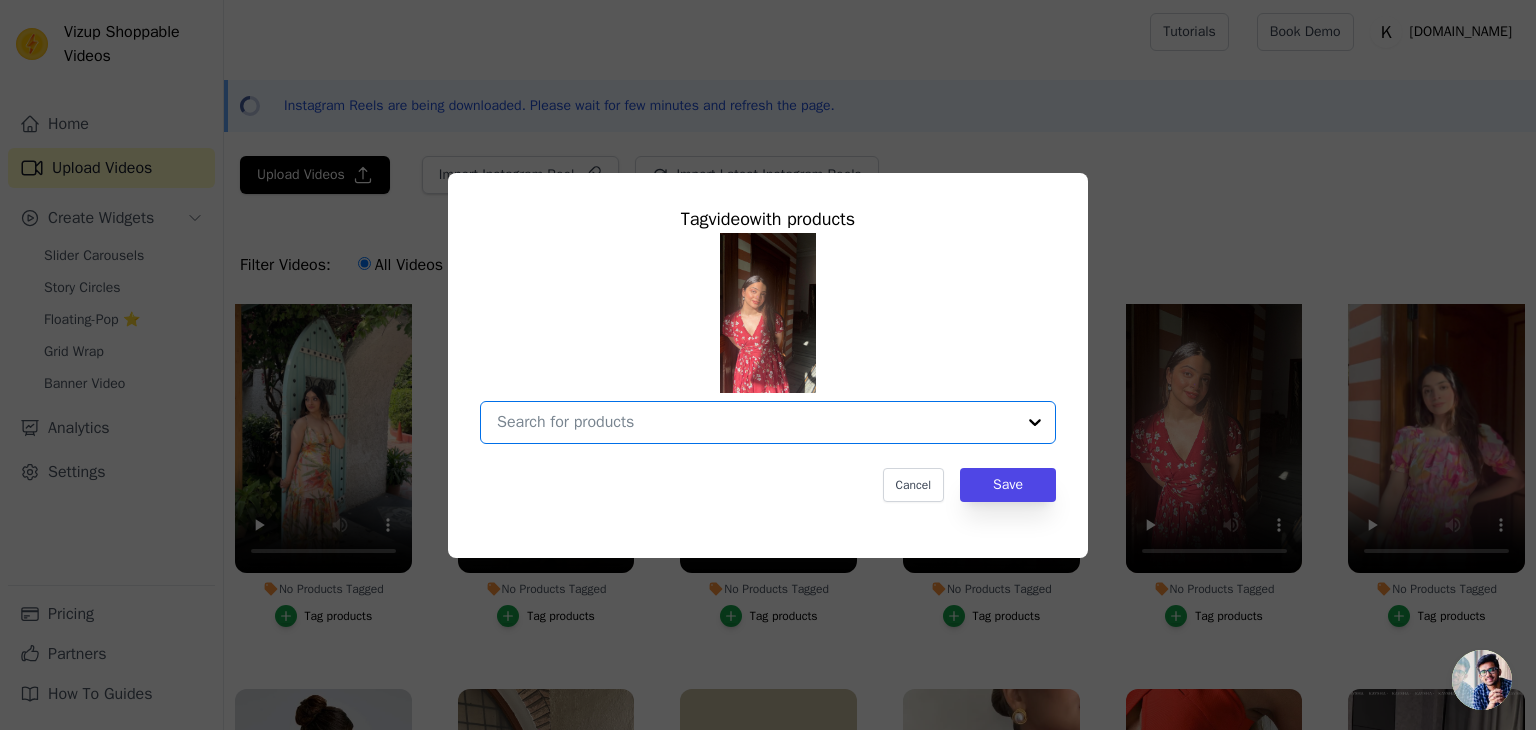 click on "No Products Tagged     Tag  video  with products       Option undefined, selected.   Select is focused, type to refine list, press down to open the menu.                   Cancel   Save     Tag products" at bounding box center (756, 422) 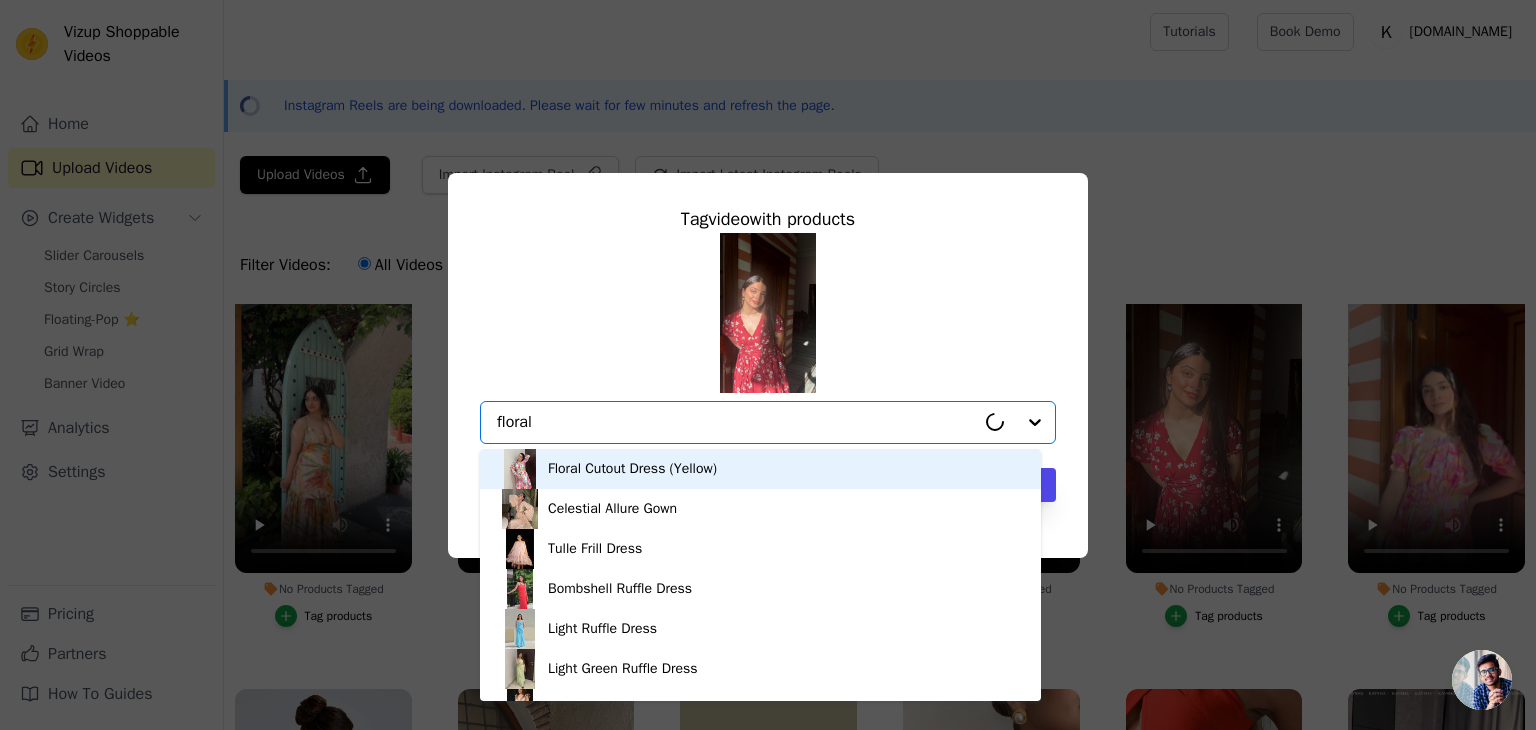 type on "floral" 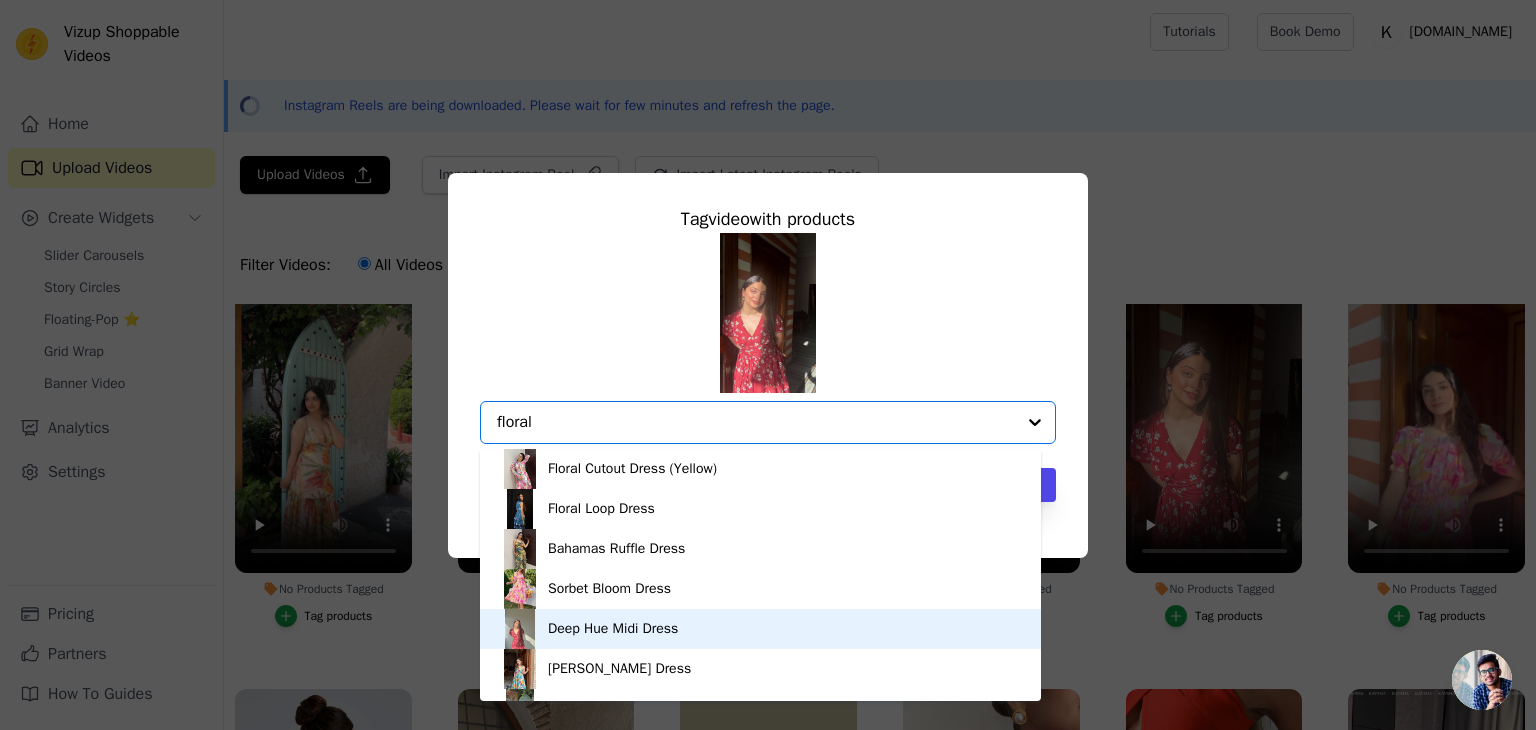 click on "Deep Hue Midi Dress" at bounding box center (760, 629) 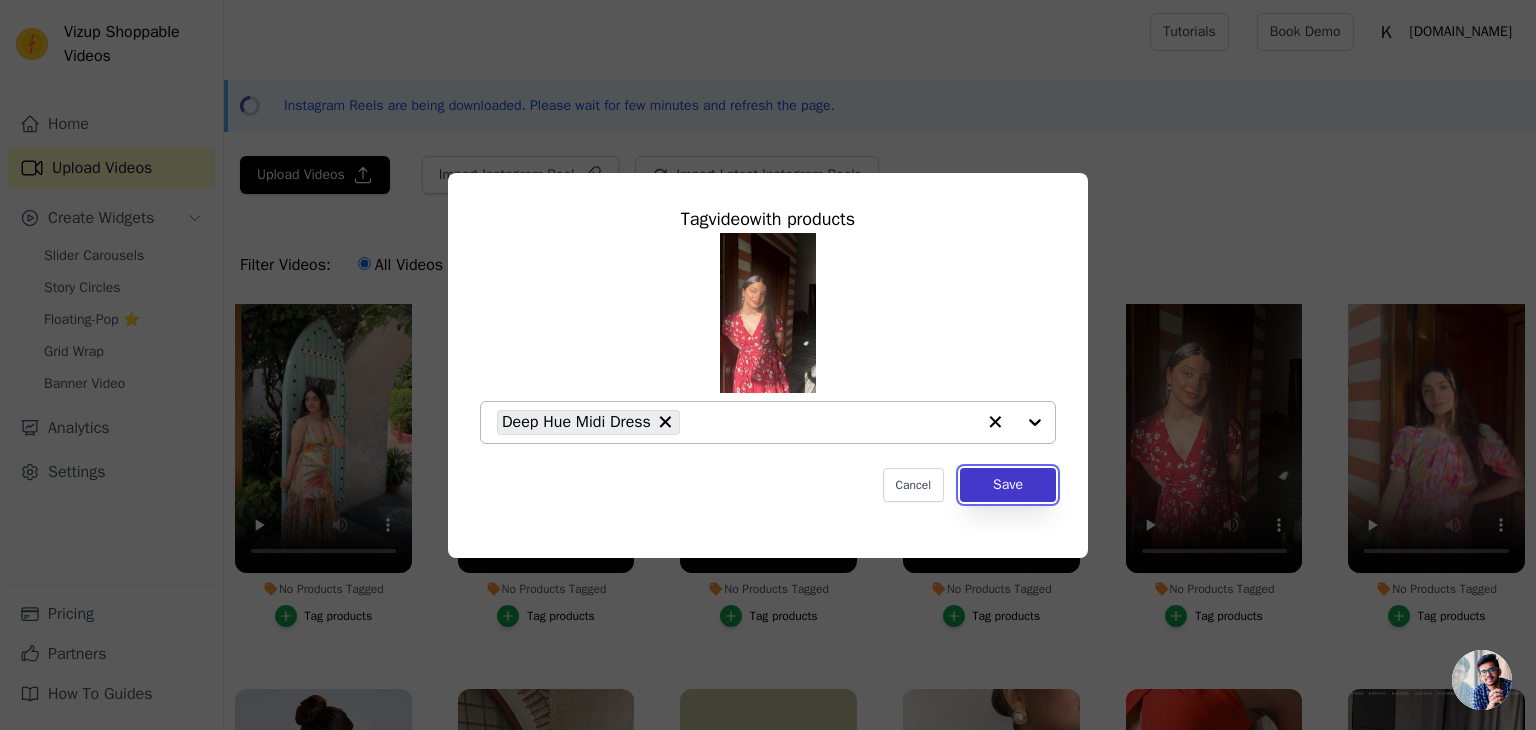 click on "Save" at bounding box center (1008, 485) 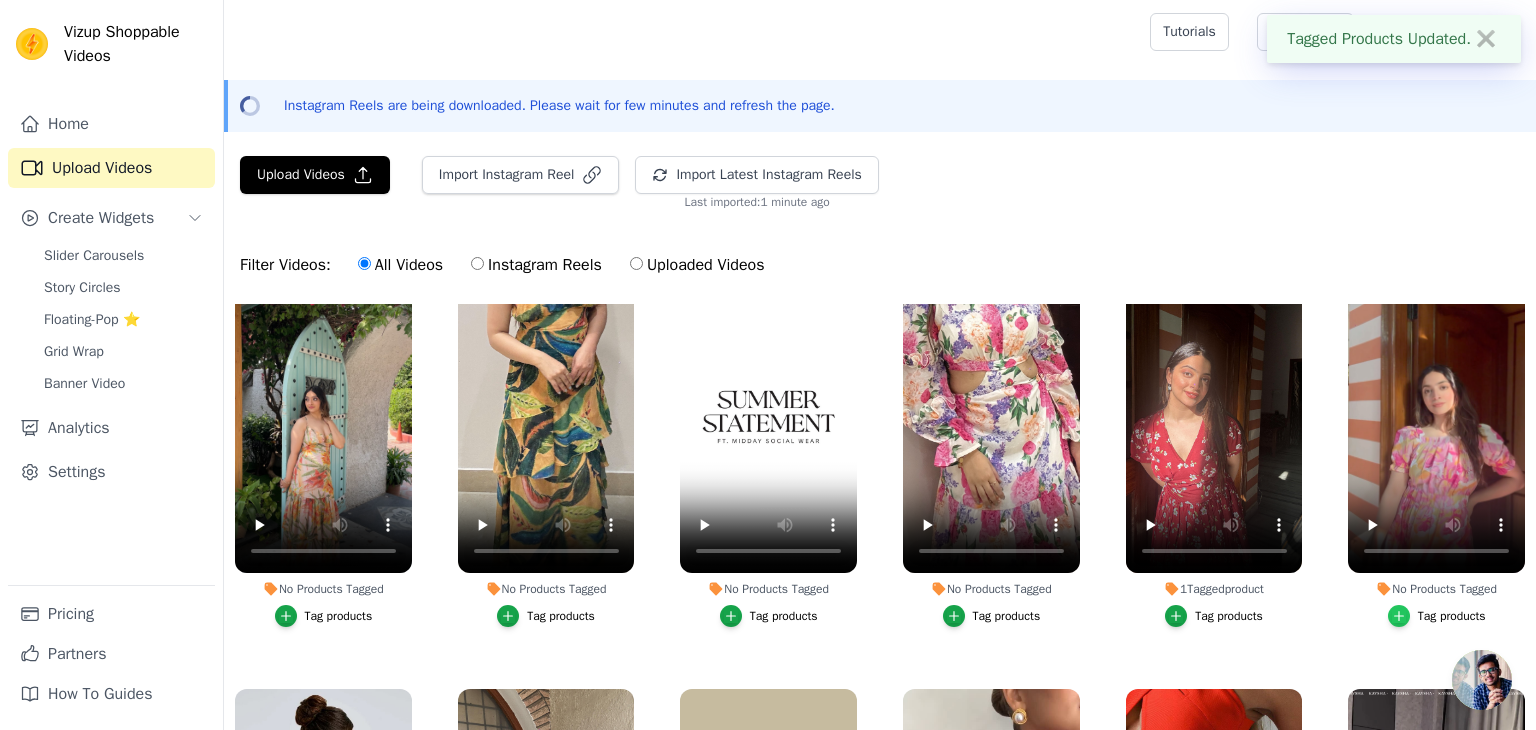 click at bounding box center (1399, 616) 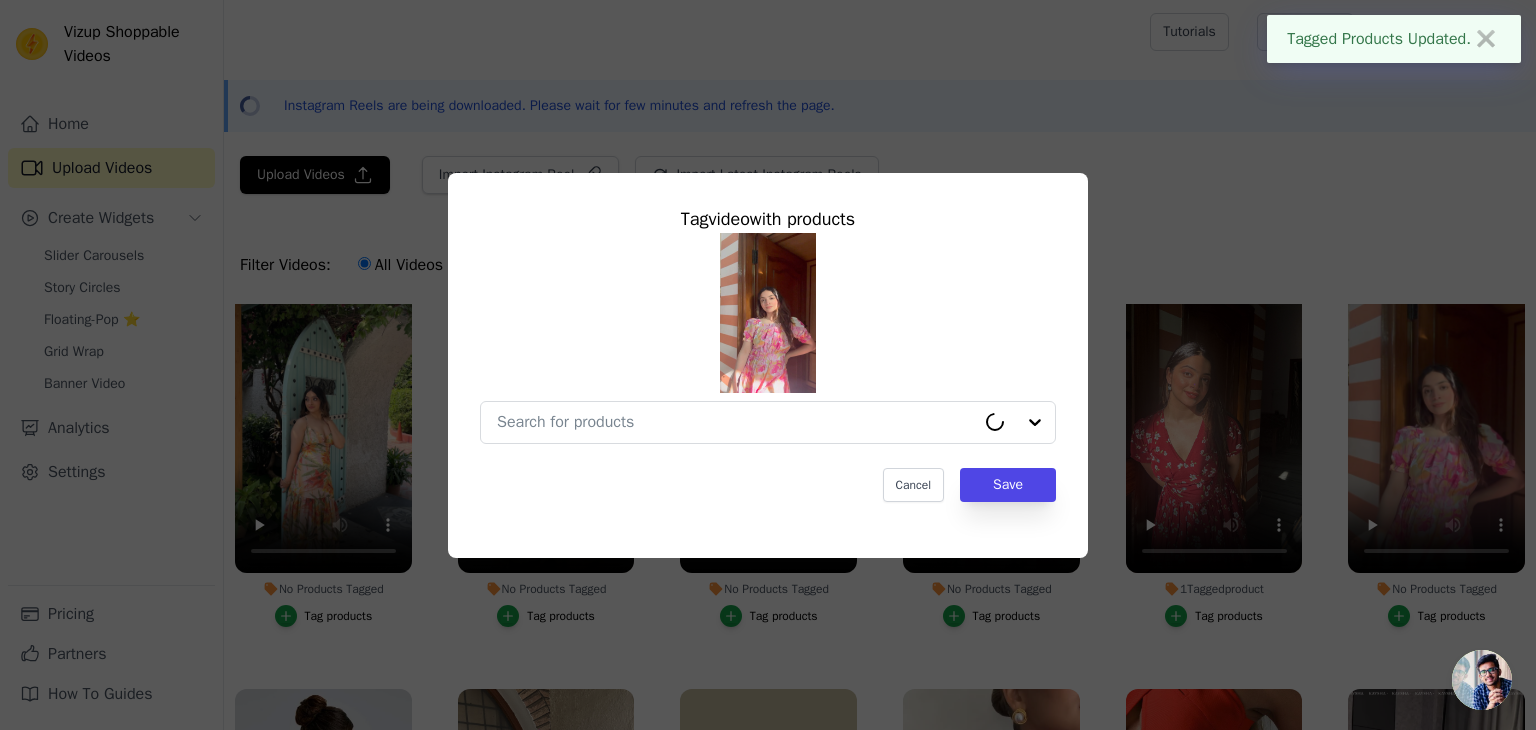 click on "Tag  video  with products                         Cancel   Save" at bounding box center [768, 365] 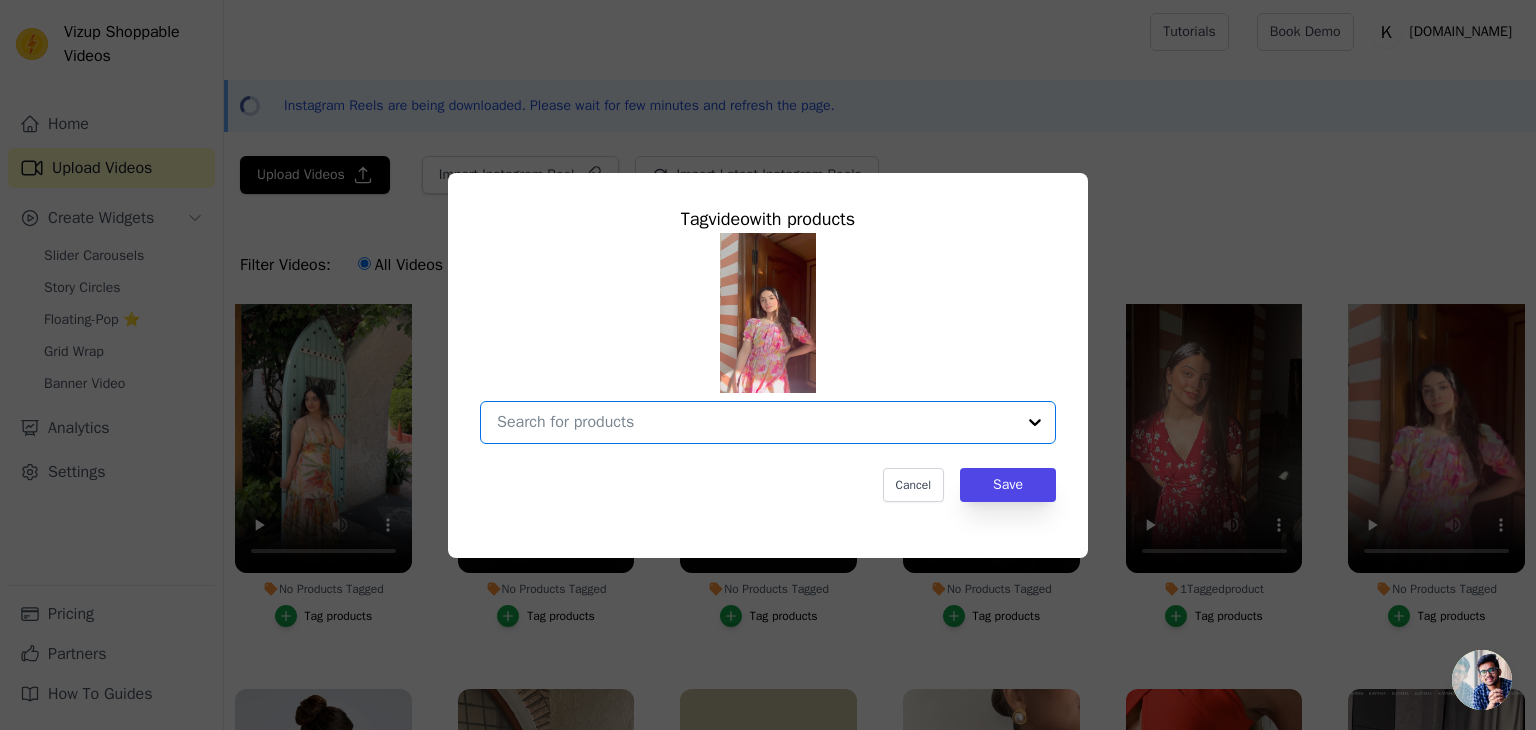 click on "No Products Tagged     Tag  video  with products       Option undefined, selected.   Select is focused, type to refine list, press down to open the menu.                   Cancel   Save     Tag products" at bounding box center (756, 422) 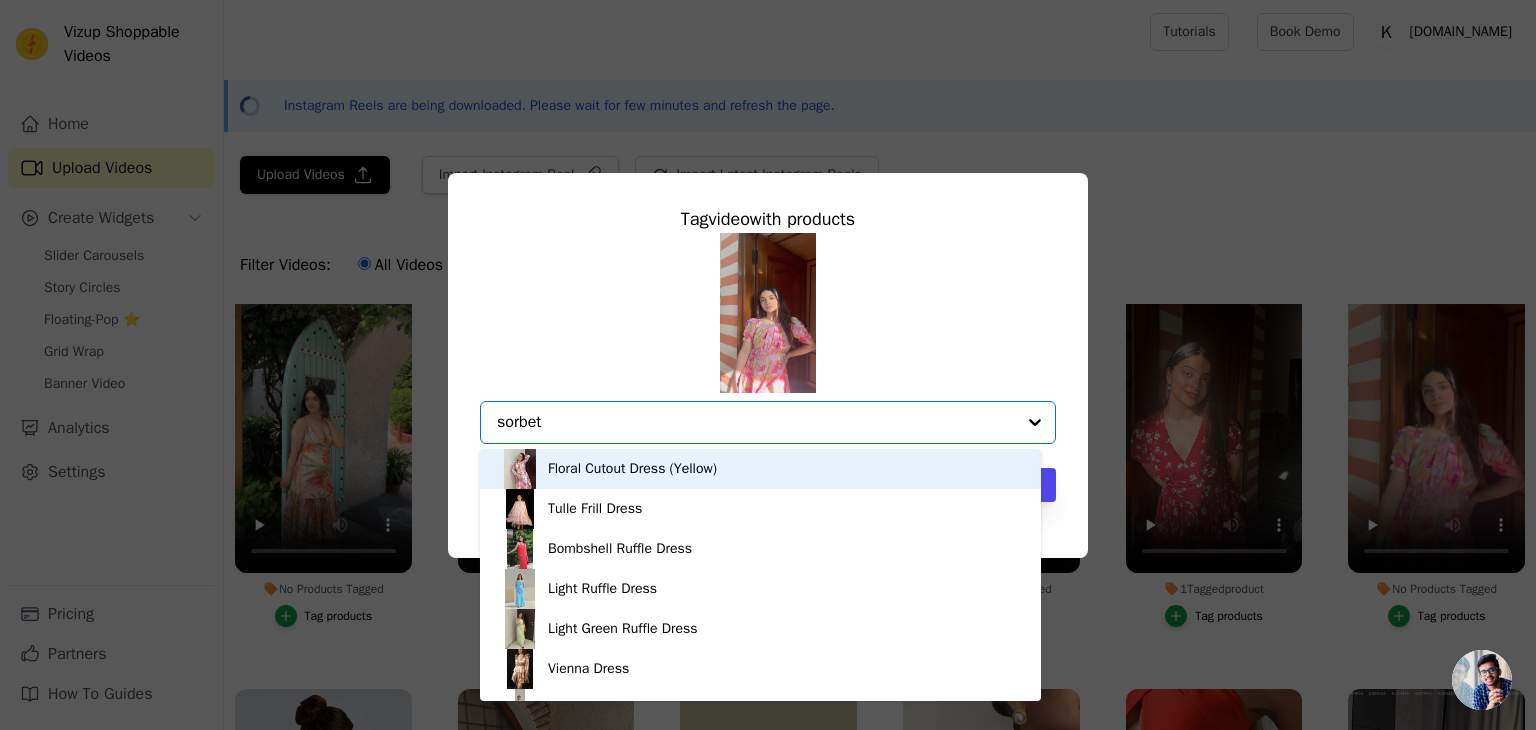 type on "sorbet" 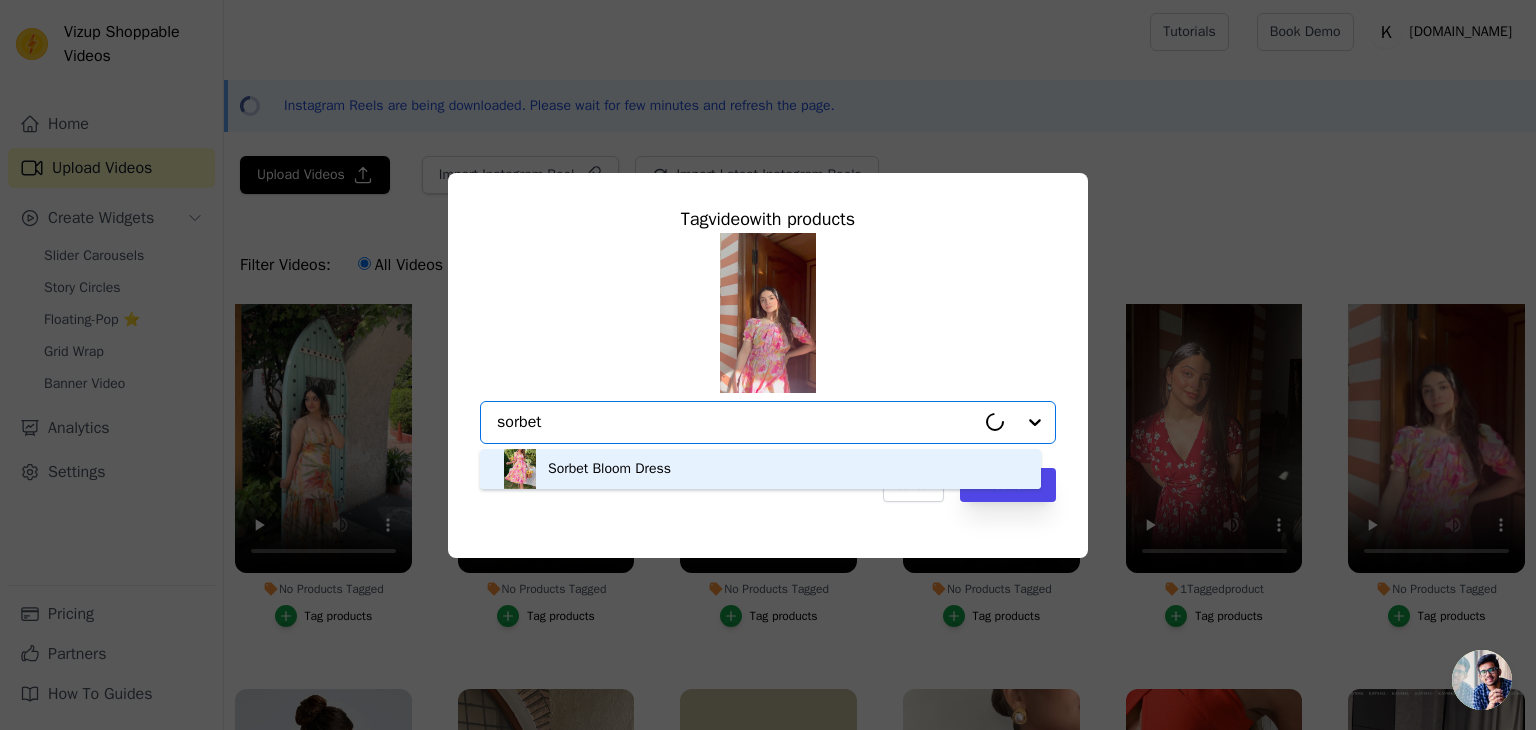 type 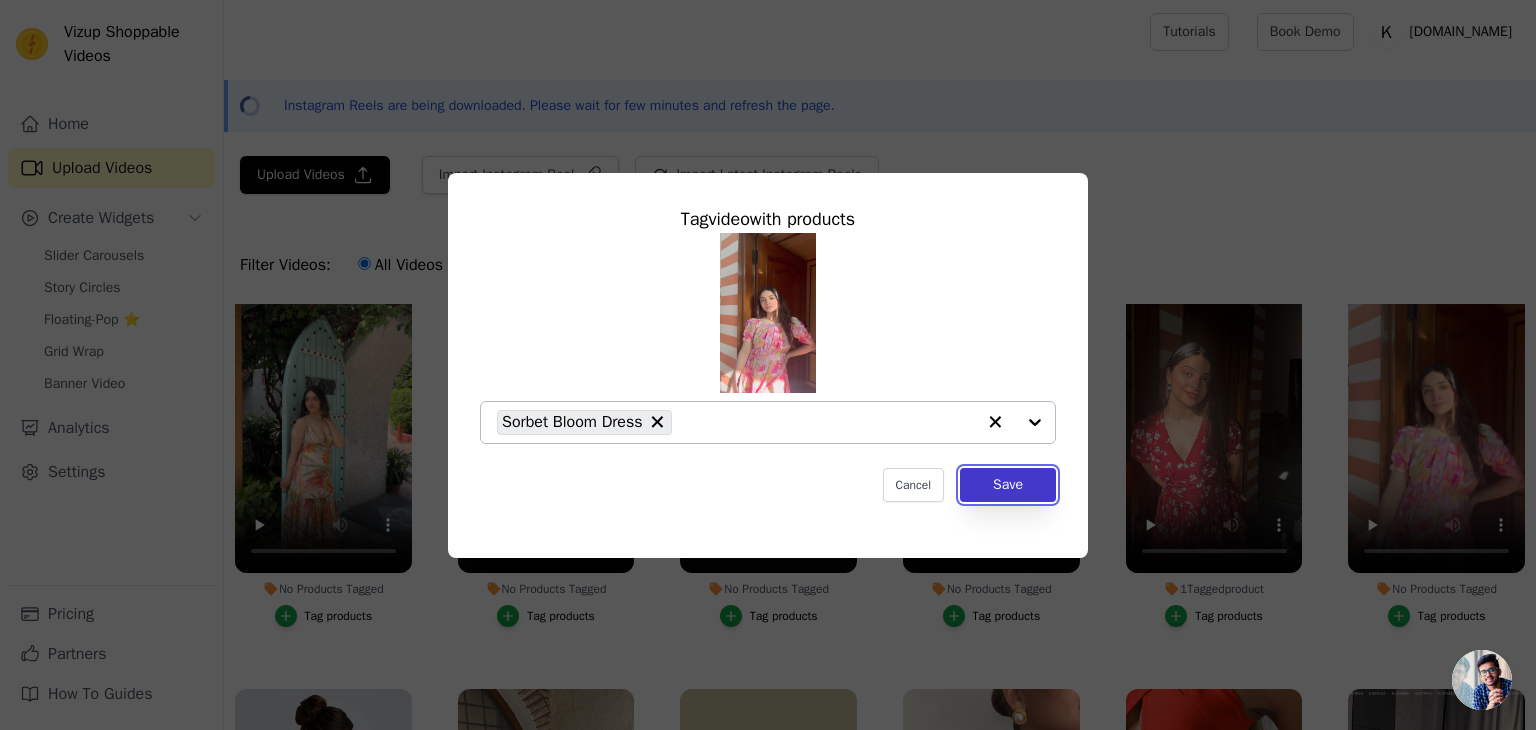 click on "Save" at bounding box center (1008, 485) 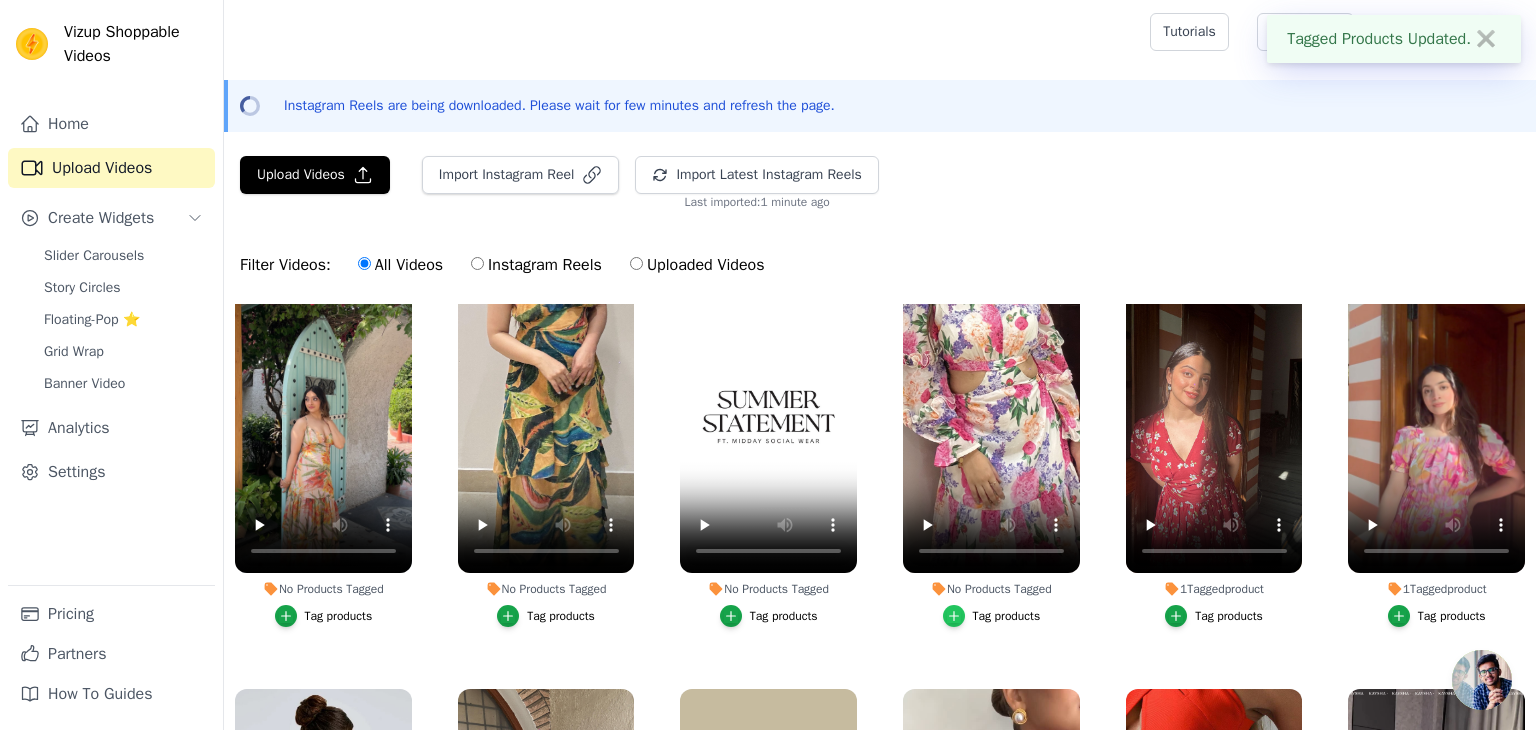 click 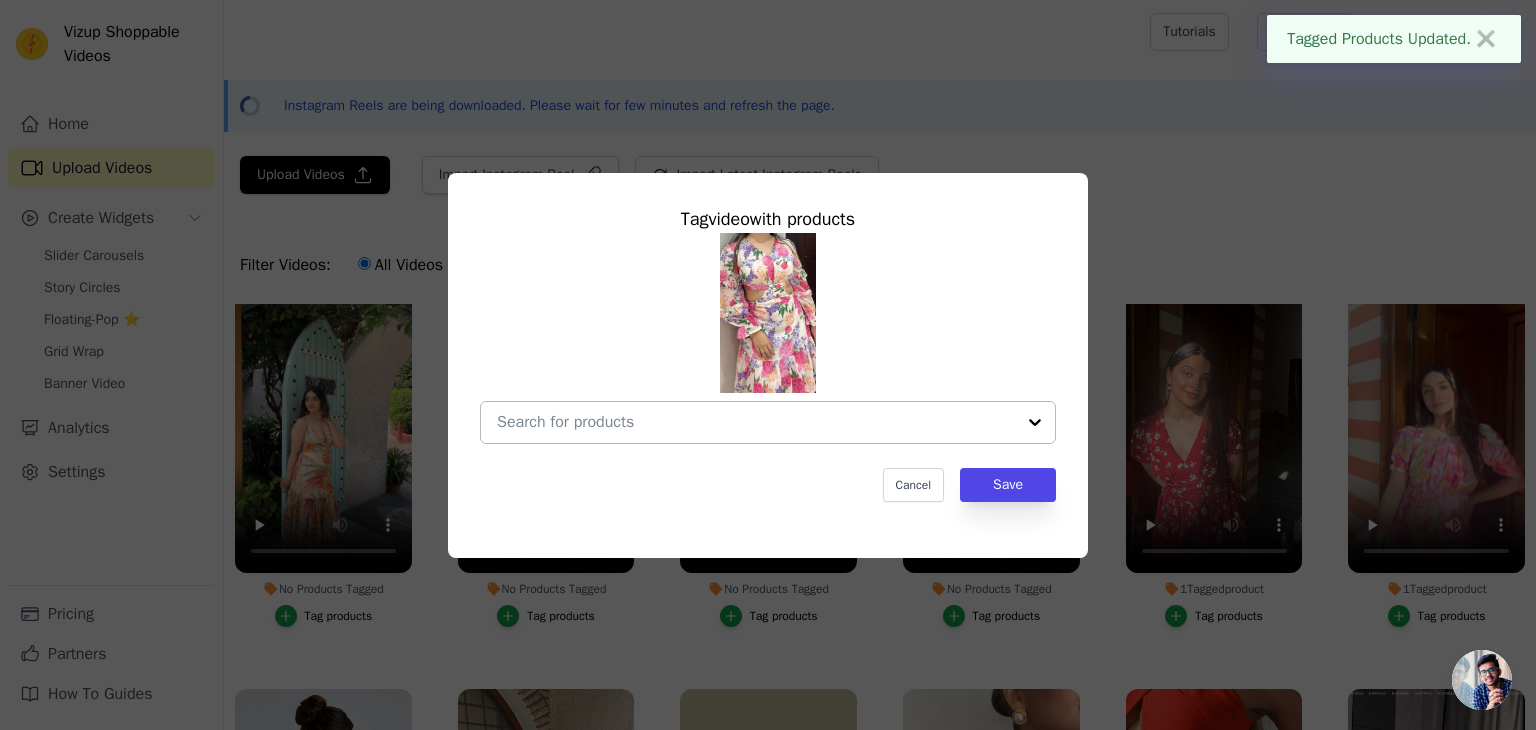 click at bounding box center [756, 422] 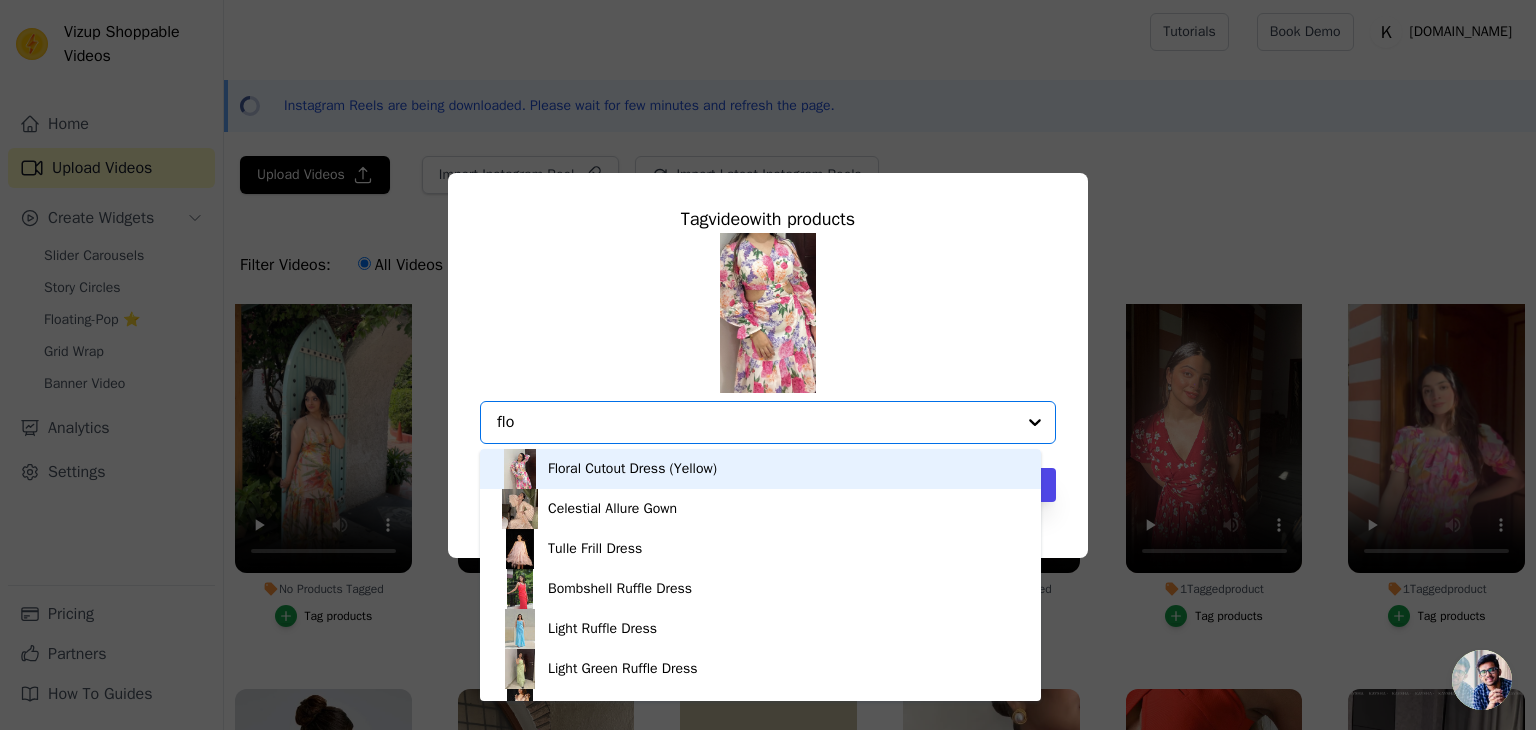 type on "[PERSON_NAME]" 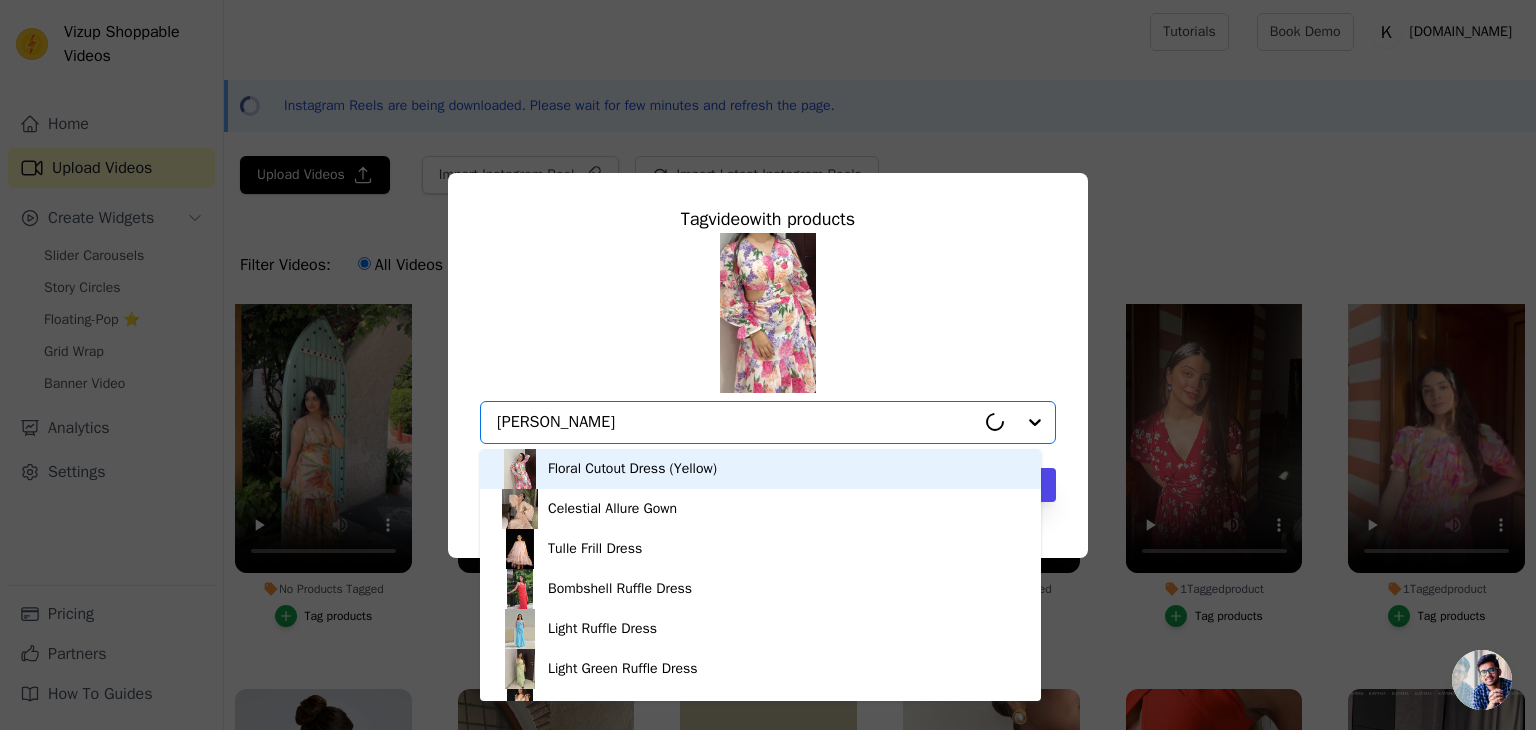 type 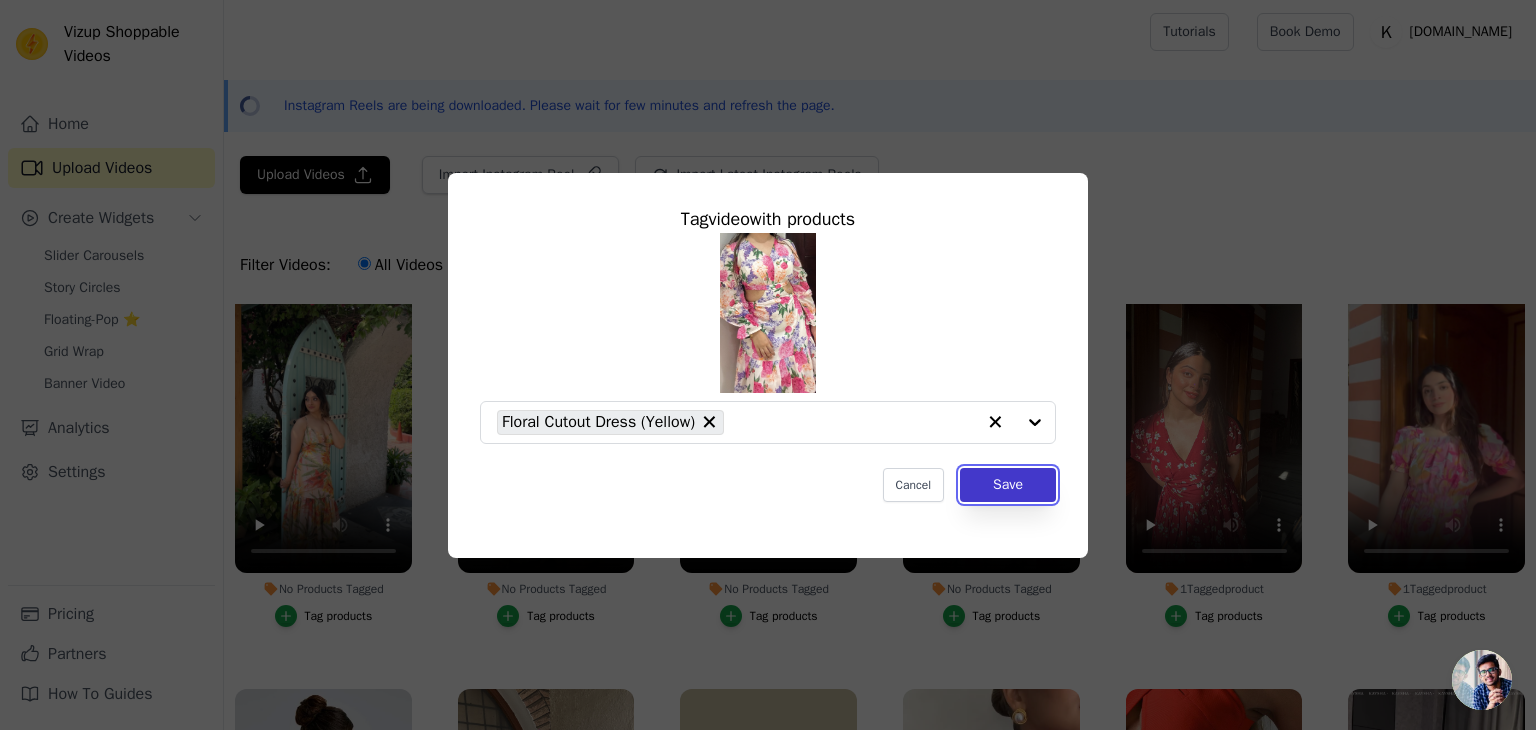 click on "Save" at bounding box center (1008, 485) 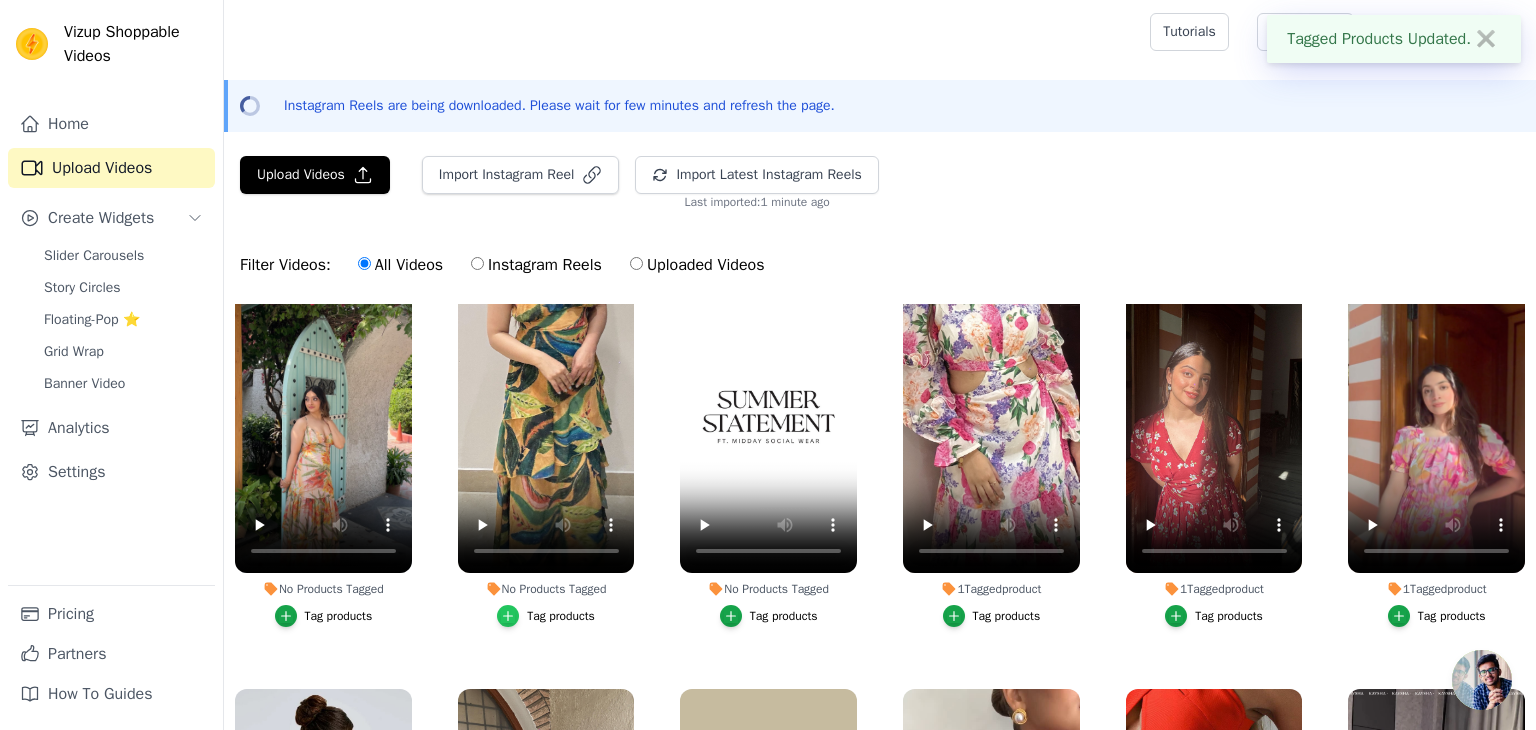 click 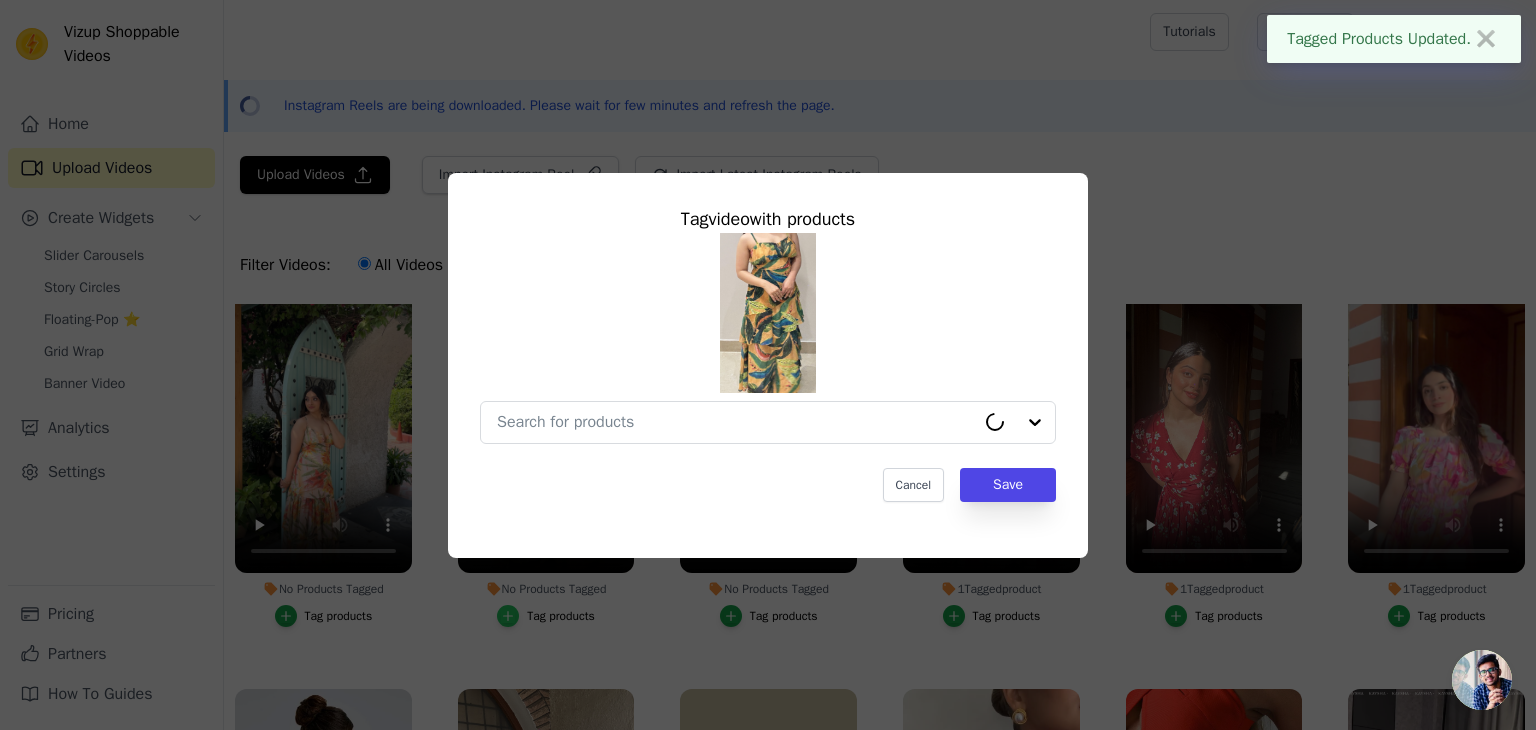 type 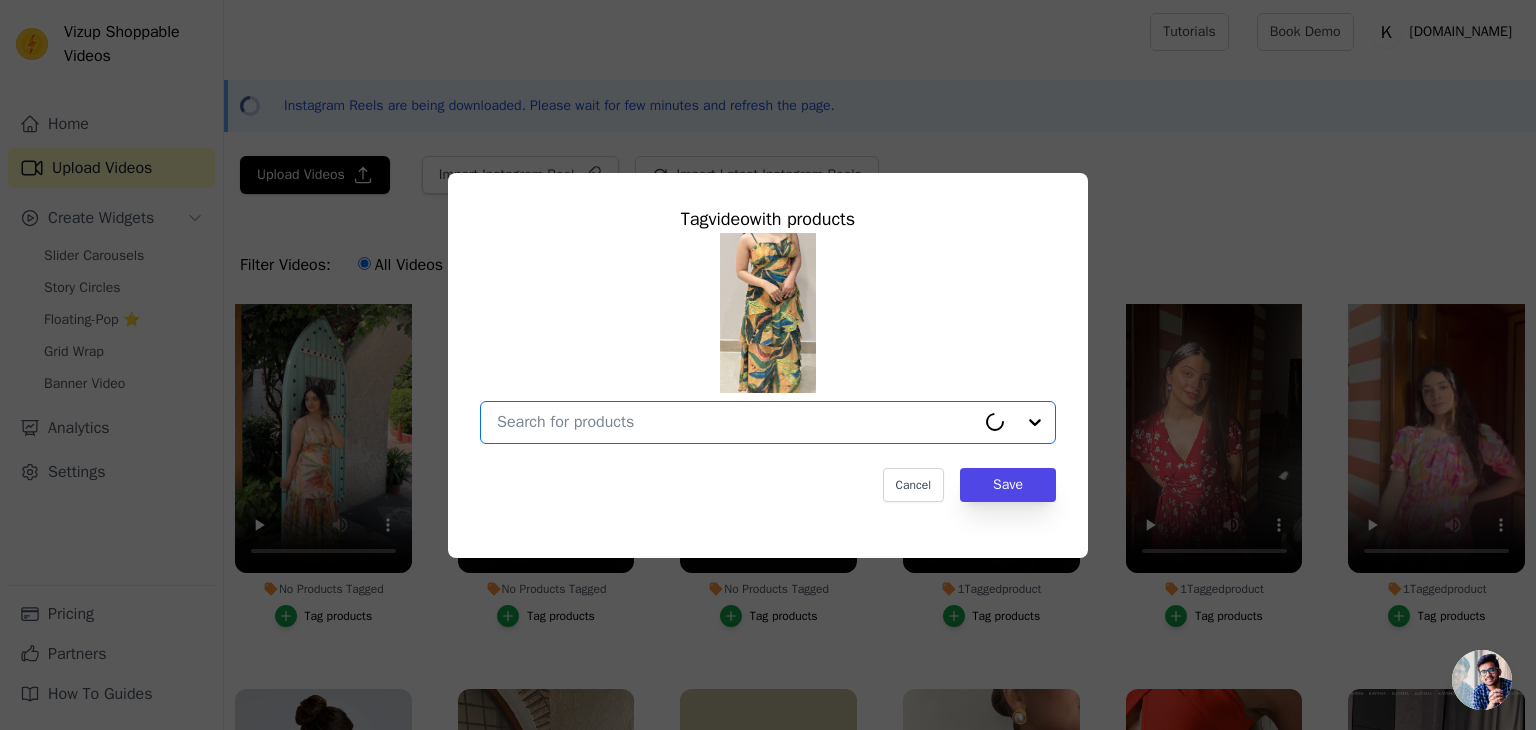 click on "No Products Tagged     Tag  video  with products       Option undefined, selected.                     Cancel   Save     Tag products" at bounding box center (736, 422) 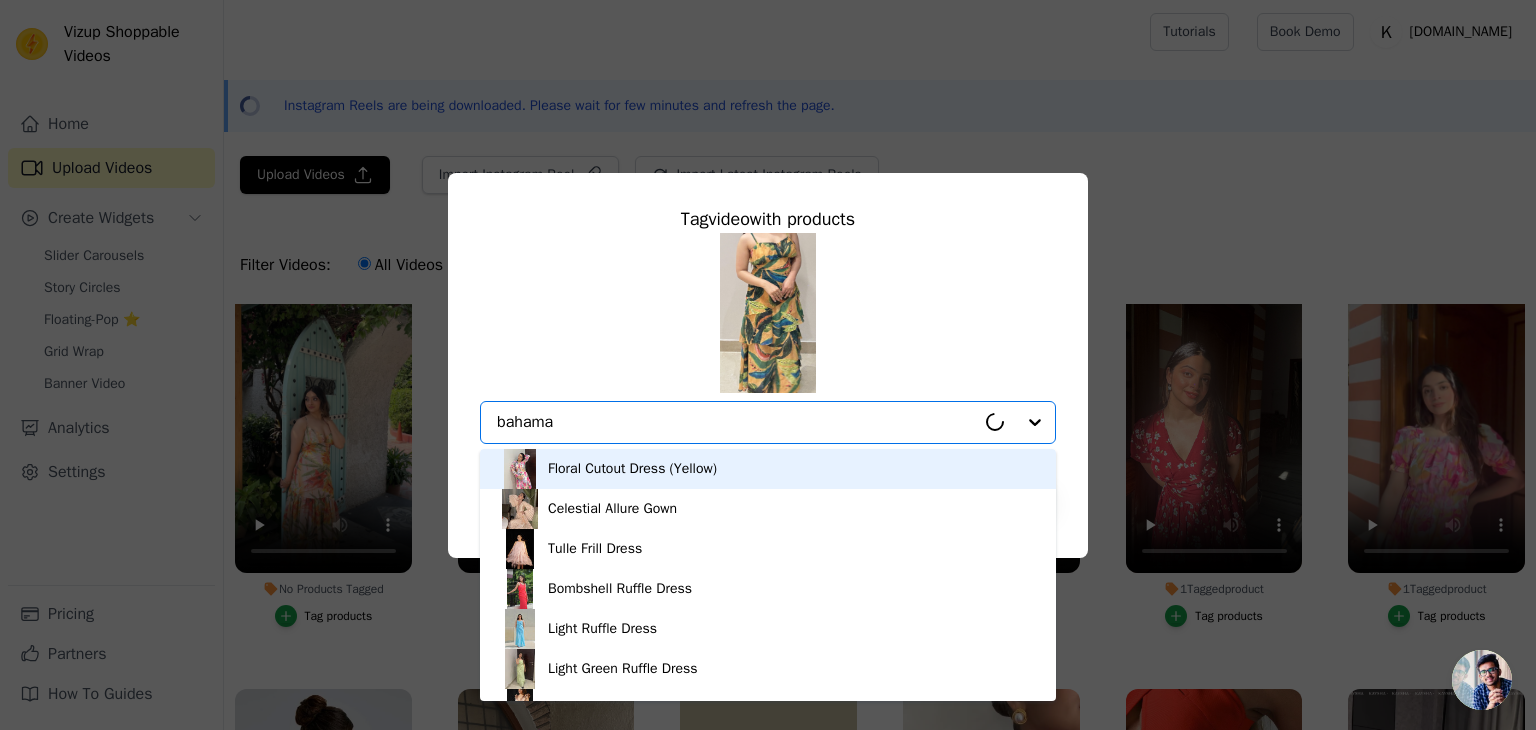type on "[GEOGRAPHIC_DATA]" 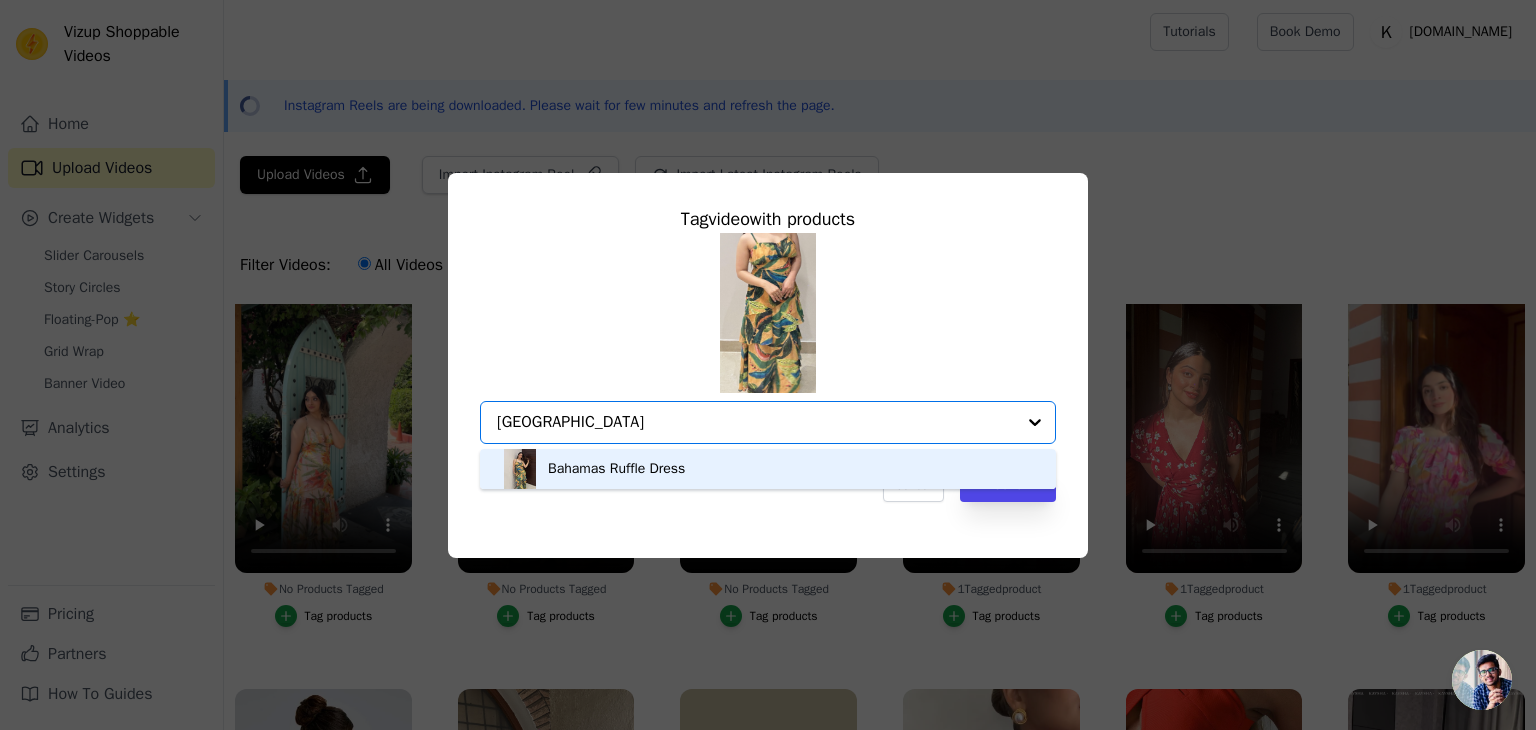 click on "Bahamas Ruffle Dress" at bounding box center (616, 469) 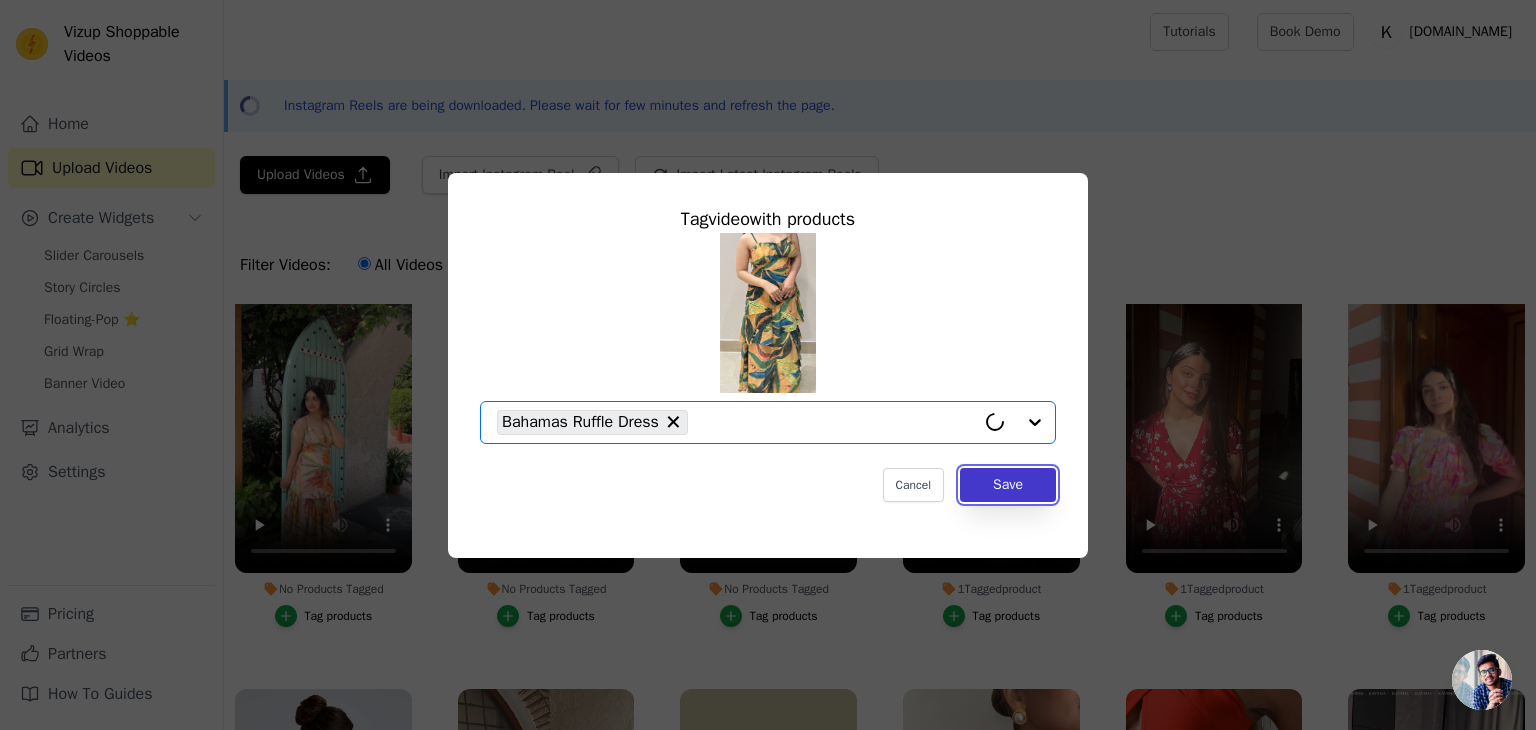 click on "Save" at bounding box center (1008, 485) 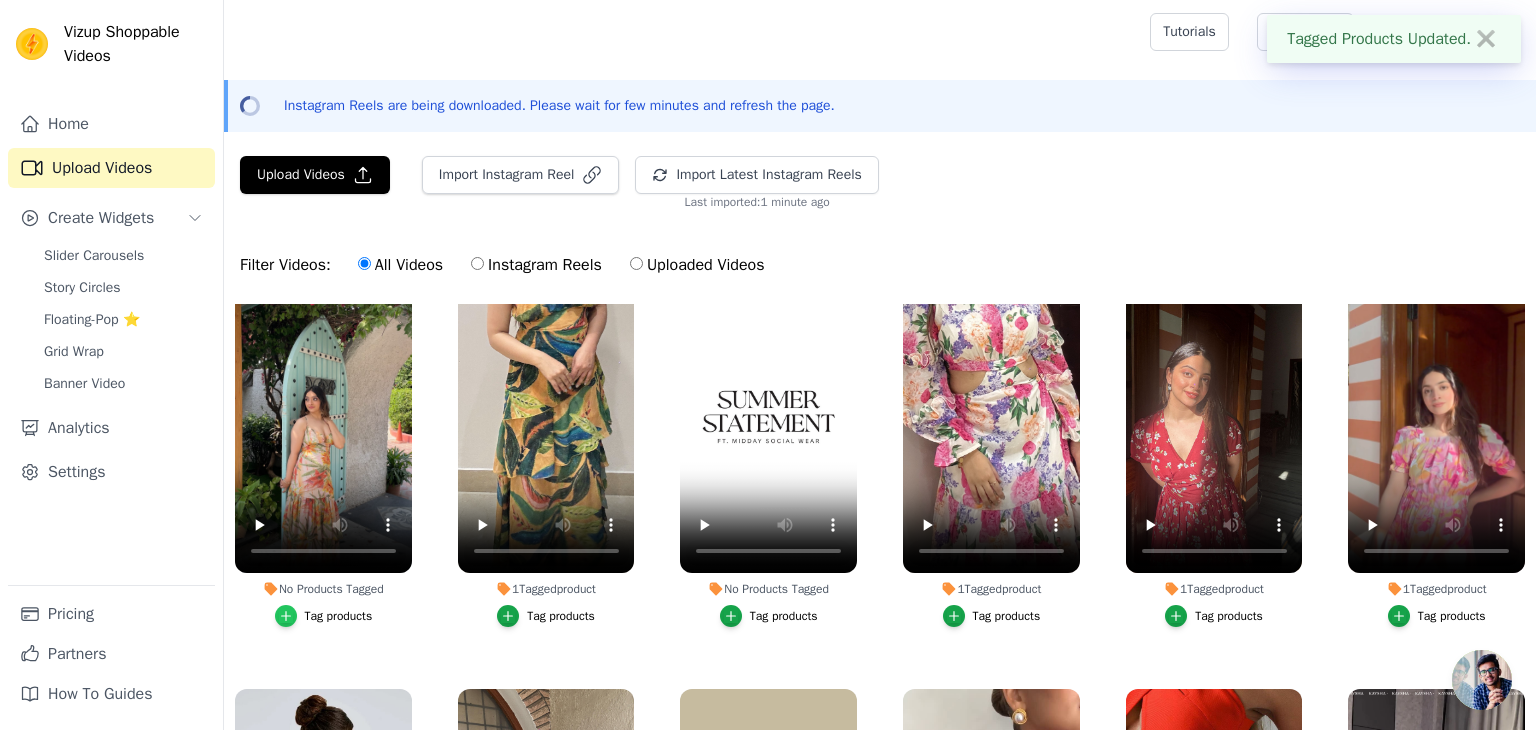 click 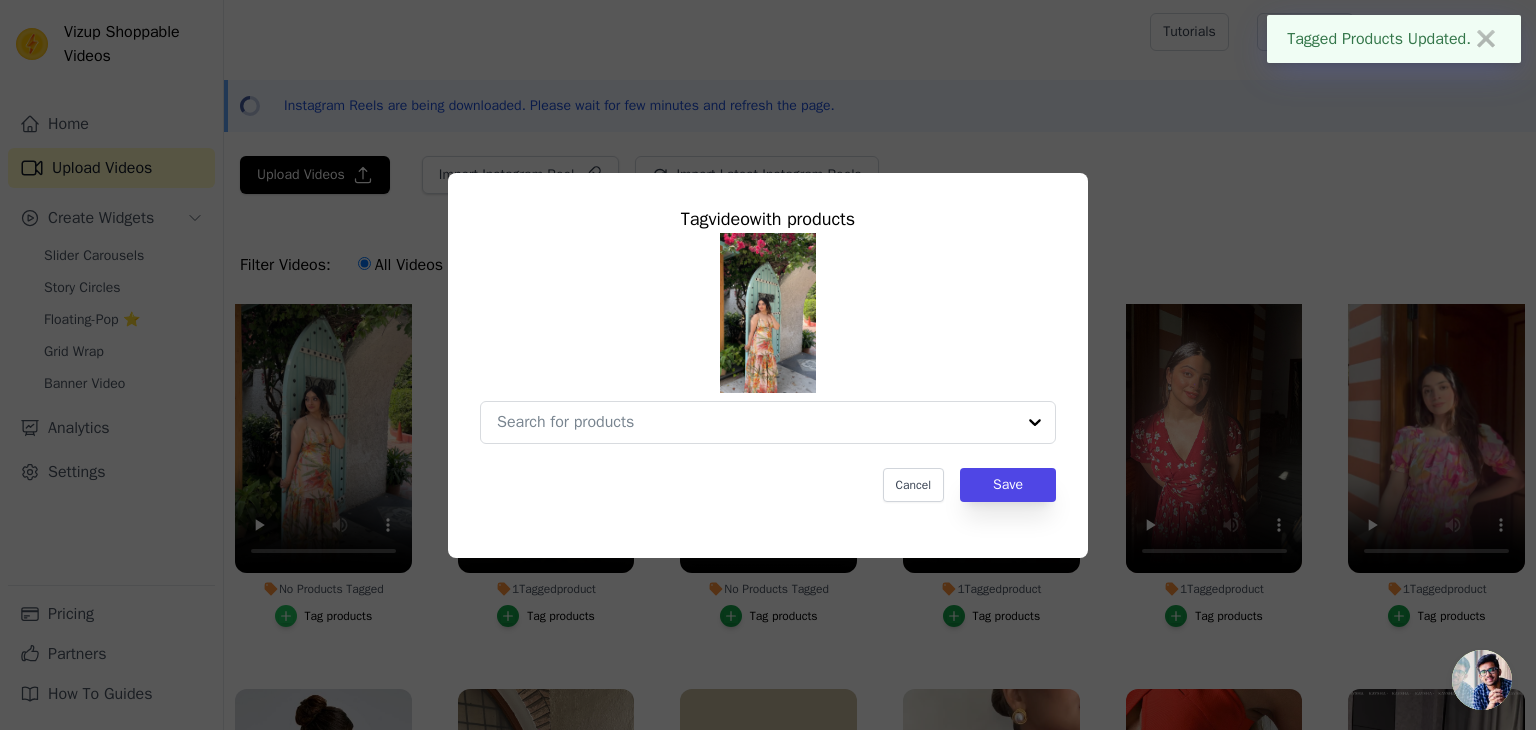 type 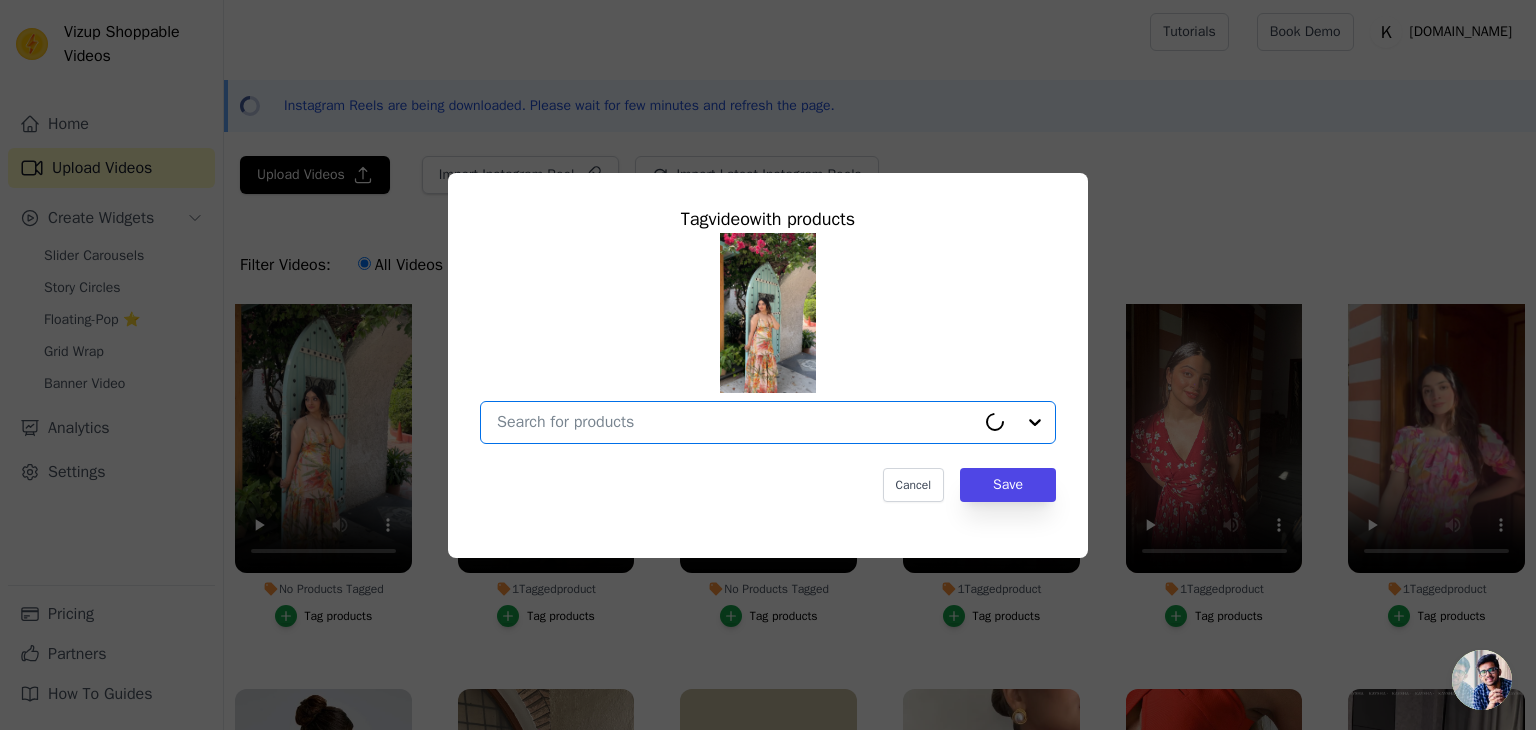 click on "No Products Tagged     Tag  video  with products       Option undefined, selected.                     Cancel   Save     Tag products" at bounding box center (736, 422) 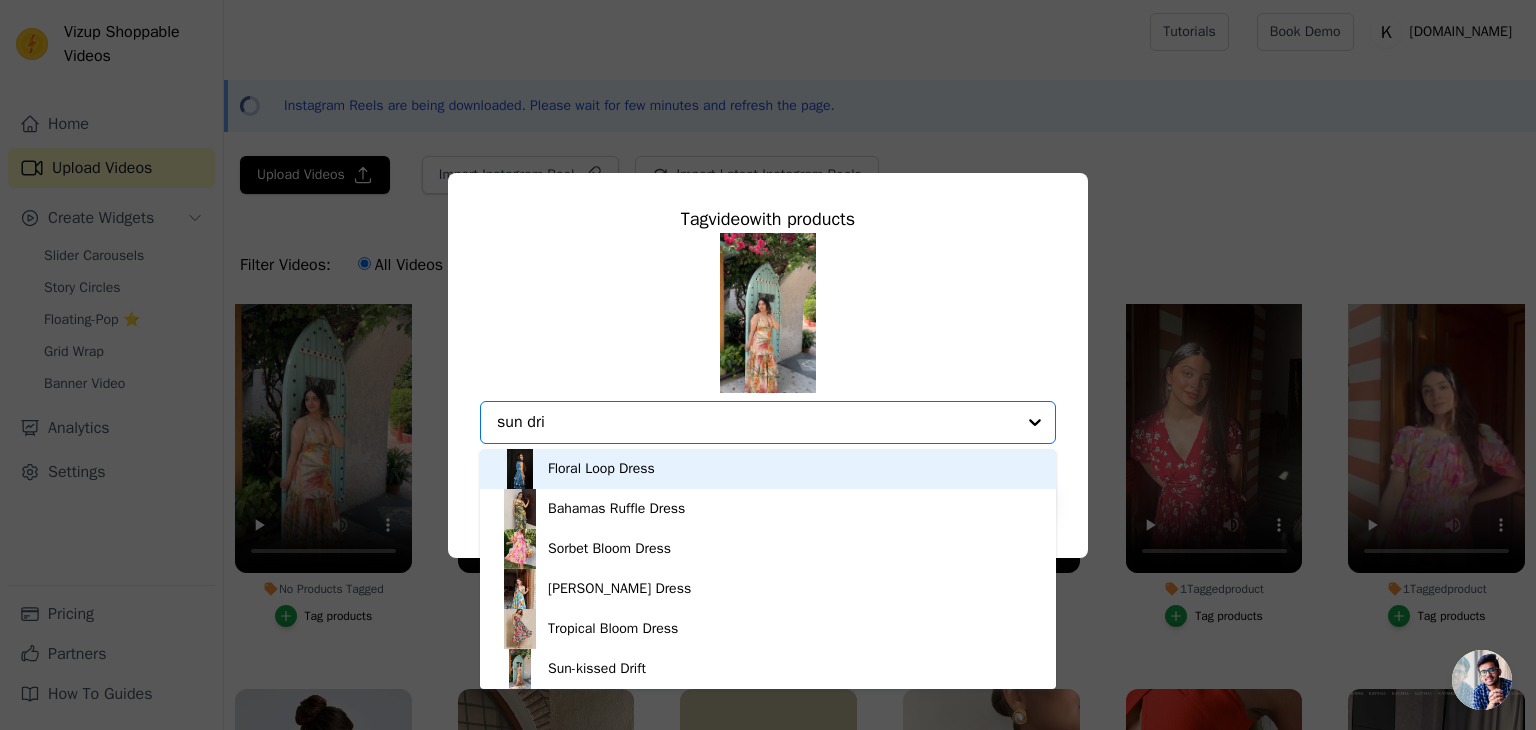 type on "sun drif" 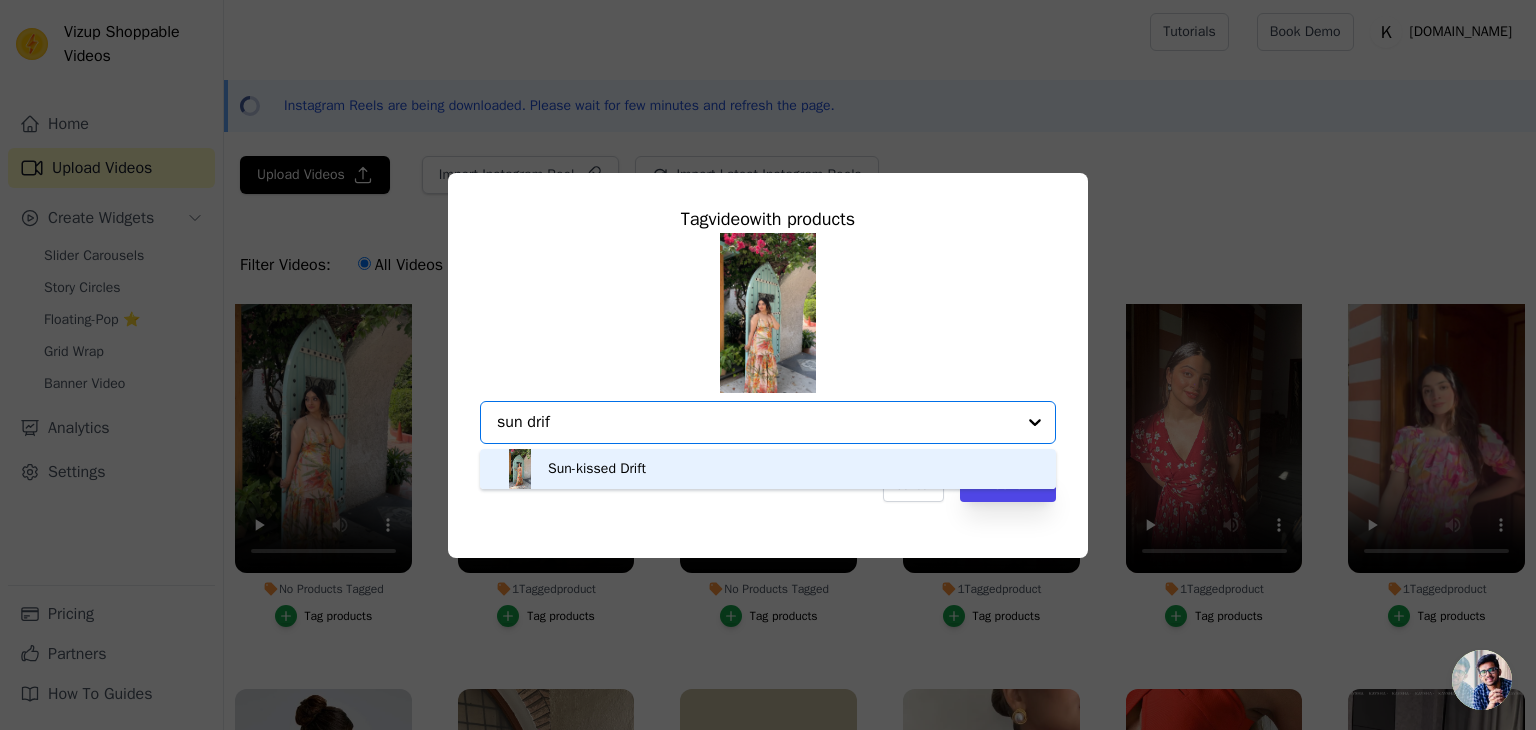 click on "Sun-kissed Drift" at bounding box center [768, 469] 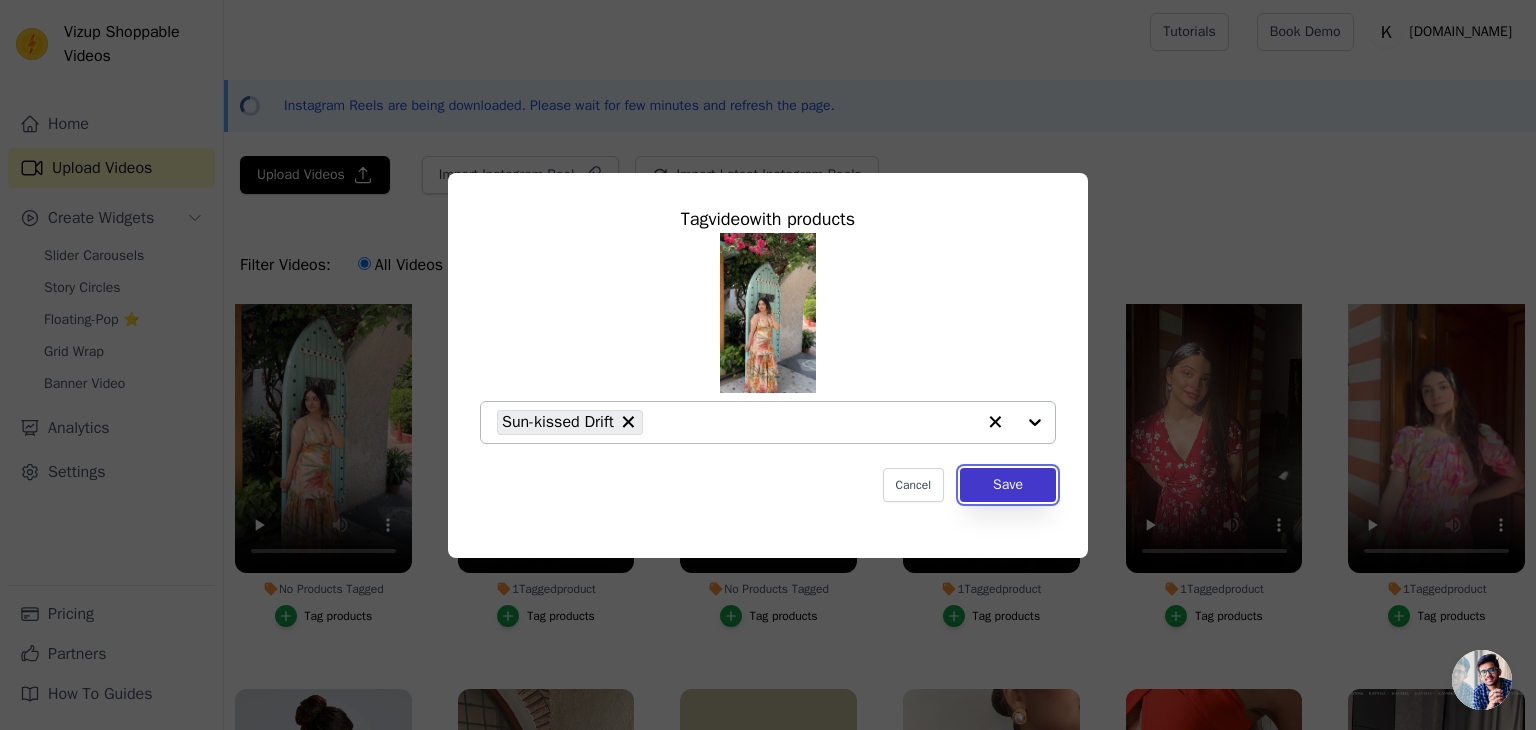 click on "Save" at bounding box center (1008, 485) 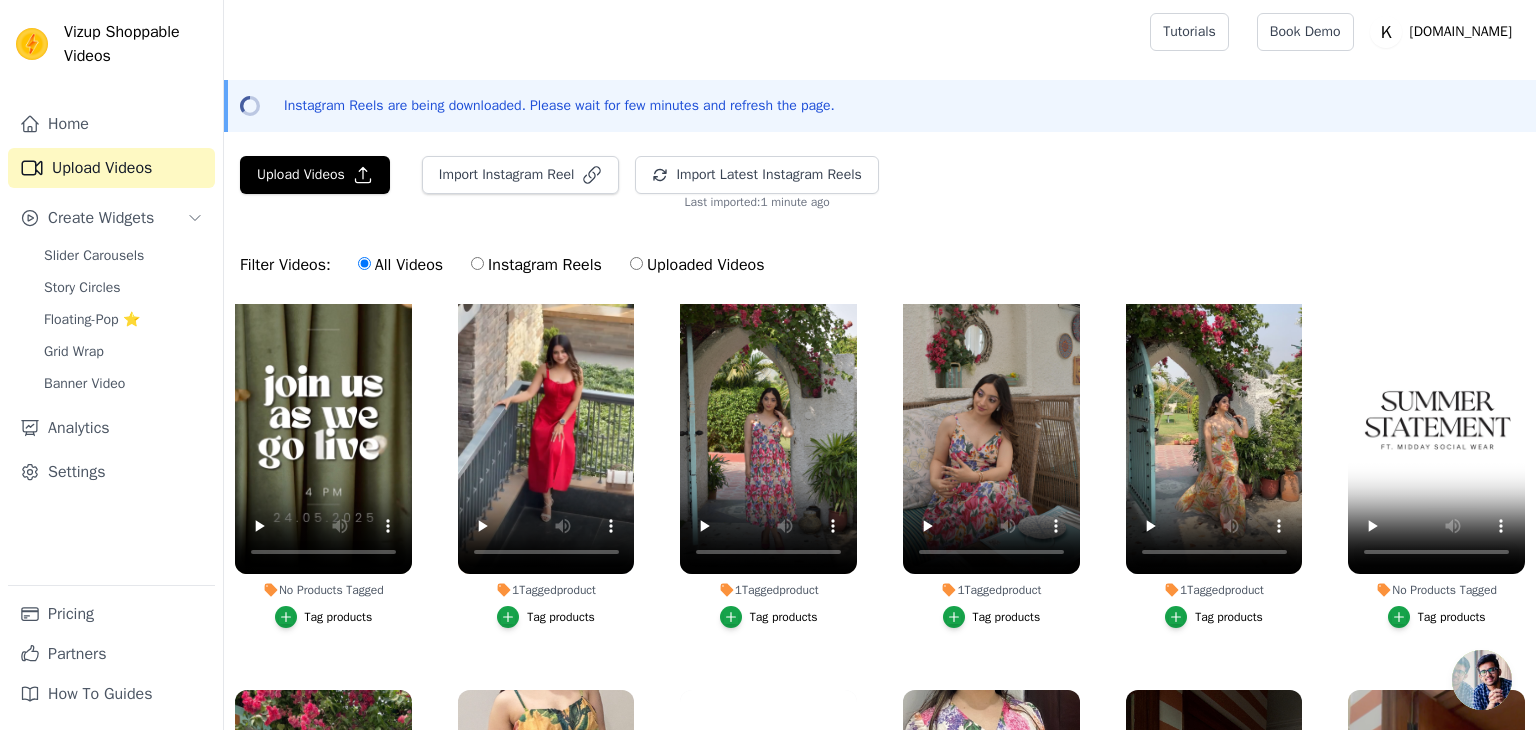 scroll, scrollTop: 436, scrollLeft: 0, axis: vertical 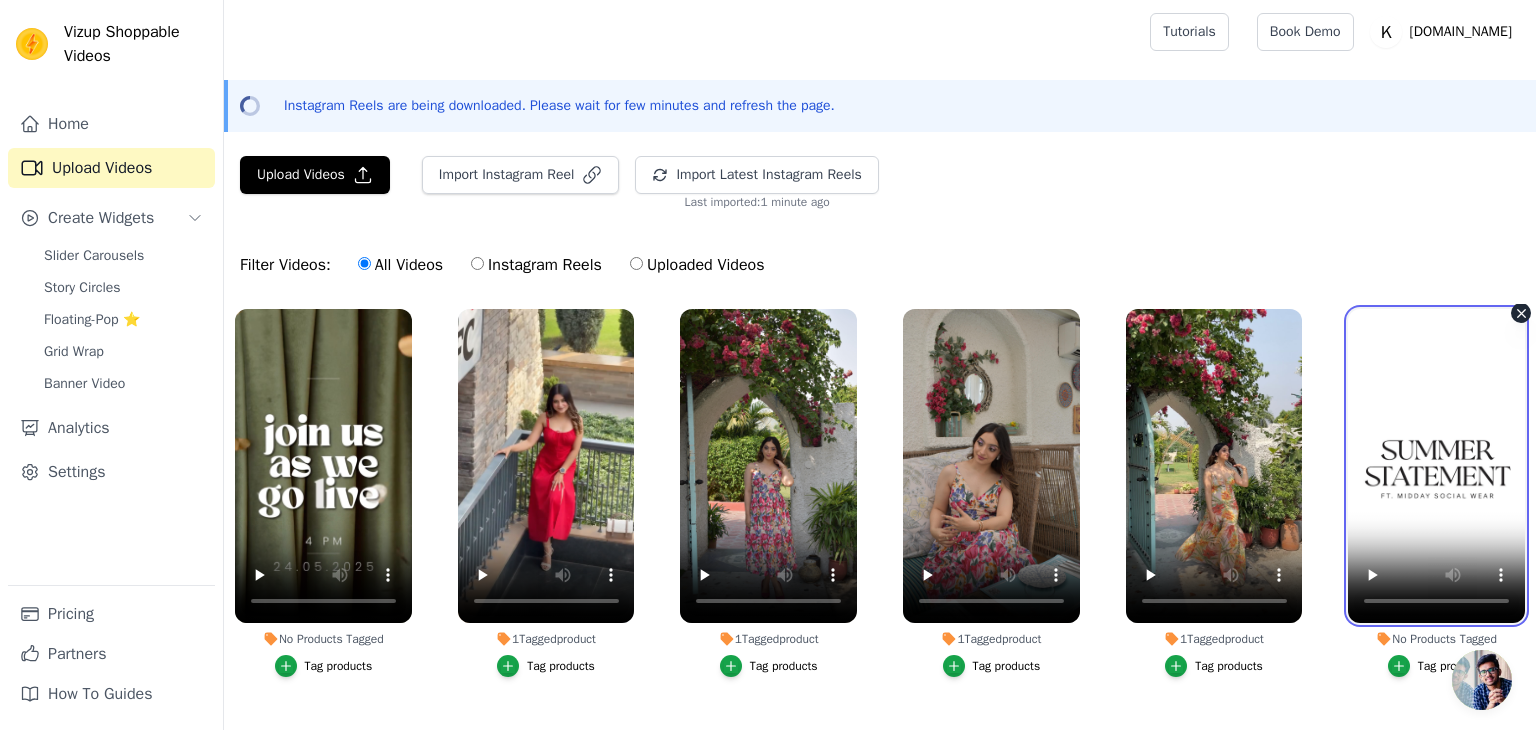 type 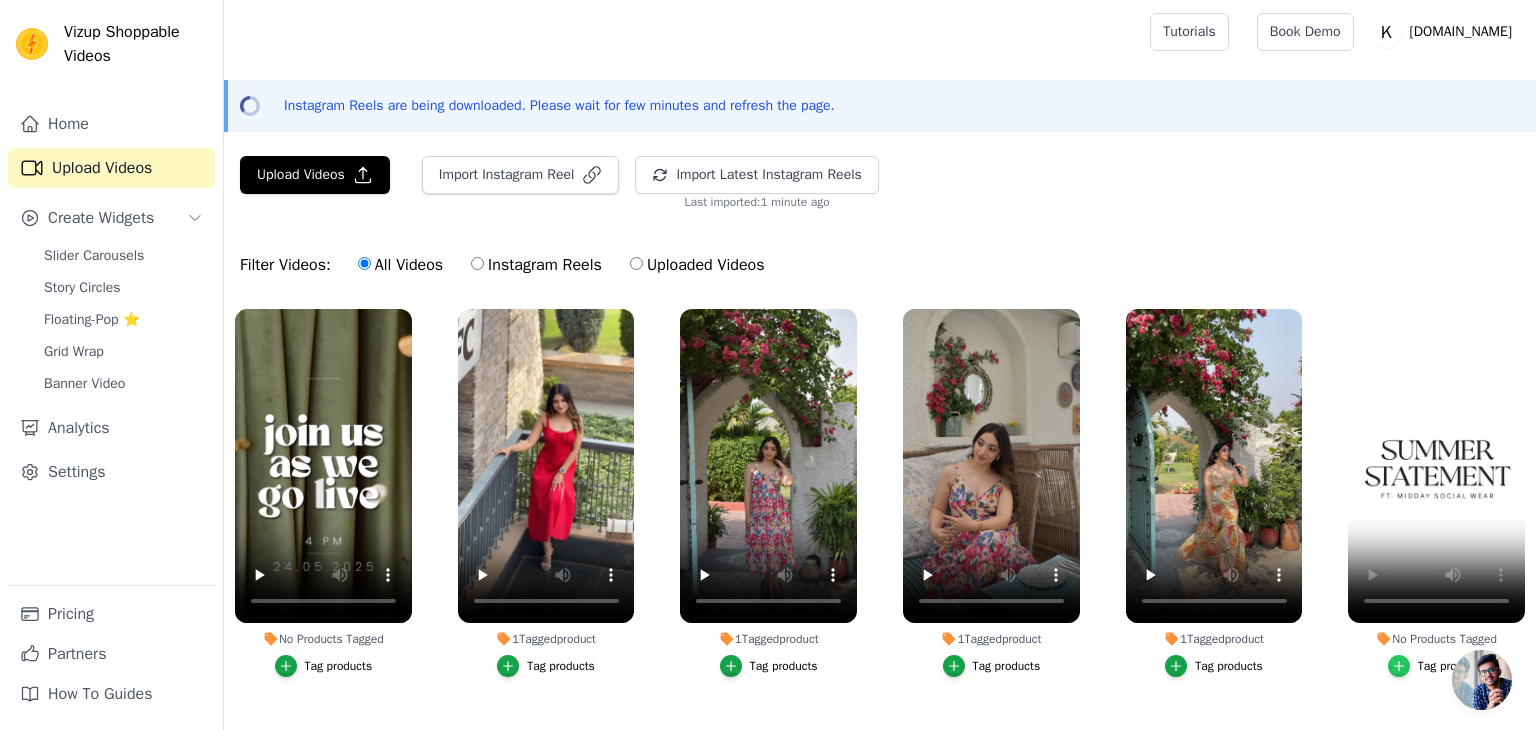 click 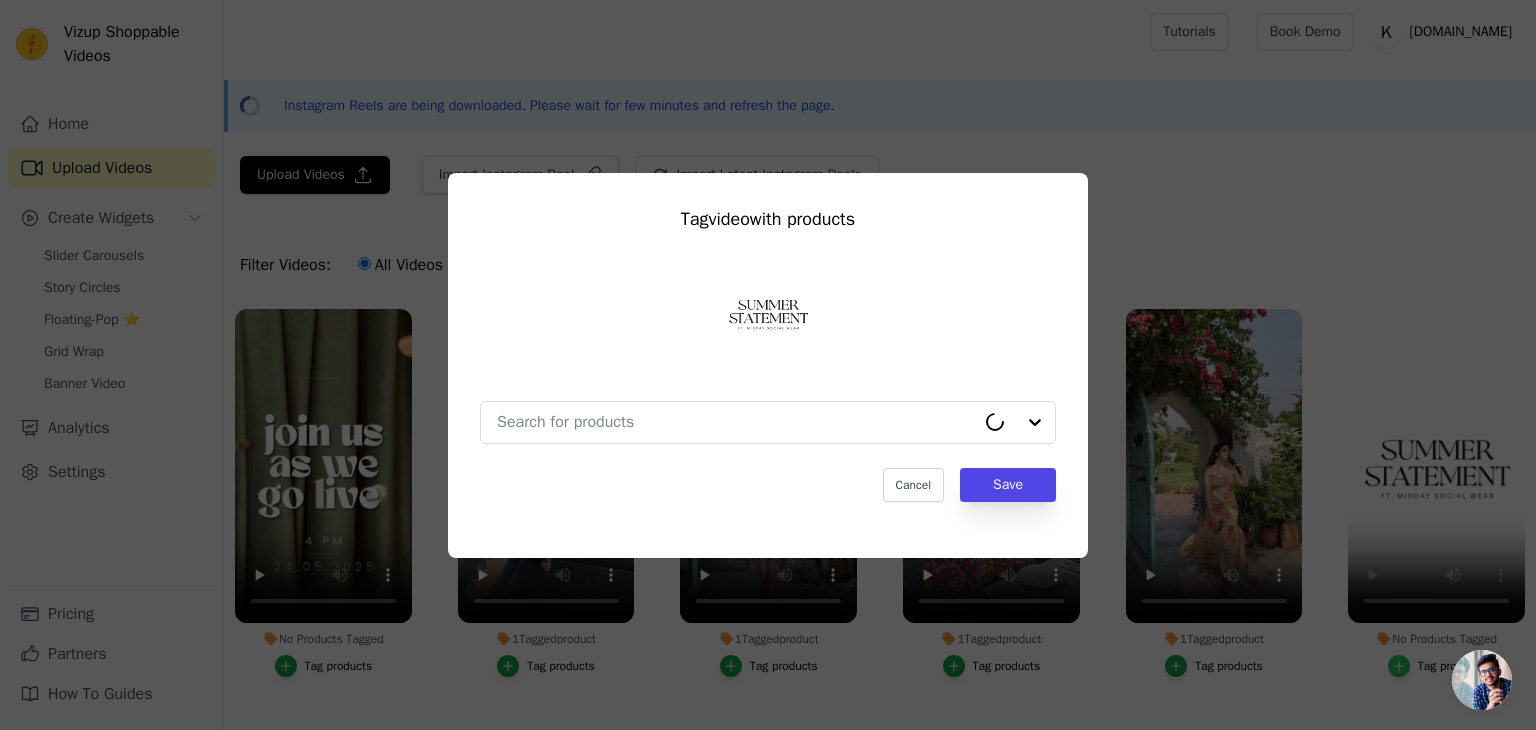 type 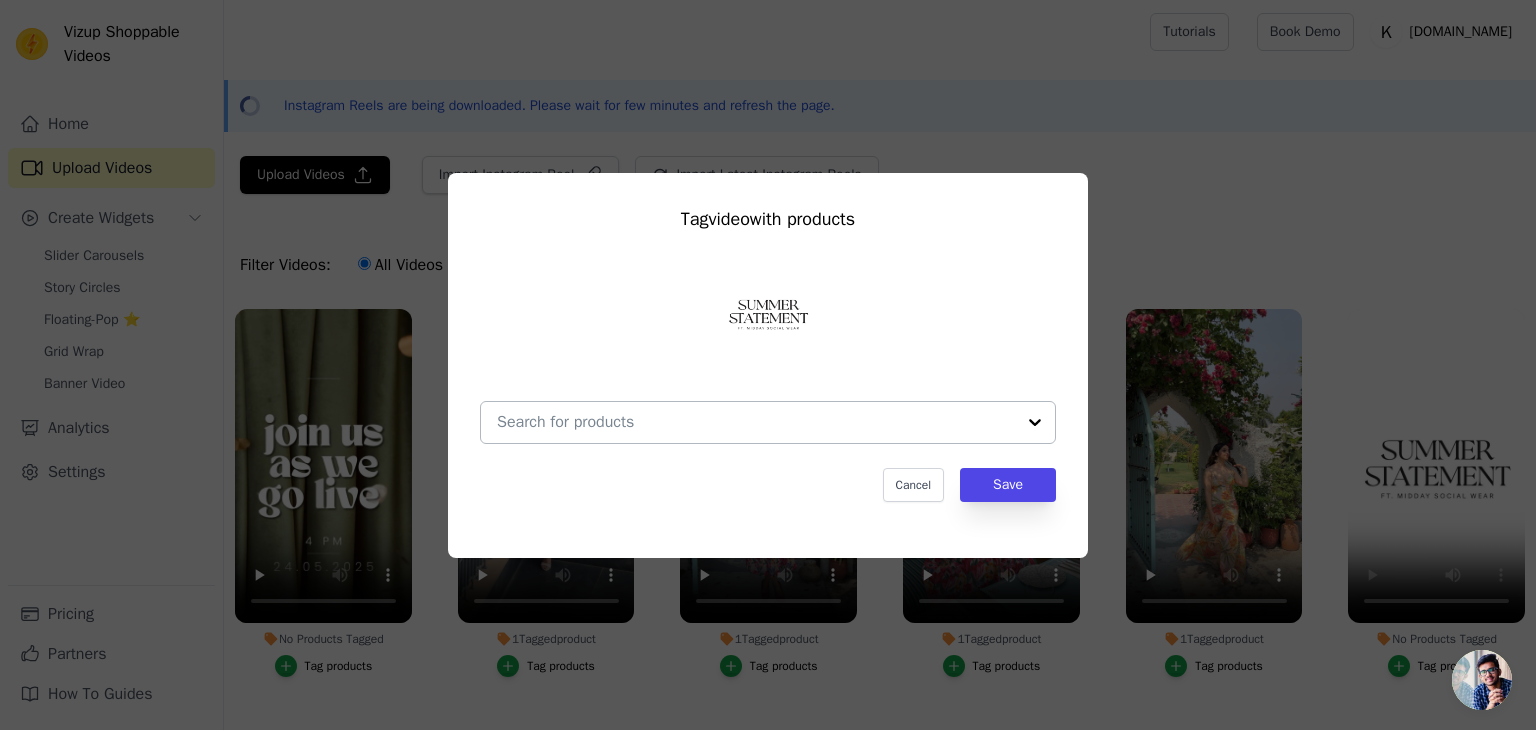 click at bounding box center [756, 422] 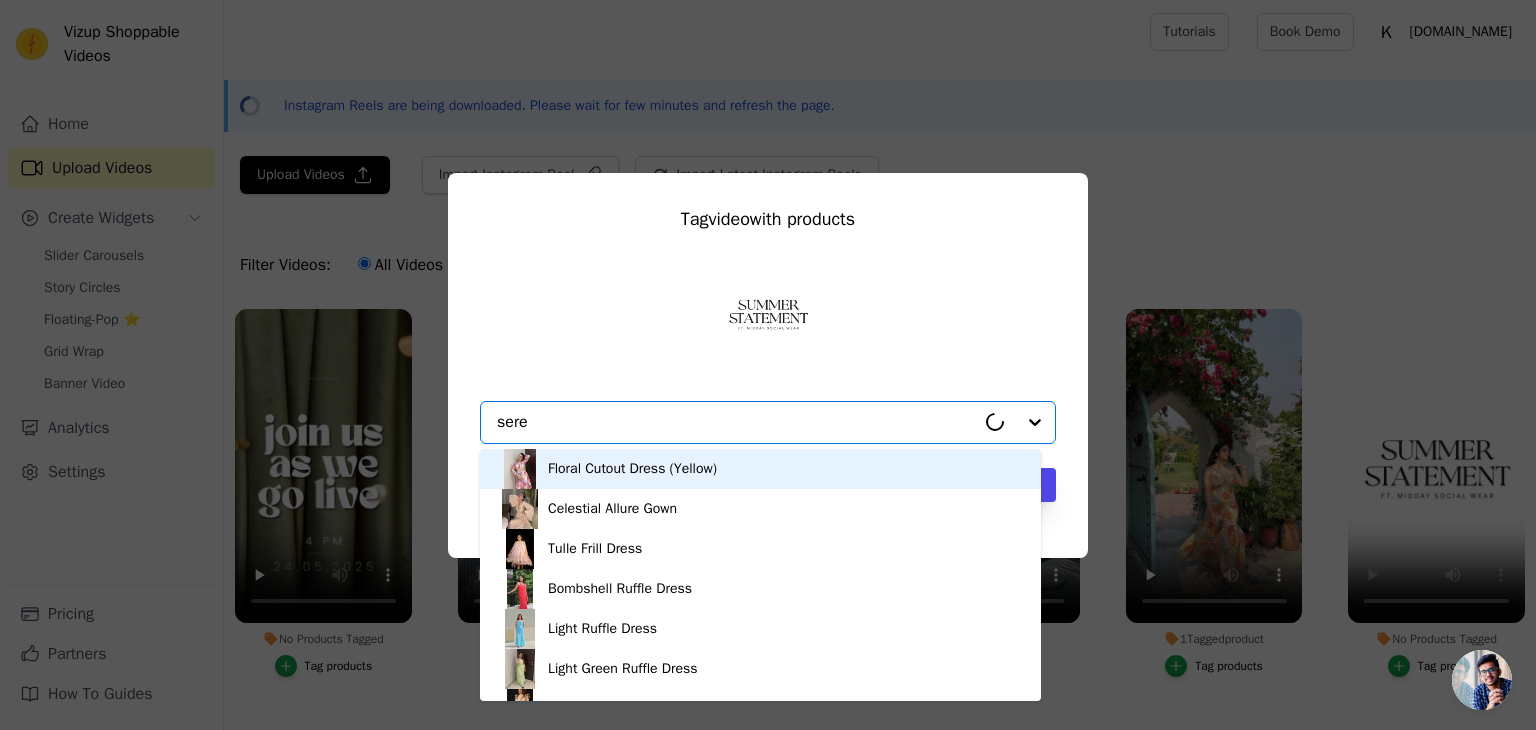 type on "seren" 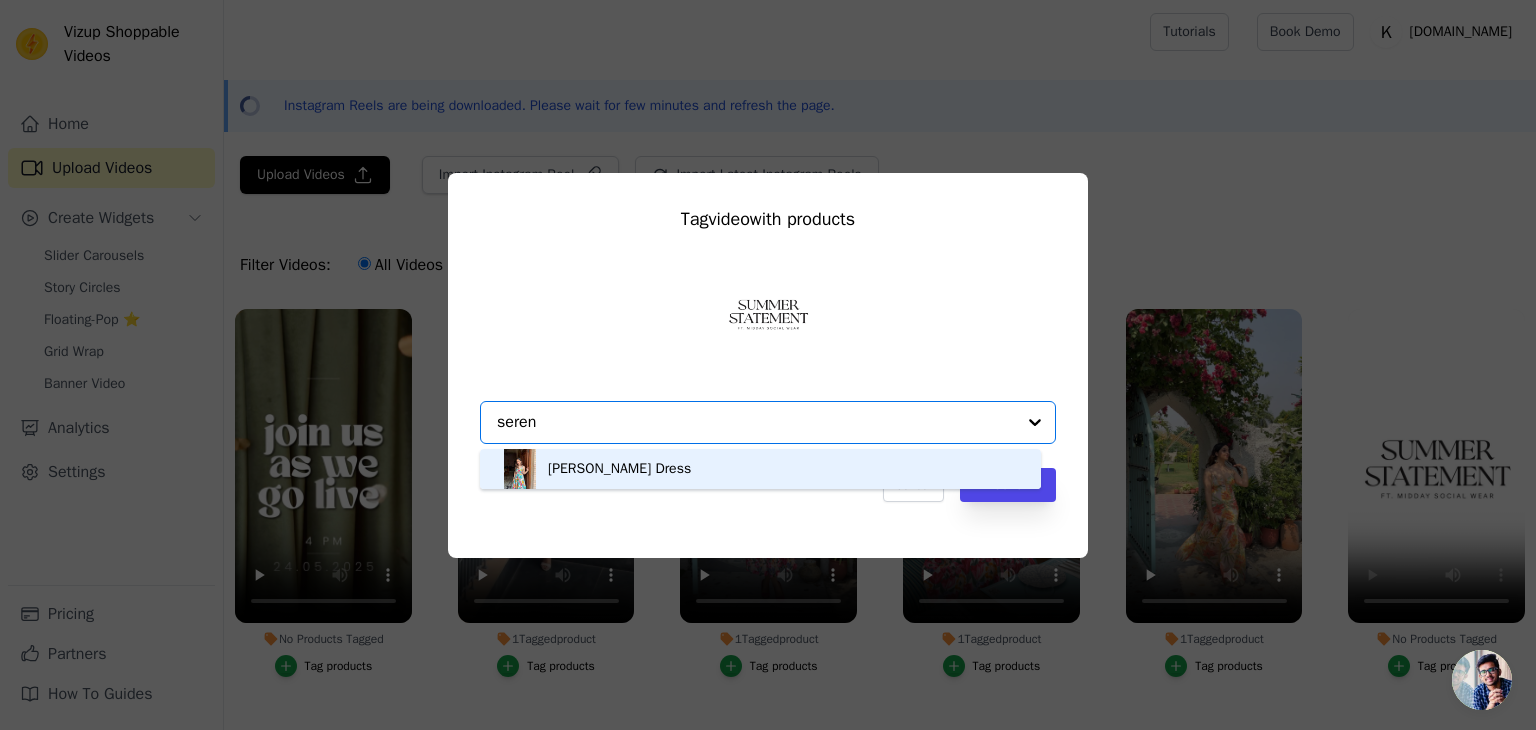 click on "[PERSON_NAME] Dress" at bounding box center [760, 469] 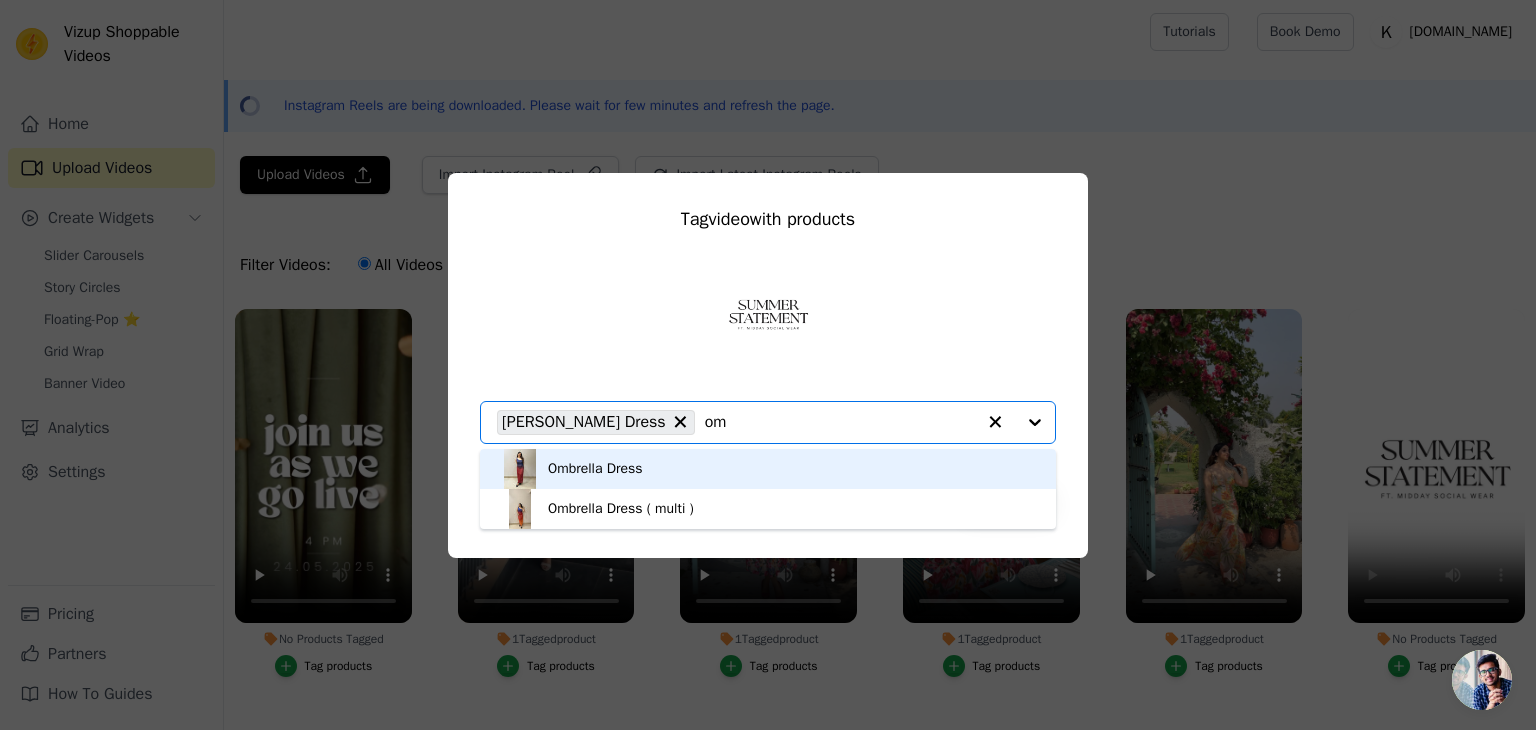 type on "omb" 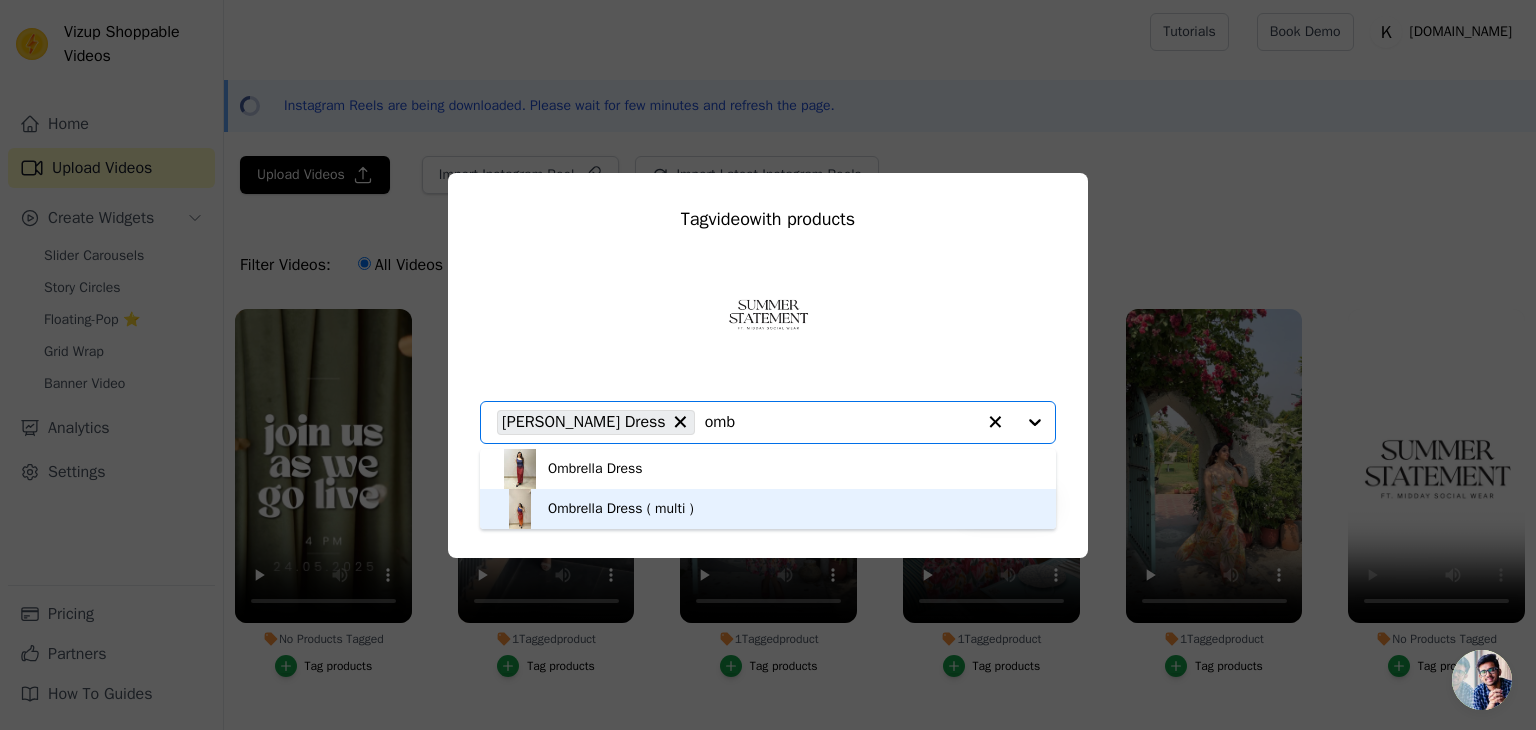 click on "Ombrella Dress ( multi )" at bounding box center (768, 509) 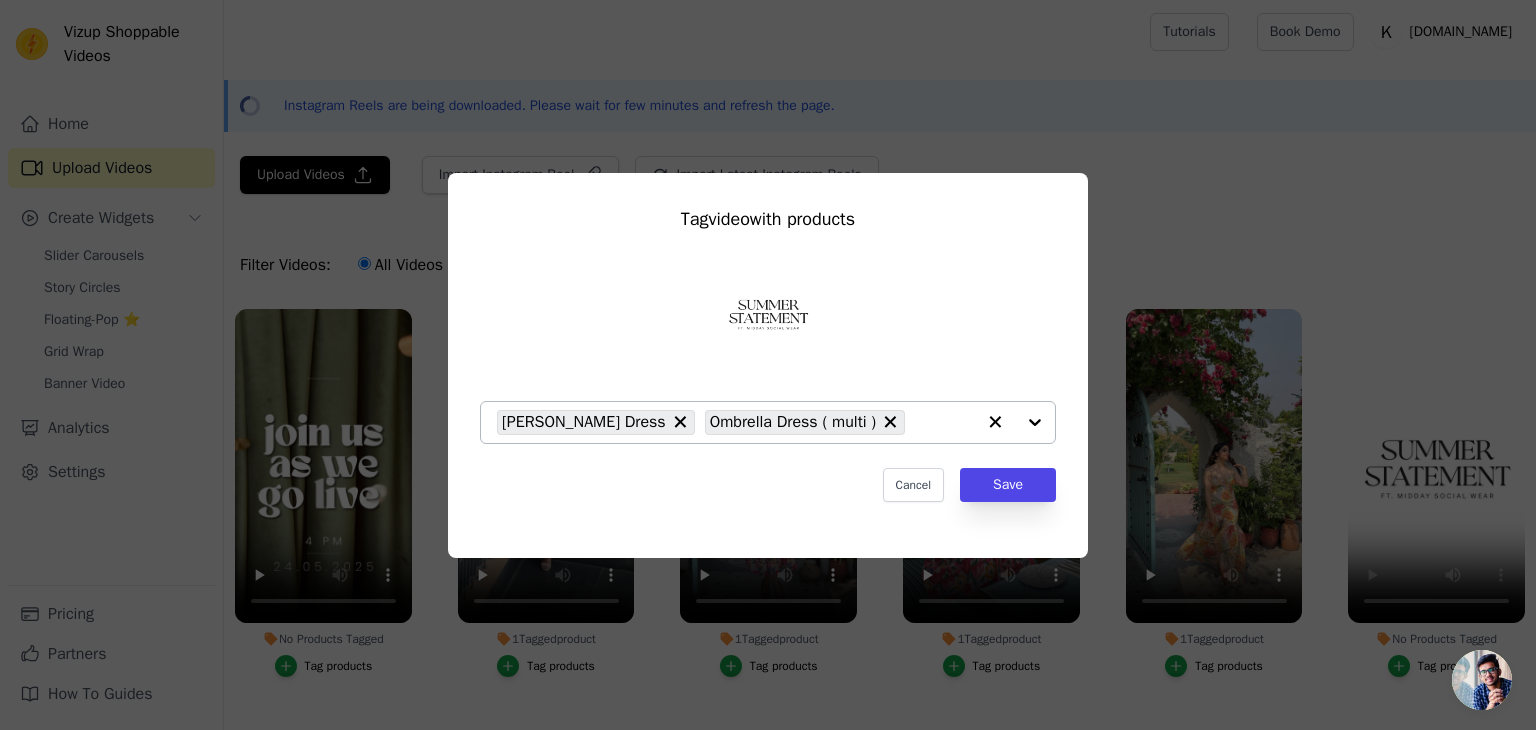 click on "No Products Tagged     Tag  video  with products           [PERSON_NAME] Dress     Ombrella Dress ( multi )                   Cancel   Save     Tag products" 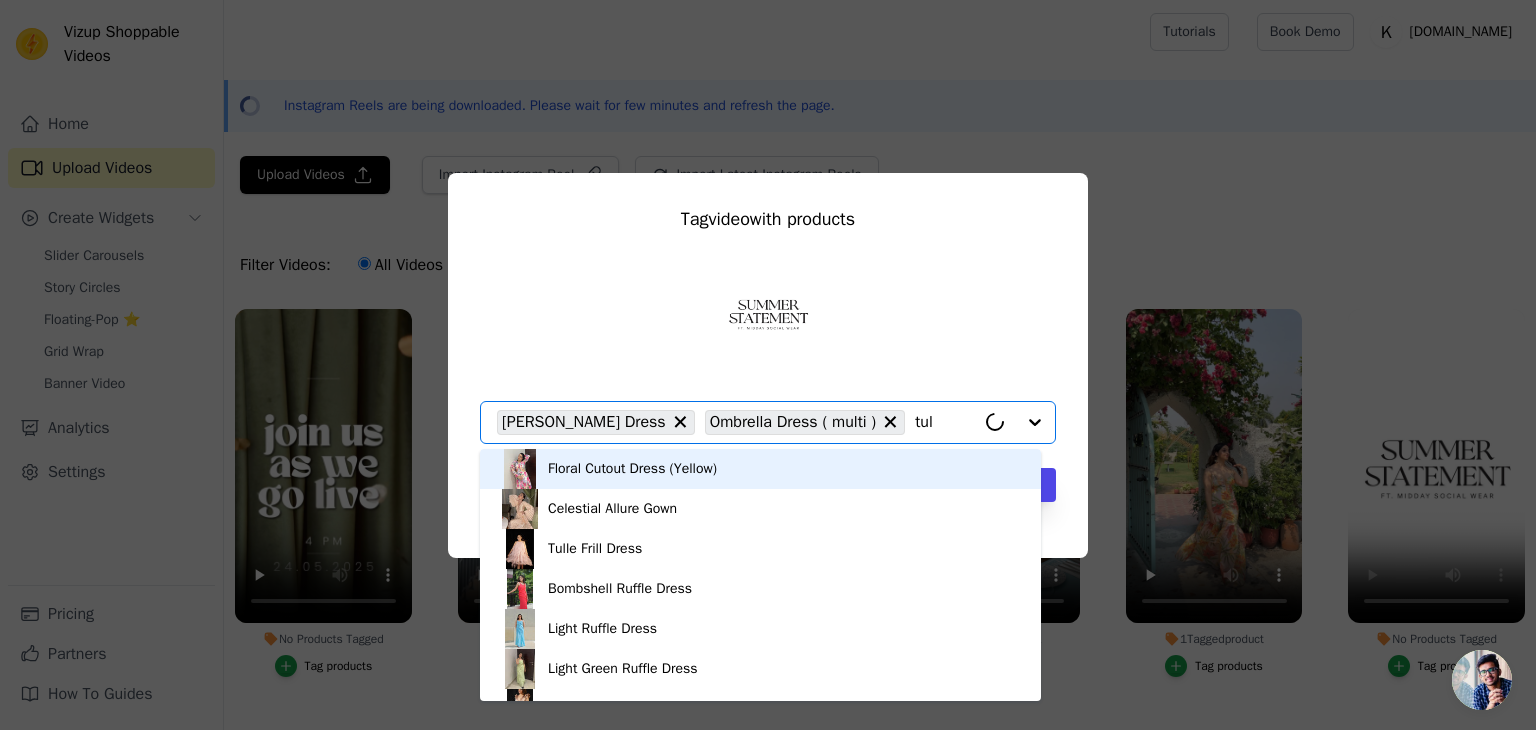type on "[PERSON_NAME]" 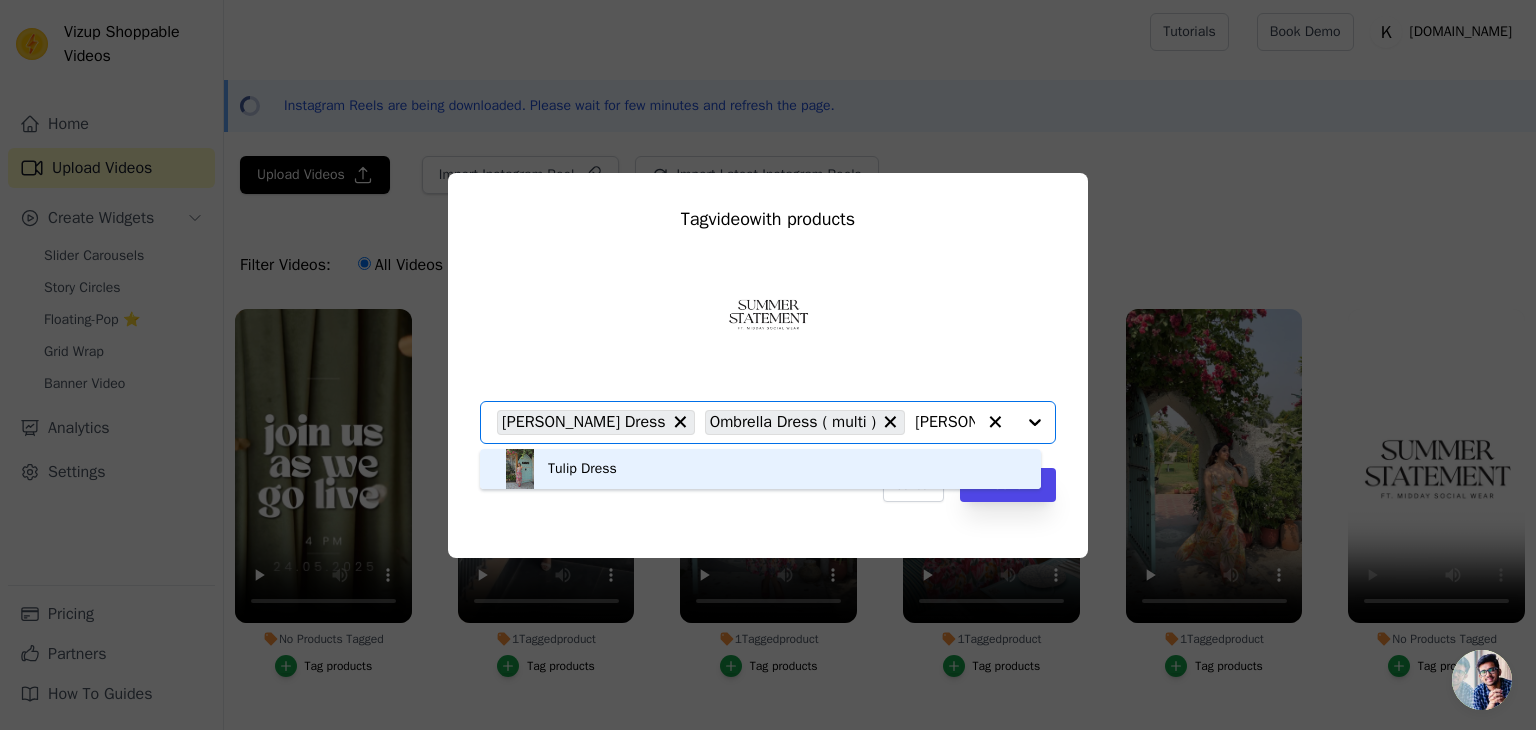 click on "Tulip Dress" at bounding box center [760, 469] 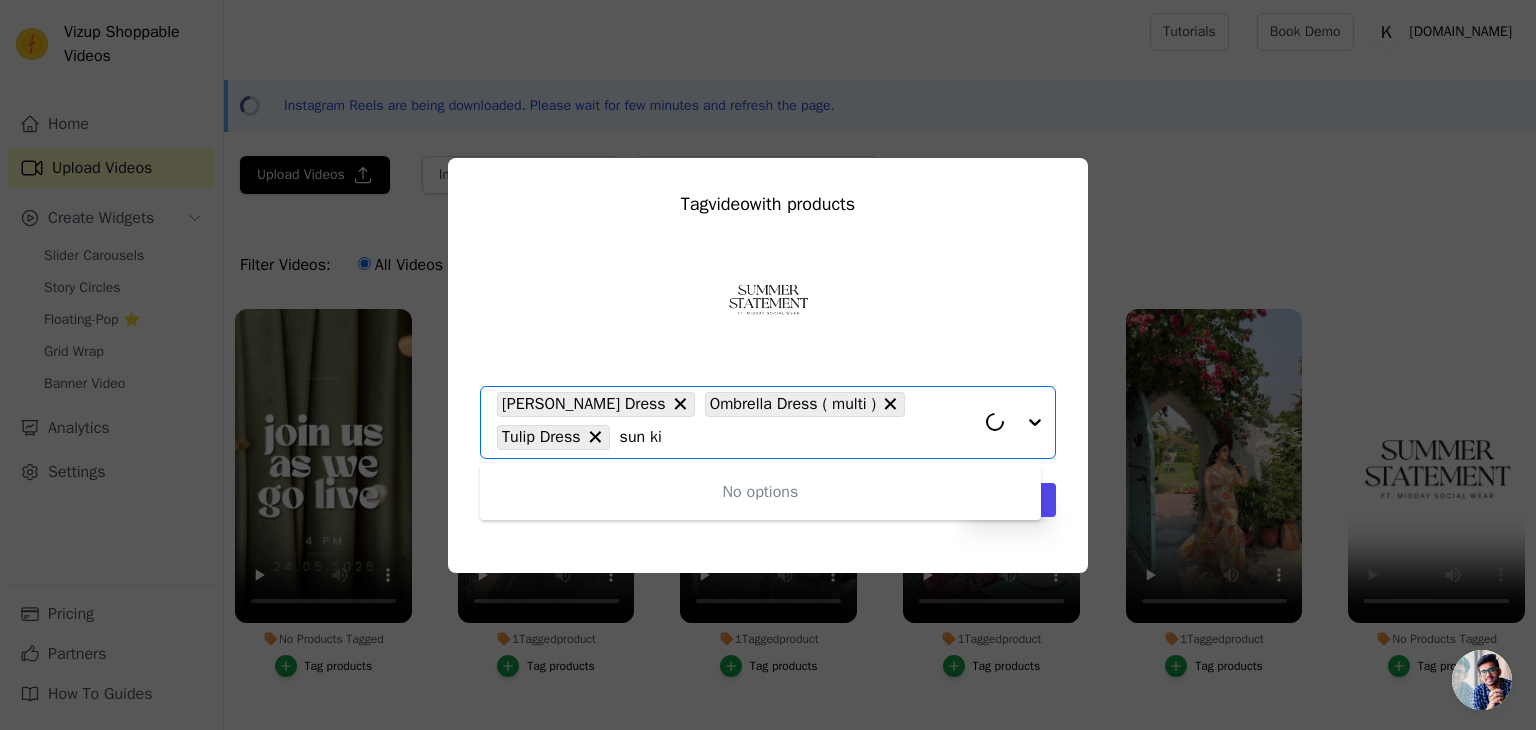 type on "[PERSON_NAME]" 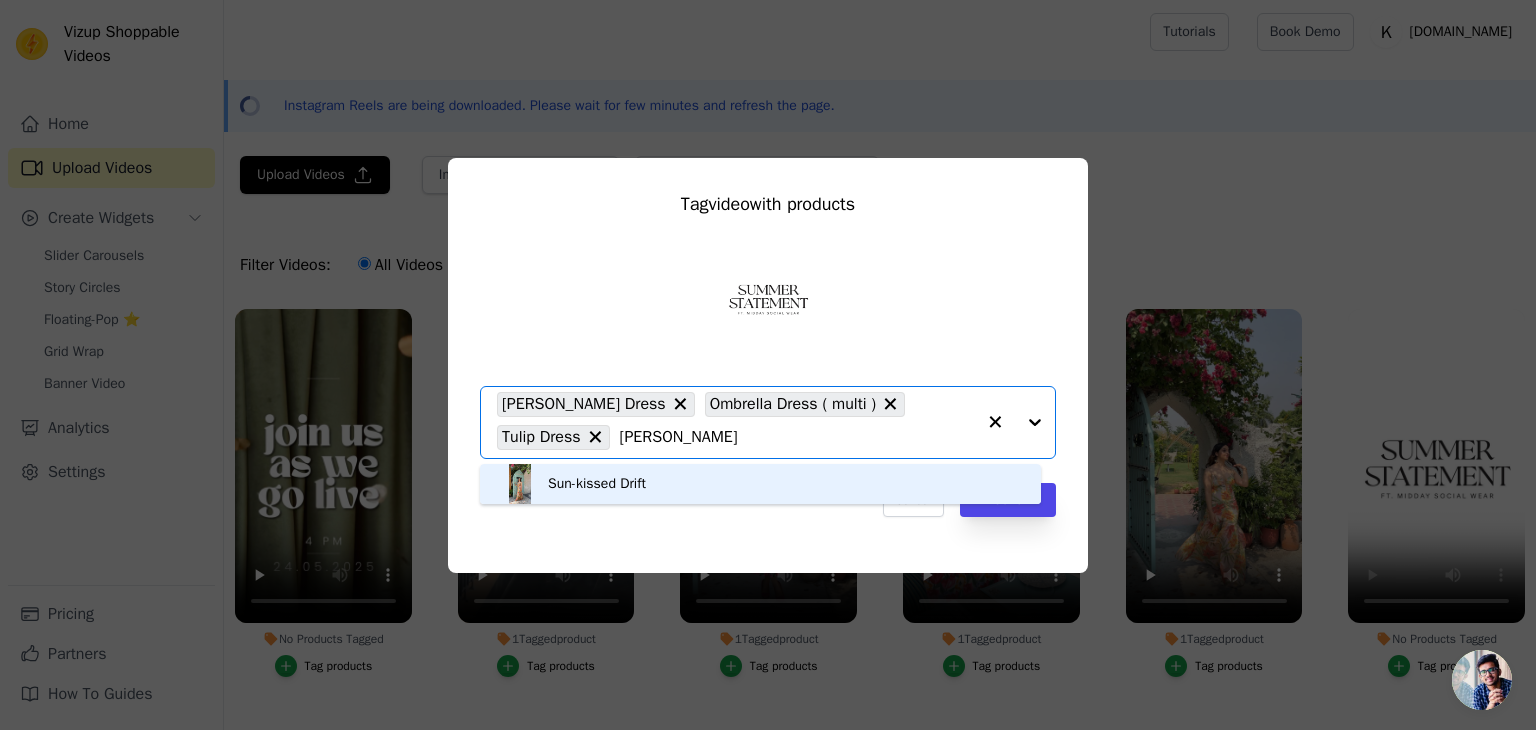click on "Sun-kissed Drift" at bounding box center [760, 484] 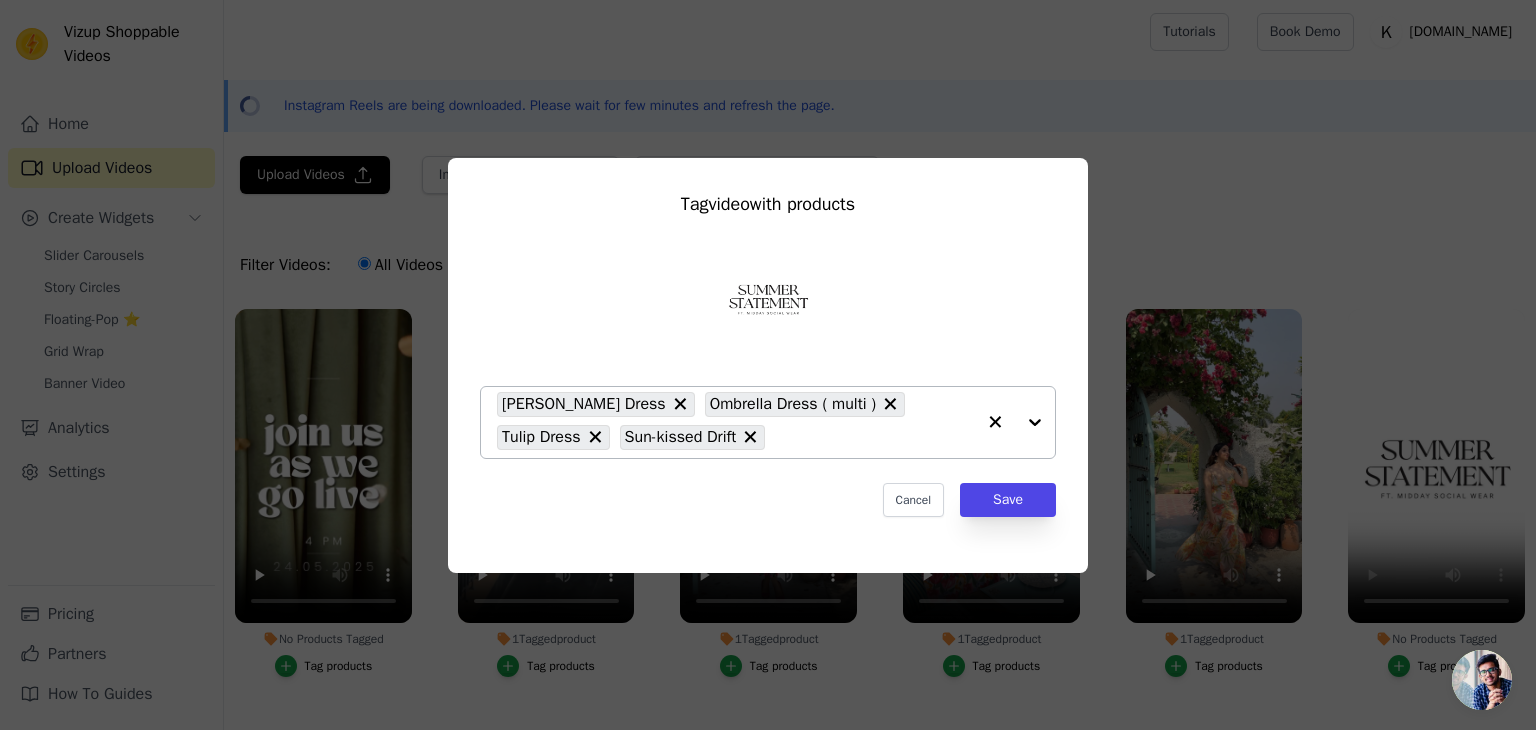 click on "Tag  video  with products           [PERSON_NAME] Dress     Ombrella Dress ( multi )     Tulip Dress     Sun-kissed Drift                   Cancel   Save" at bounding box center [768, 365] 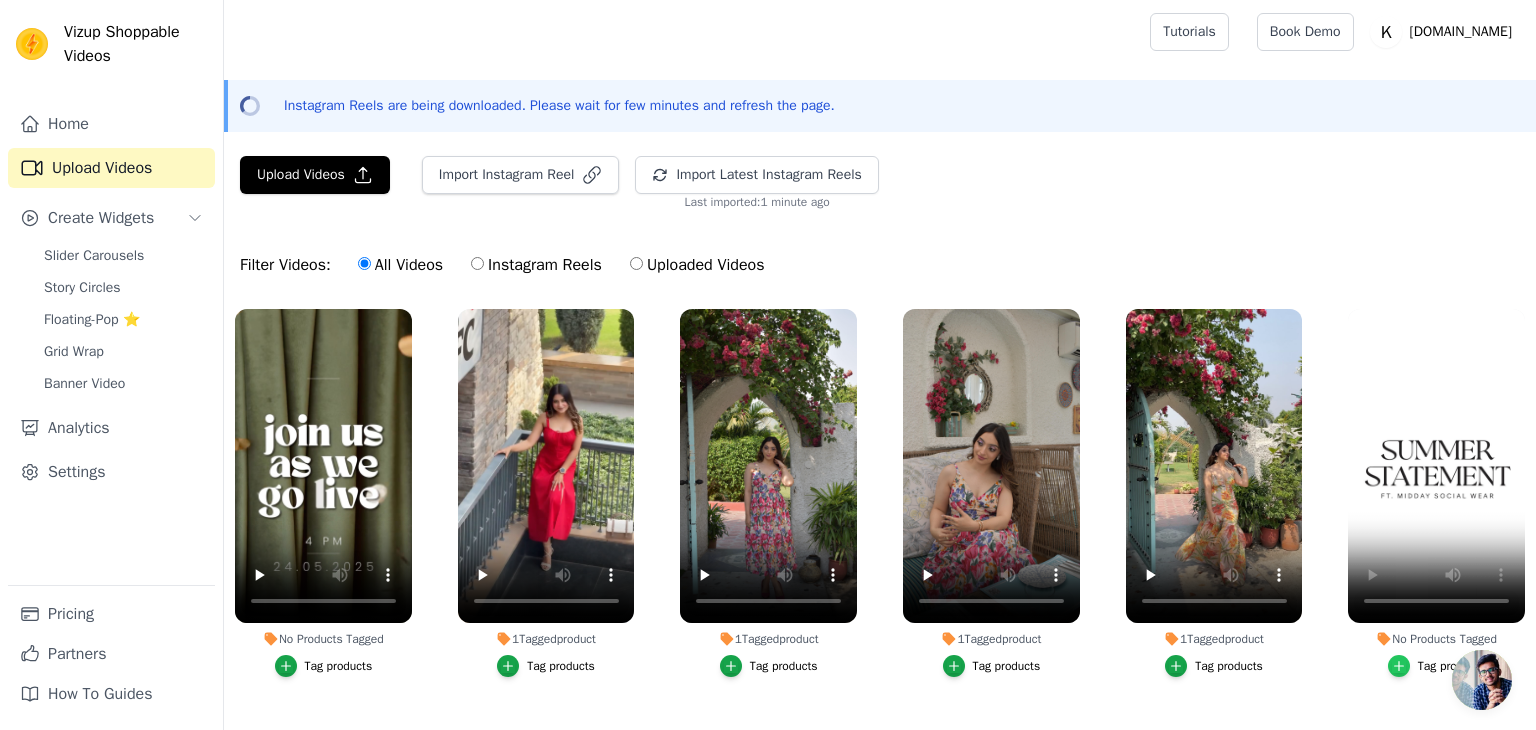 click at bounding box center [1399, 666] 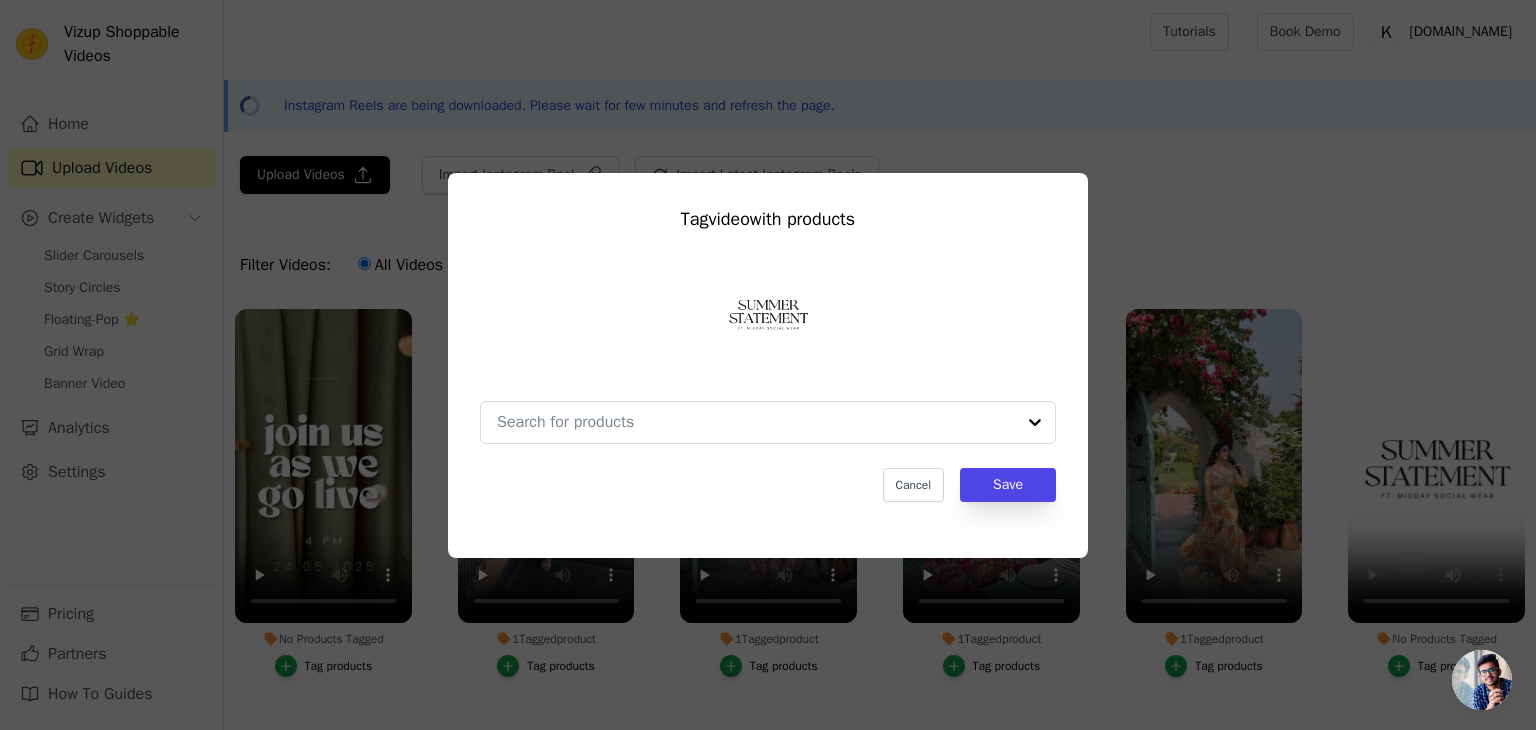 click at bounding box center (768, 338) 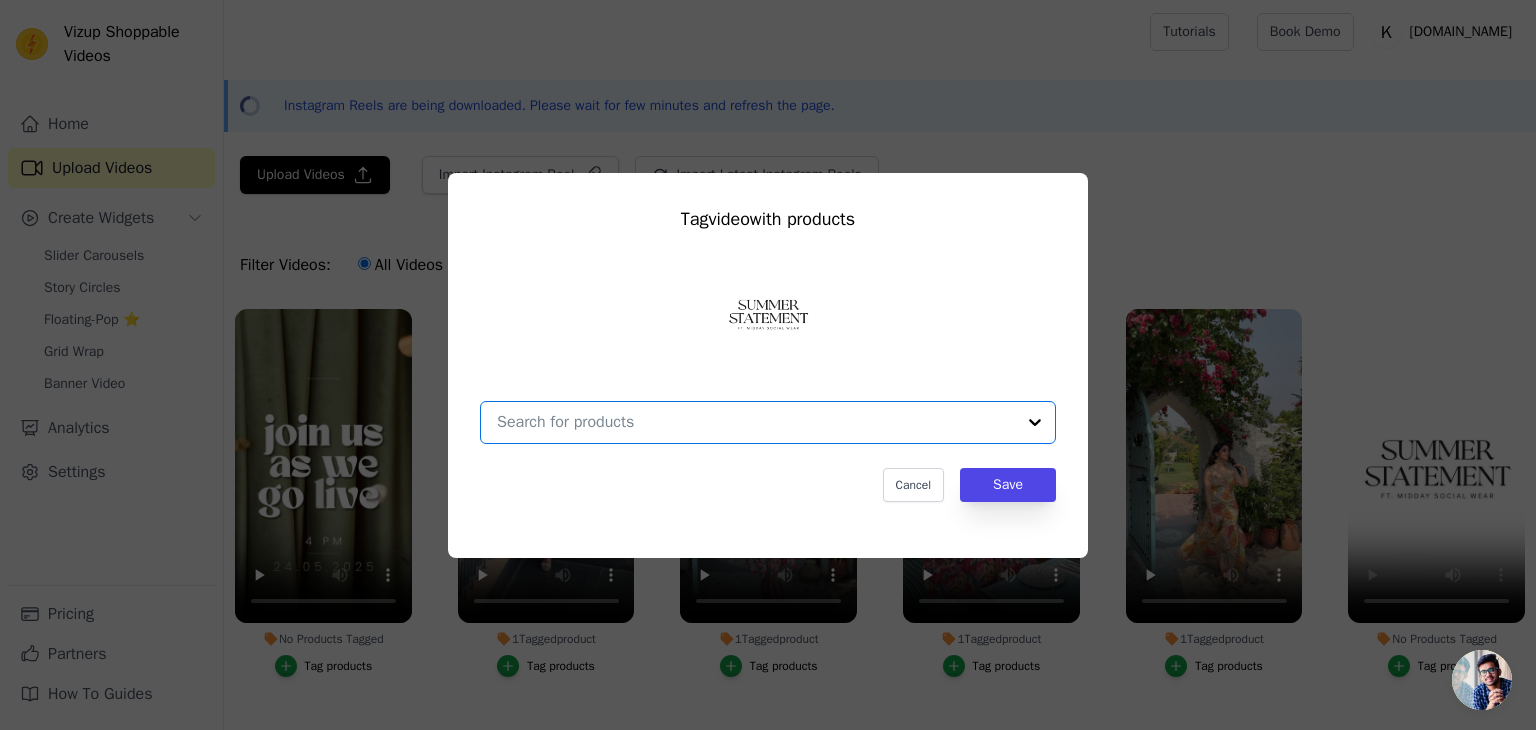 click on "No Products Tagged     Tag  video  with products       Option undefined, selected.   Select is focused, type to refine list, press down to open the menu.                   Cancel   Save     Tag products" at bounding box center [756, 422] 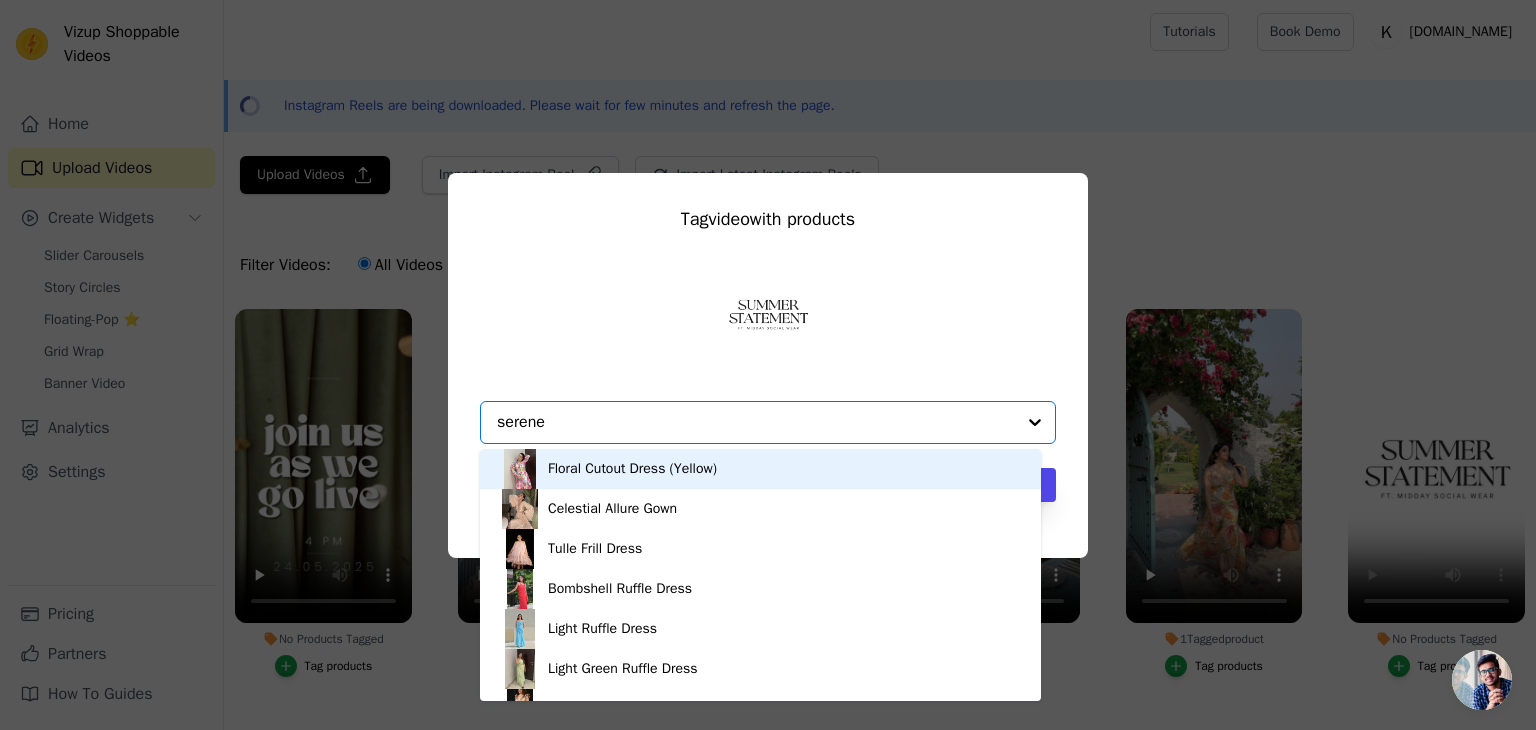 type on "serene" 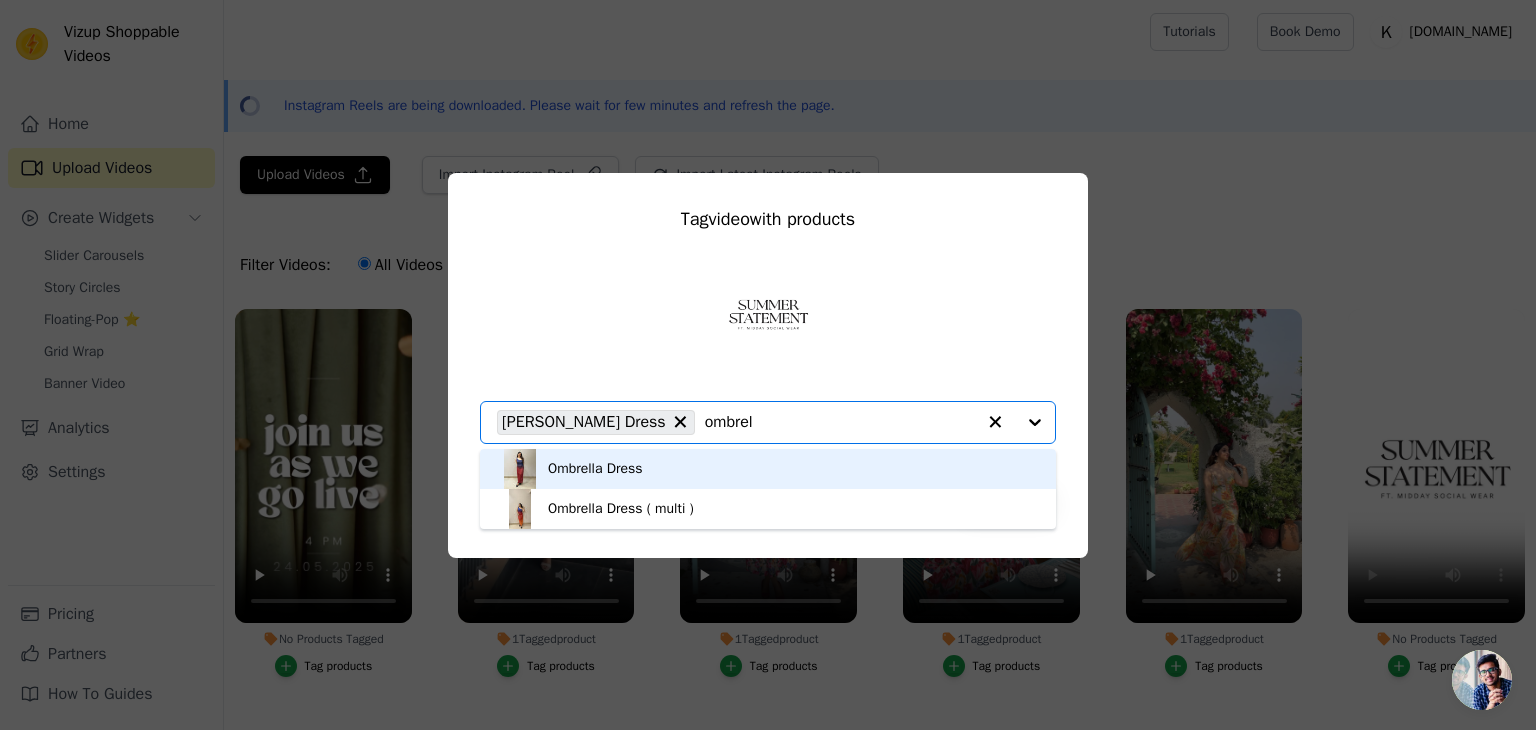 type on "ombrell" 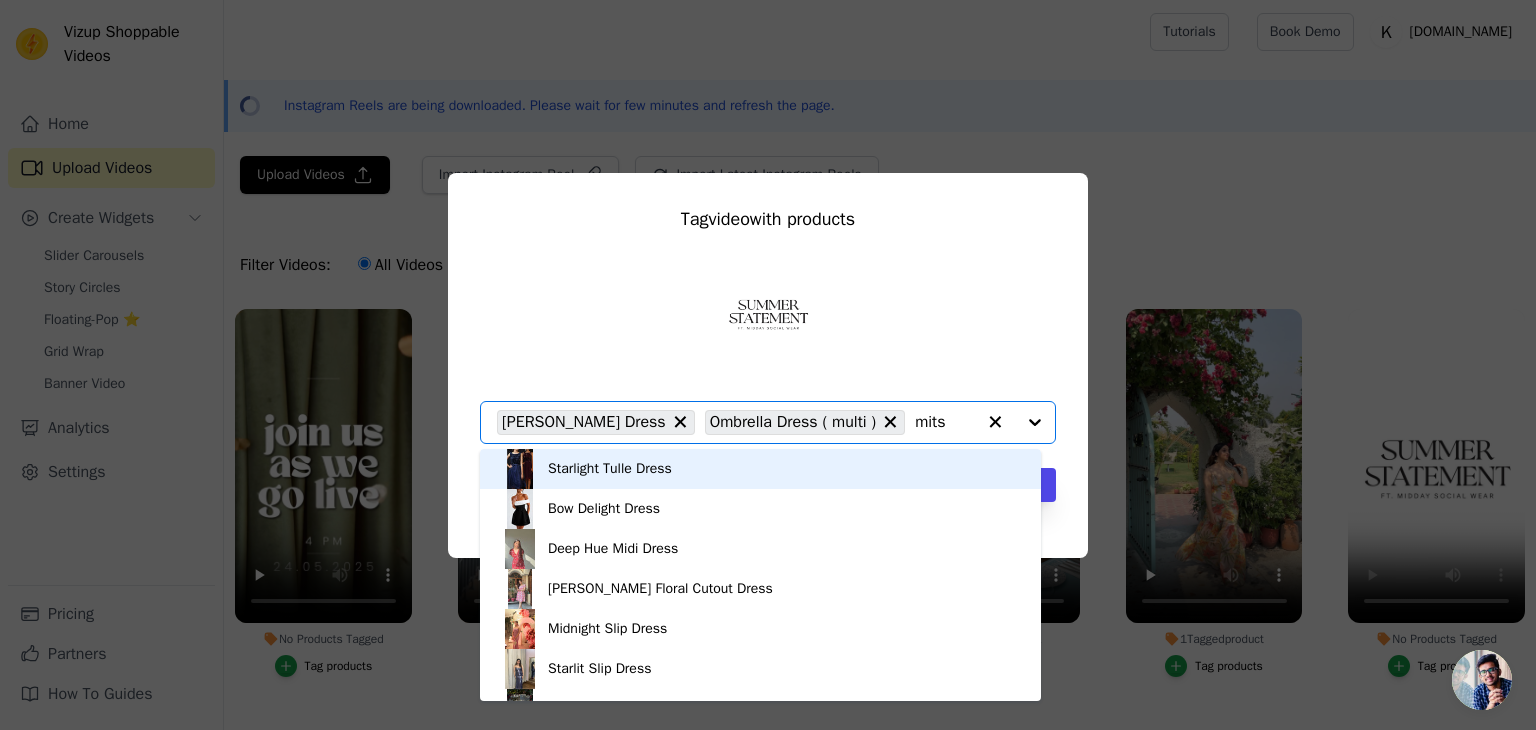 type on "[PERSON_NAME]" 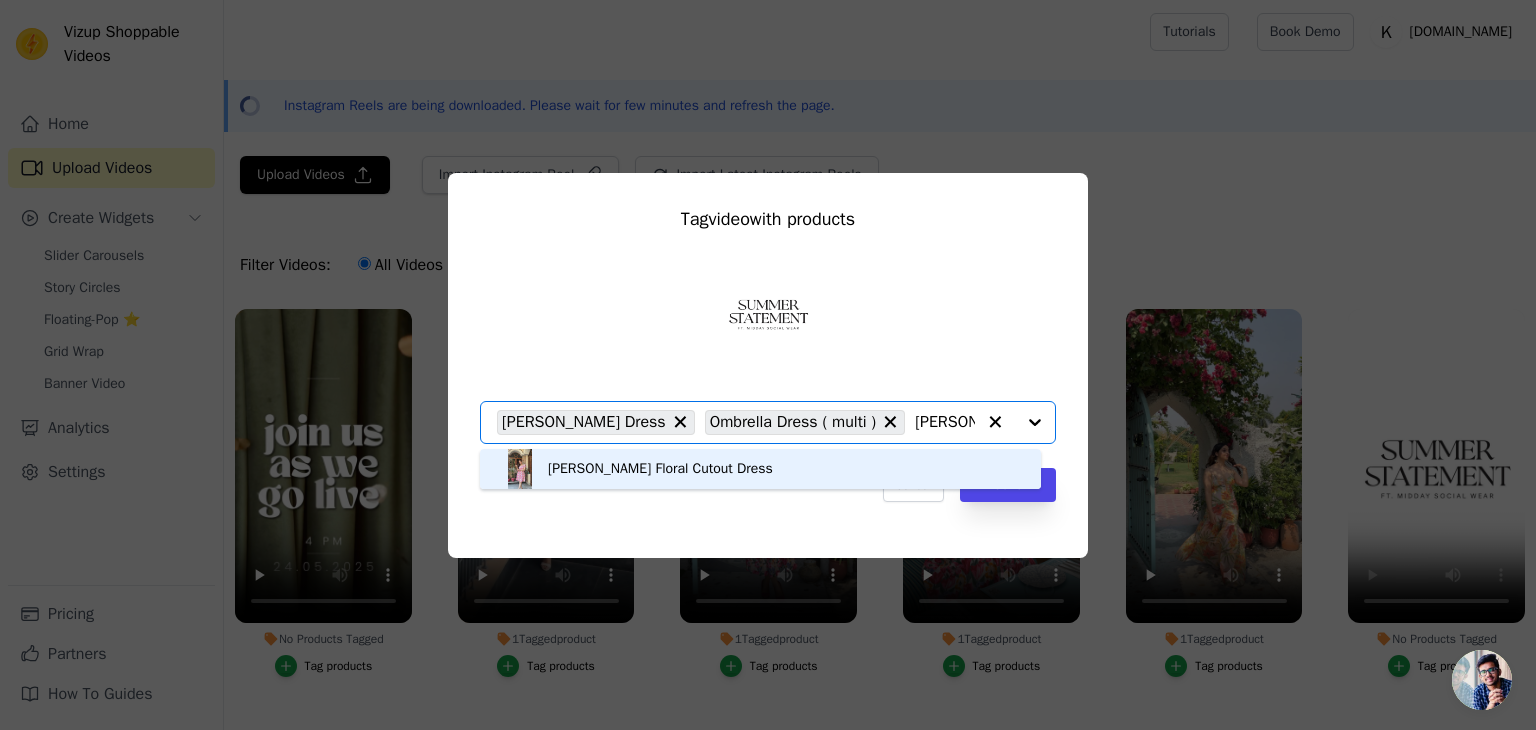 click on "[PERSON_NAME] Floral Cutout Dress" at bounding box center [760, 469] 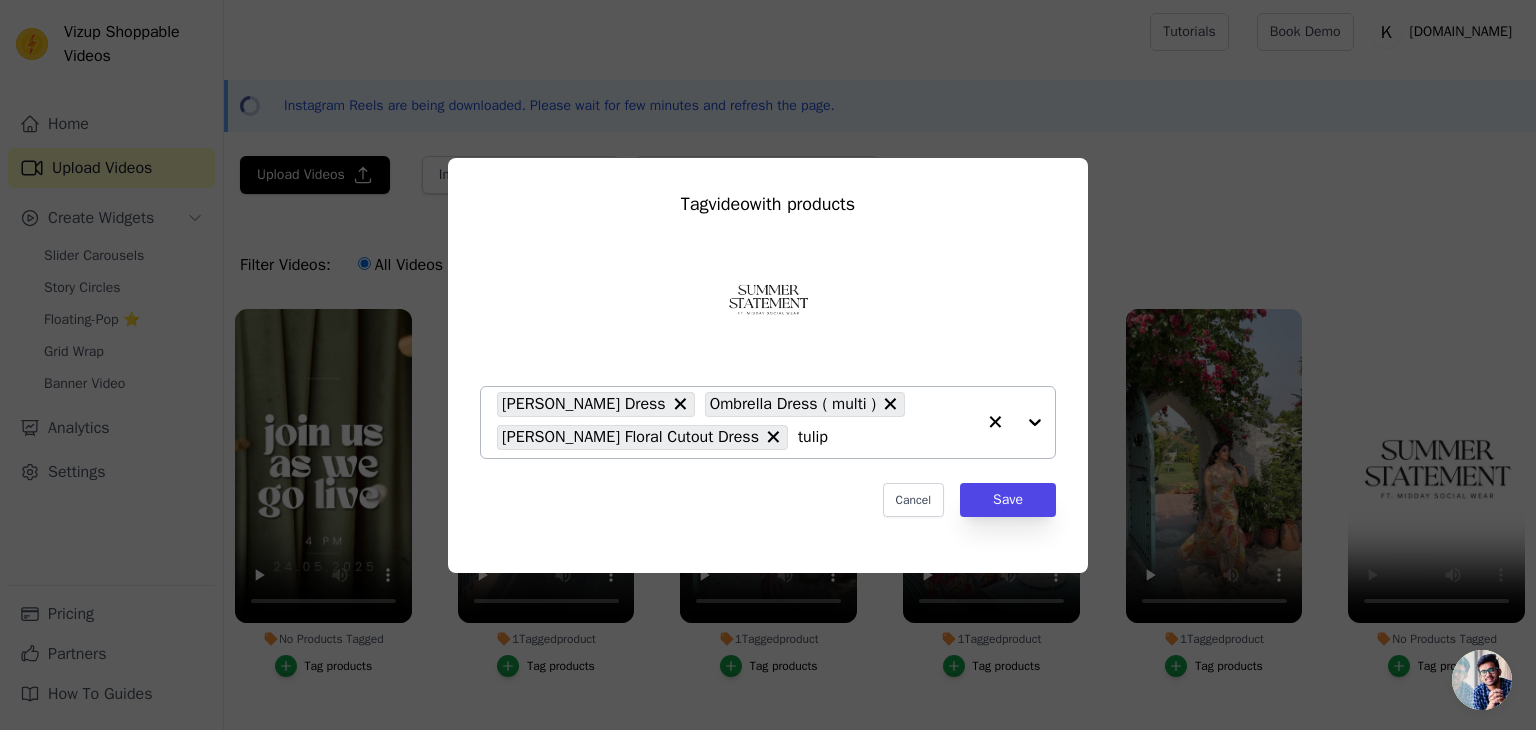 type on "tulip" 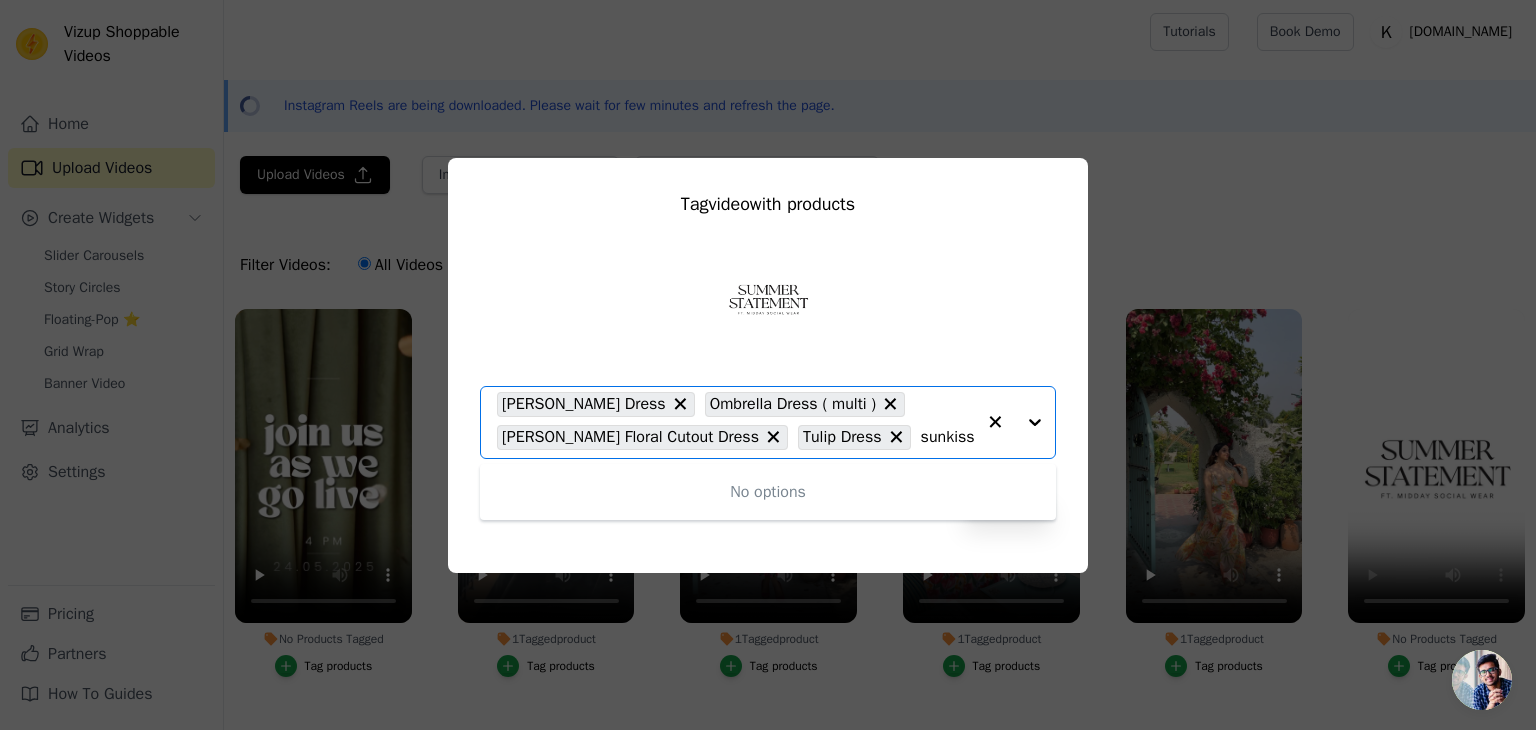 type on "sun kissed" 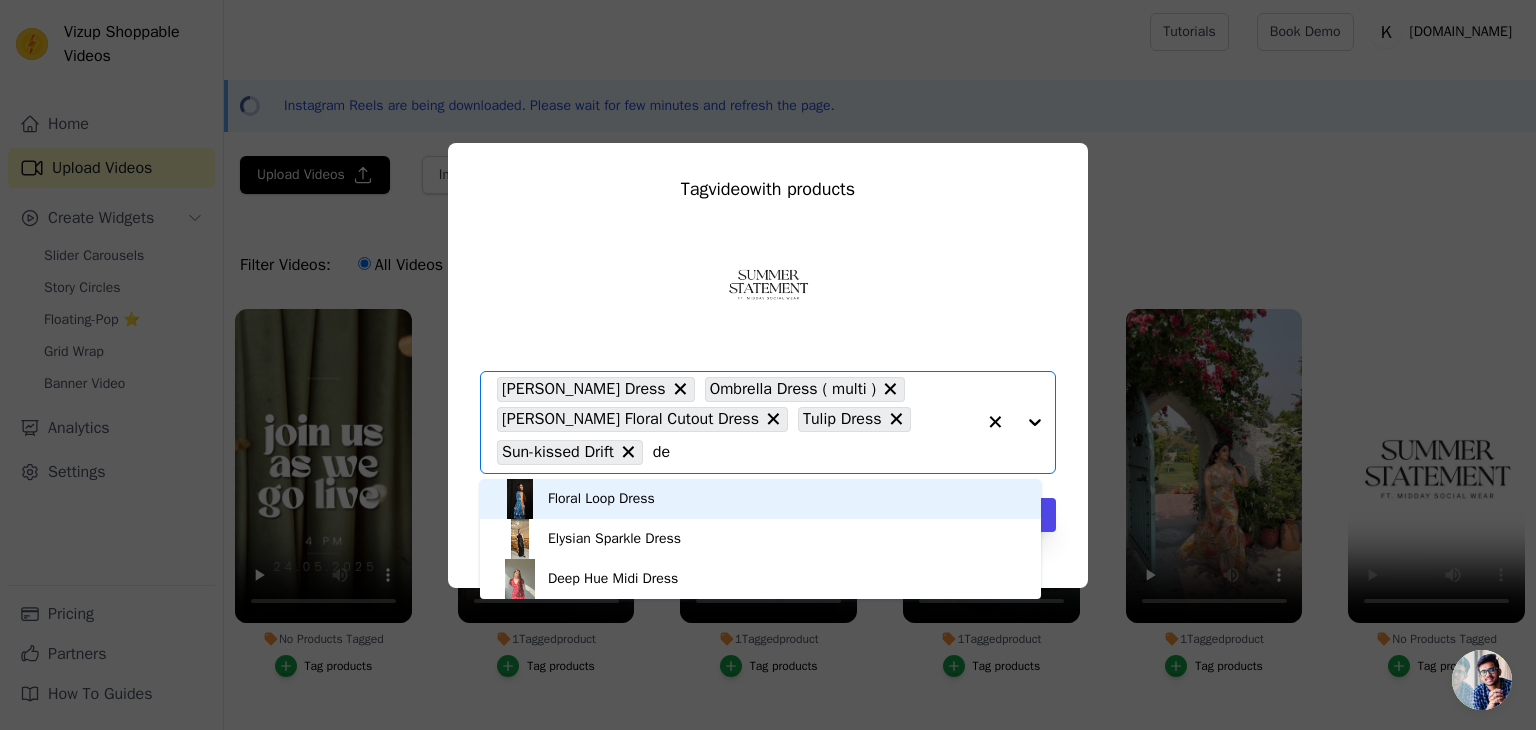 type on "d" 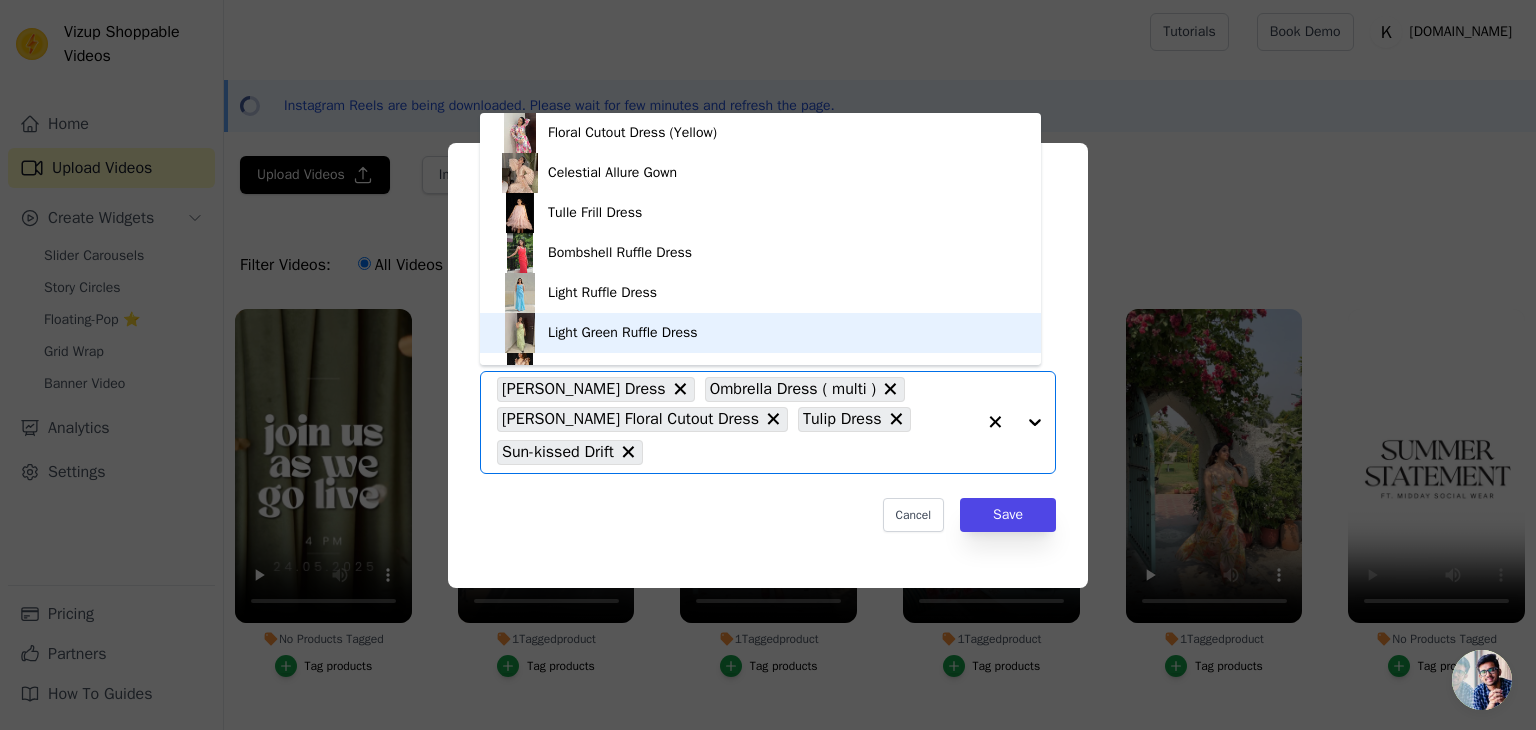 scroll, scrollTop: 28, scrollLeft: 0, axis: vertical 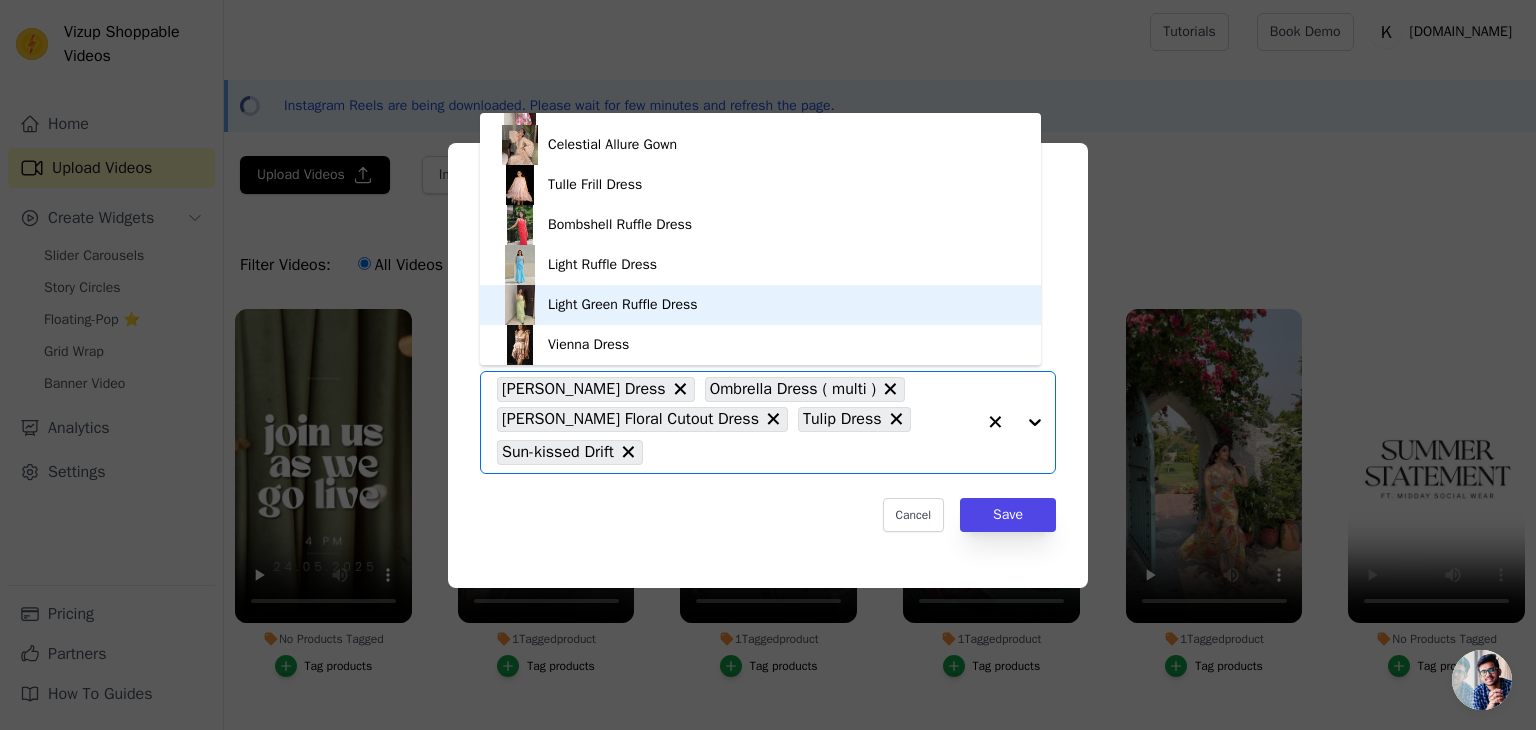 click on "Light Green Ruffle Dress" at bounding box center [760, 305] 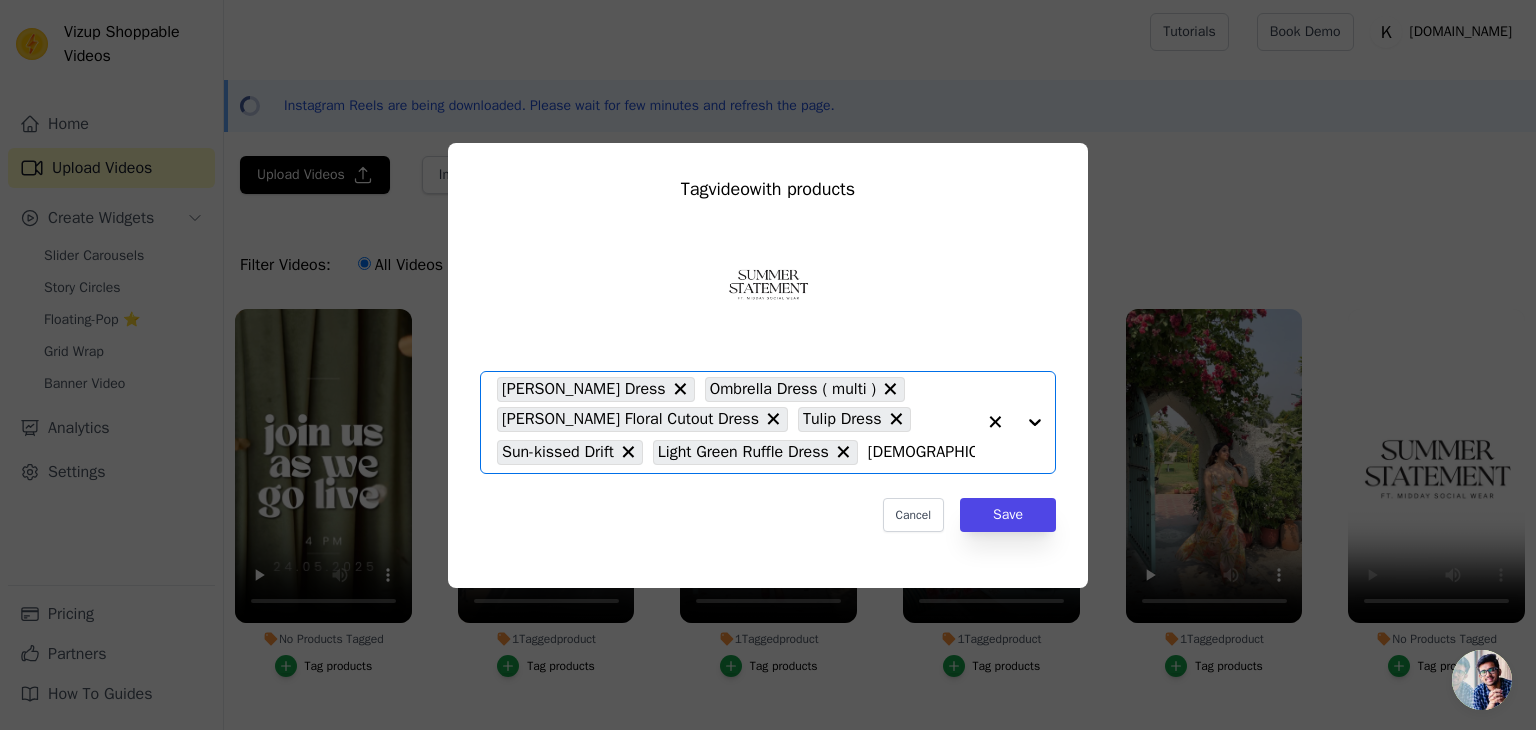 type on "[PERSON_NAME]" 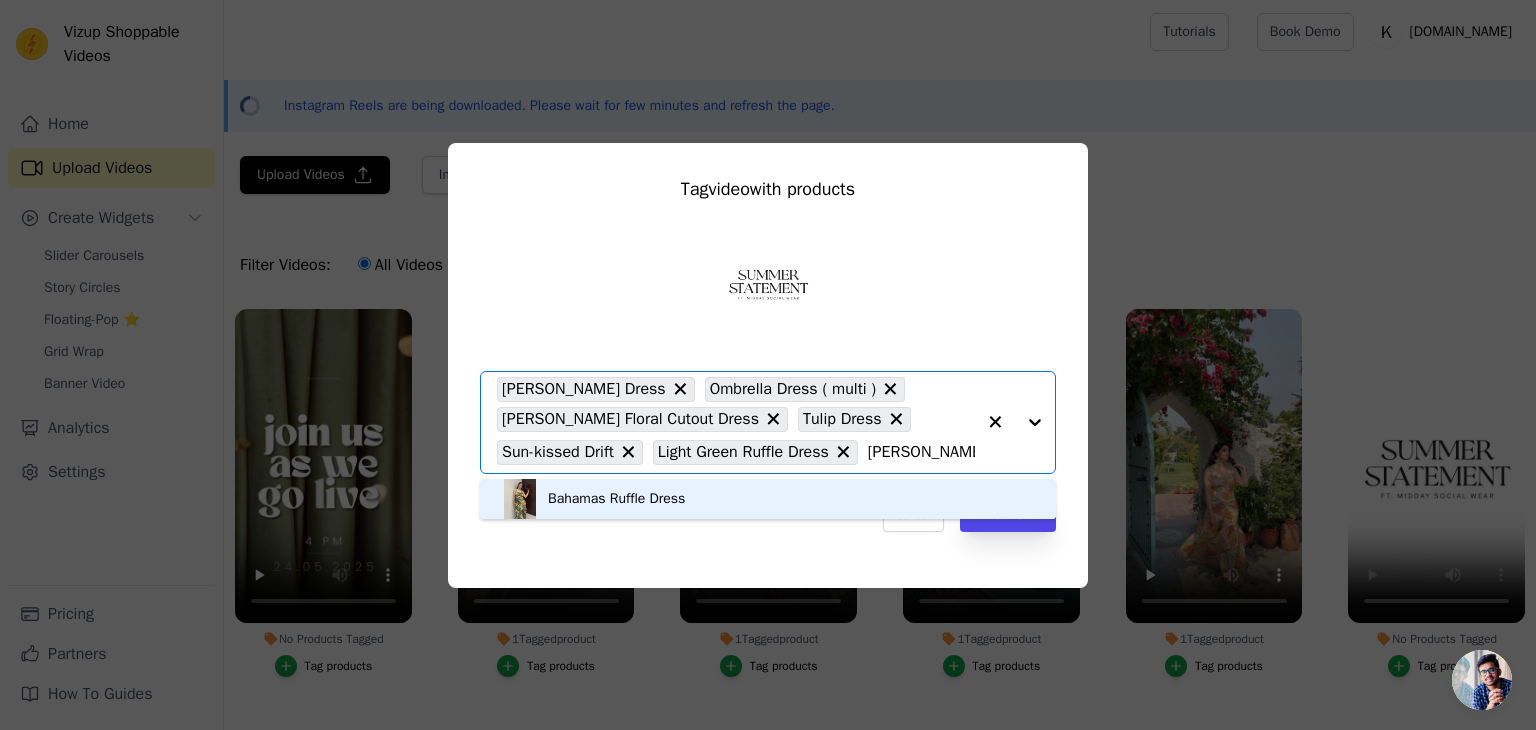 click on "Bahamas Ruffle Dress" at bounding box center (768, 499) 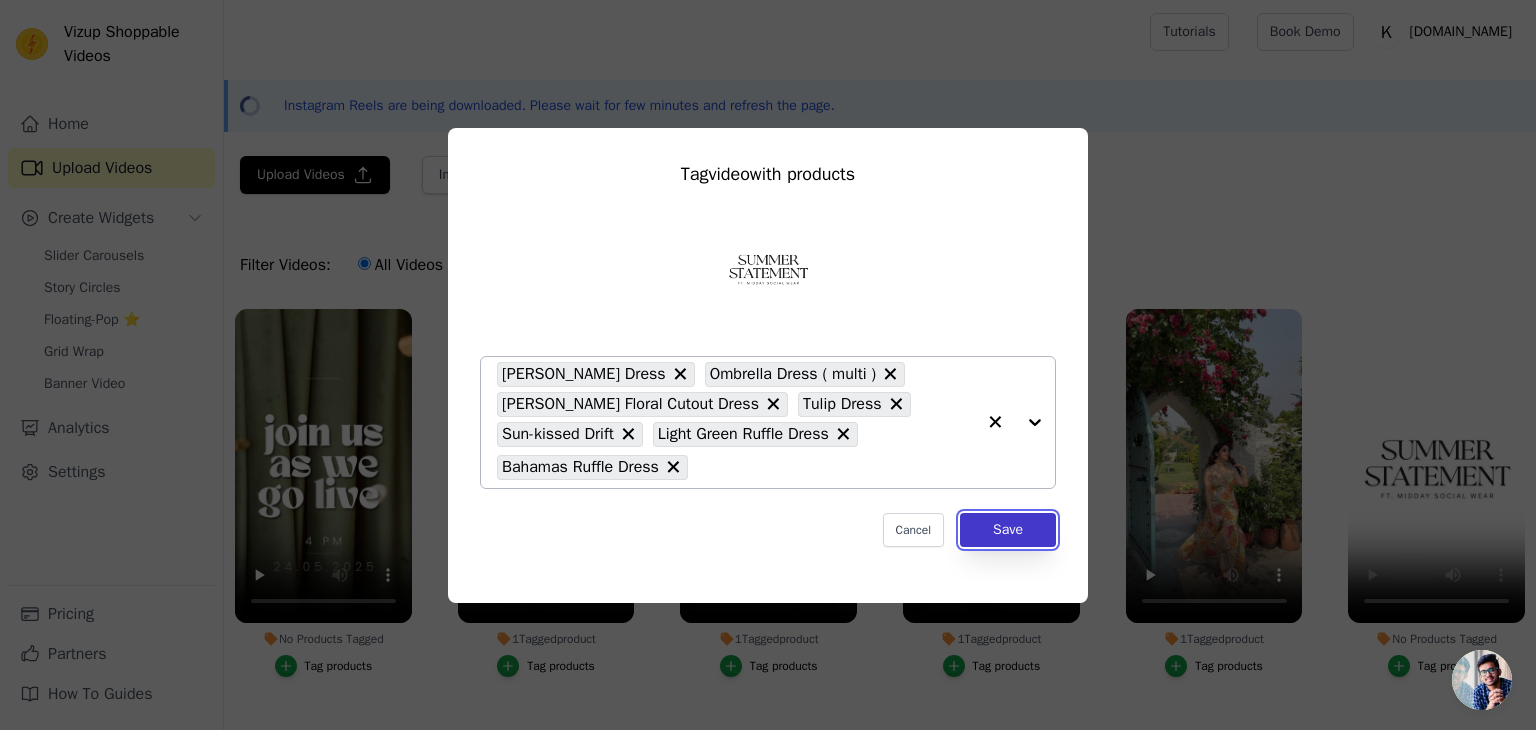 click on "Save" at bounding box center (1008, 530) 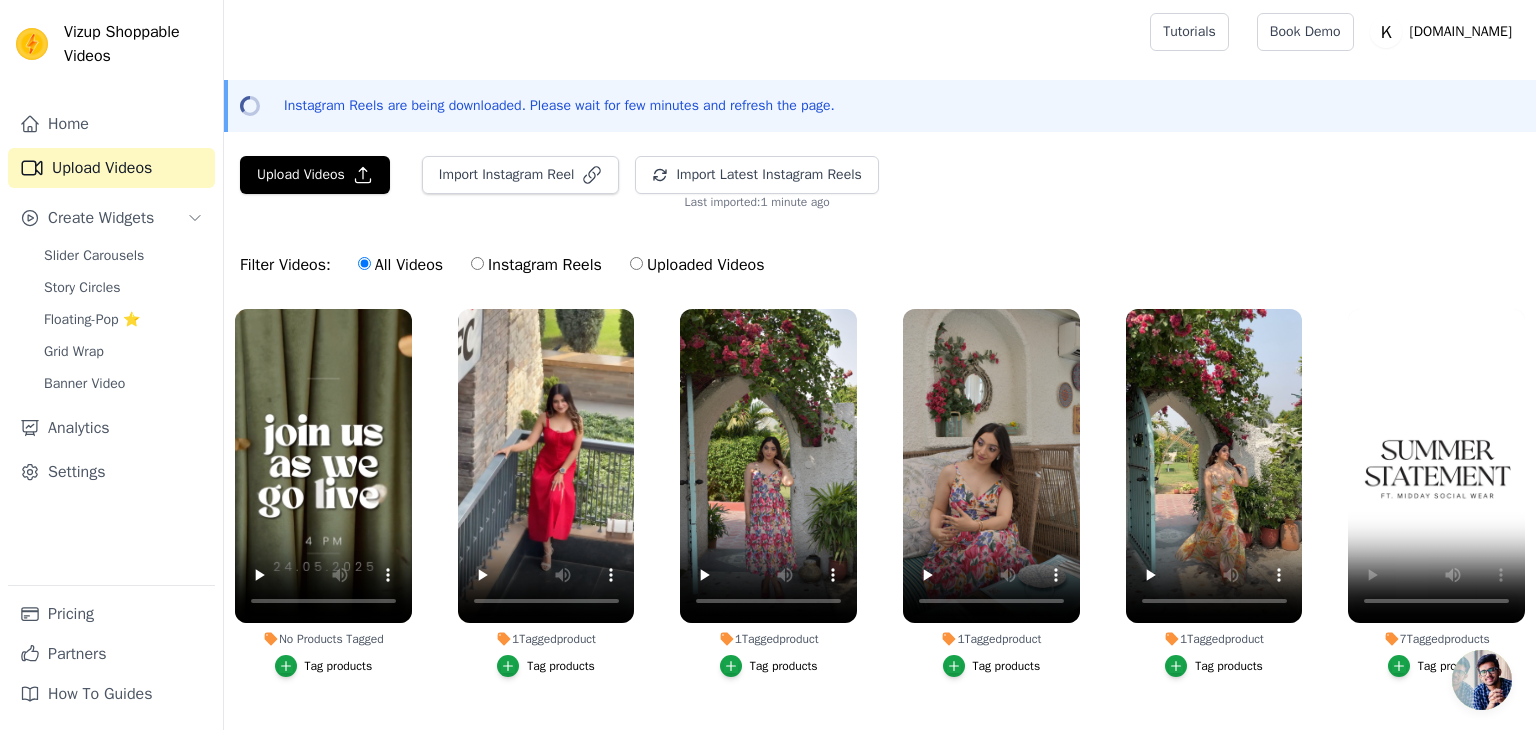 click on "Filter Videos:
All Videos
Instagram Reels
Uploaded Videos" at bounding box center [880, 265] 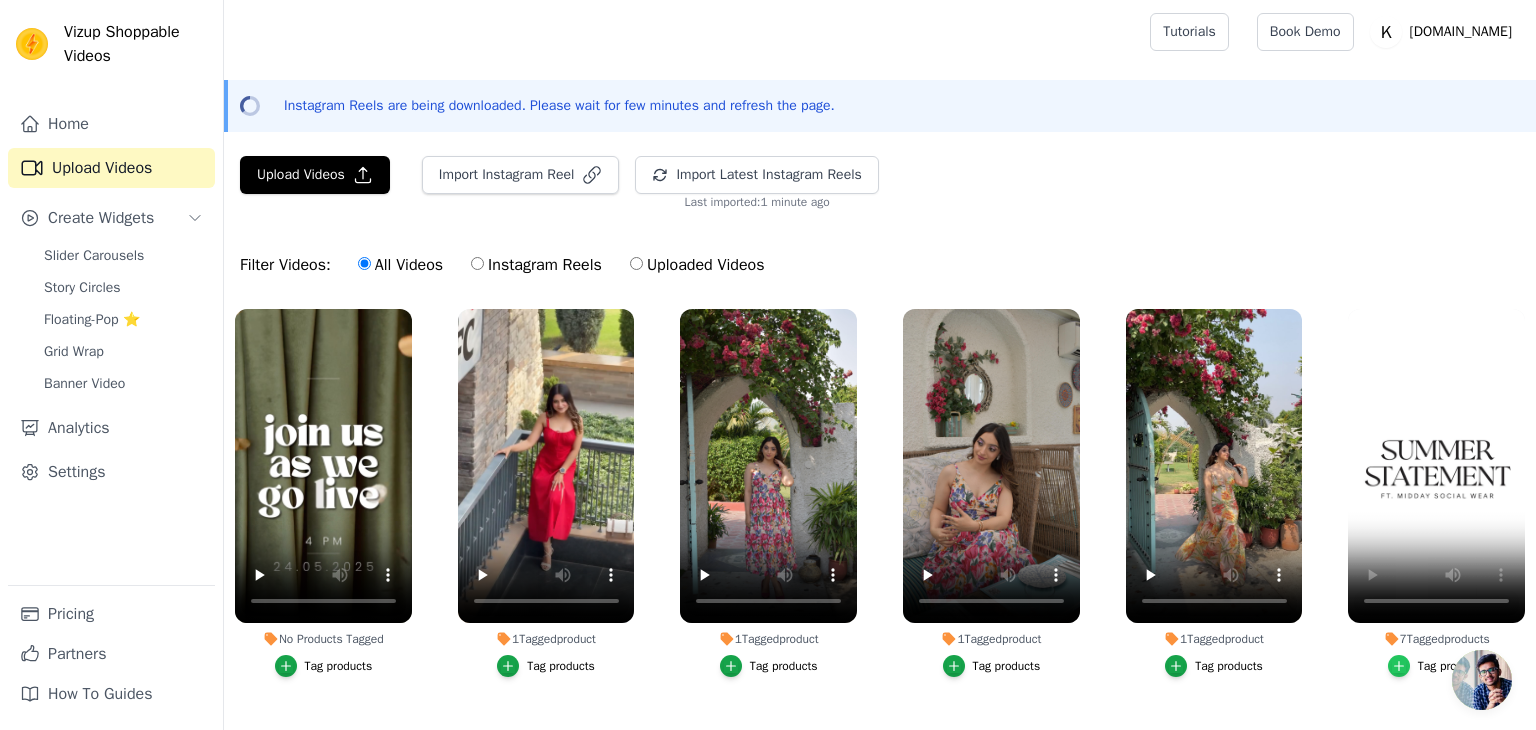 click 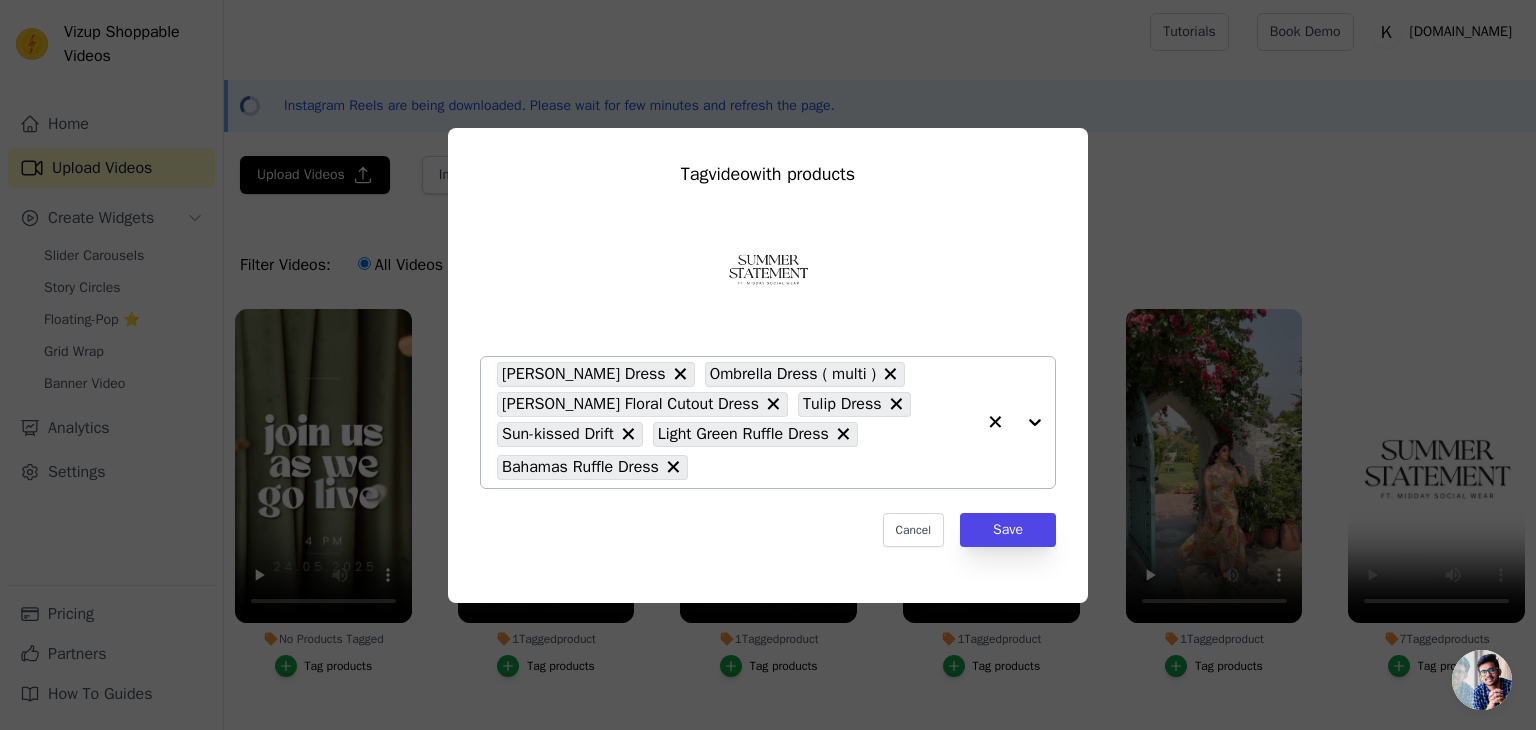 click 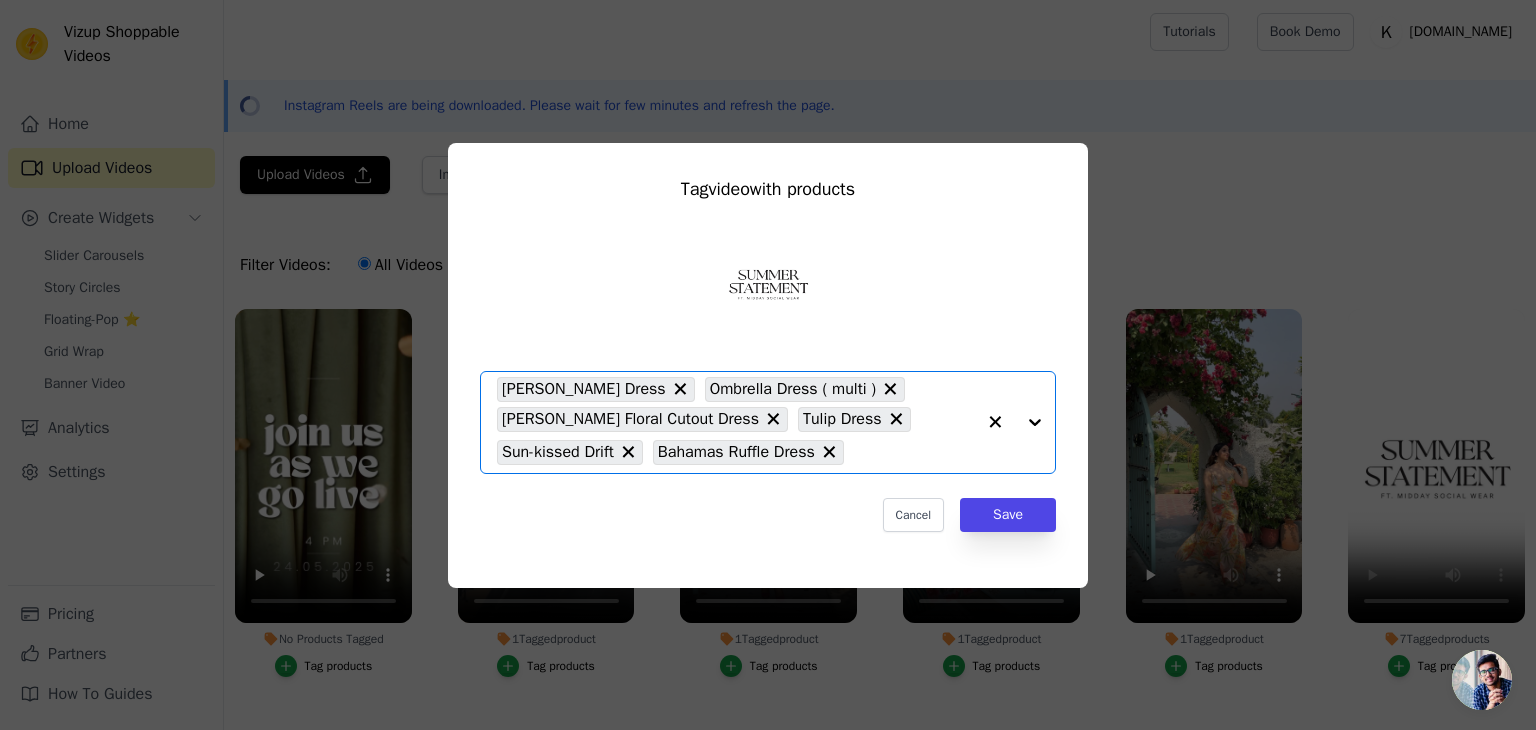 click on "7  Tagged  products     Tag  video  with products       Option [PERSON_NAME] Dress, Ombrella Dress ( multi ), [PERSON_NAME] Floral Cutout Dress, Tulip Dress, Sun-kissed Drift, Bahamas Ruffle Dress, selected.   Select is focused, type to refine list, press down to open the menu.     [PERSON_NAME] Dress     Ombrella Dress ( multi )     [PERSON_NAME] Floral Cutout Dress     Tulip Dress     Sun-kissed Drift     Bahamas Ruffle Dress                   Cancel   Save     Tag products" 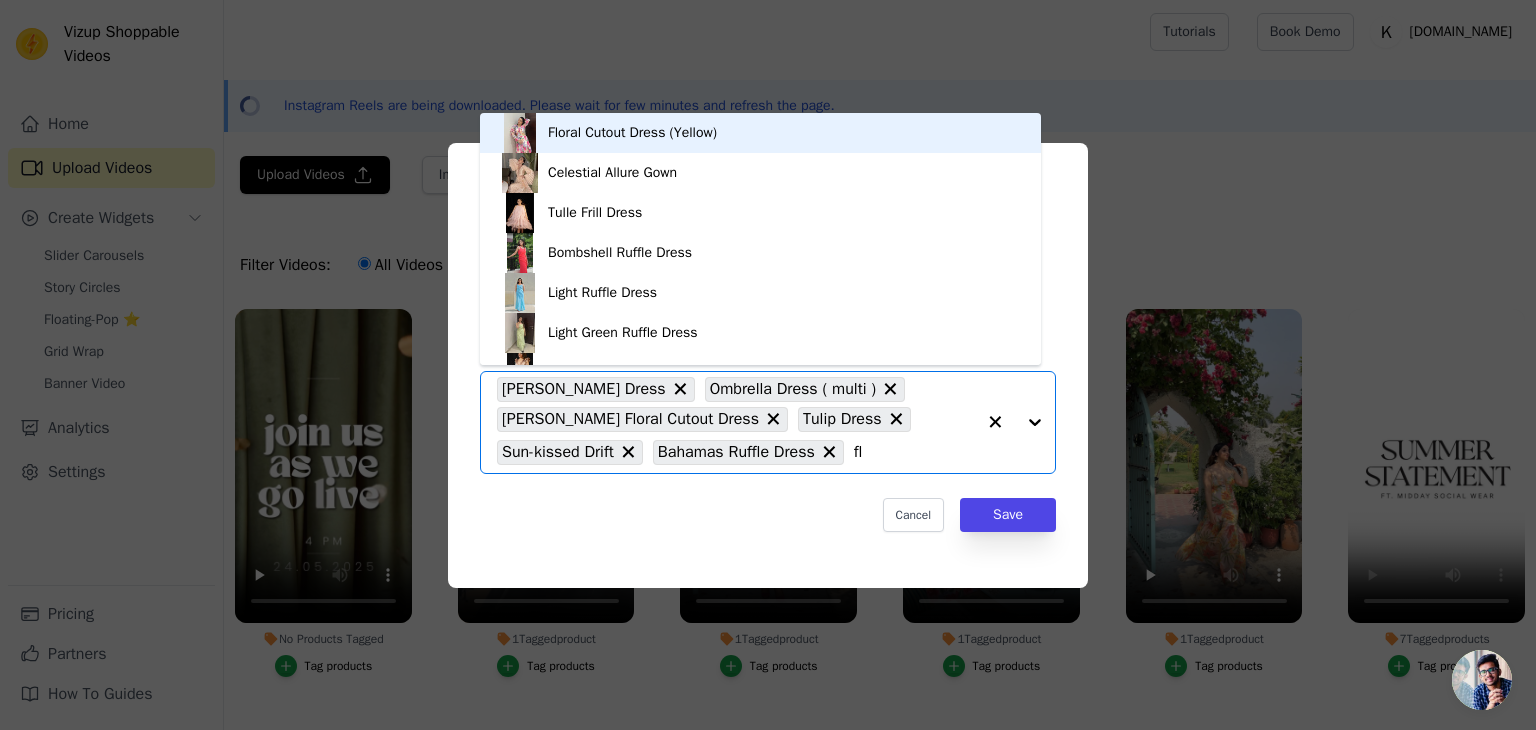 type on "flo" 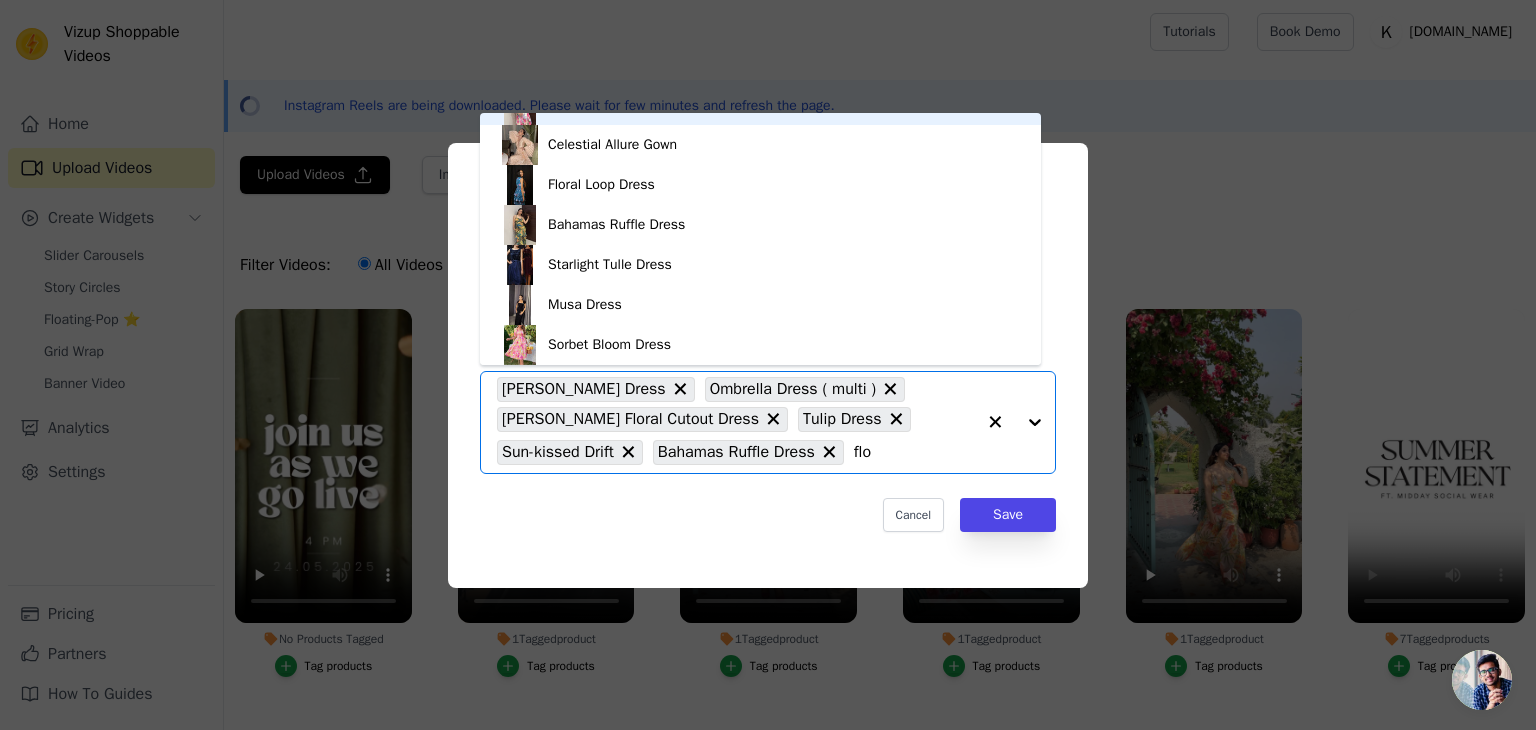 scroll, scrollTop: 0, scrollLeft: 0, axis: both 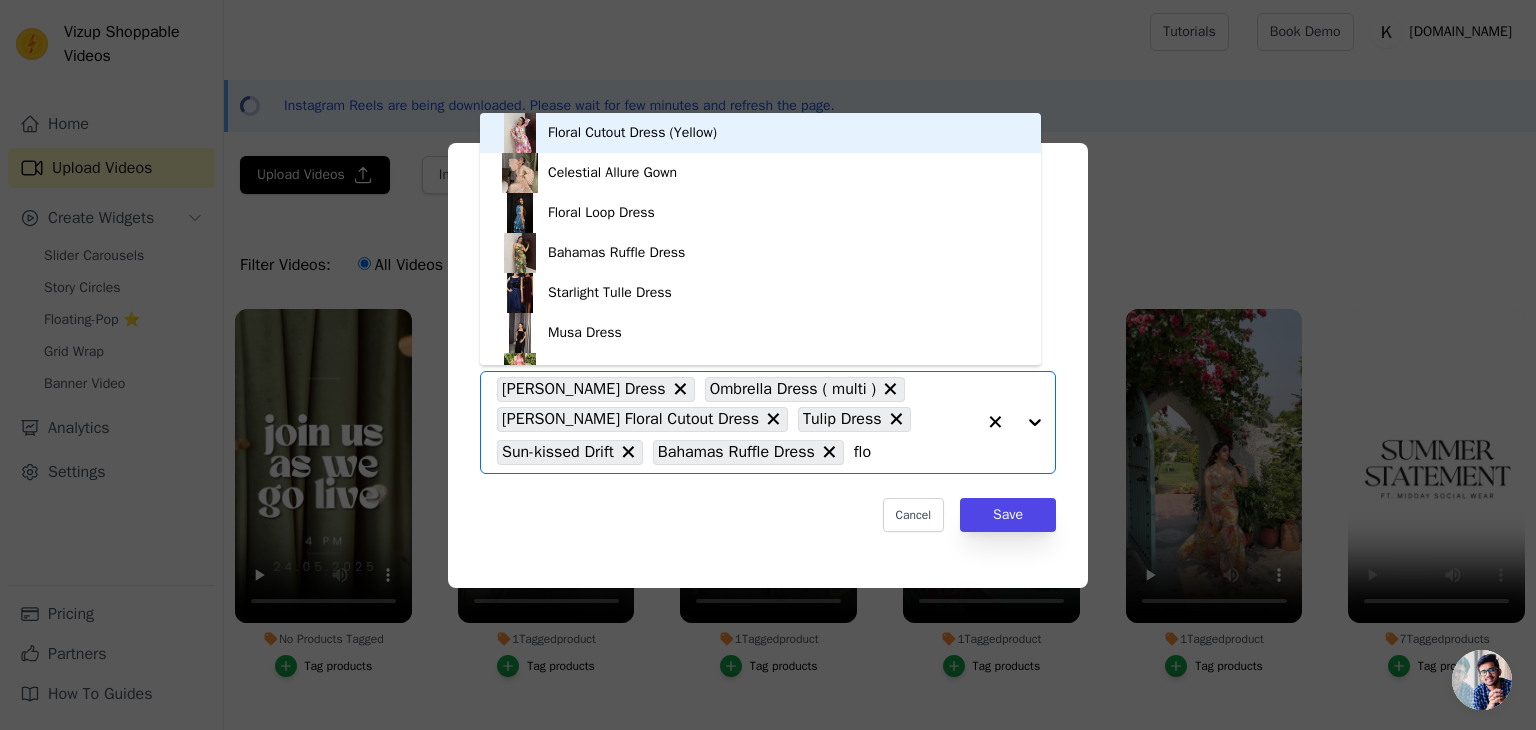 click on "Floral Cutout Dress (Yellow)" at bounding box center [760, 133] 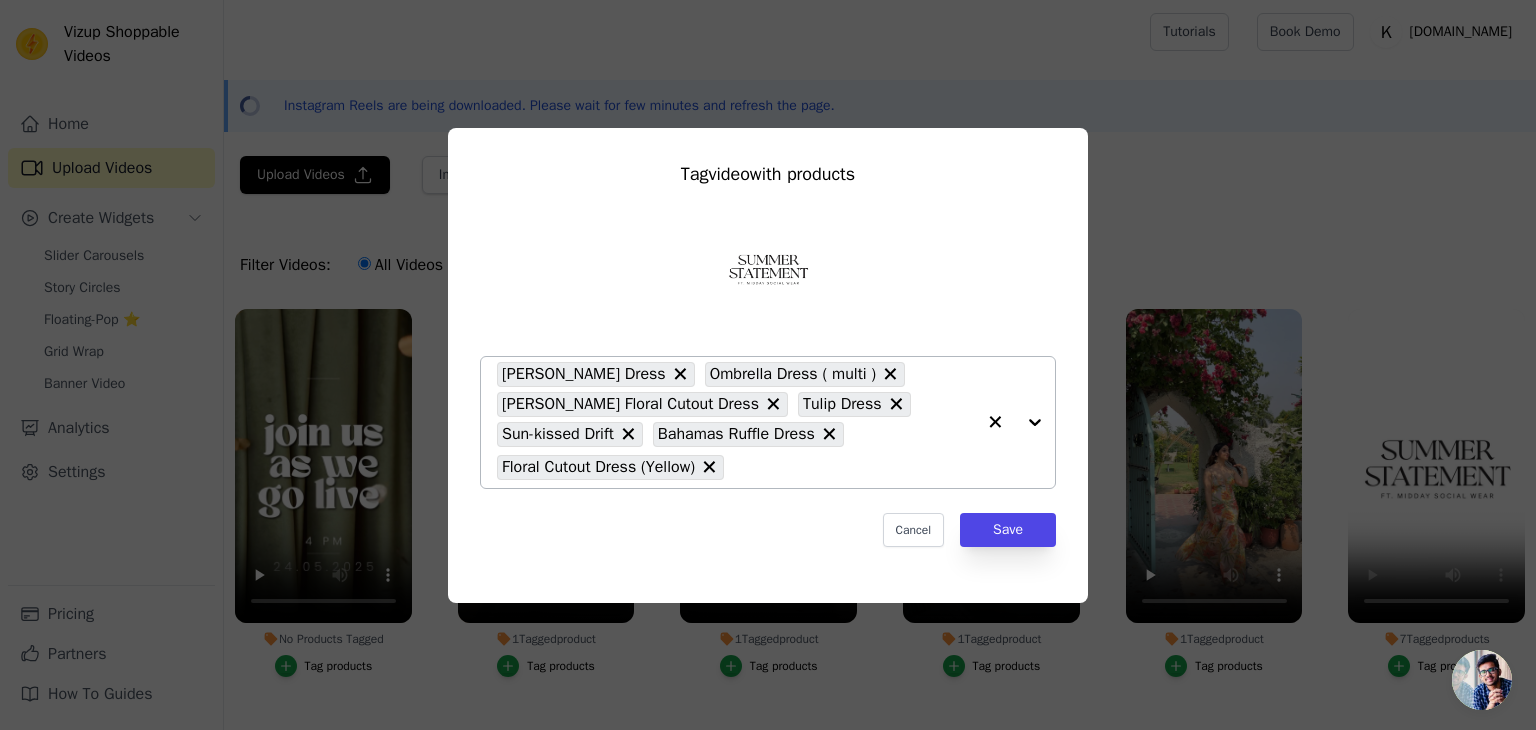 type on "m" 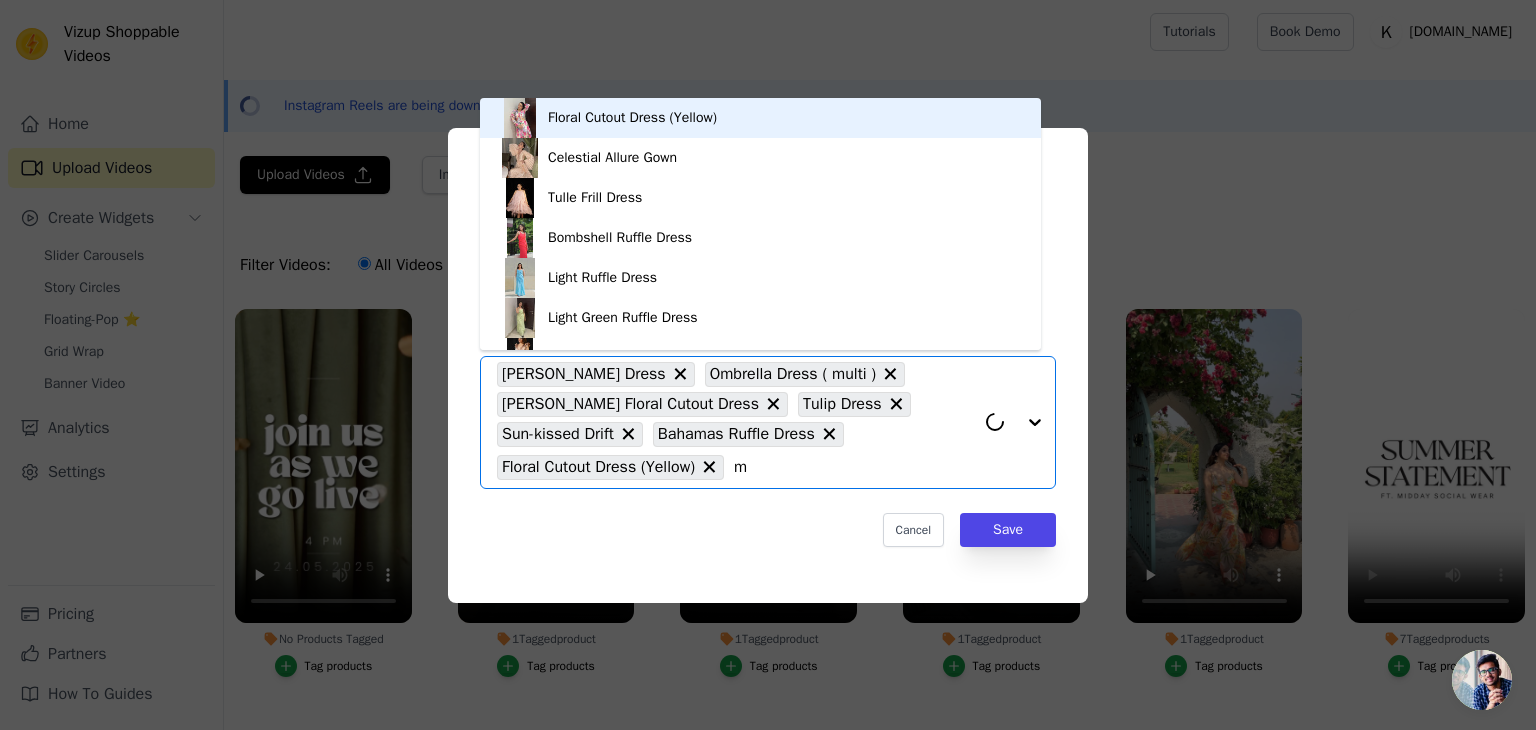 type on "my" 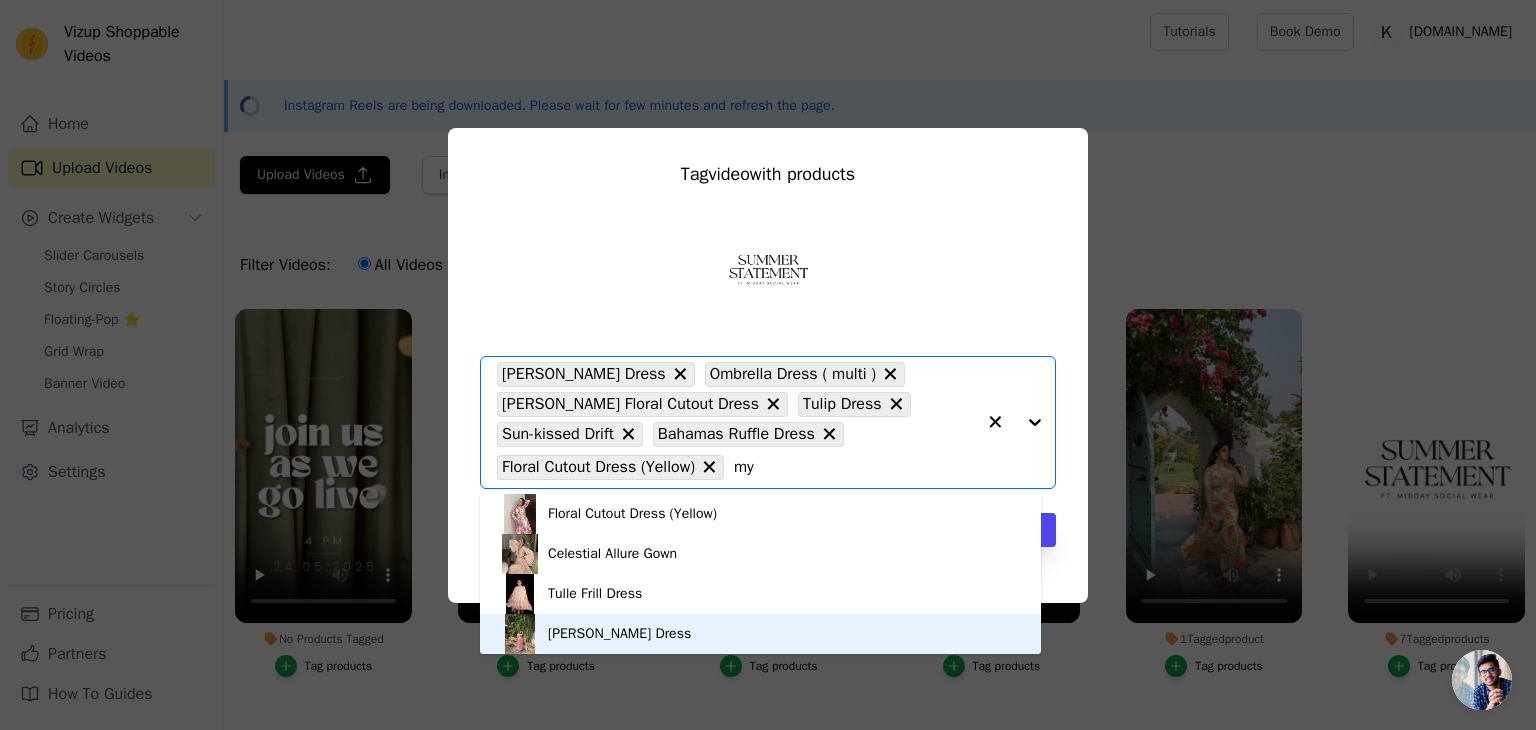 click on "[PERSON_NAME] Dress" at bounding box center [760, 634] 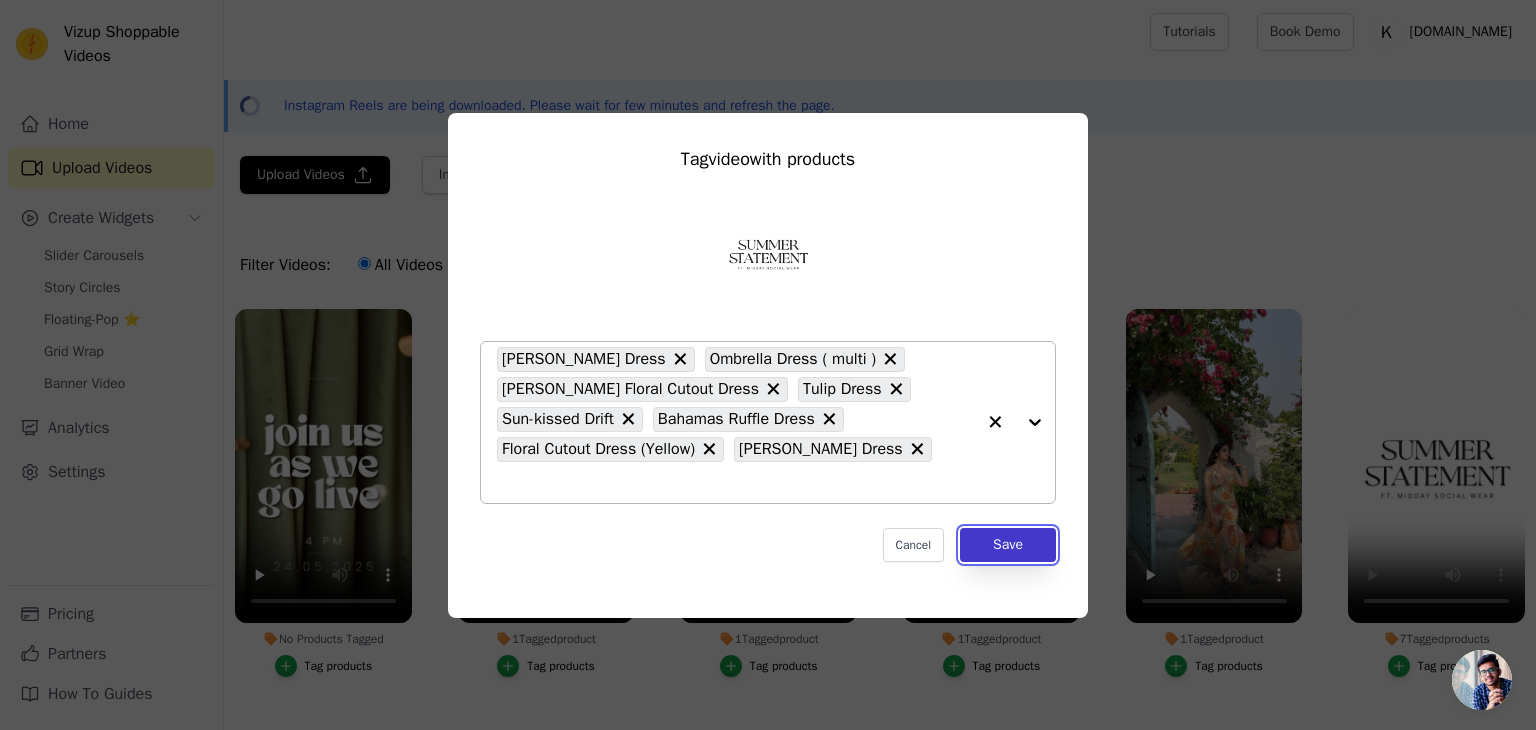 click on "Save" at bounding box center (1008, 545) 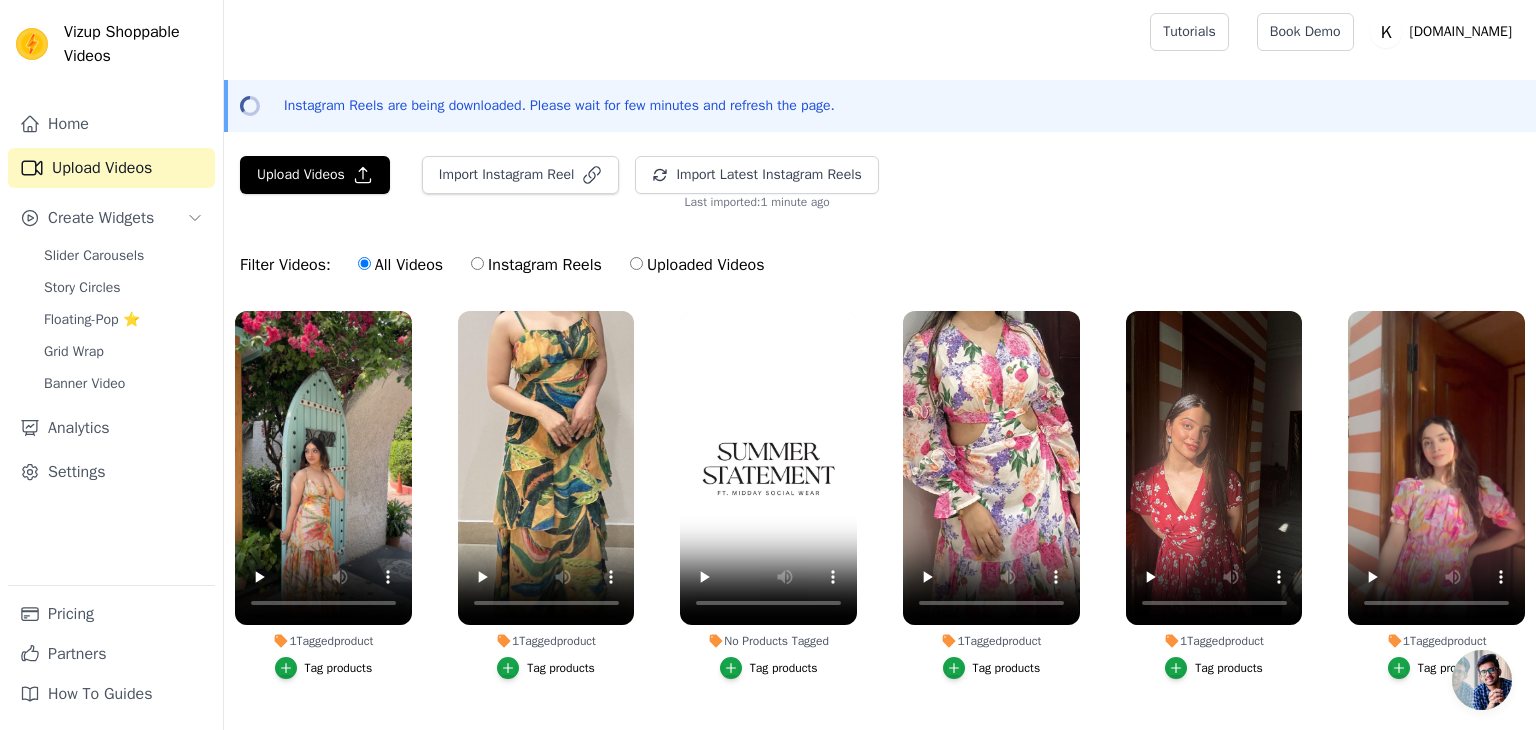 scroll, scrollTop: 876, scrollLeft: 0, axis: vertical 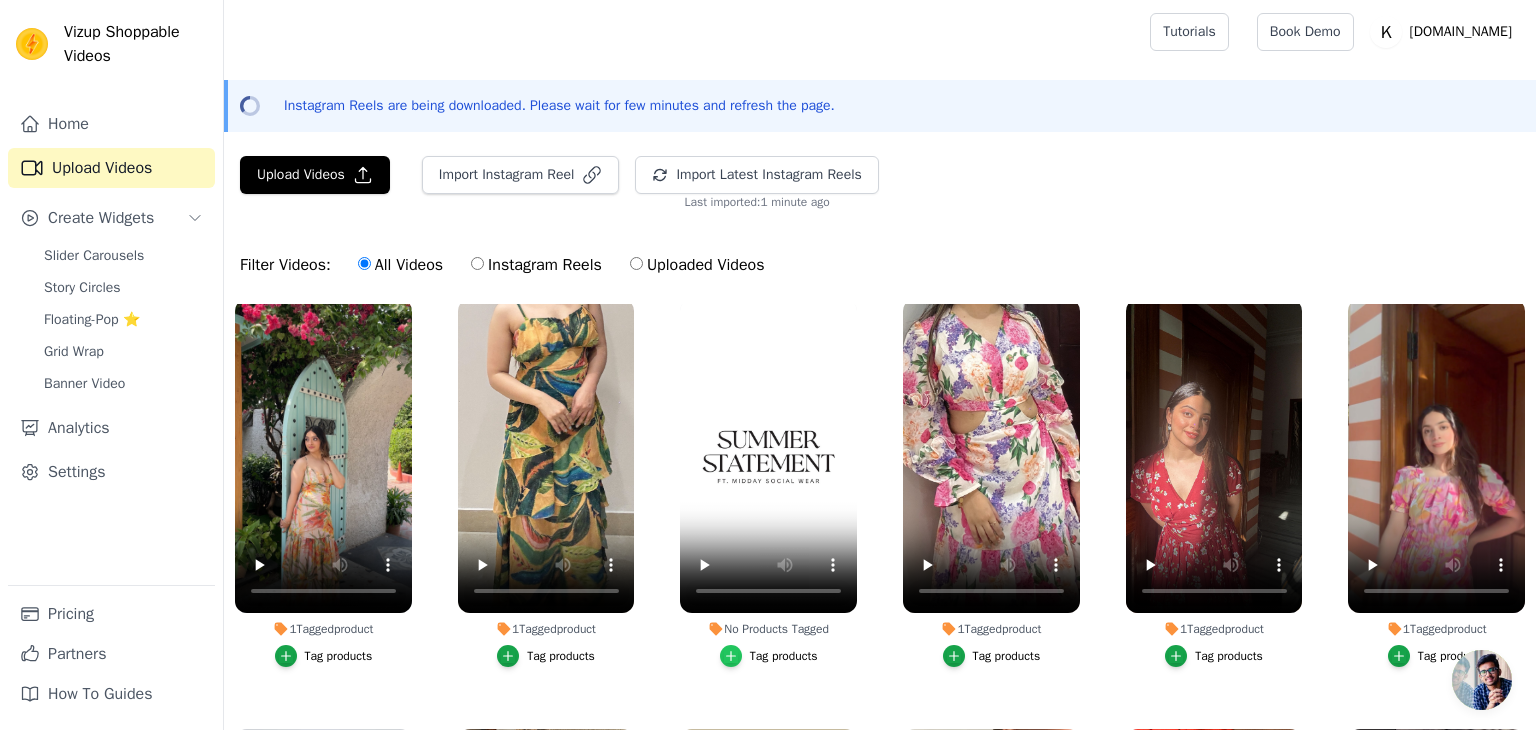 click 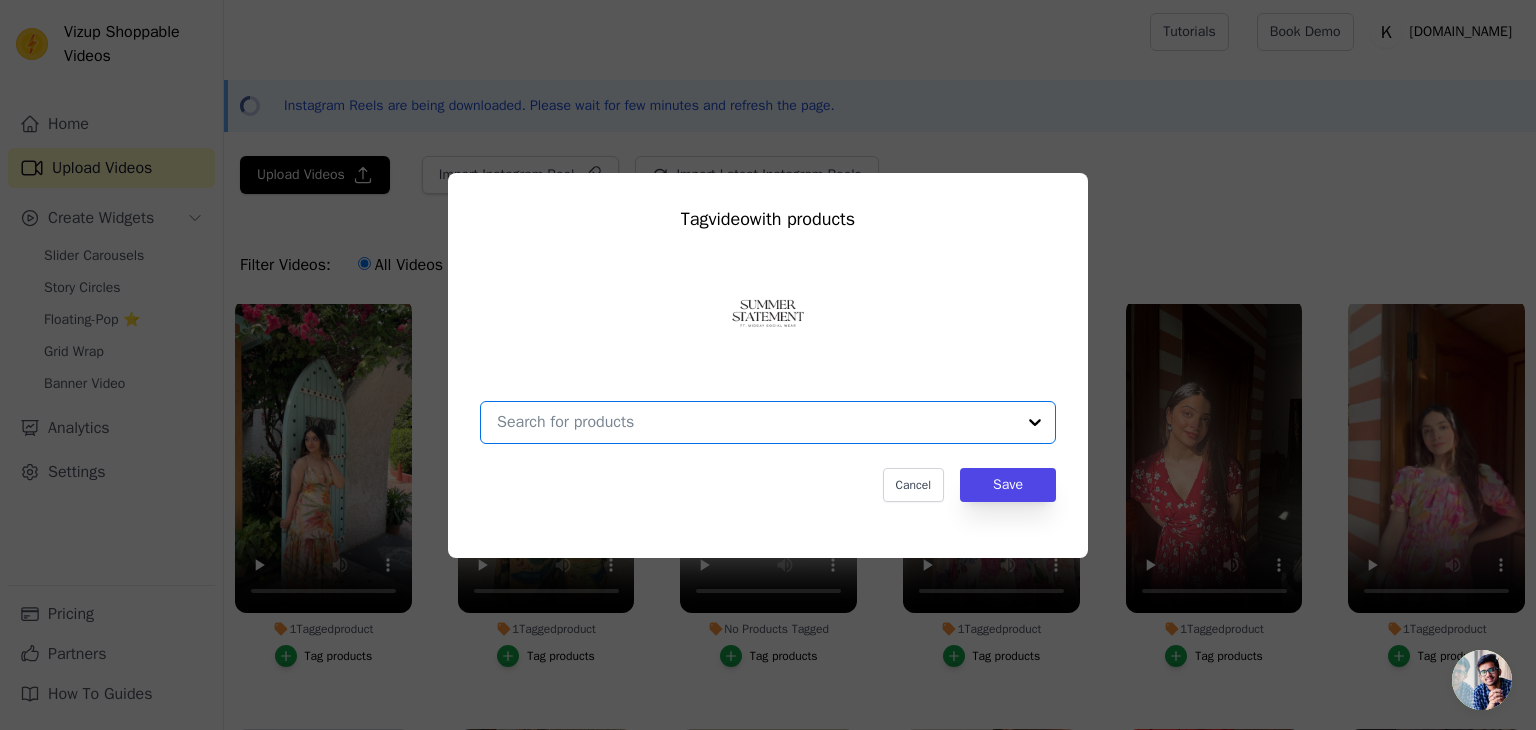 click on "No Products Tagged     Tag  video  with products       Option undefined, selected.   Select is focused, type to refine list, press down to open the menu.                   Cancel   Save     Tag products" at bounding box center (756, 422) 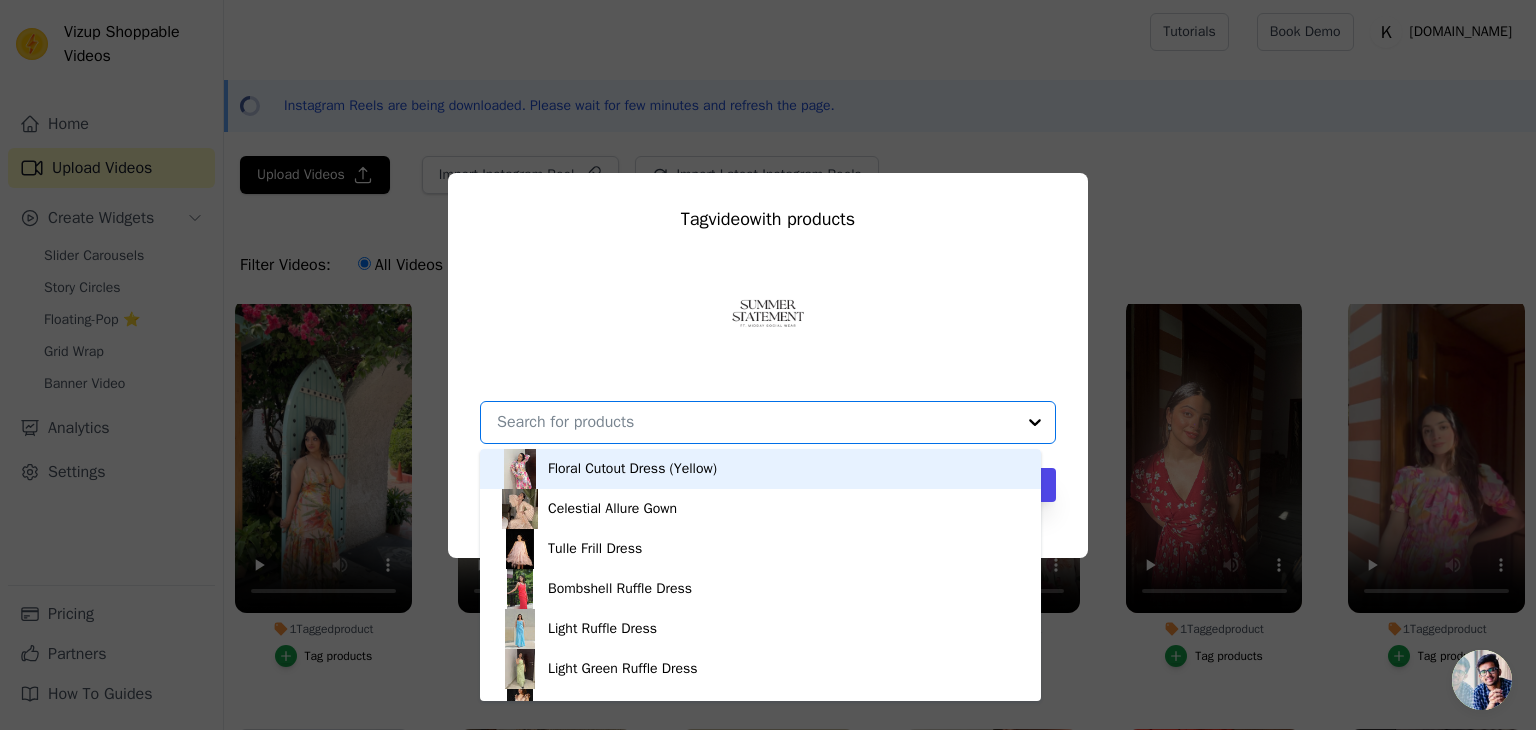 type on "m" 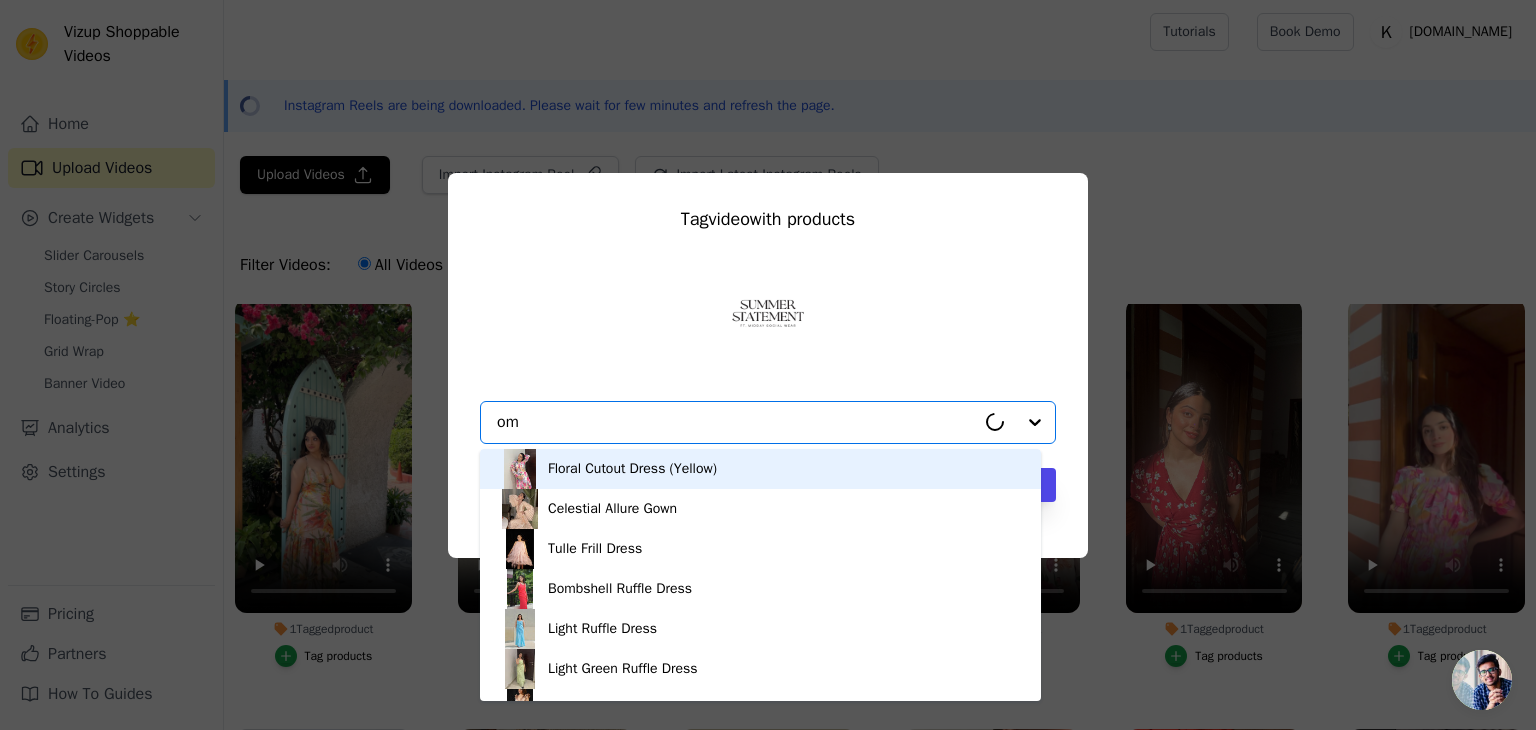 type on "omb" 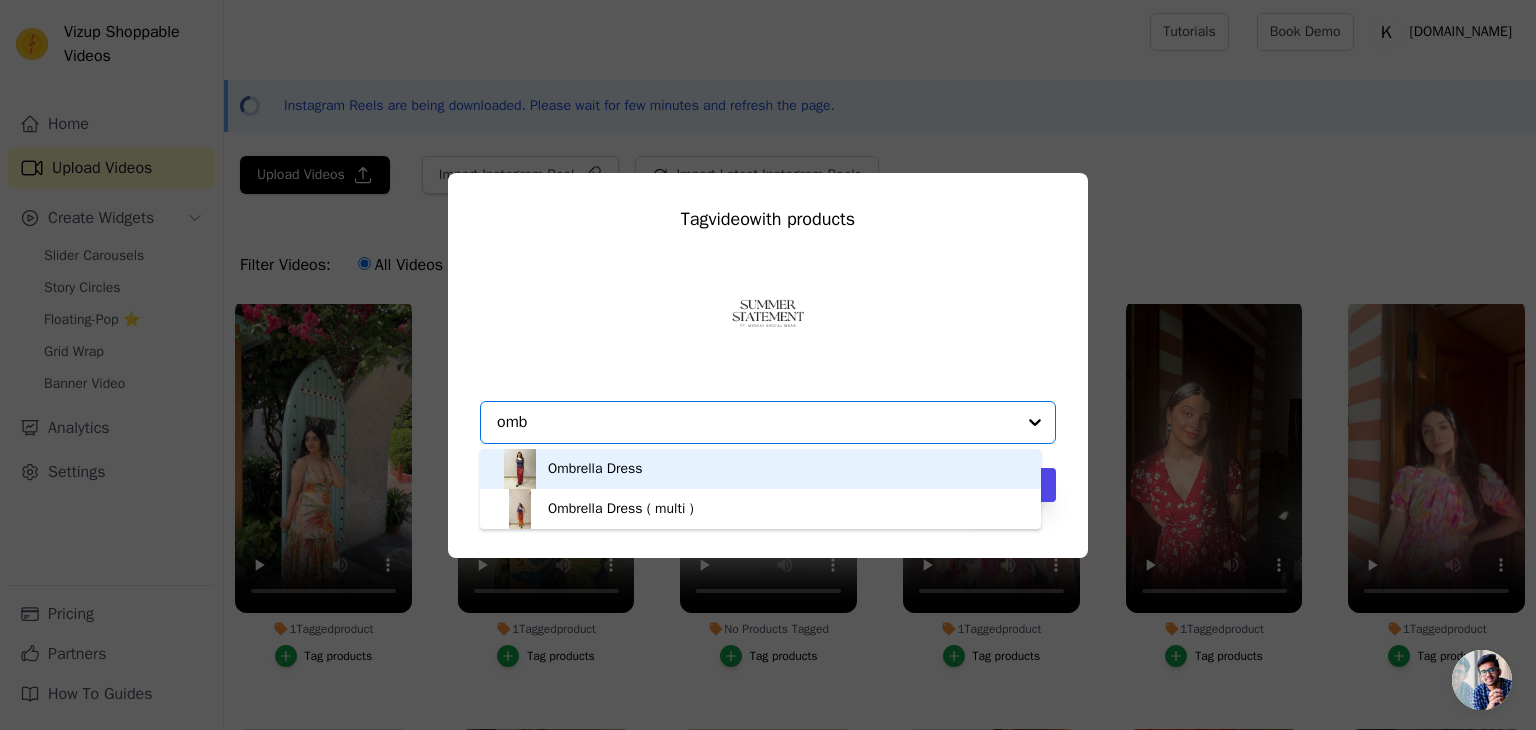 click on "Ombrella Dress" at bounding box center [760, 469] 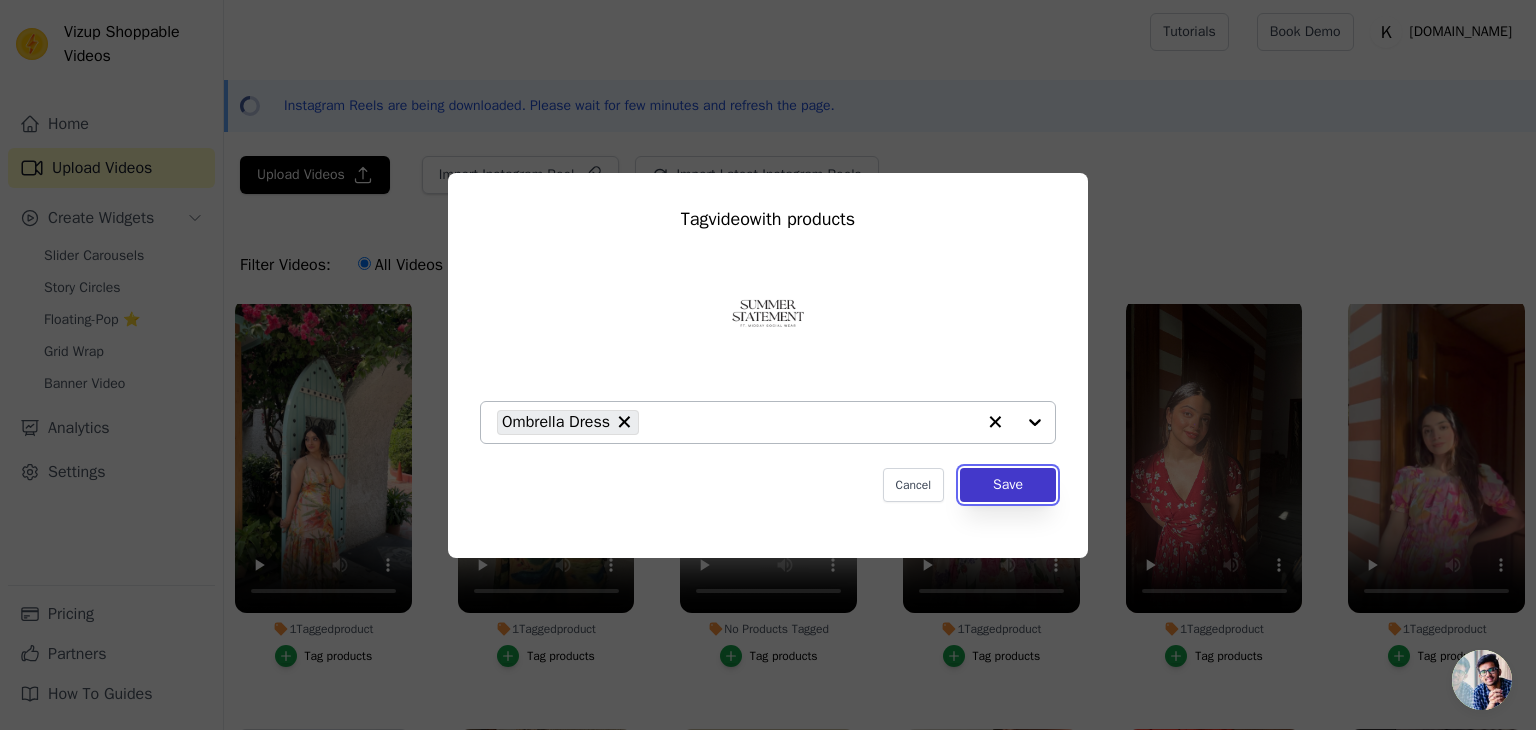 click on "Save" at bounding box center (1008, 485) 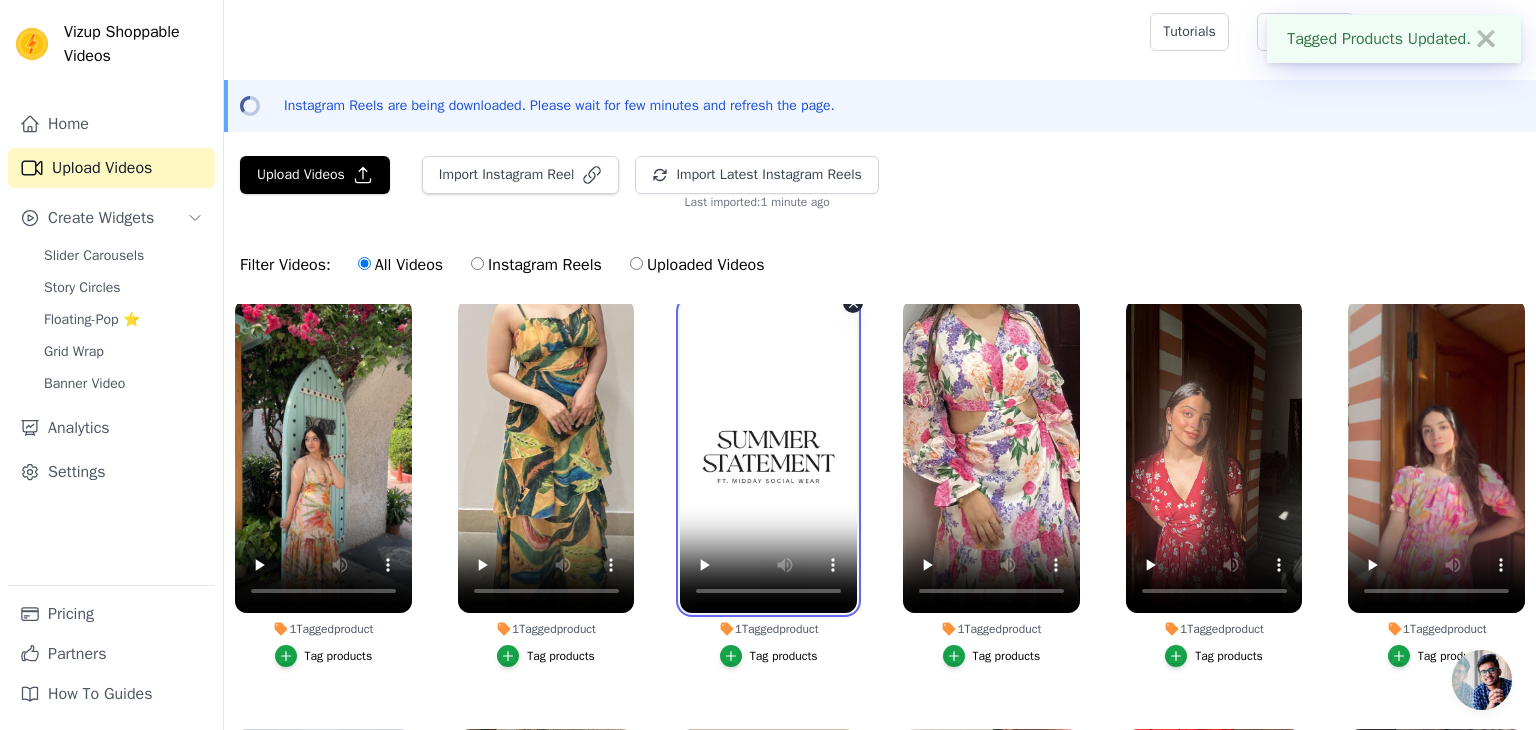 type 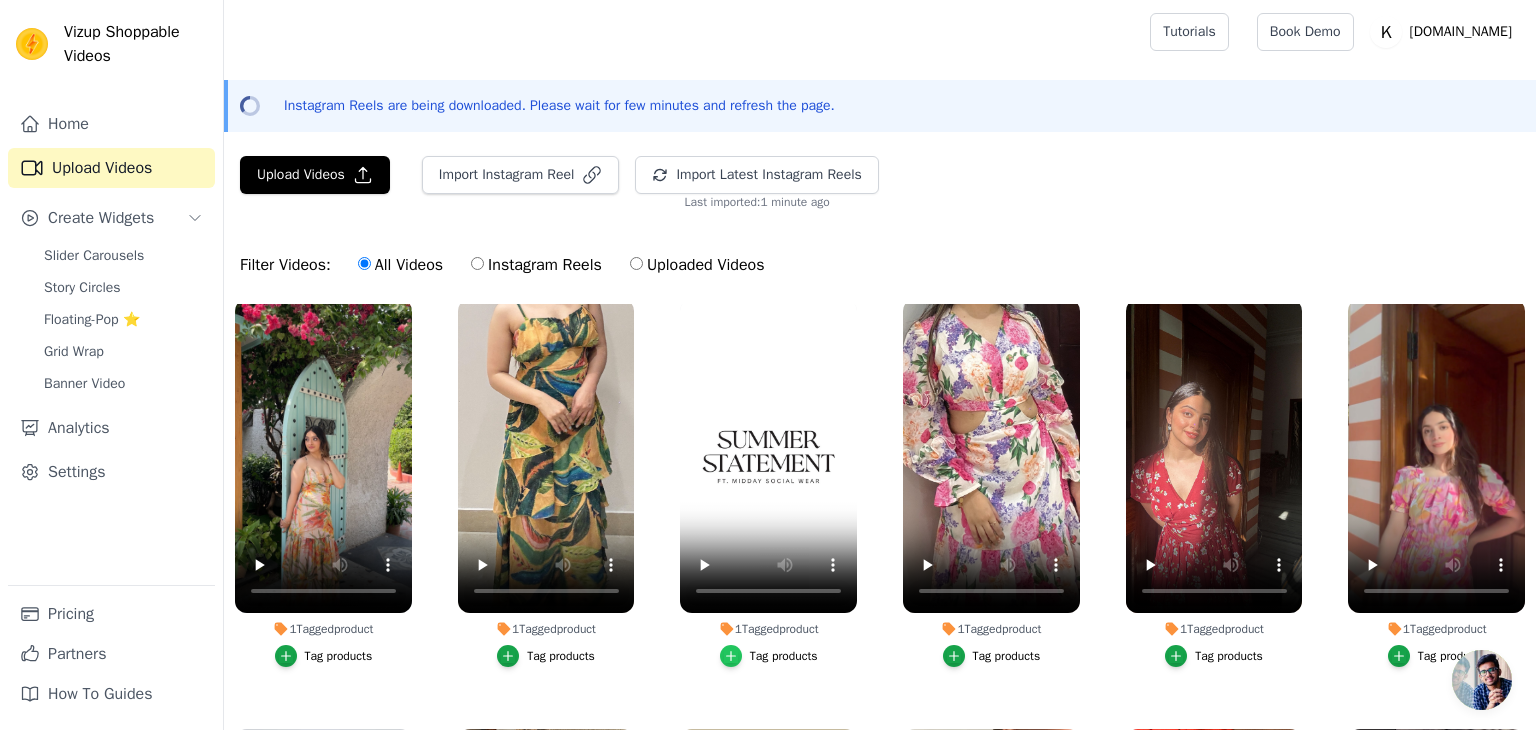 click 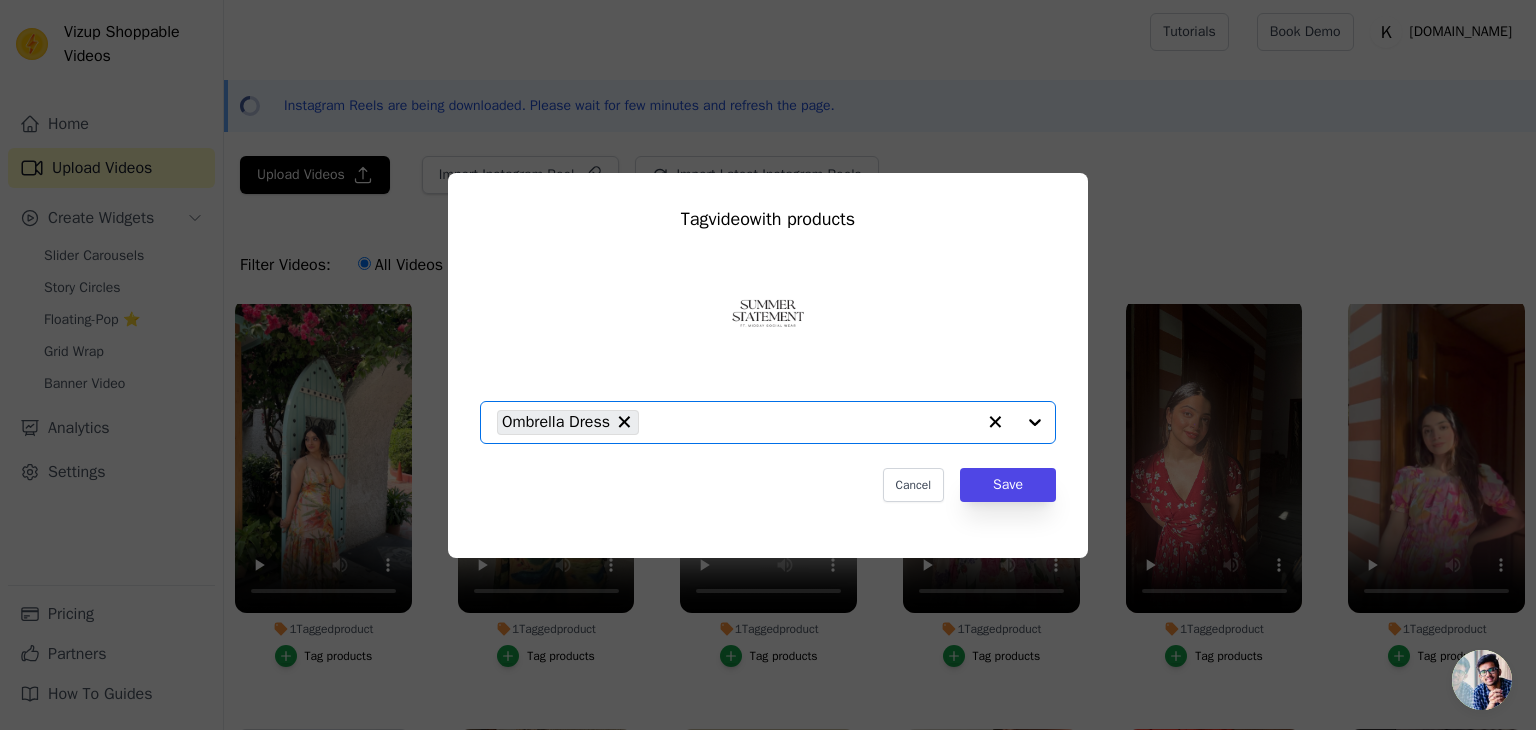 click on "1  Tagged  product     Tag  video  with products       Option Ombrella Dress, selected.   Select is focused, type to refine list, press down to open the menu.     Ombrella Dress                   Cancel   Save     Tag products" 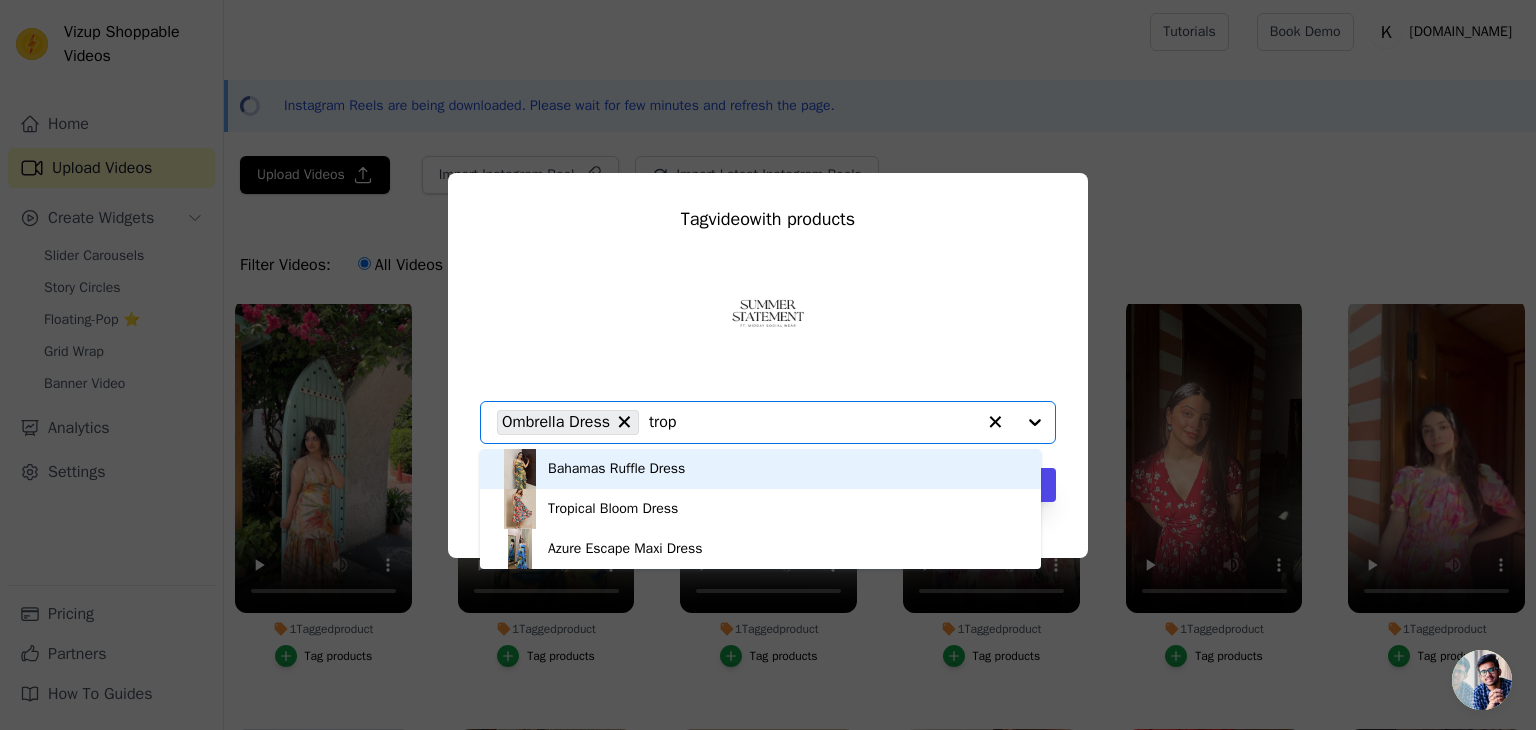 type on "tropi" 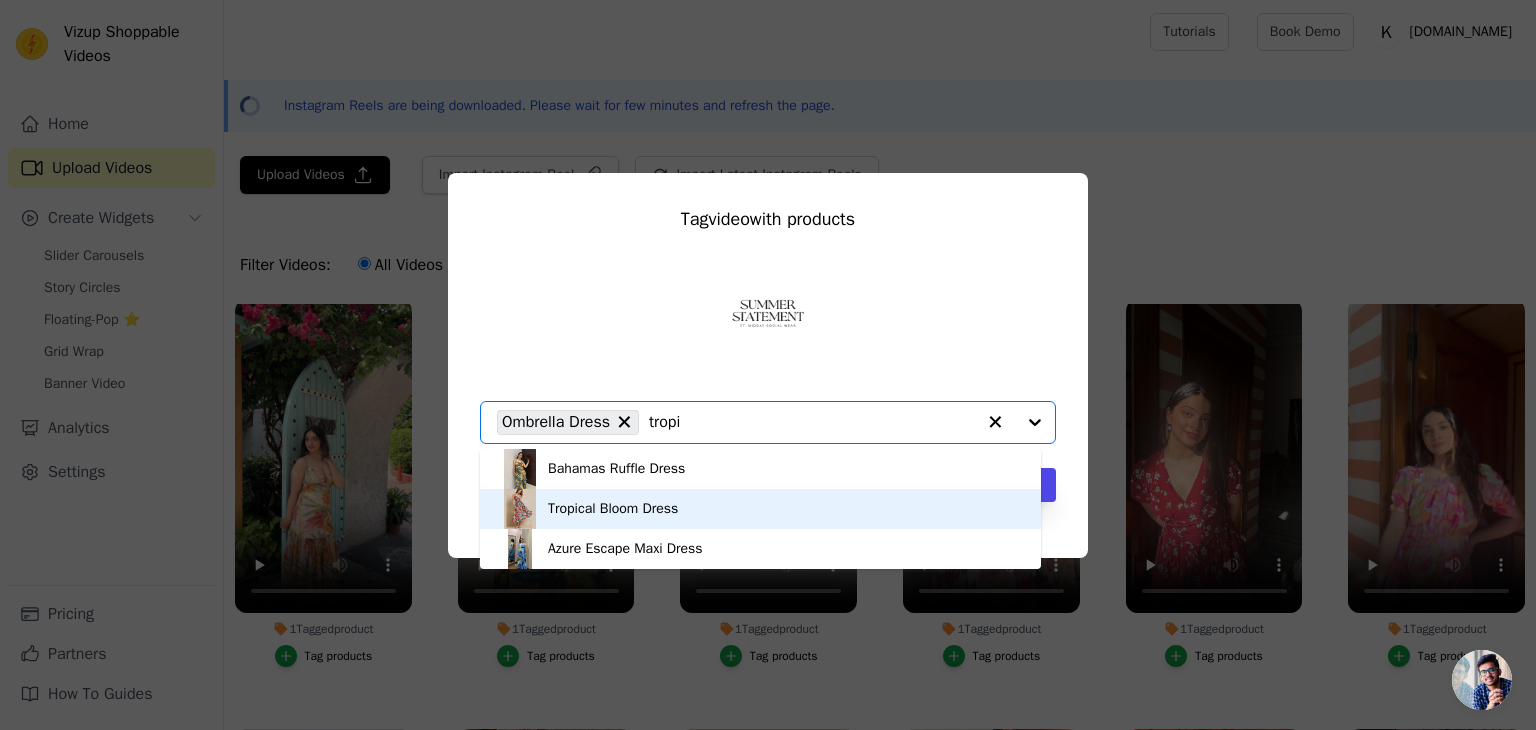 click on "Tropical Bloom Dress" at bounding box center [760, 509] 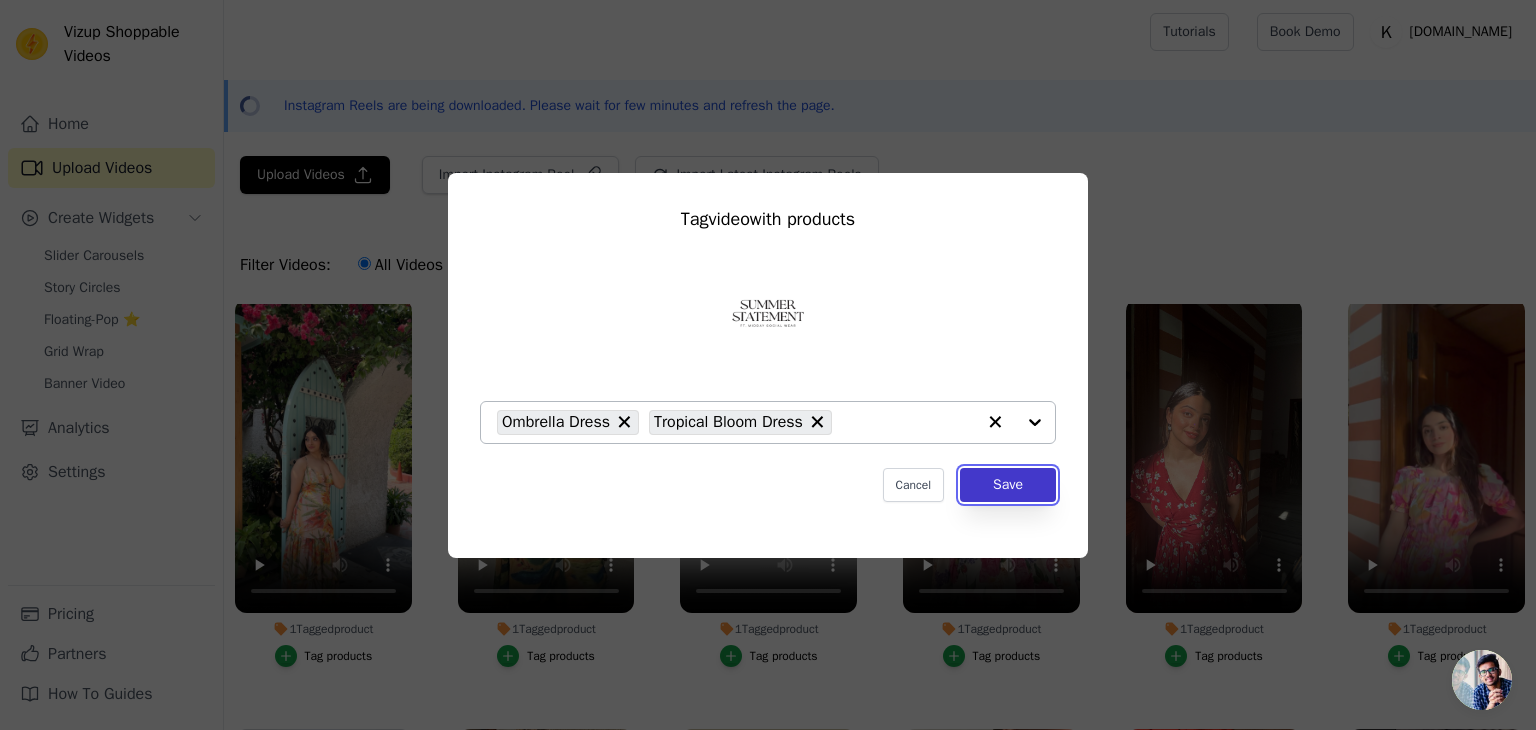 click on "Save" at bounding box center (1008, 485) 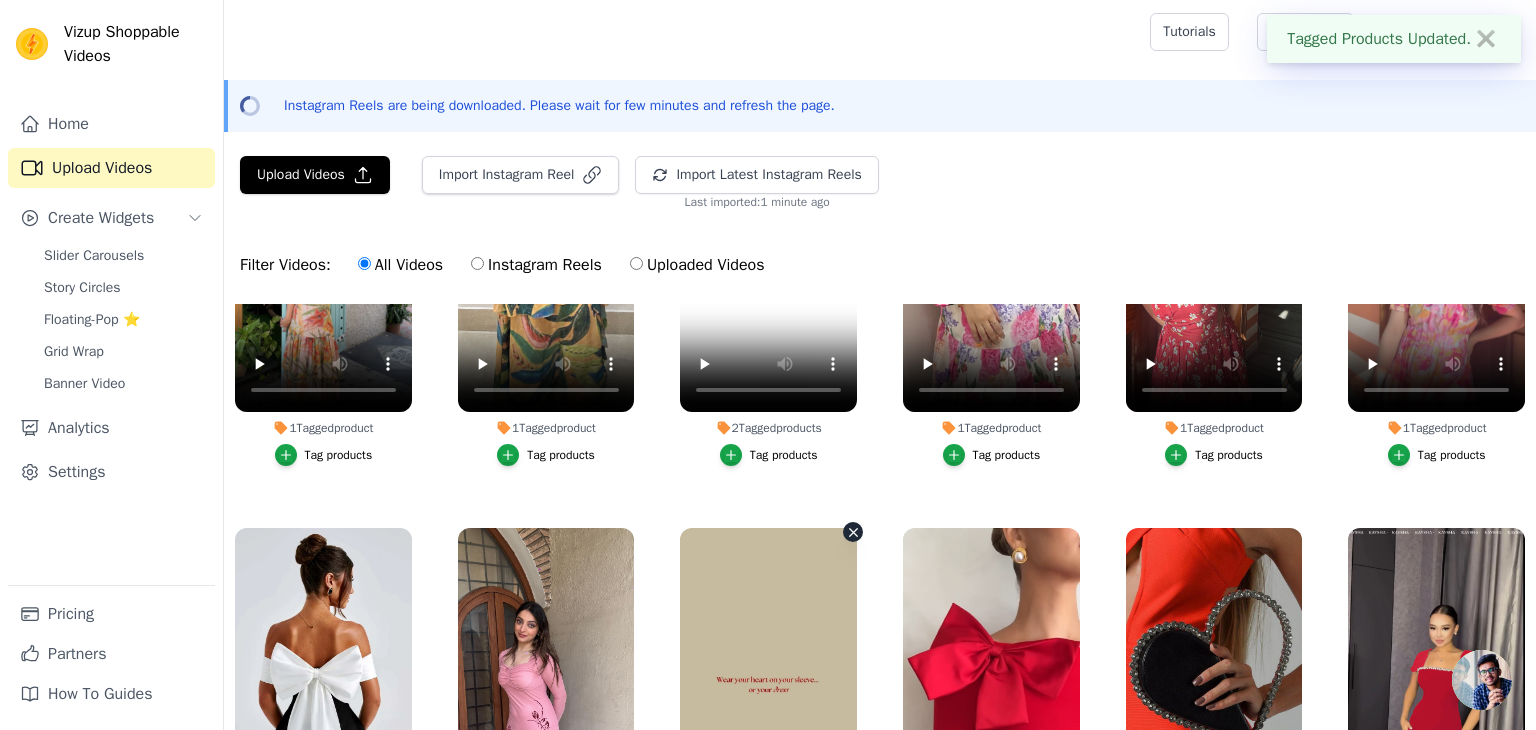 scroll, scrollTop: 1086, scrollLeft: 0, axis: vertical 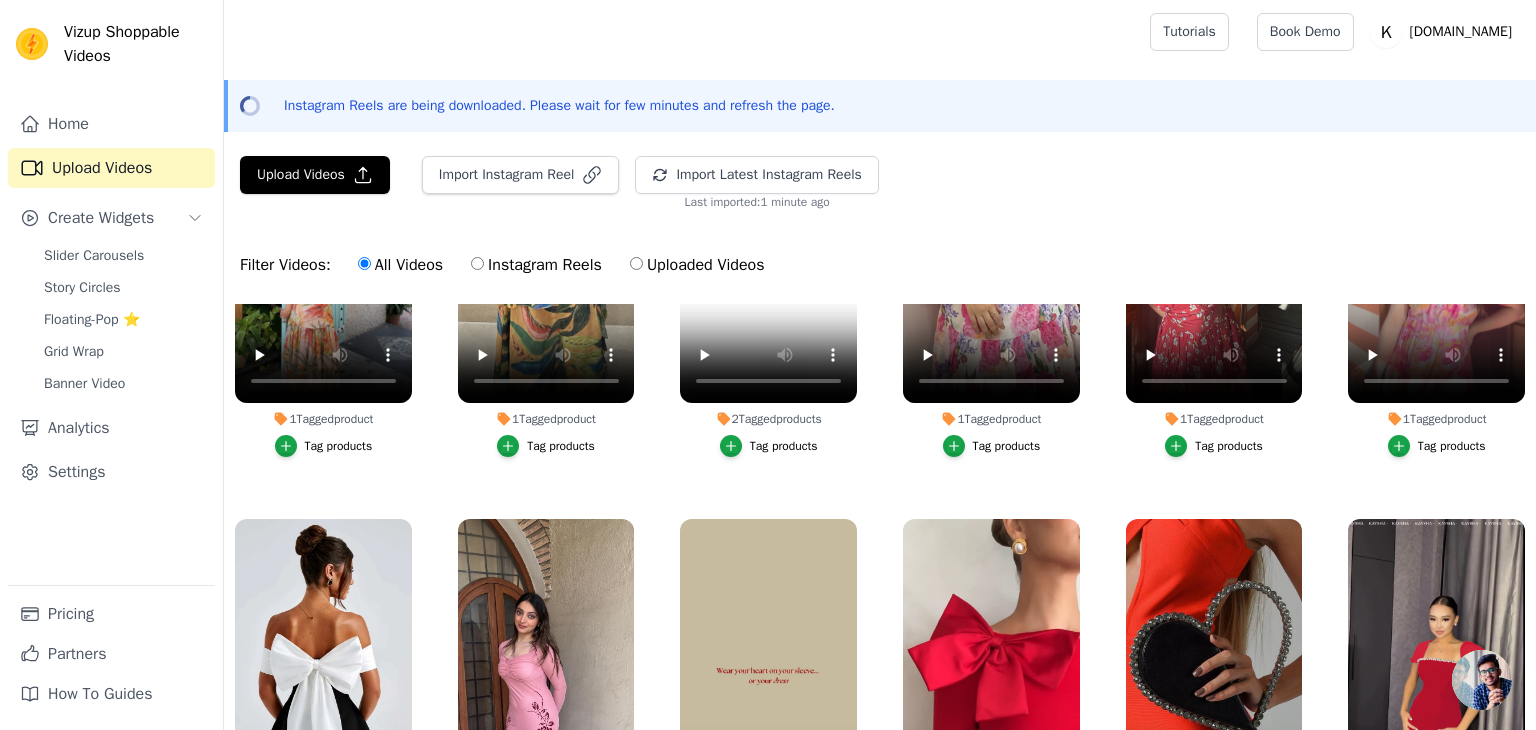 click on "1  Tagged  product       Tag products           1  Tagged  product       Tag products           1  Tagged  product       Tag products           1  Tagged  product       Tag products           1  Tagged  product       Tag products           1  Tagged  product       Tag products
No Products Tagged       Tag products           1  Tagged  product       Tag products           1  Tagged  product       Tag products           1  Tagged  product       Tag products           1  Tagged  product       Tag products           8  Tagged  products       Tag products           1  Tagged  product       Tag products           1  Tagged  product       Tag products           2  Tagged  products       Tag products           1  Tagged  product       Tag products           1  Tagged  product       Tag products           1  Tagged  product       Tag products
No Products Tagged       Tag products
No Products Tagged       Tag products" at bounding box center (880, 637) 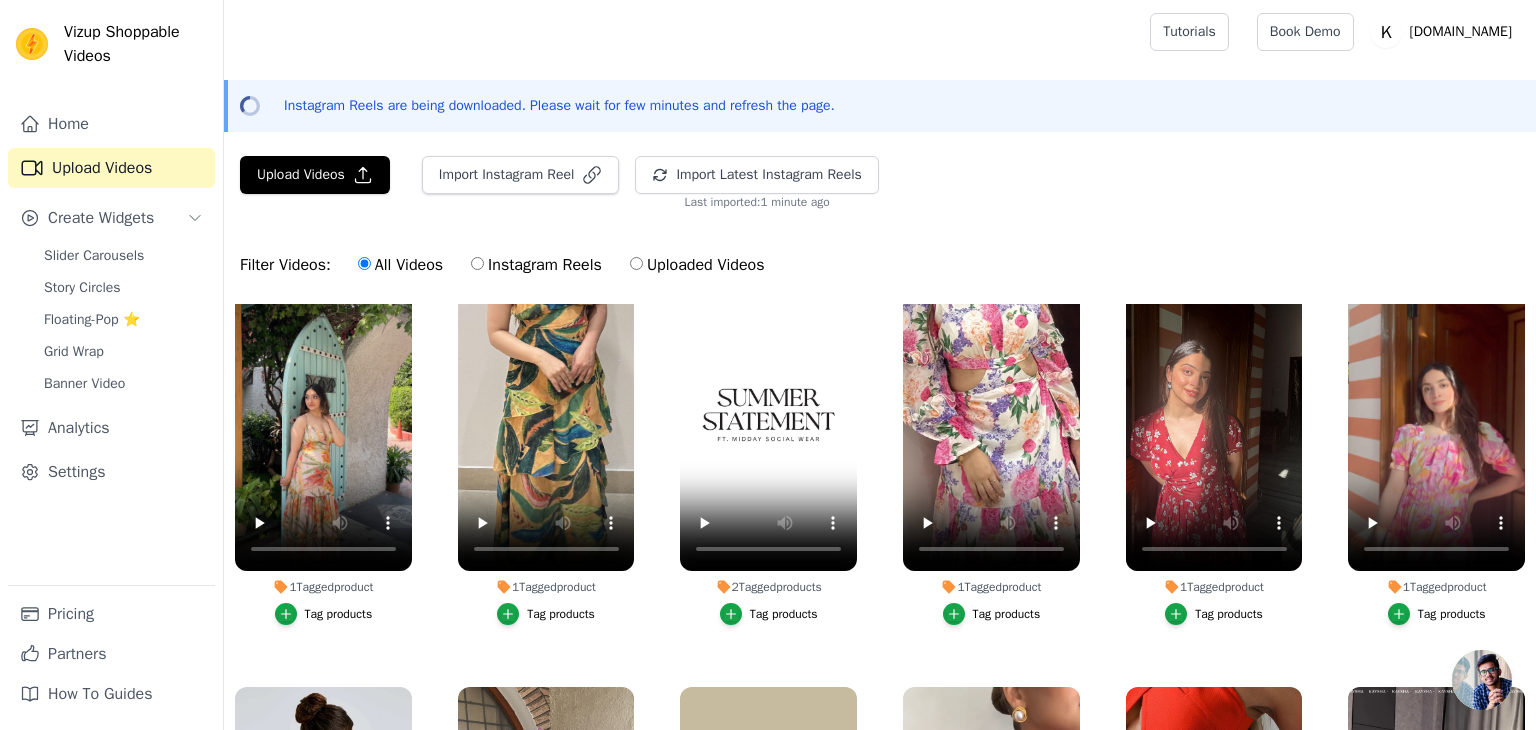 scroll, scrollTop: 1086, scrollLeft: 0, axis: vertical 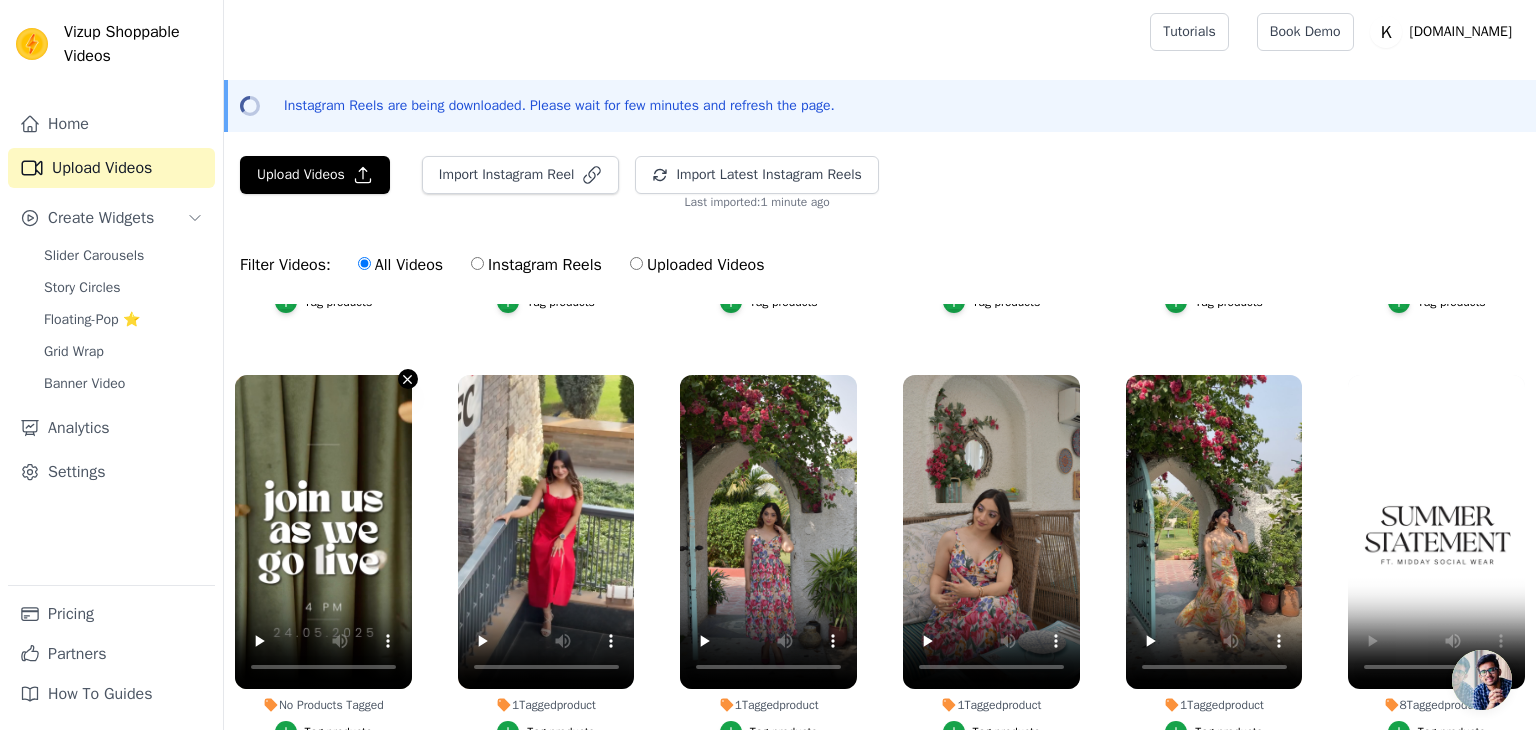 click 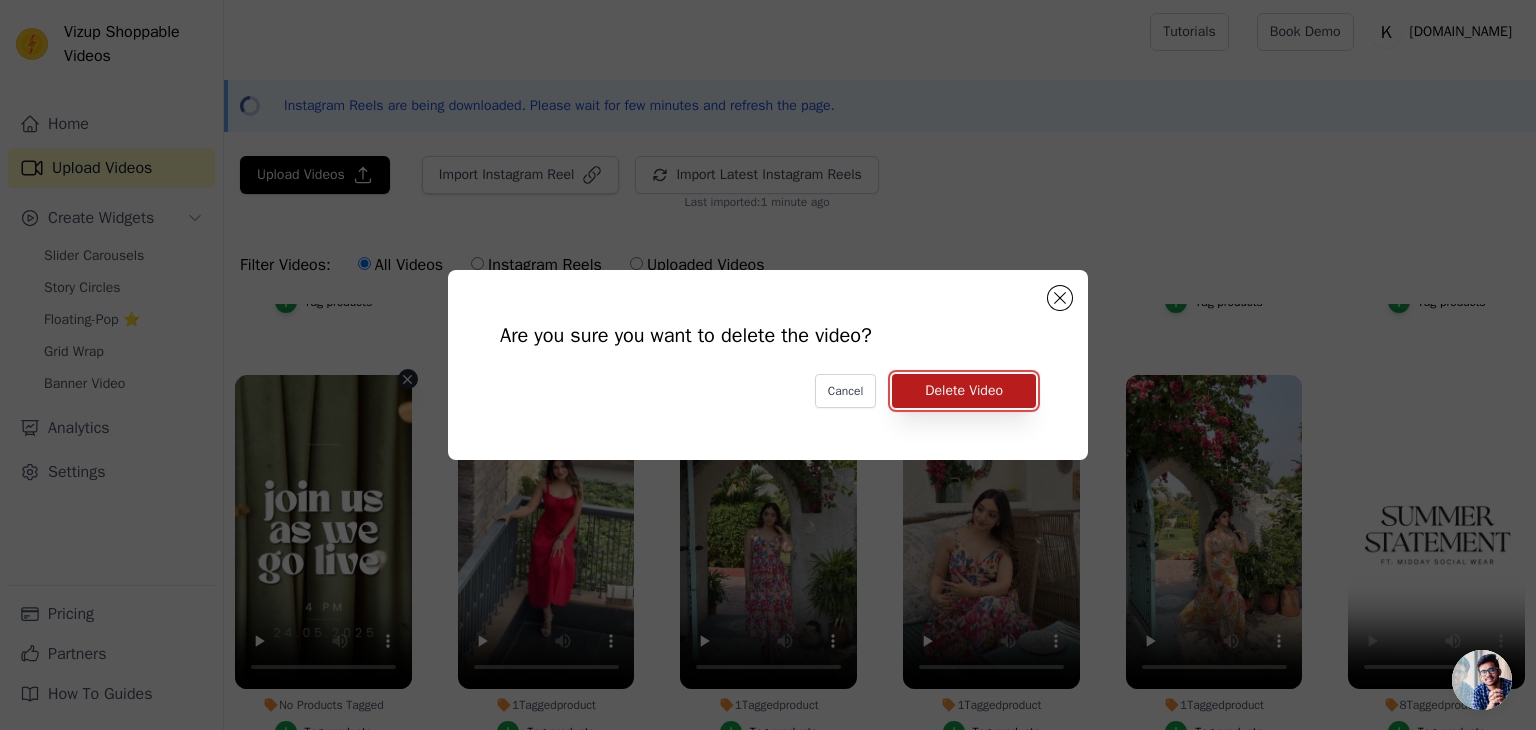 click on "Delete Video" at bounding box center (964, 391) 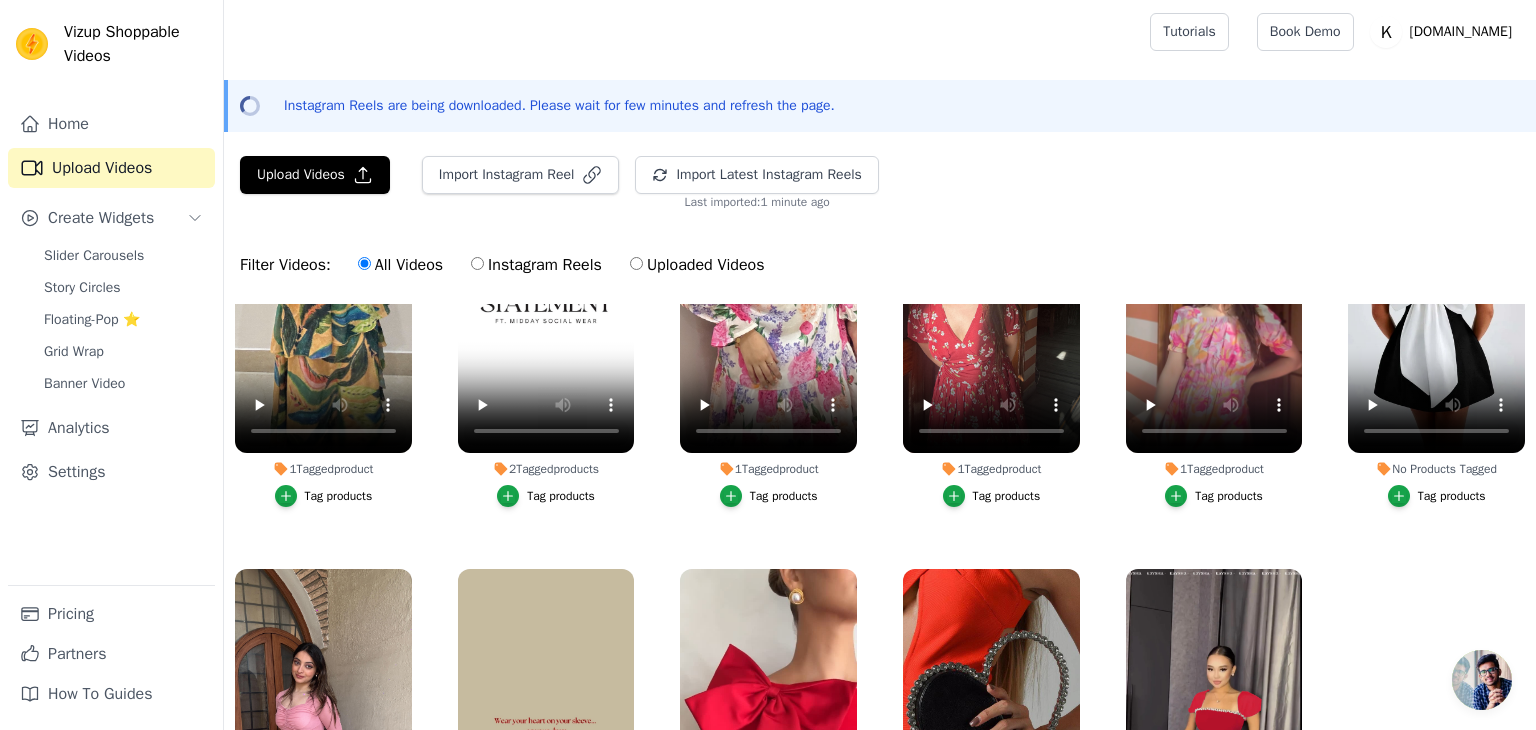 scroll, scrollTop: 1054, scrollLeft: 0, axis: vertical 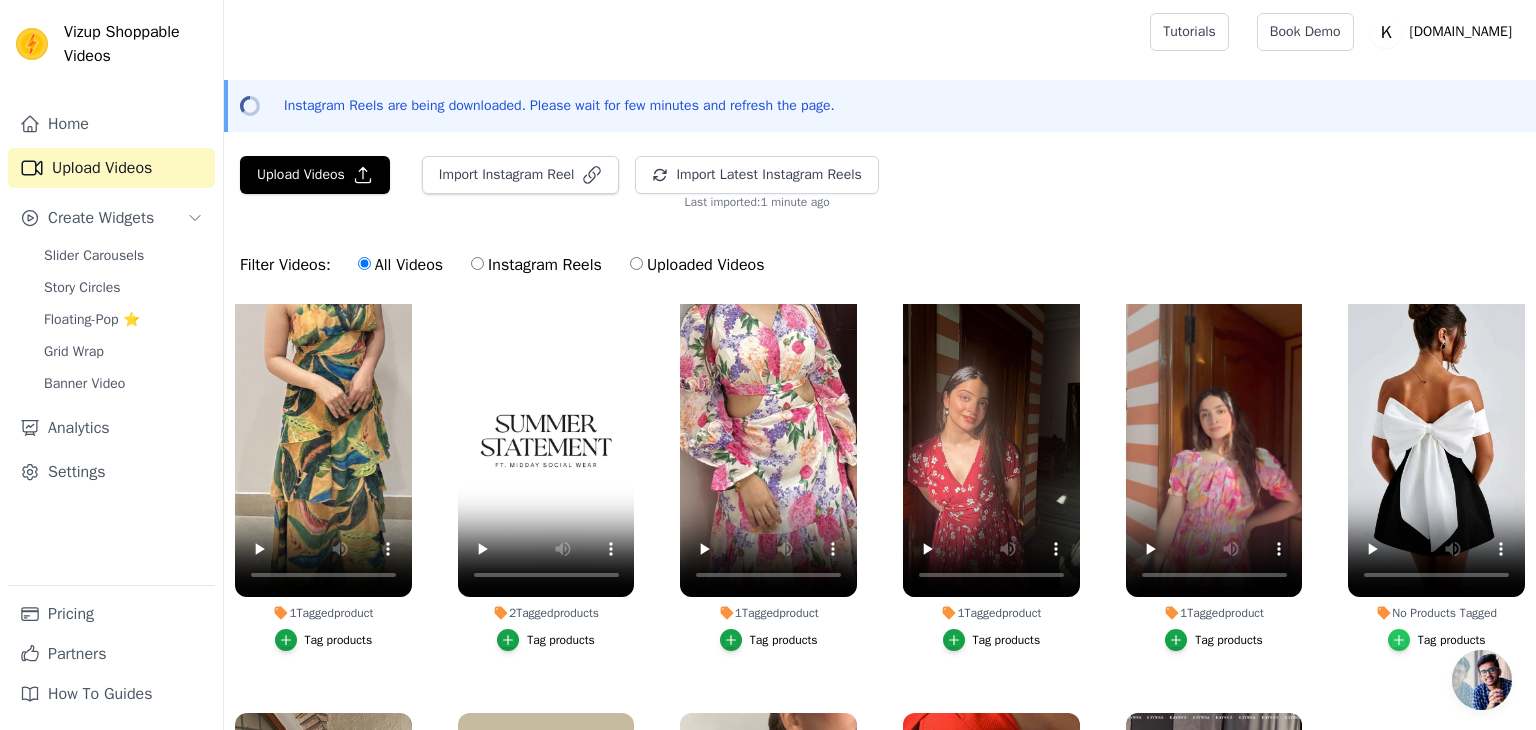 click 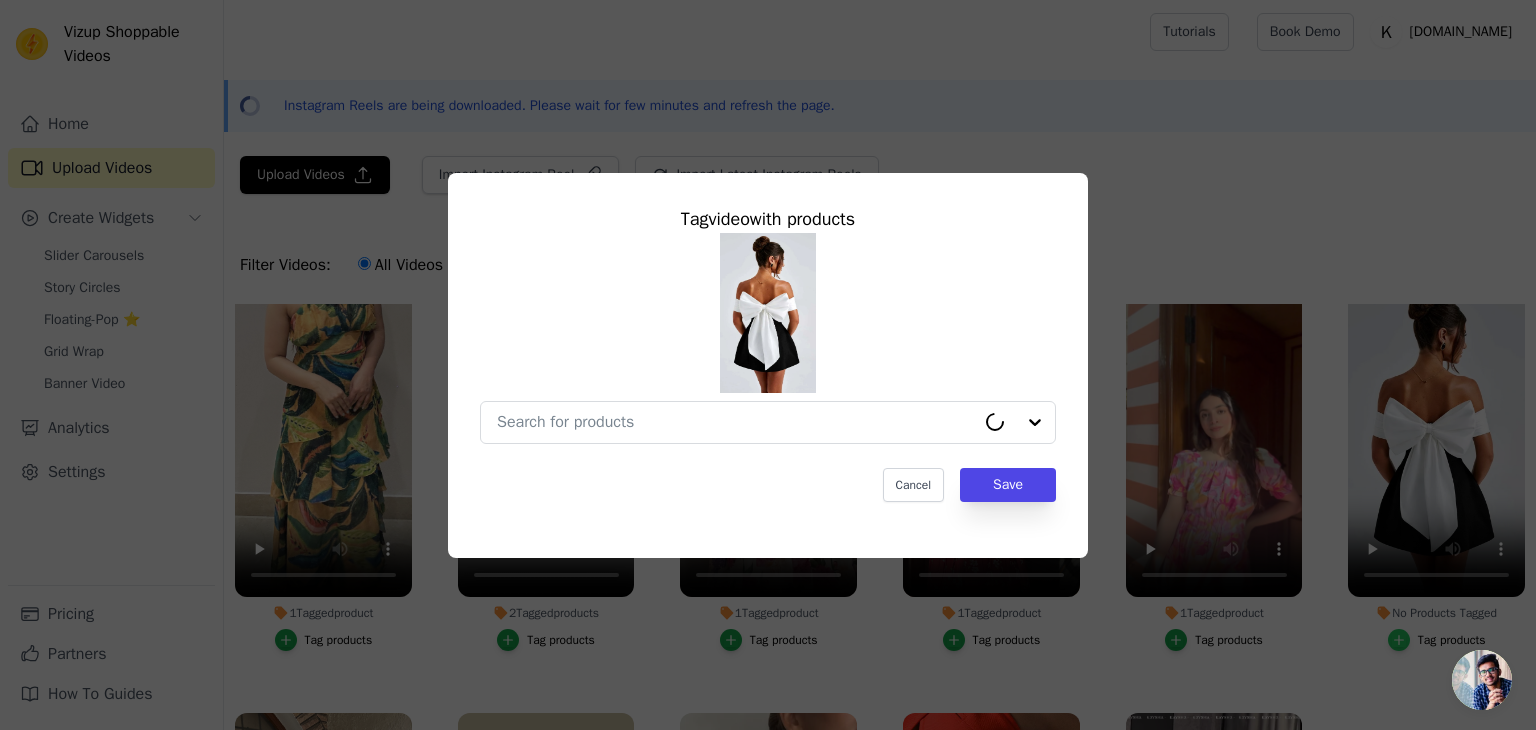 type 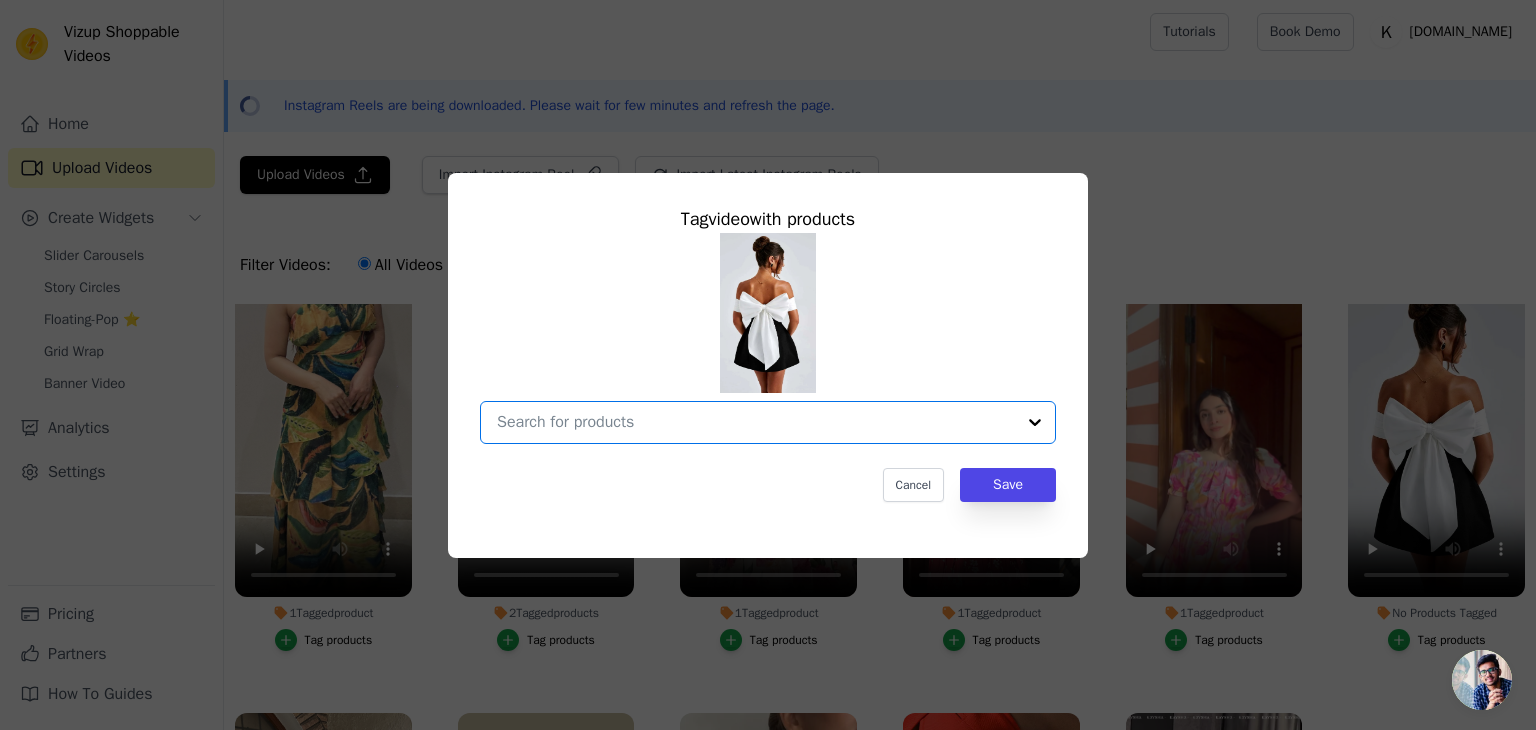 click on "No Products Tagged     Tag  video  with products       Option undefined, selected.   Select is focused, type to refine list, press down to open the menu.                   Cancel   Save     Tag products" at bounding box center [756, 422] 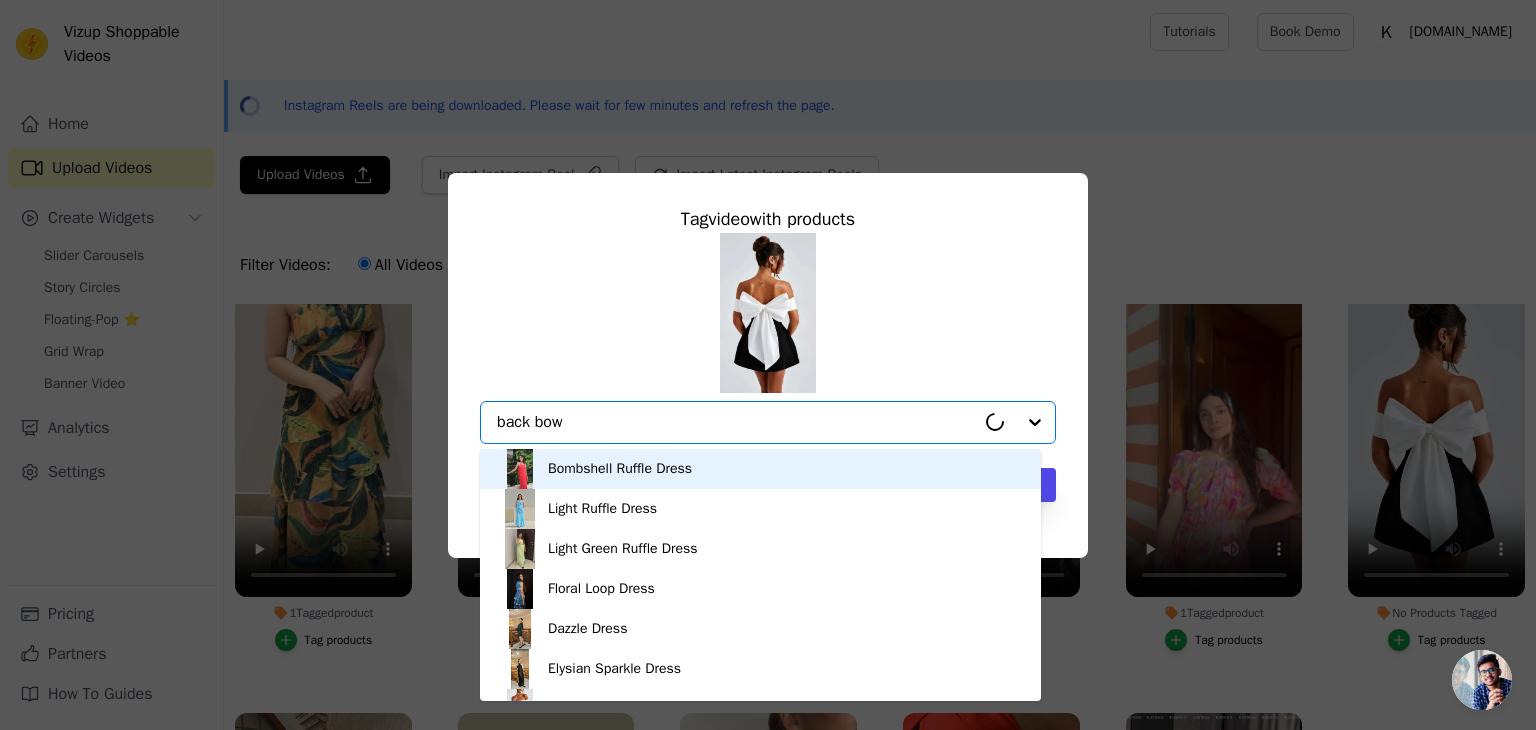 type on "back bow" 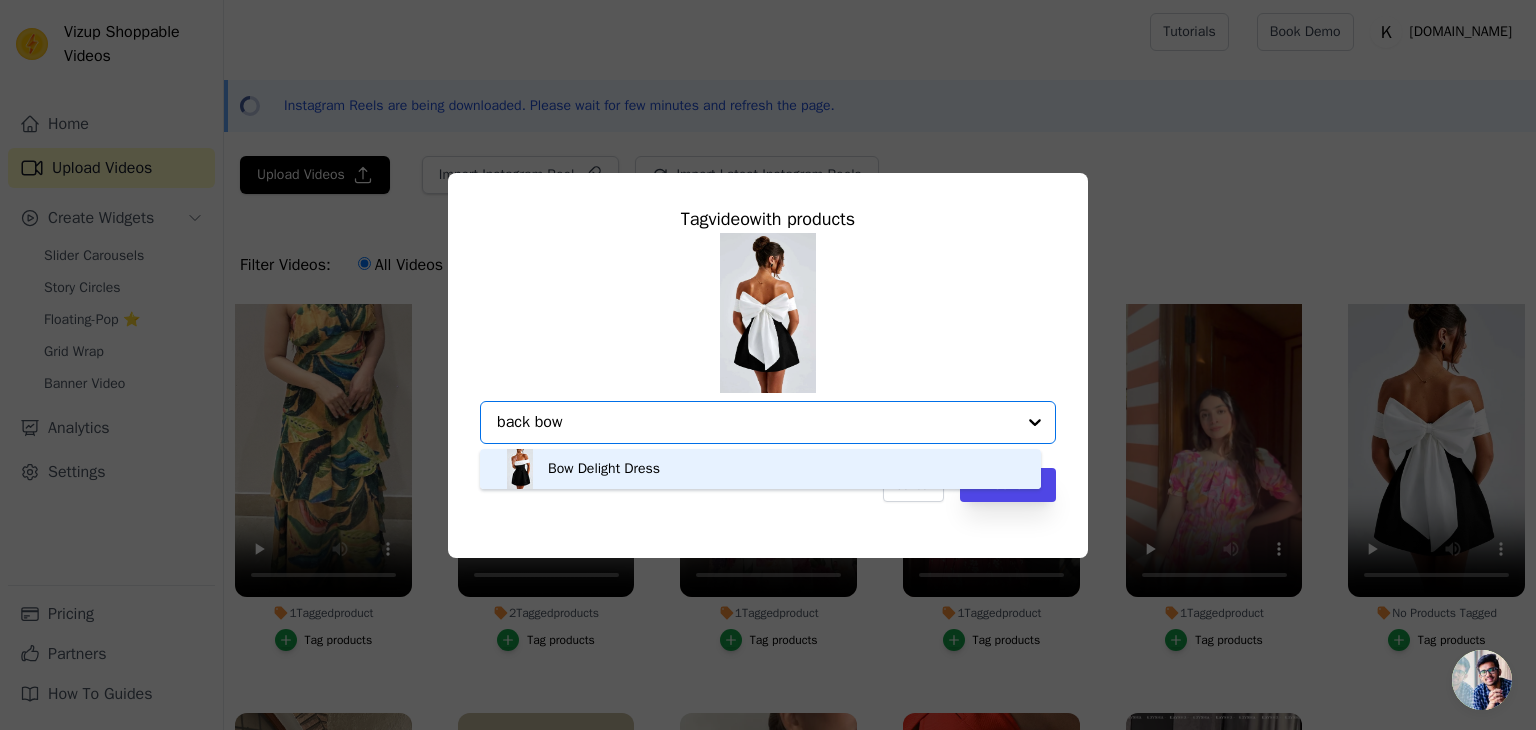 click on "Bow Delight Dress" at bounding box center [760, 469] 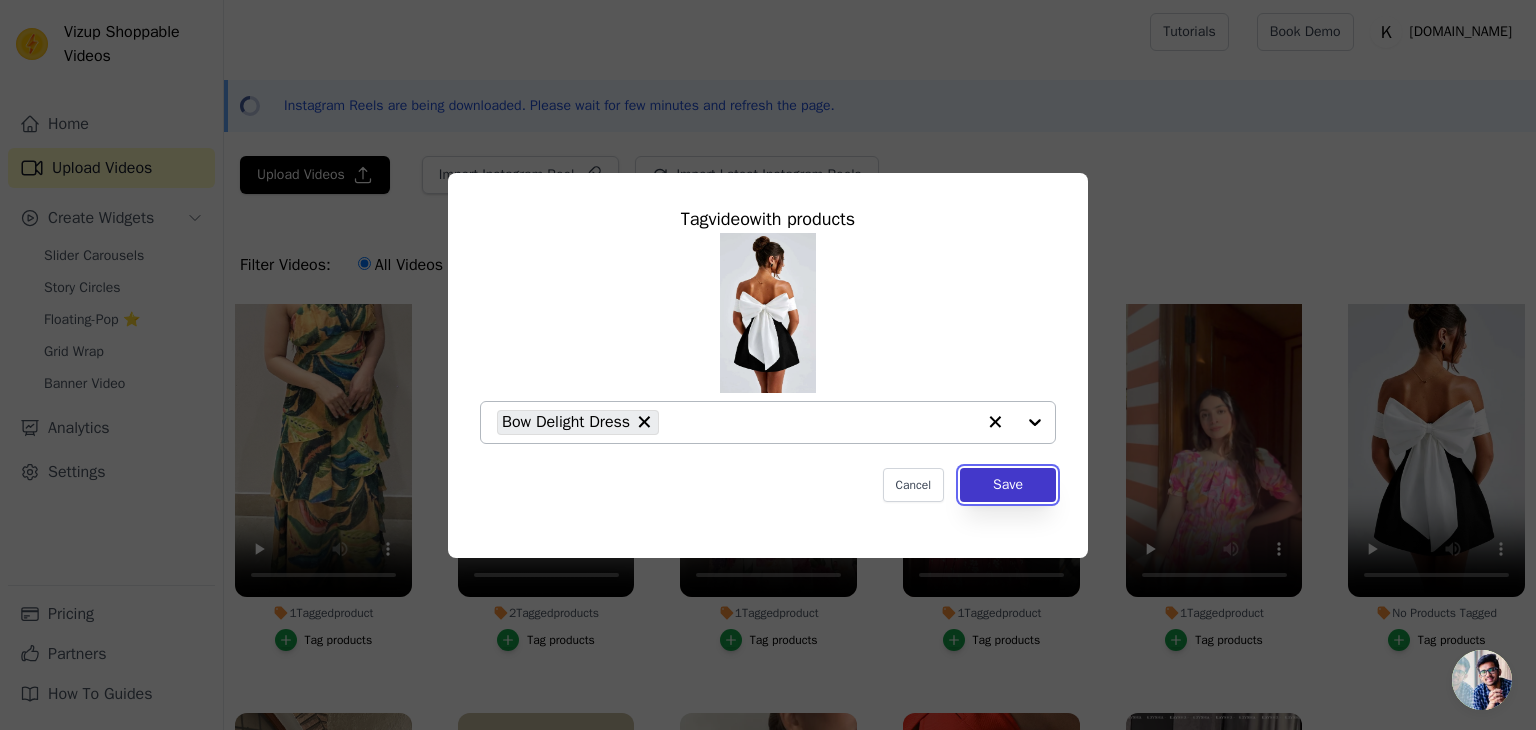 click on "Save" at bounding box center (1008, 485) 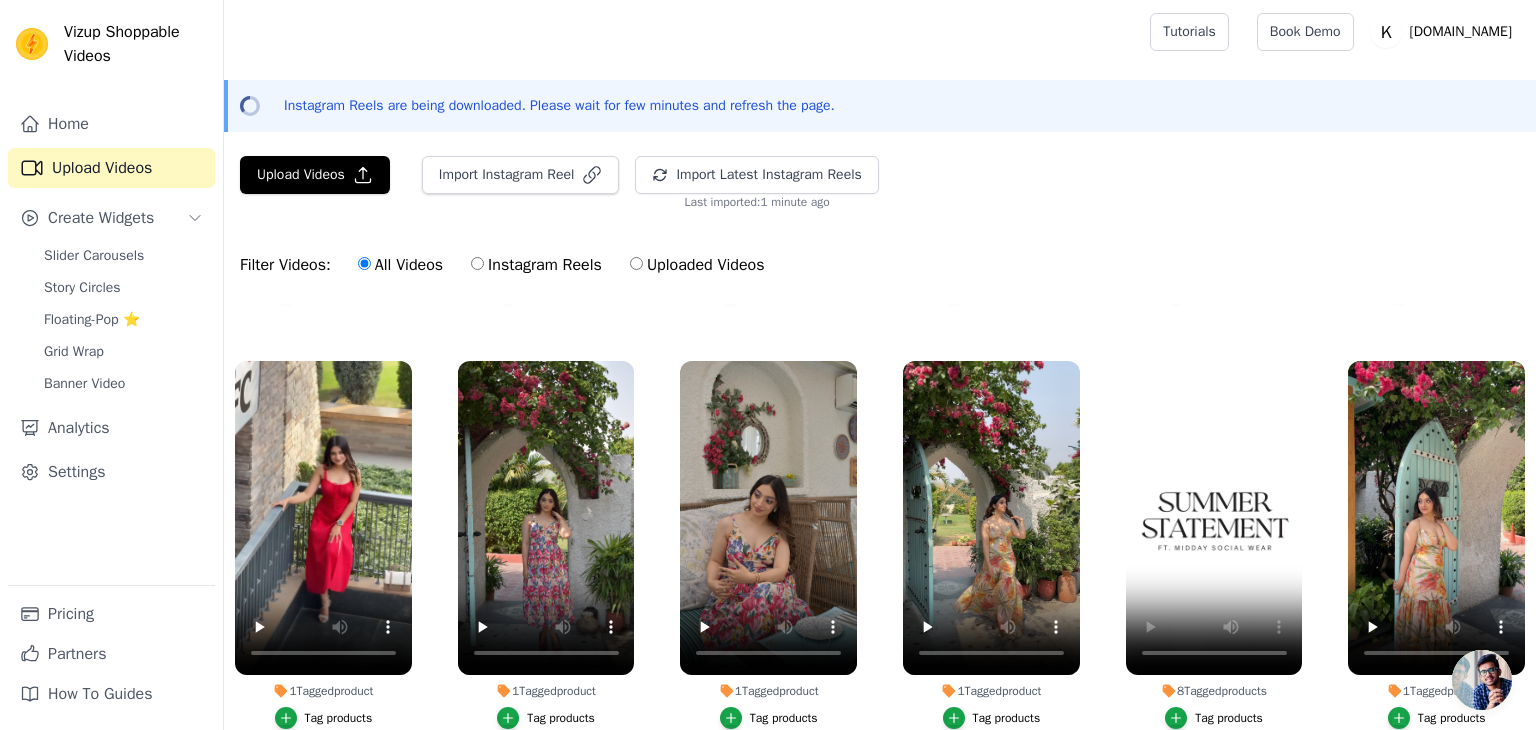 scroll, scrollTop: 395, scrollLeft: 0, axis: vertical 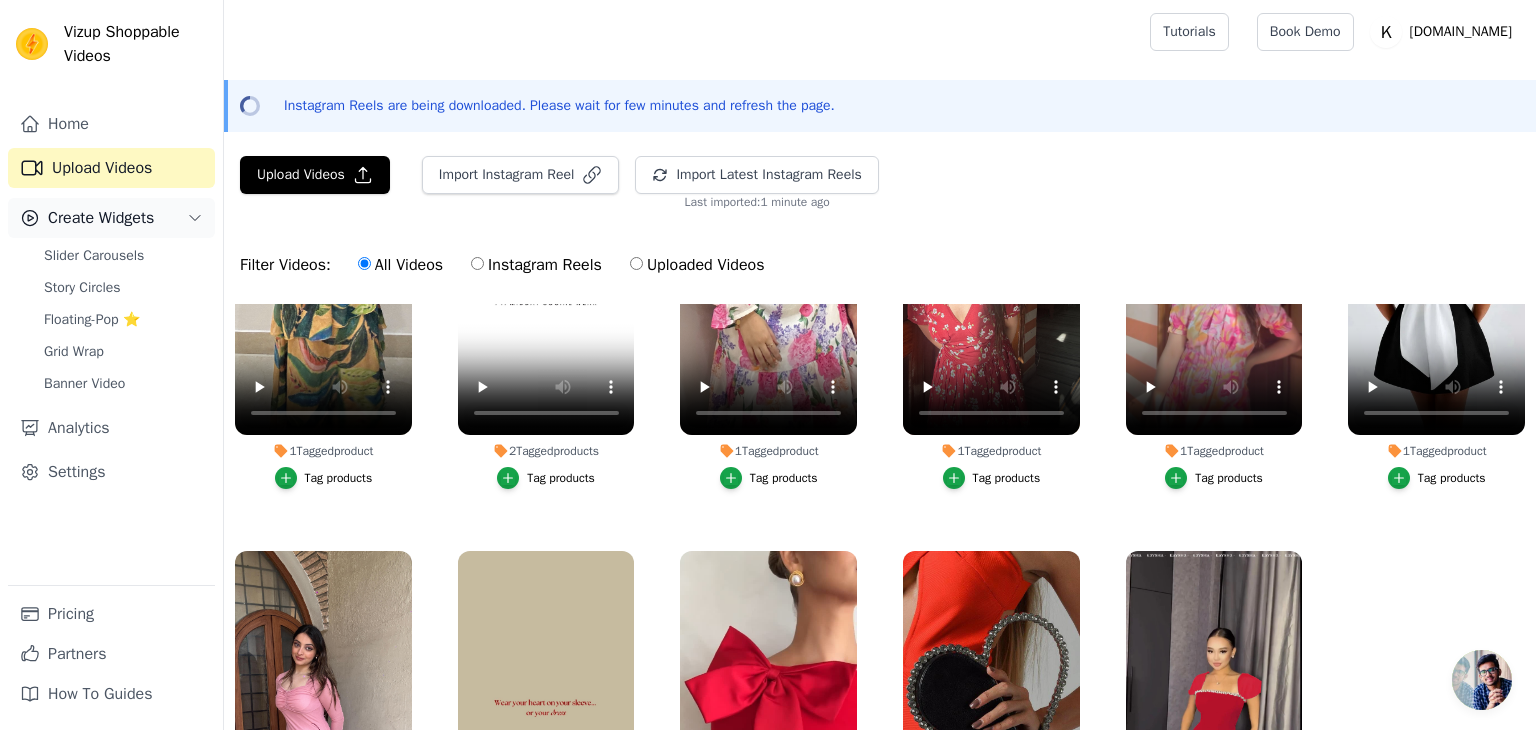 click on "Create Widgets" at bounding box center [111, 218] 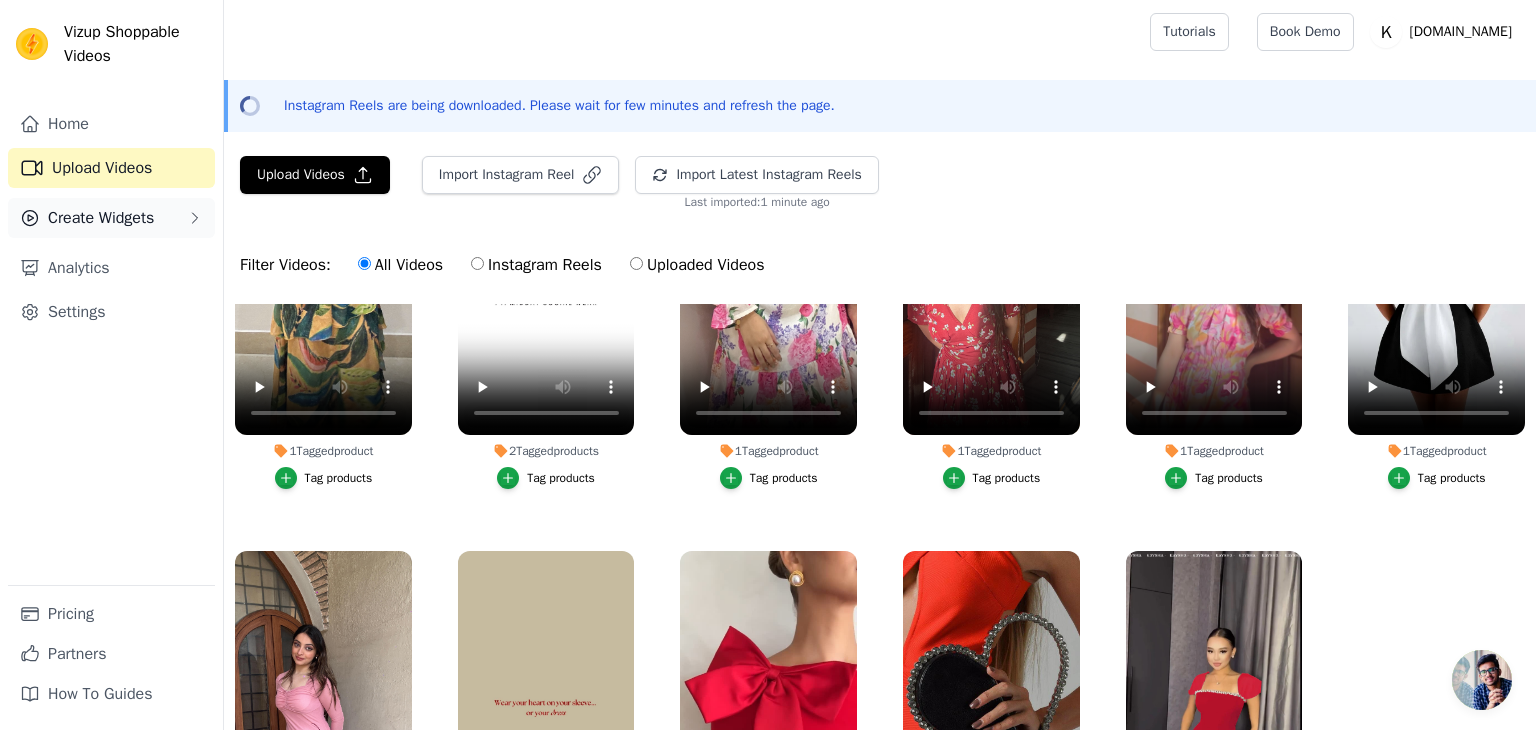 click on "Create Widgets" at bounding box center (111, 218) 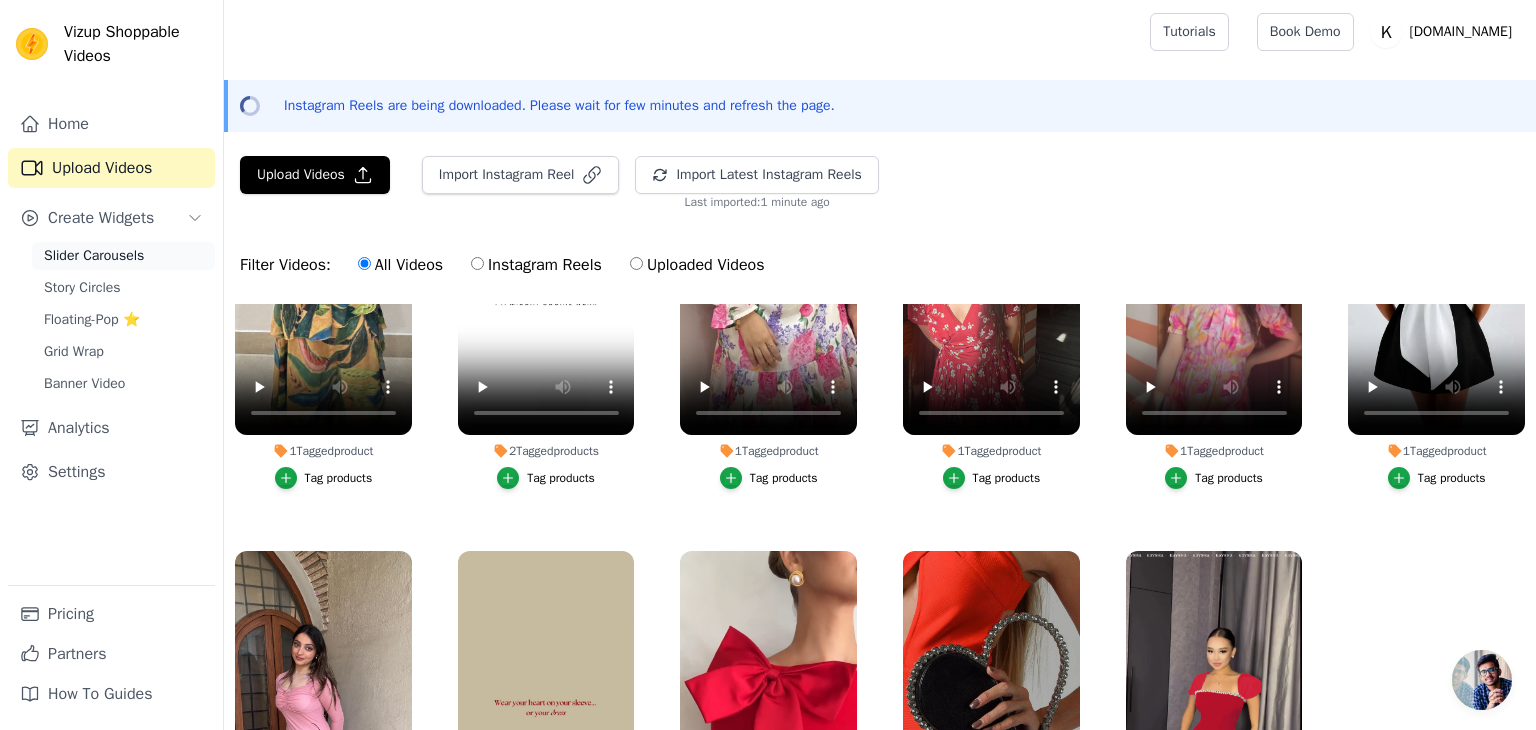 click on "Slider Carousels" at bounding box center (94, 256) 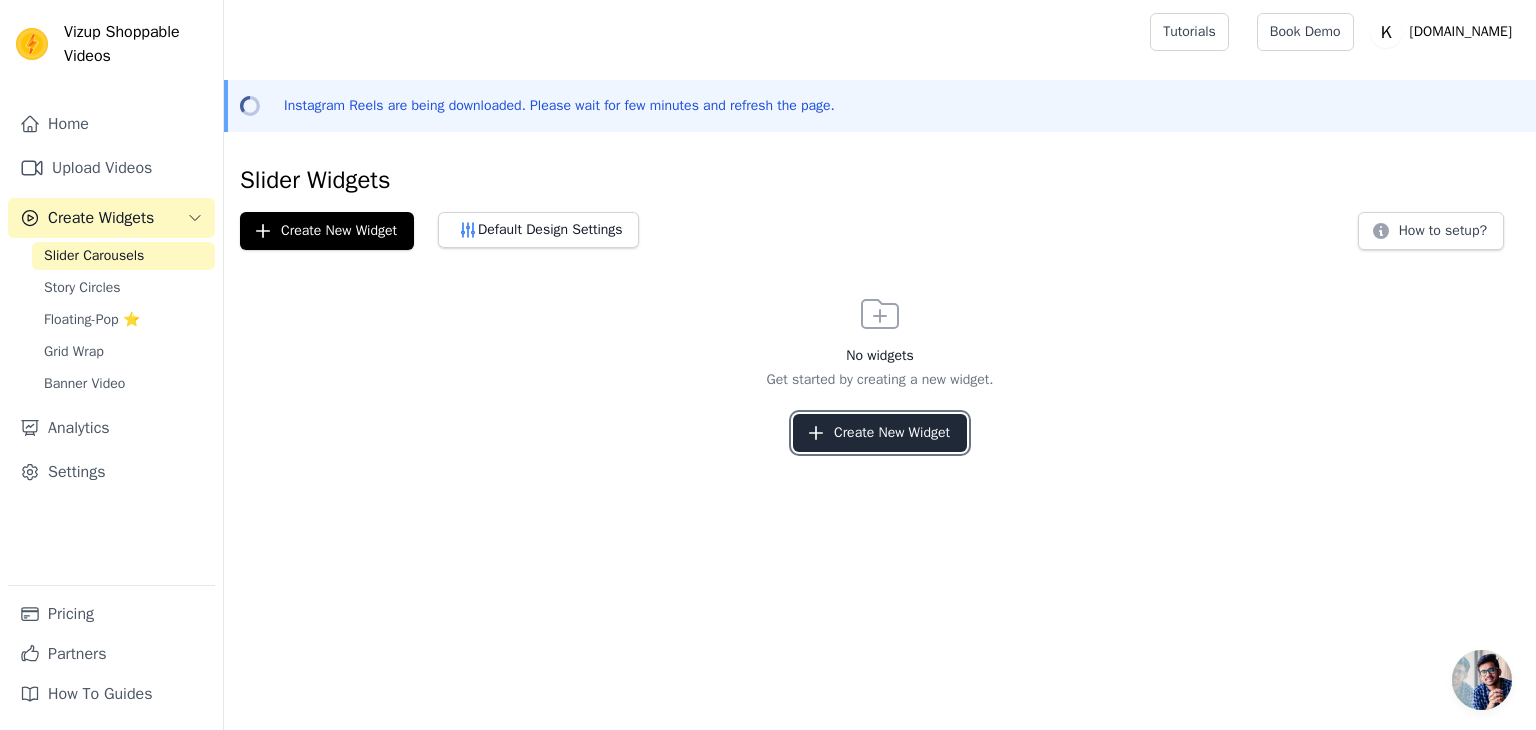 click on "Create New Widget" at bounding box center (880, 433) 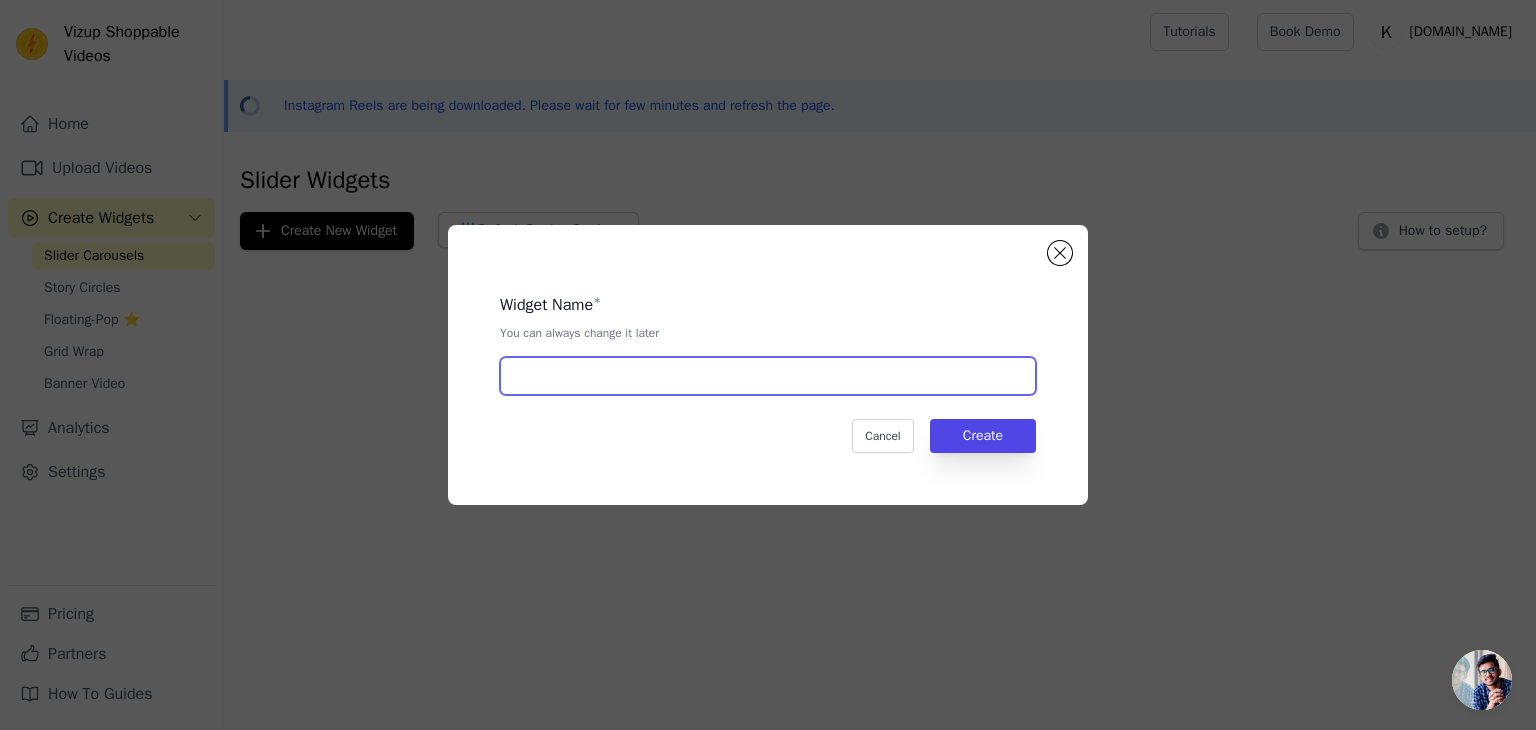 click at bounding box center (768, 376) 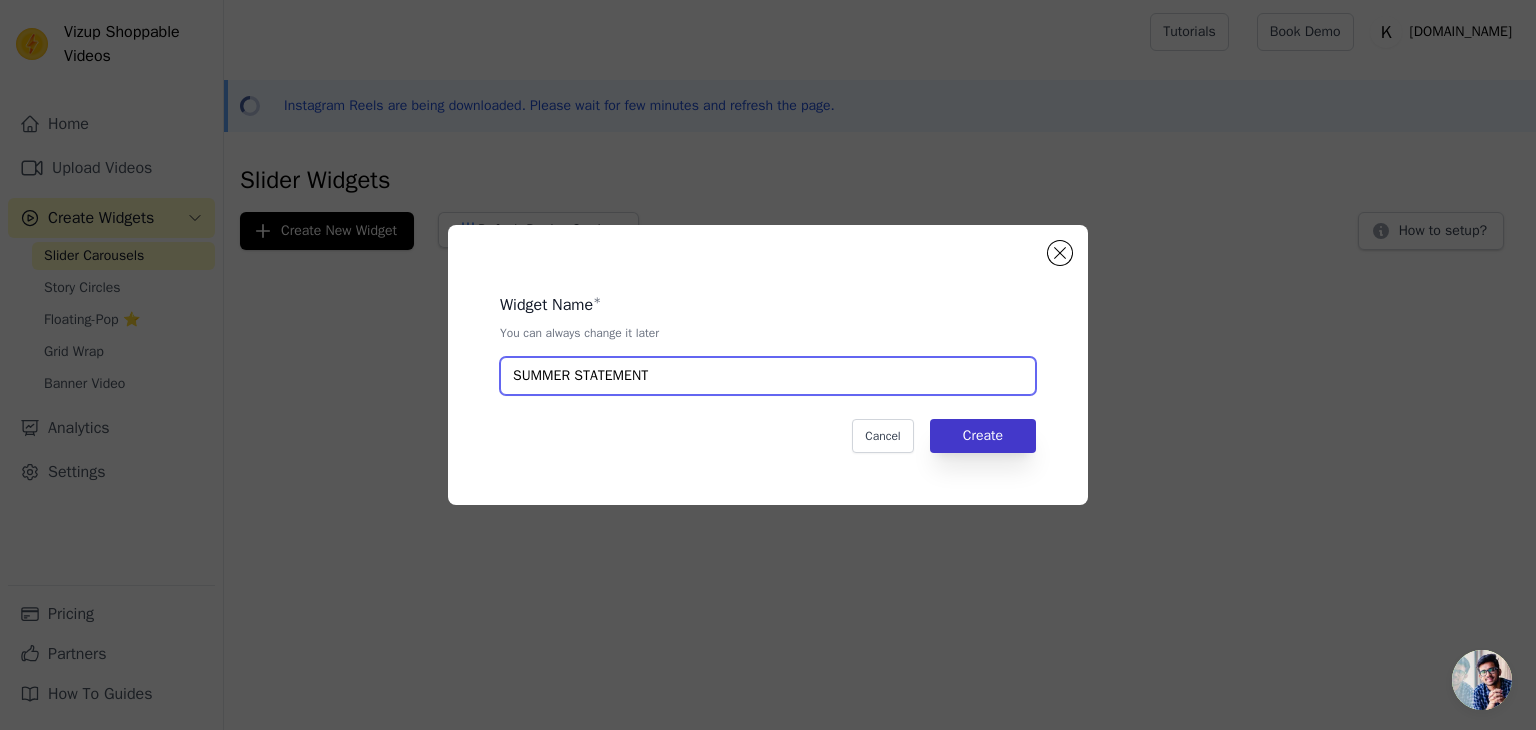 type on "SUMMER STATEMENT" 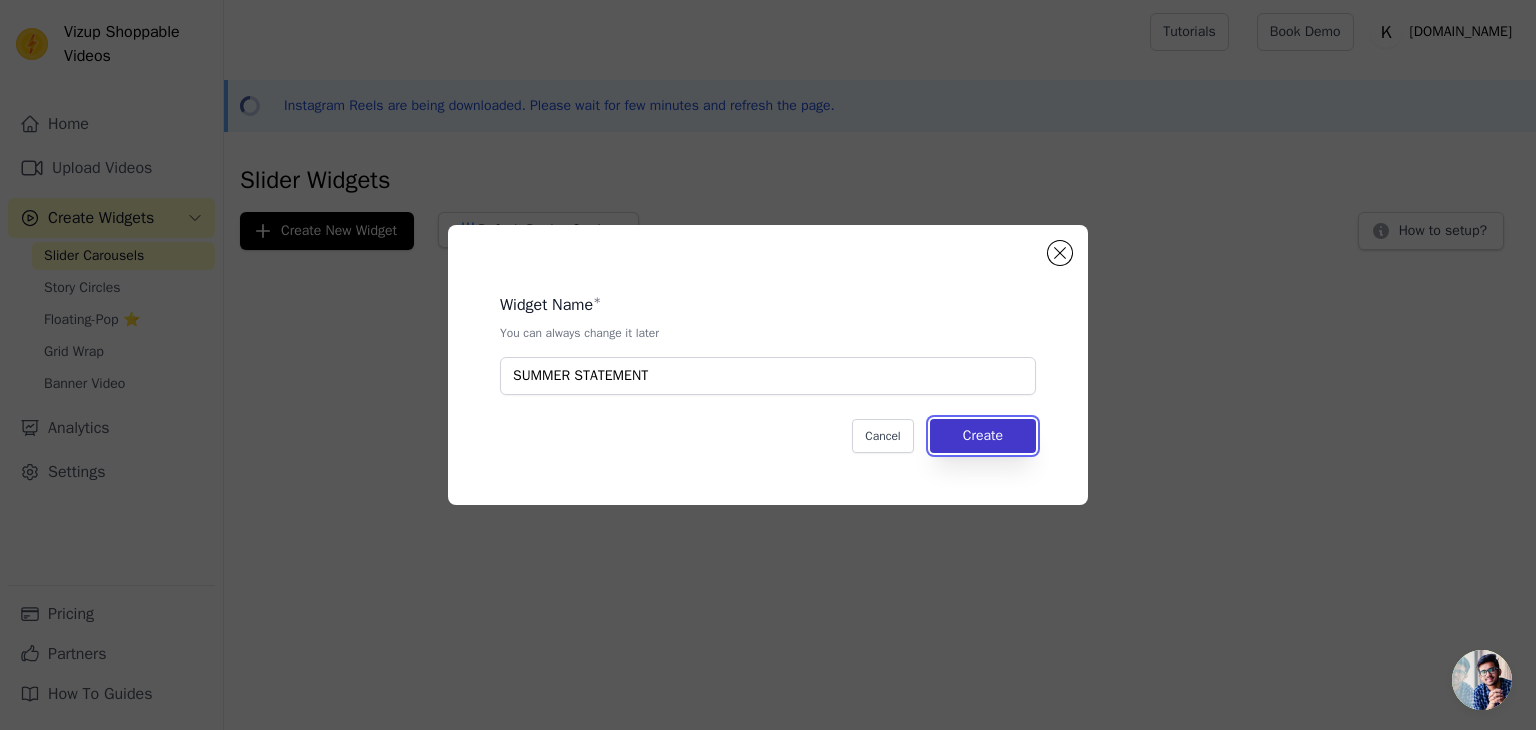 click on "Create" at bounding box center [983, 436] 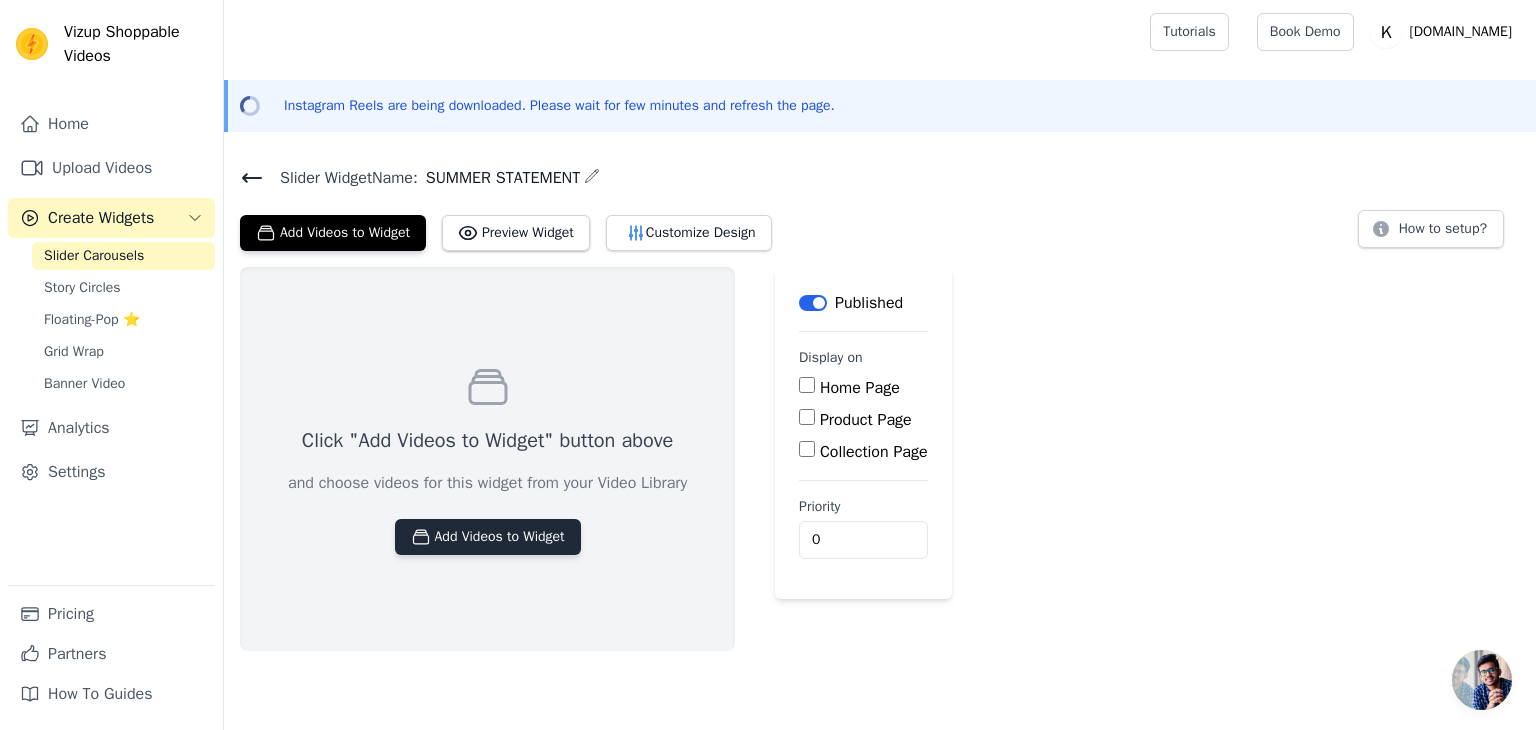 click on "Add Videos to Widget" at bounding box center (488, 537) 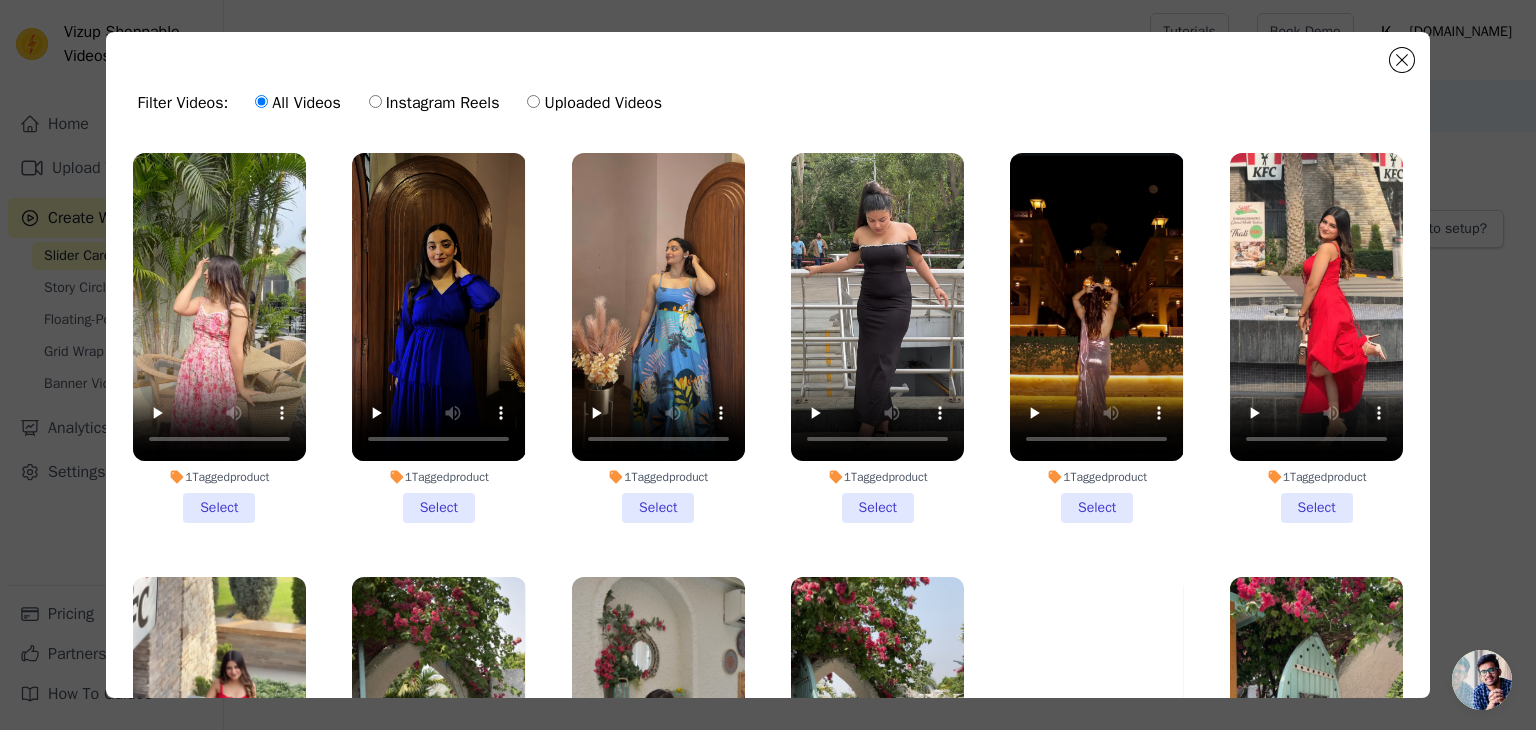click on "1  Tagged  product     Select" at bounding box center [219, 338] 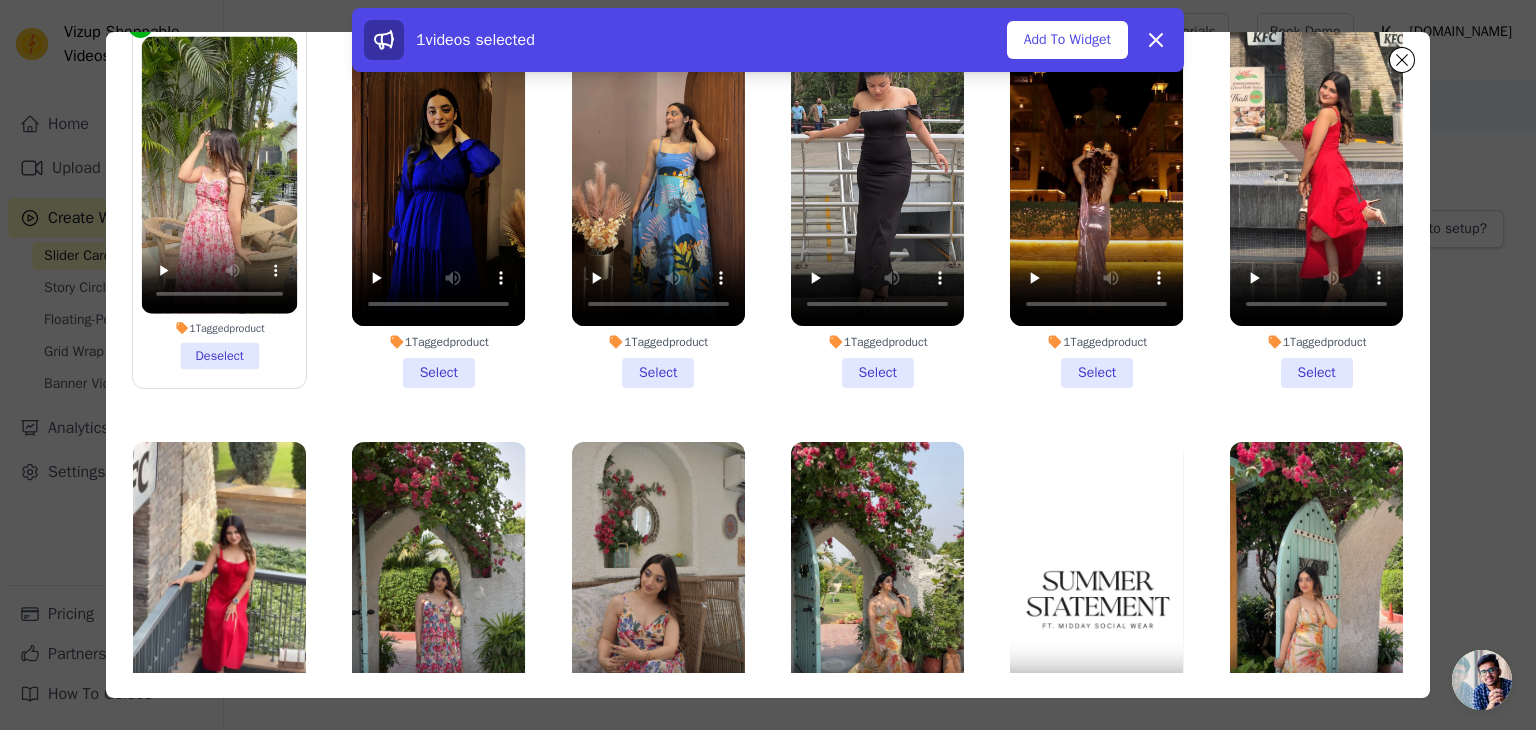 scroll, scrollTop: 173, scrollLeft: 0, axis: vertical 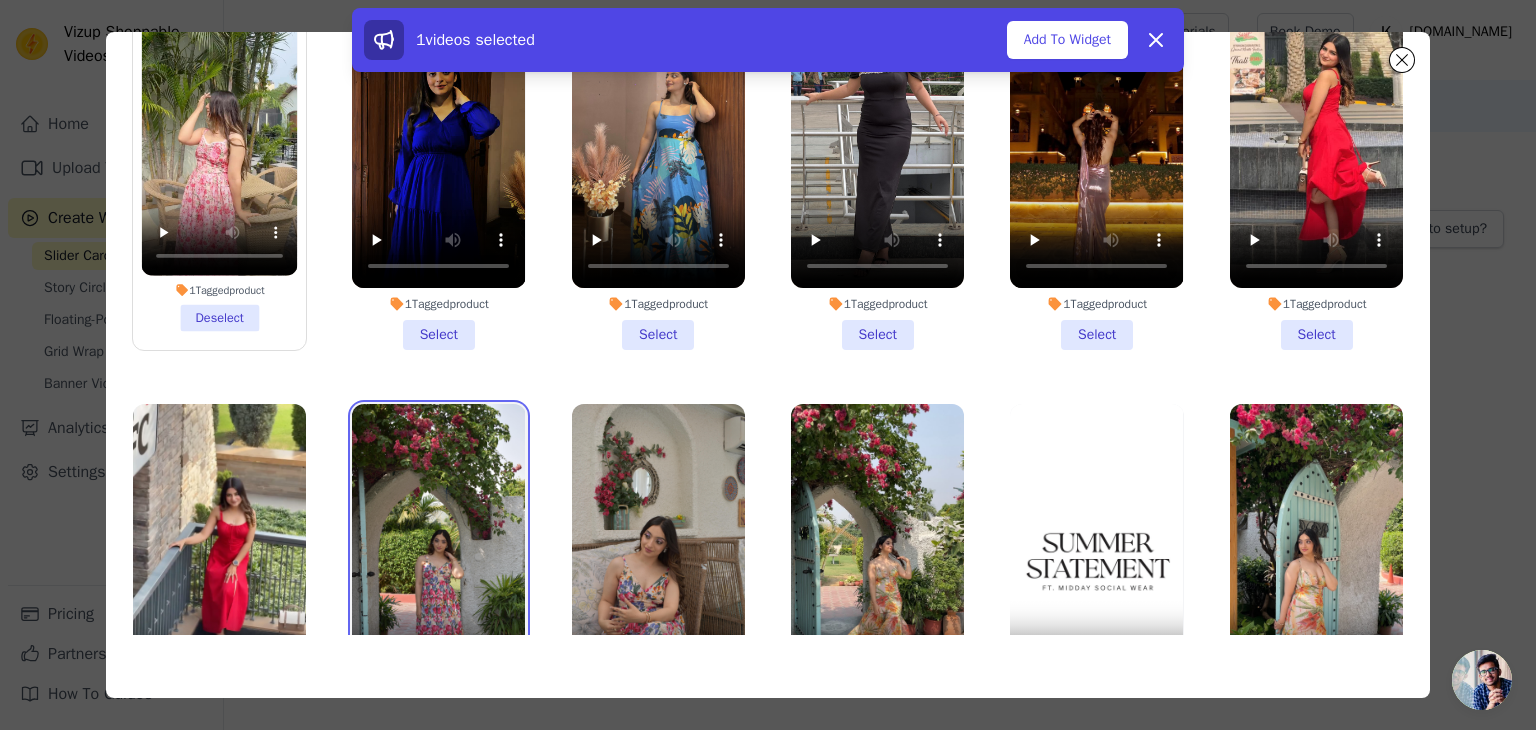 click at bounding box center [438, 558] 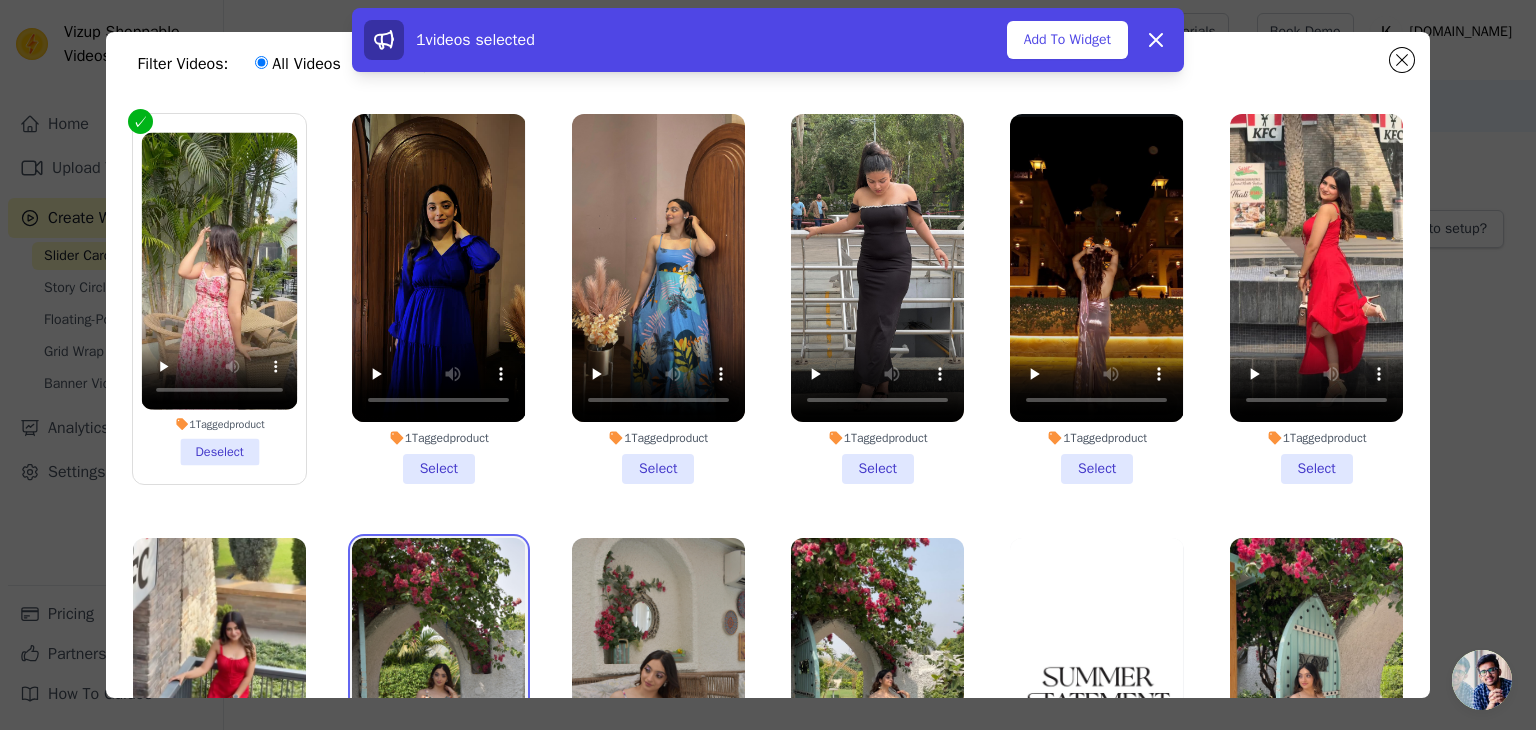 scroll, scrollTop: 0, scrollLeft: 0, axis: both 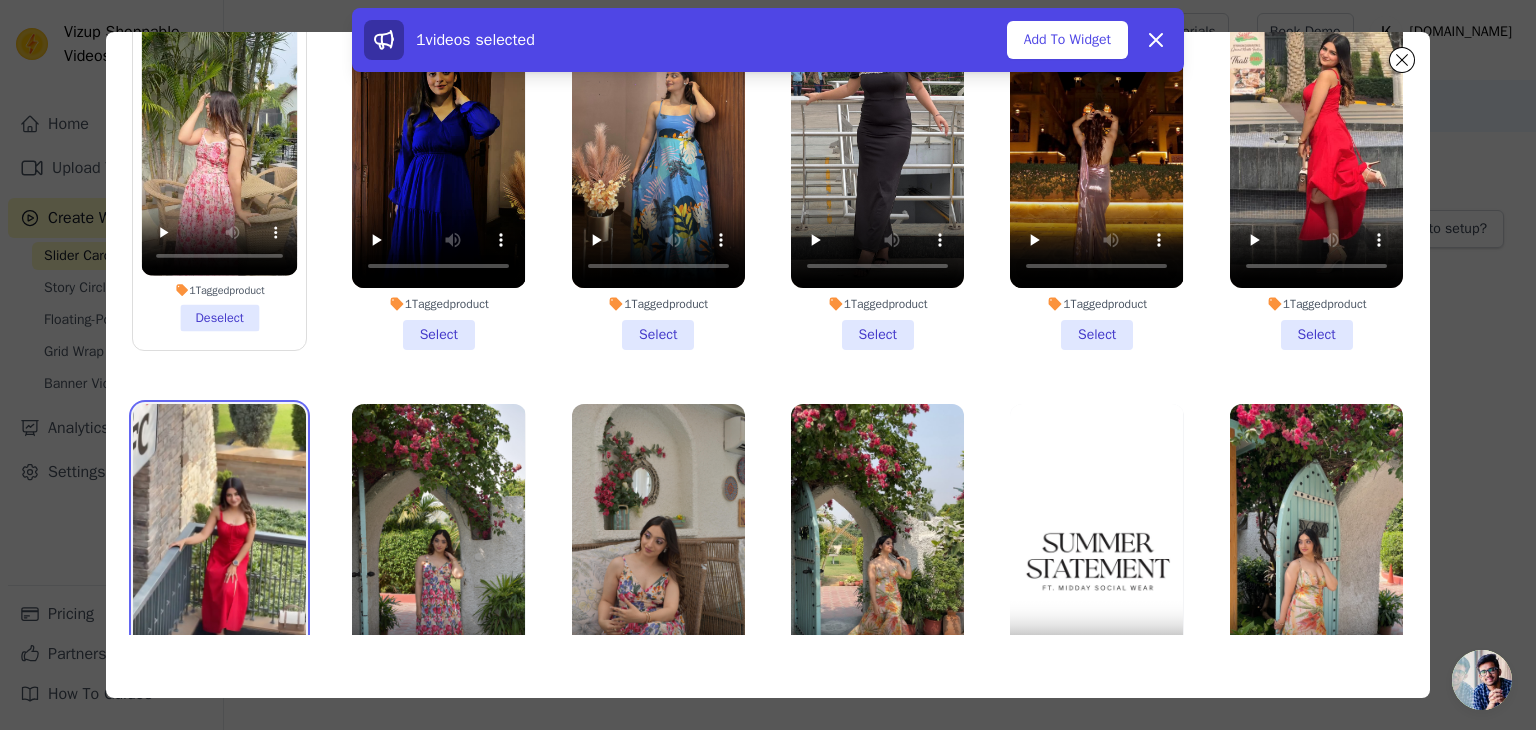 click at bounding box center (219, 558) 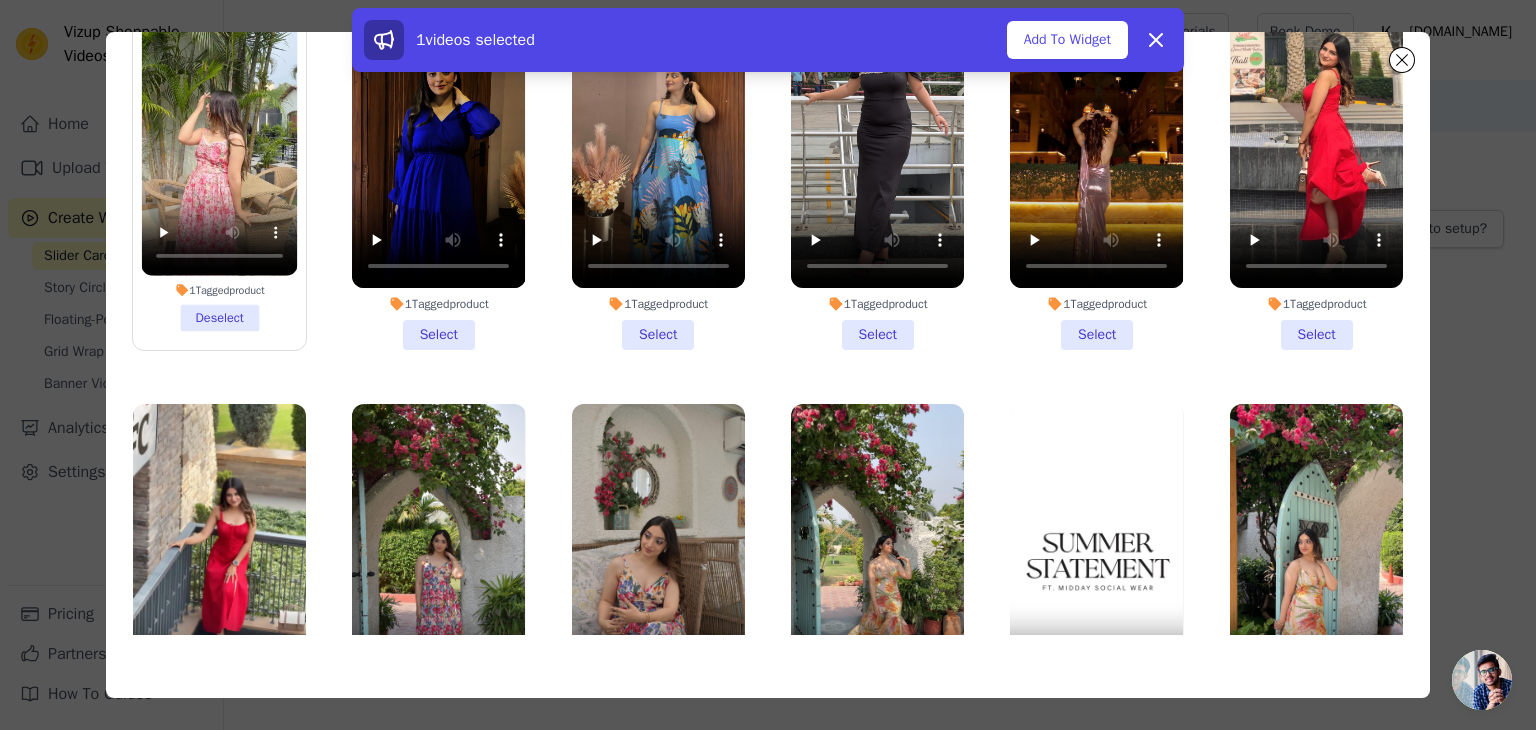 click on "1  videos selected     Add To Widget   Dismiss" at bounding box center (768, 44) 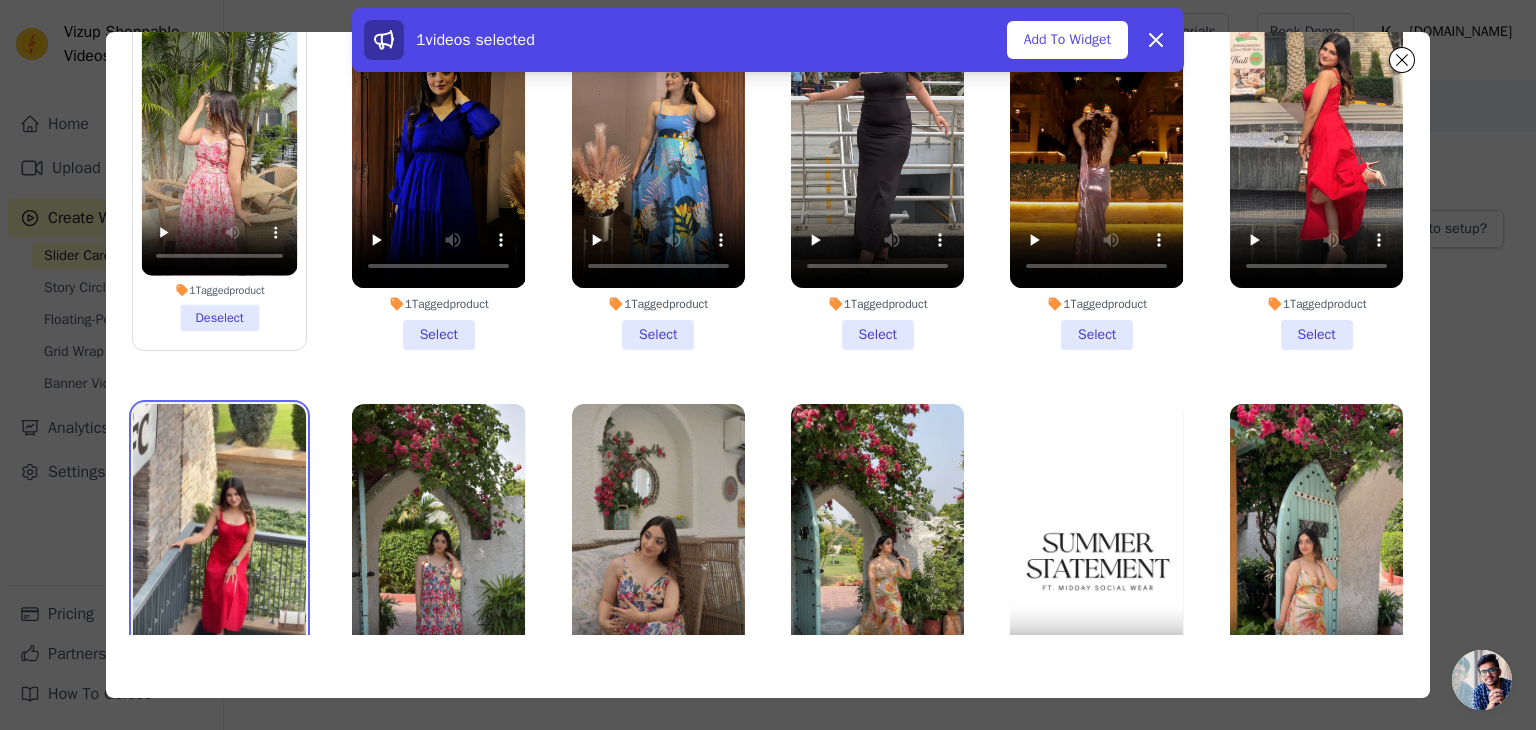 click at bounding box center (219, 558) 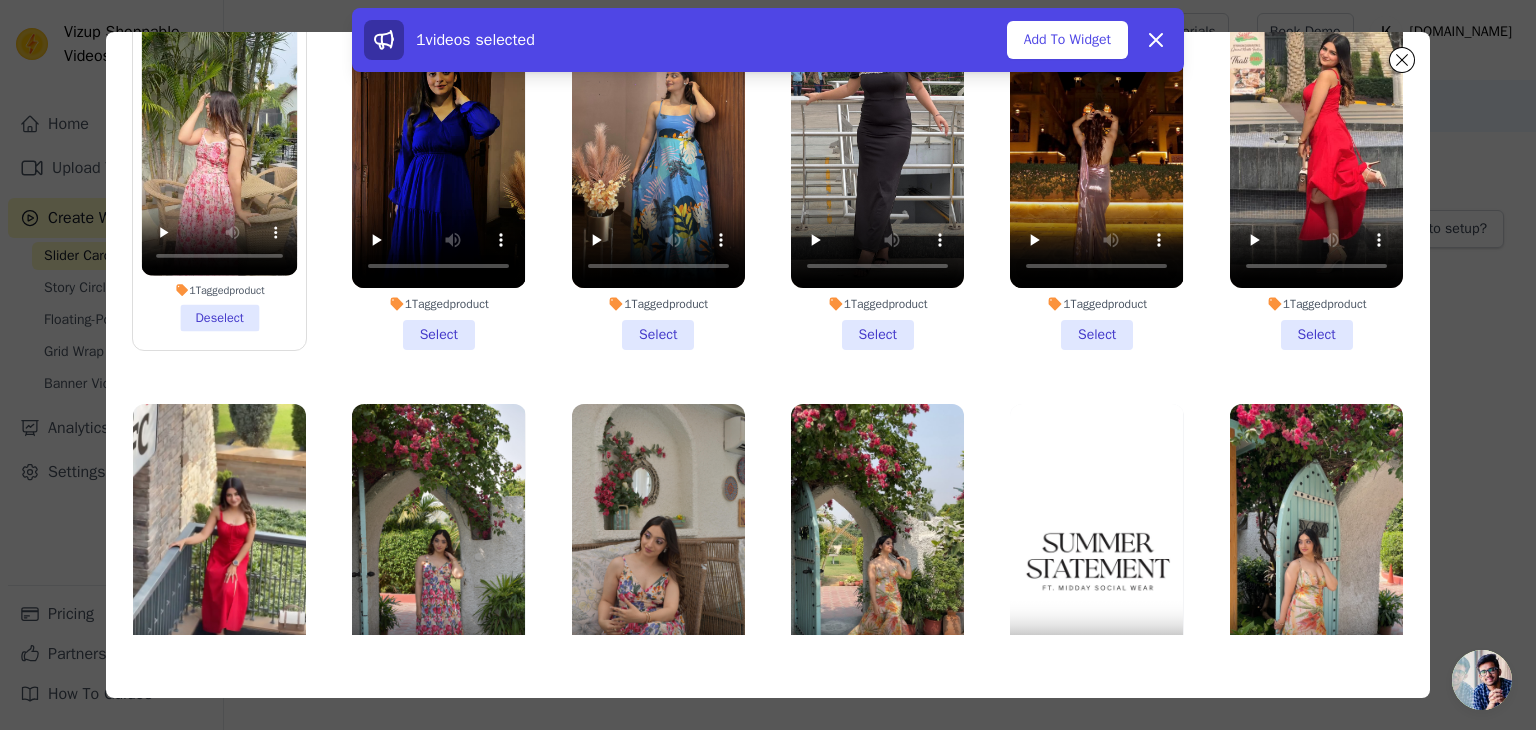 click on "1  videos selected     Add To Widget   Dismiss" at bounding box center [768, 44] 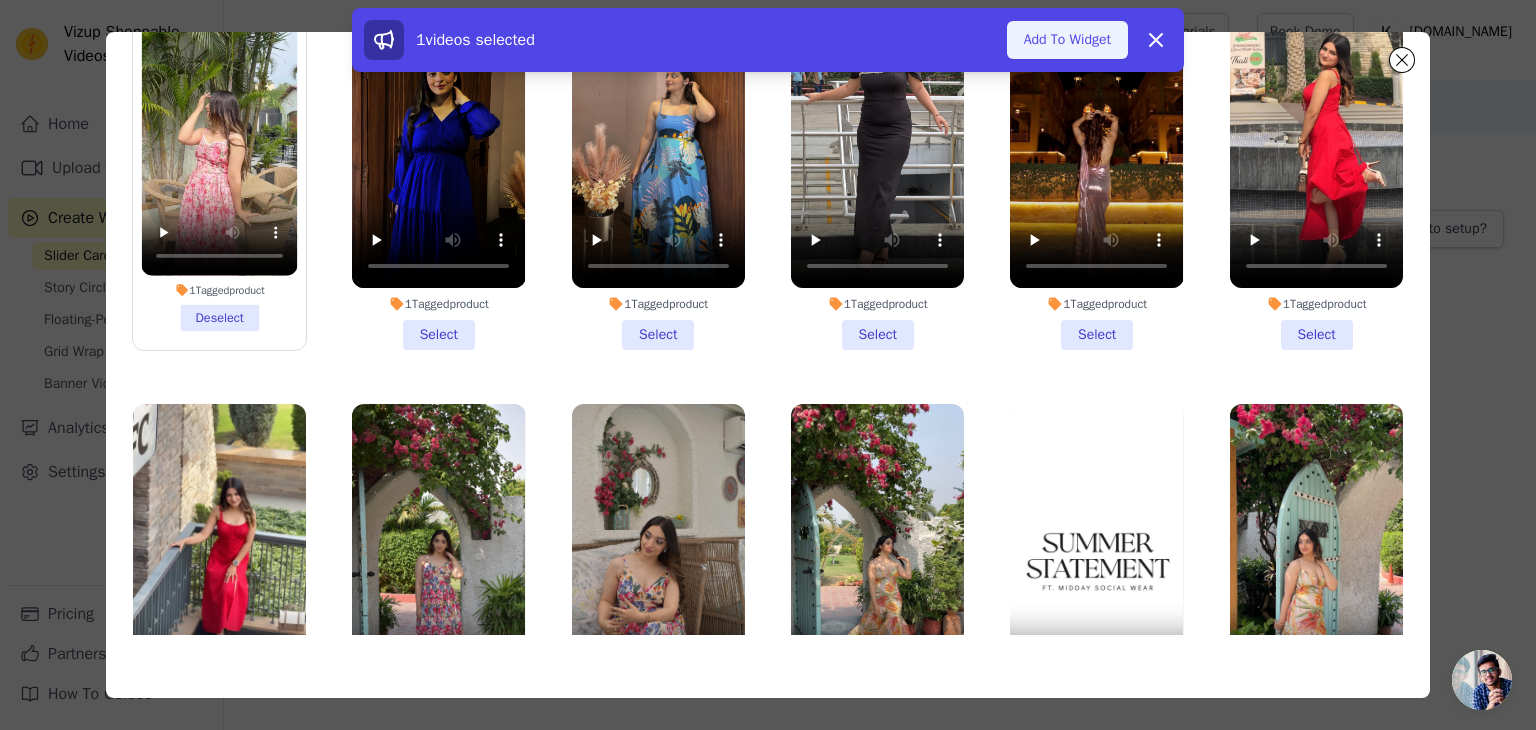 click on "Add To Widget" at bounding box center [1067, 40] 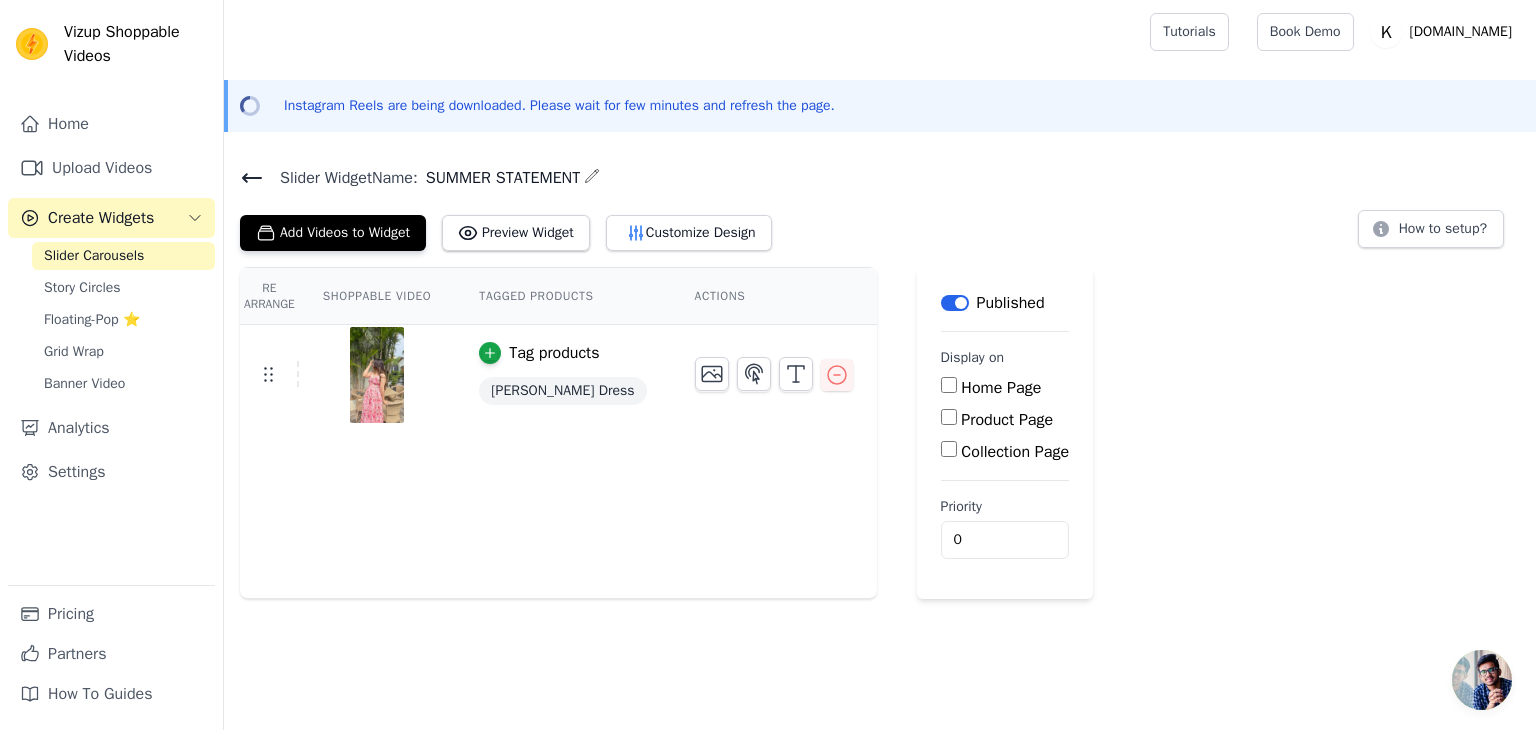 click on "Home Page" at bounding box center (949, 385) 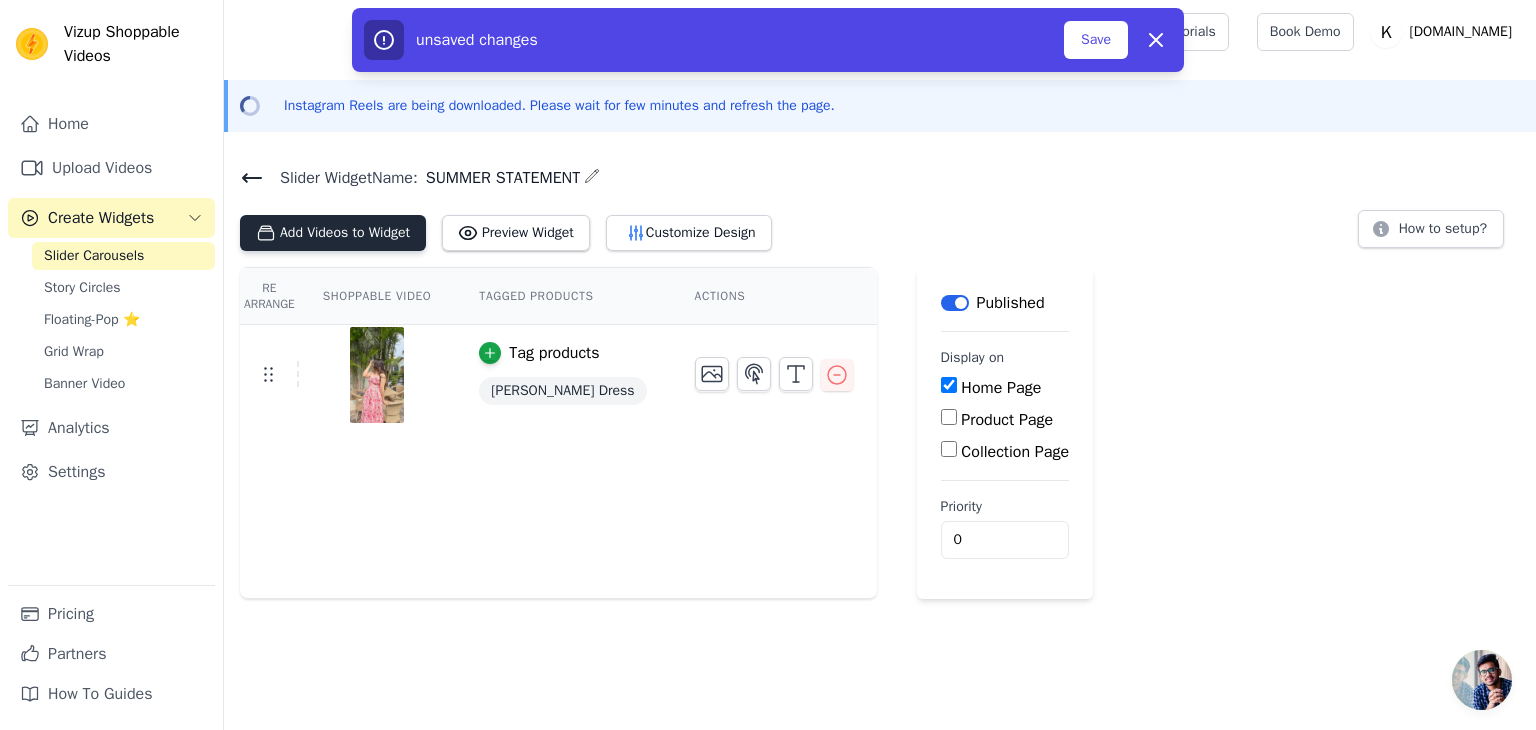 click on "Add Videos to Widget" at bounding box center [333, 233] 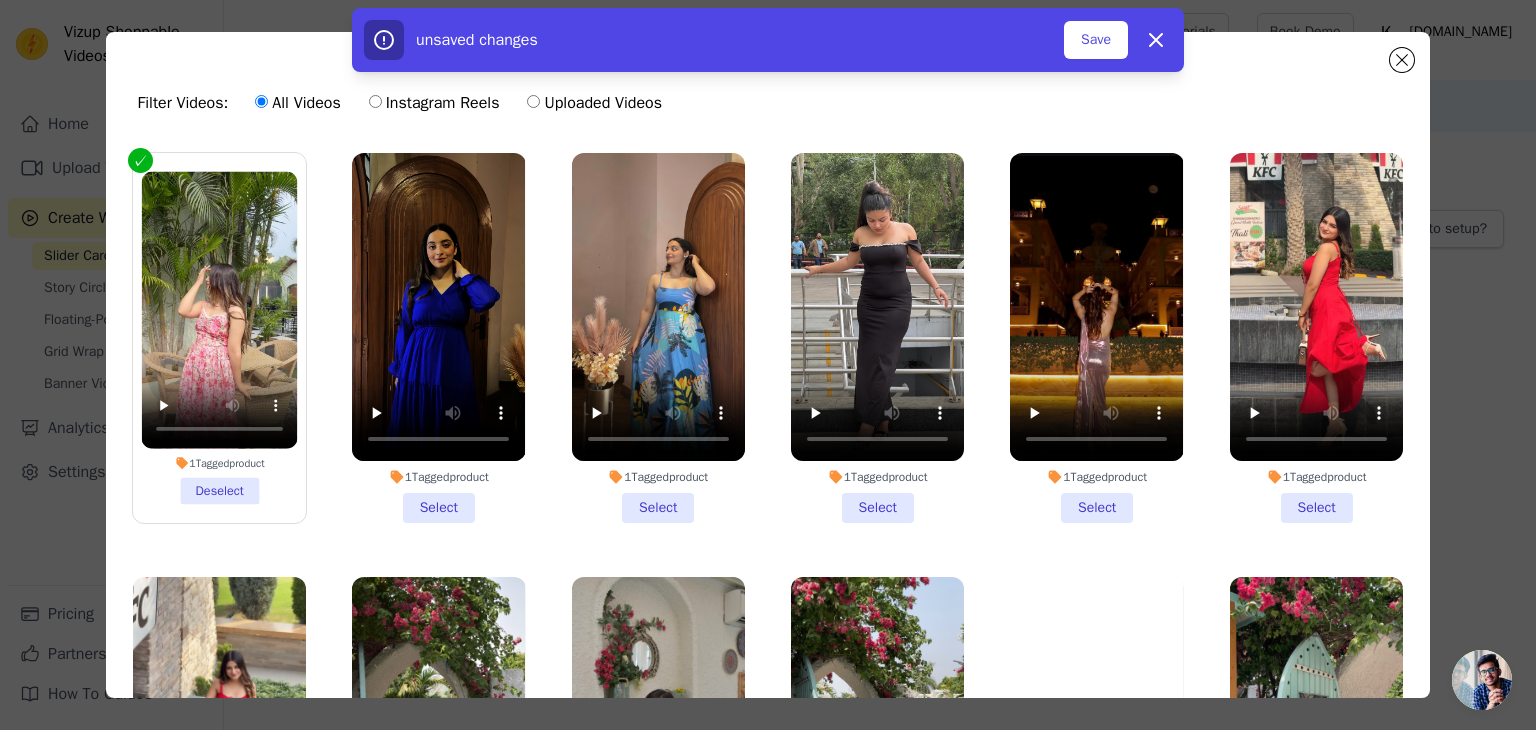 scroll, scrollTop: 173, scrollLeft: 0, axis: vertical 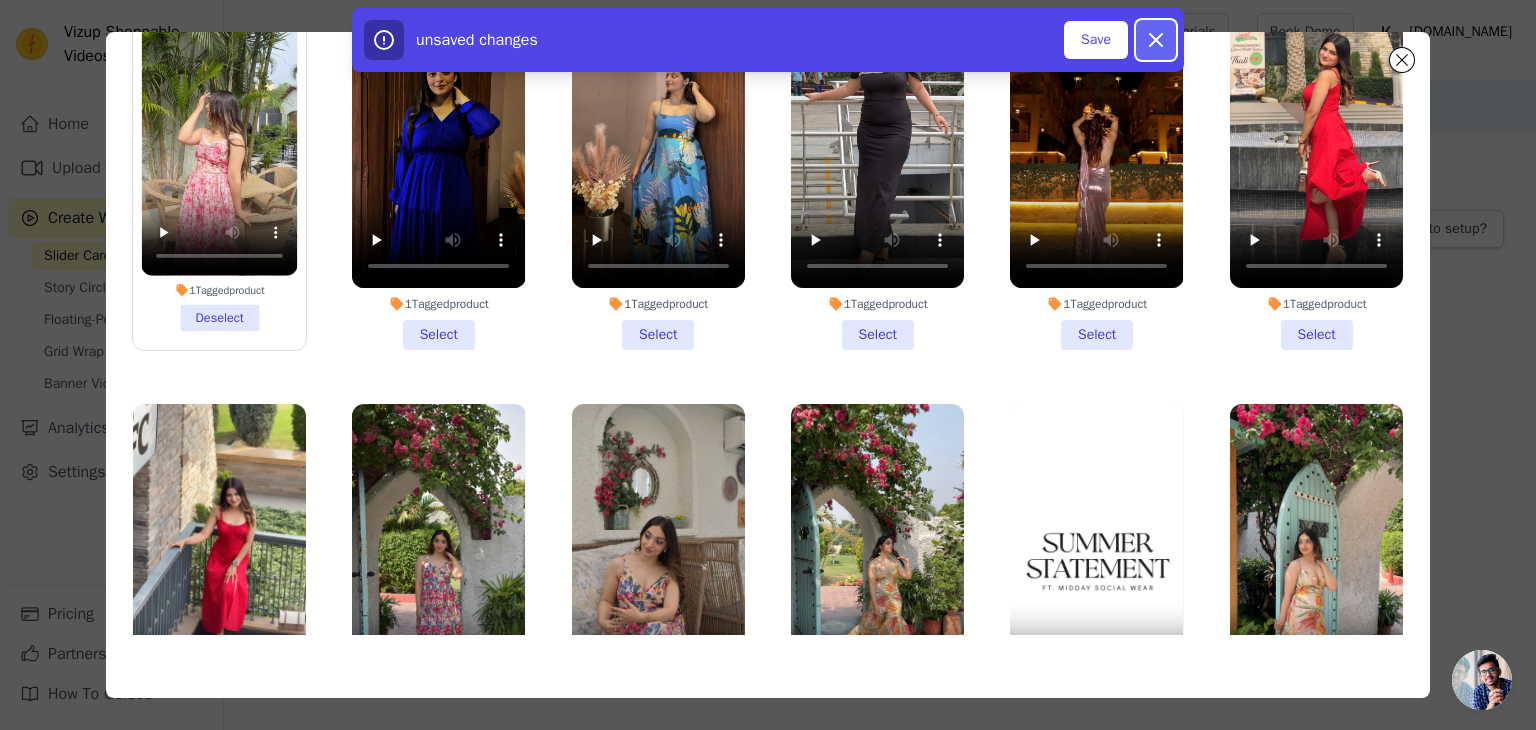 click 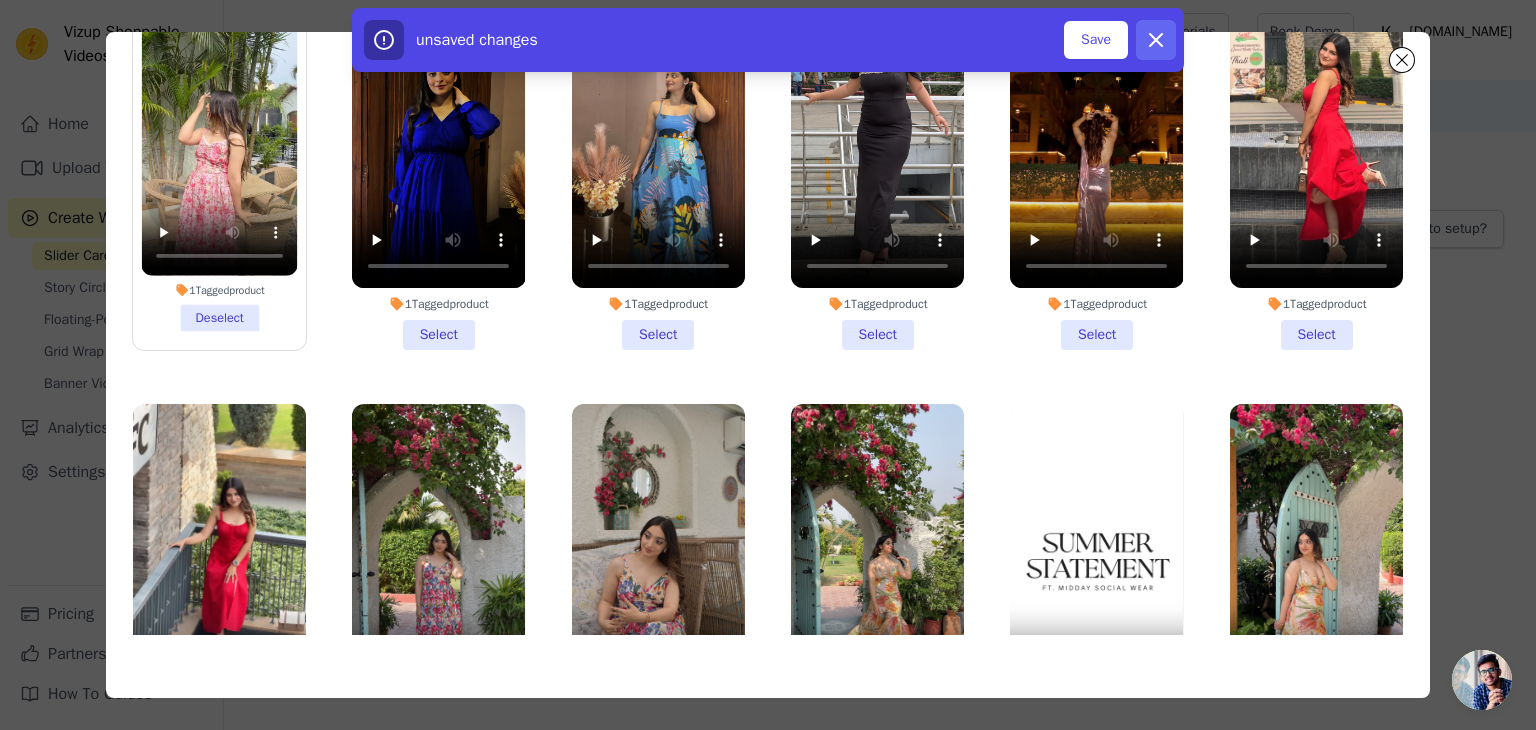 checkbox on "false" 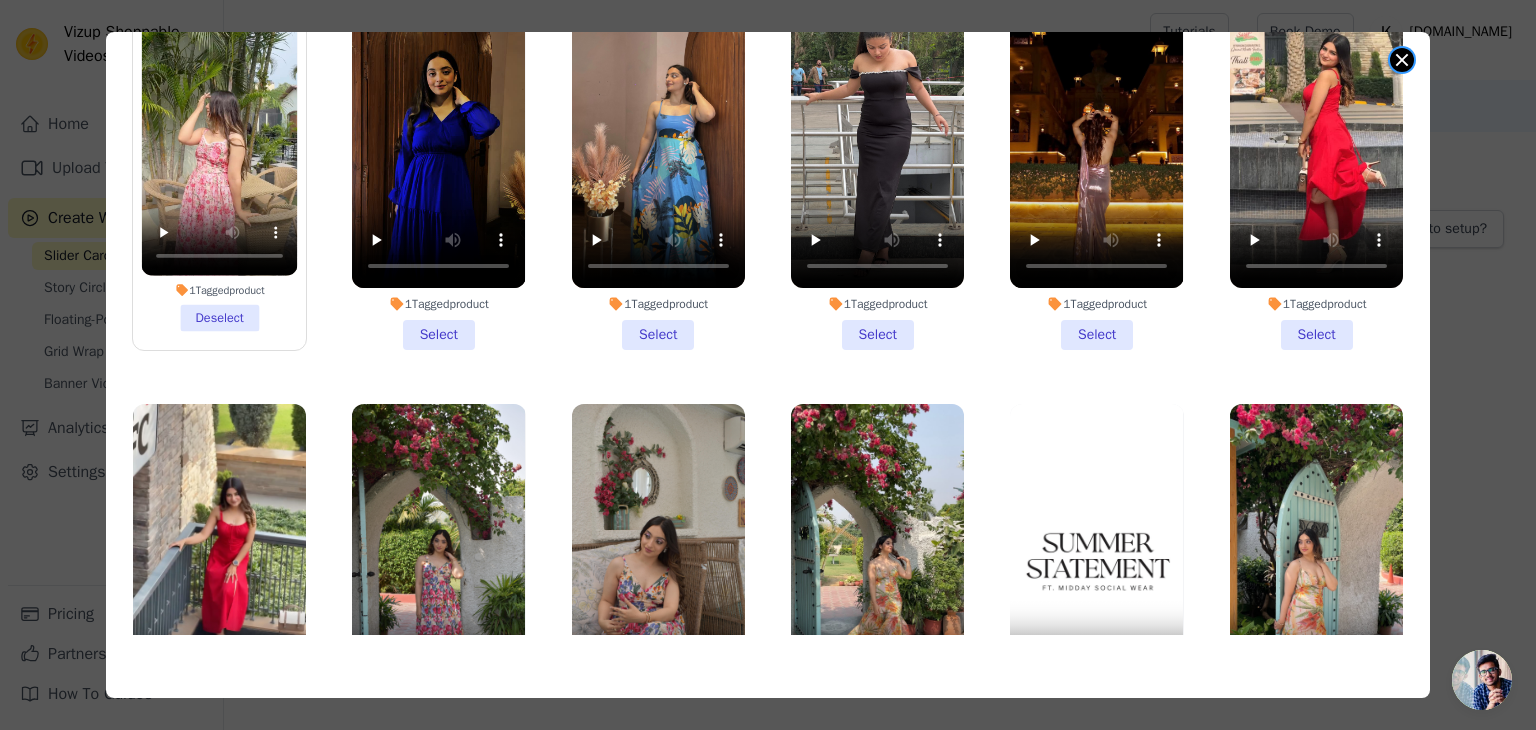 click at bounding box center (1402, 60) 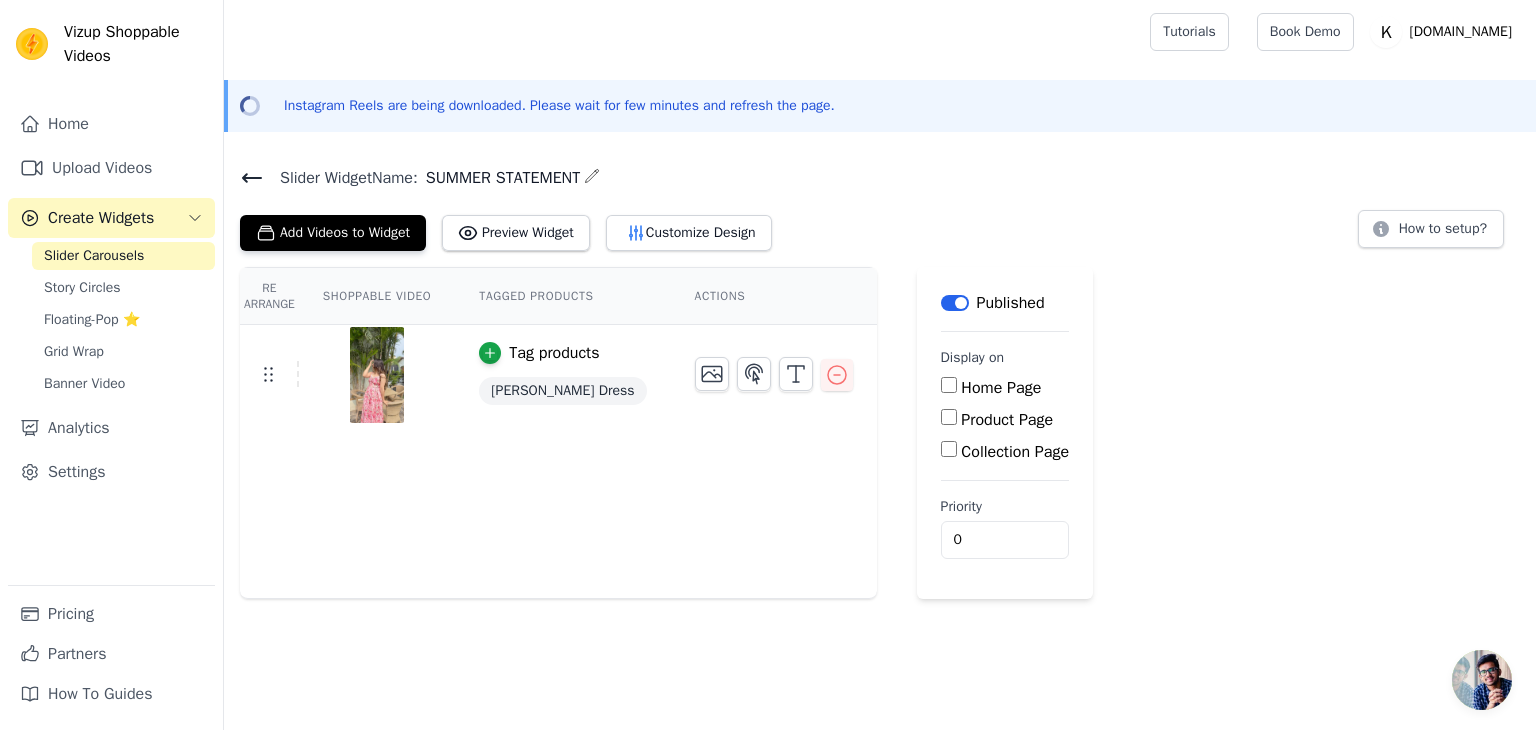 click on "Shoppable Video" at bounding box center (377, 296) 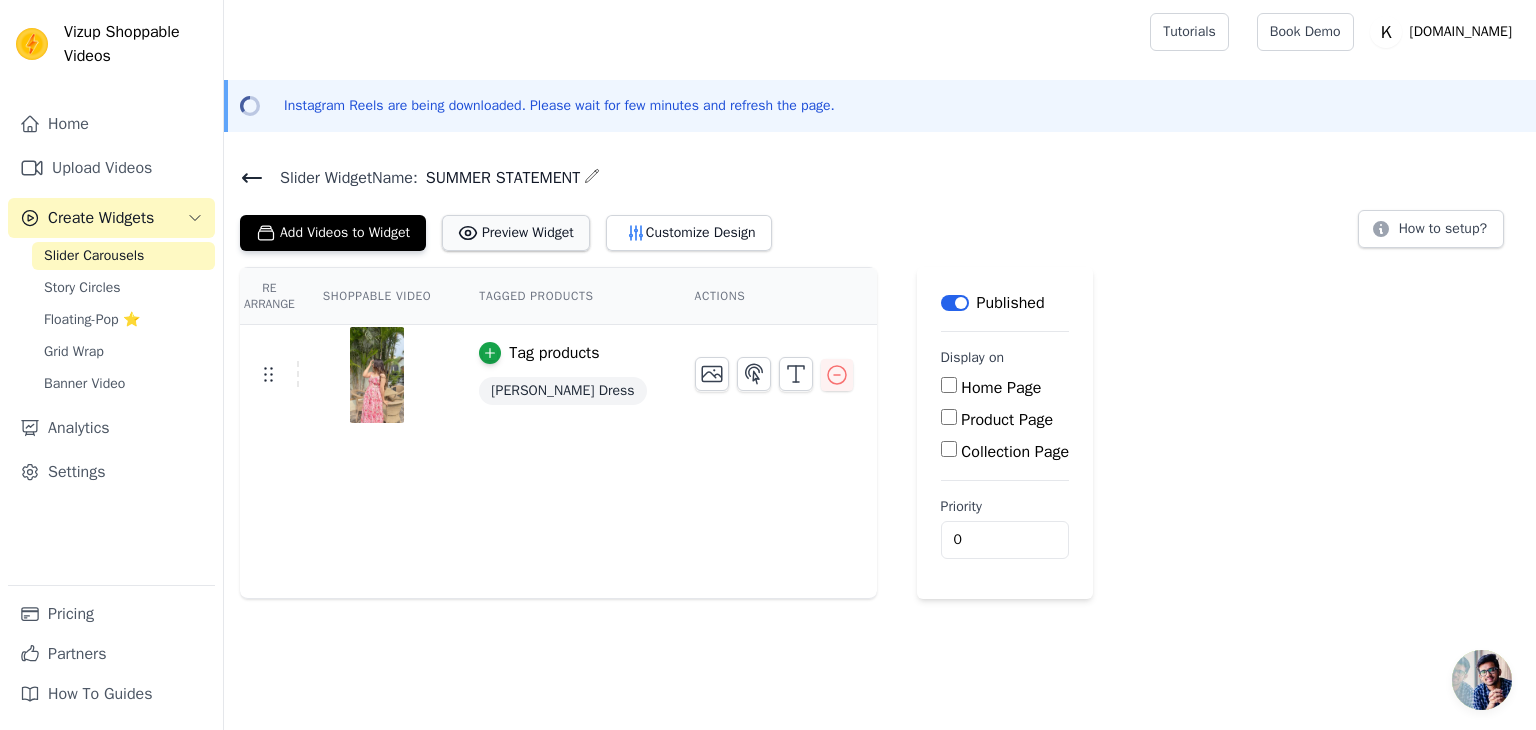 click on "Preview Widget" at bounding box center [516, 233] 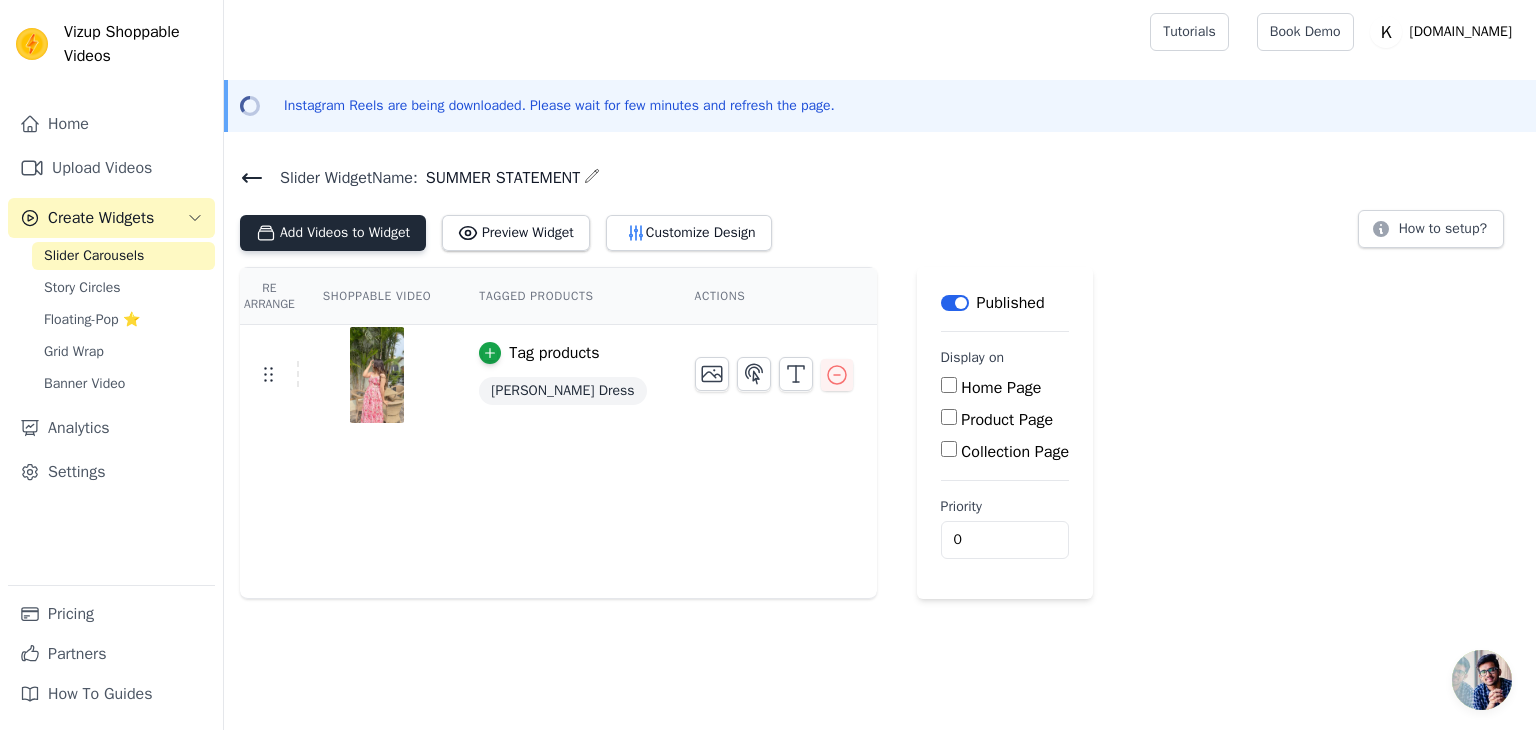 click on "Add Videos to Widget" at bounding box center [333, 233] 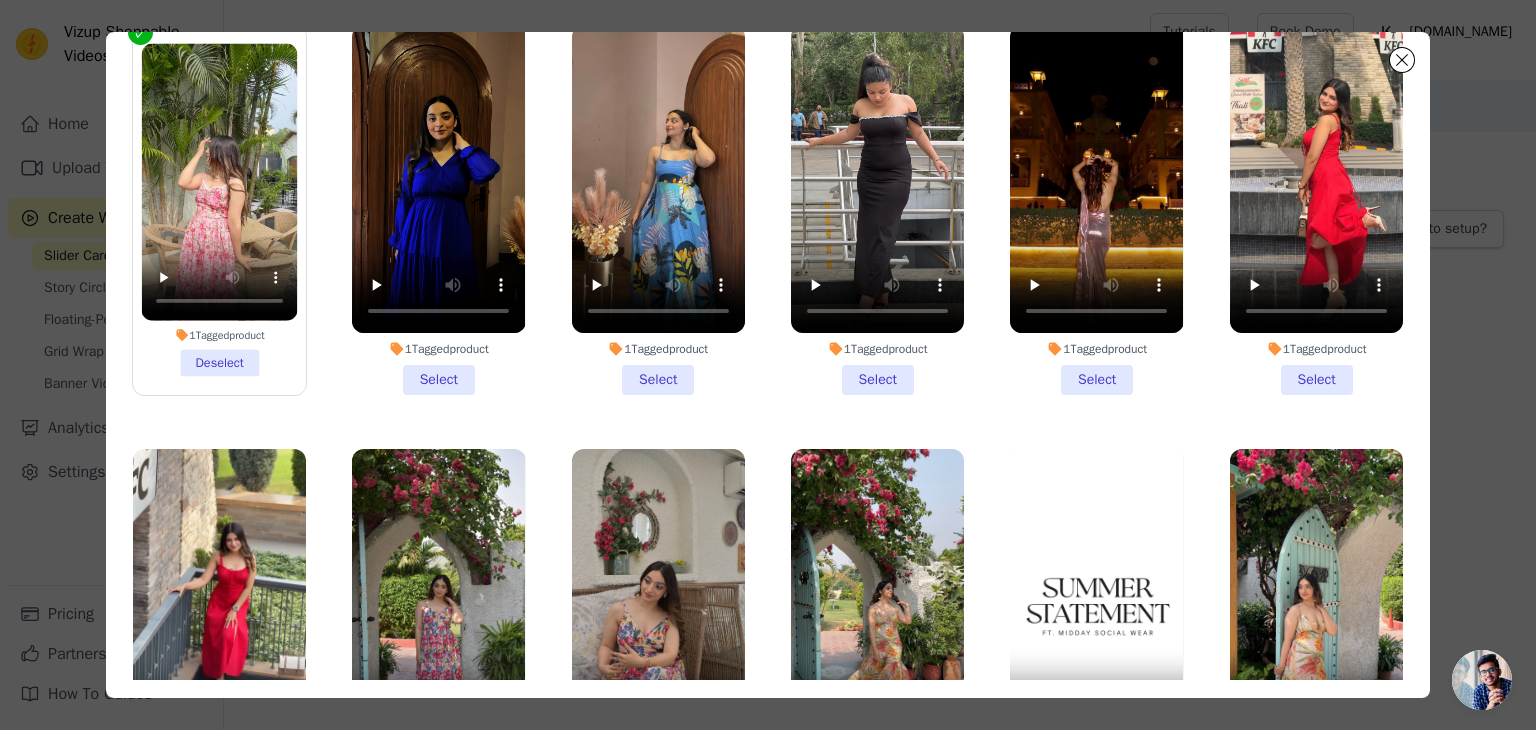 scroll, scrollTop: 173, scrollLeft: 0, axis: vertical 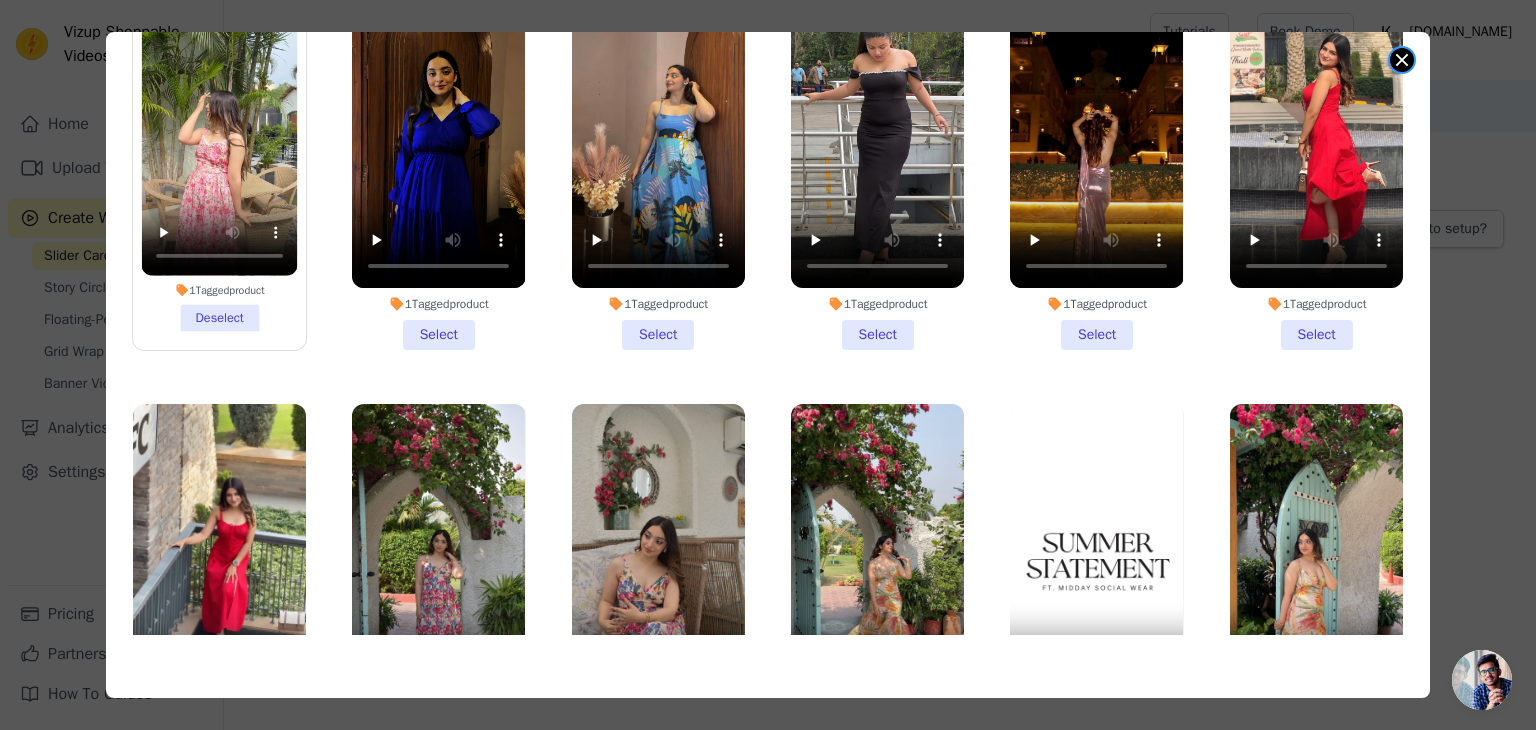 click at bounding box center (1402, 60) 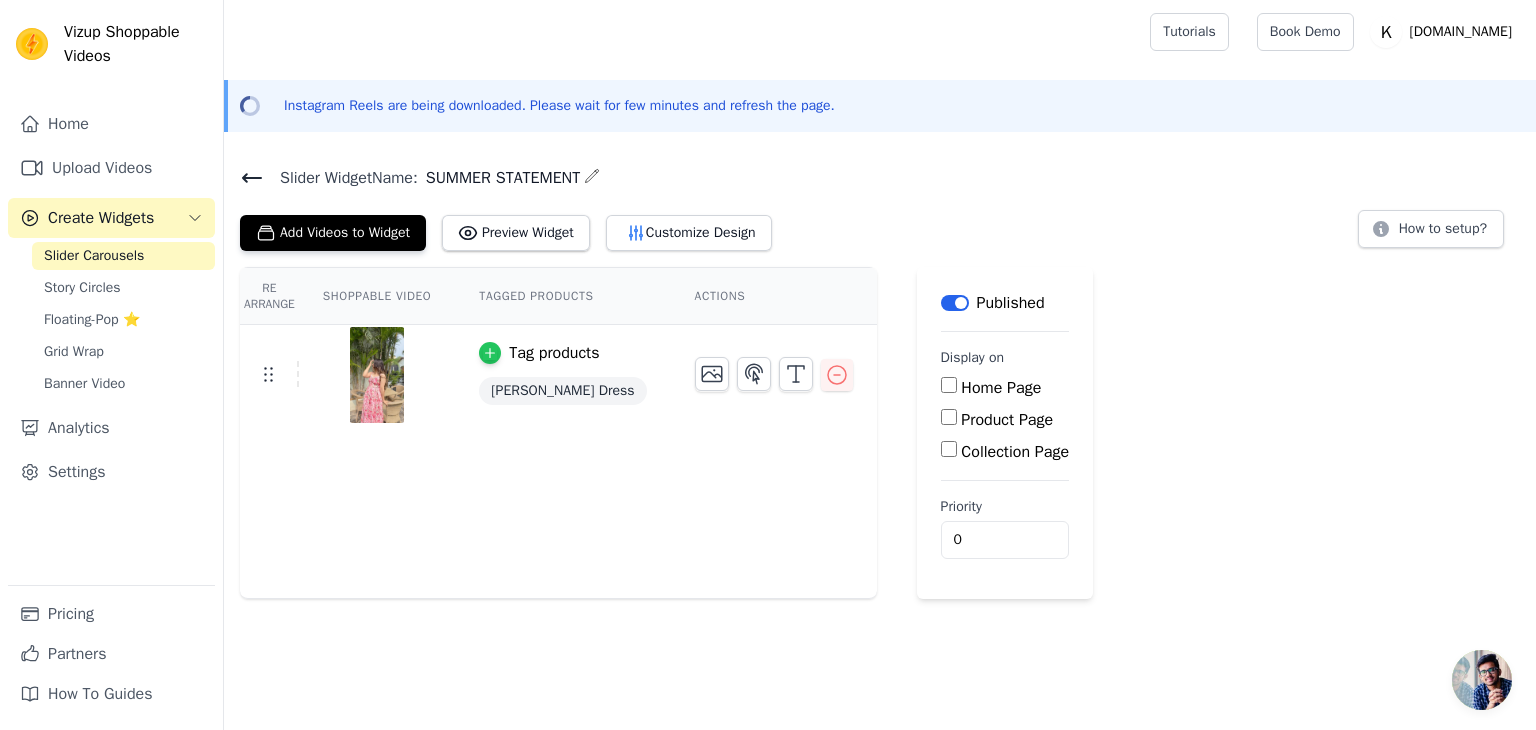 click 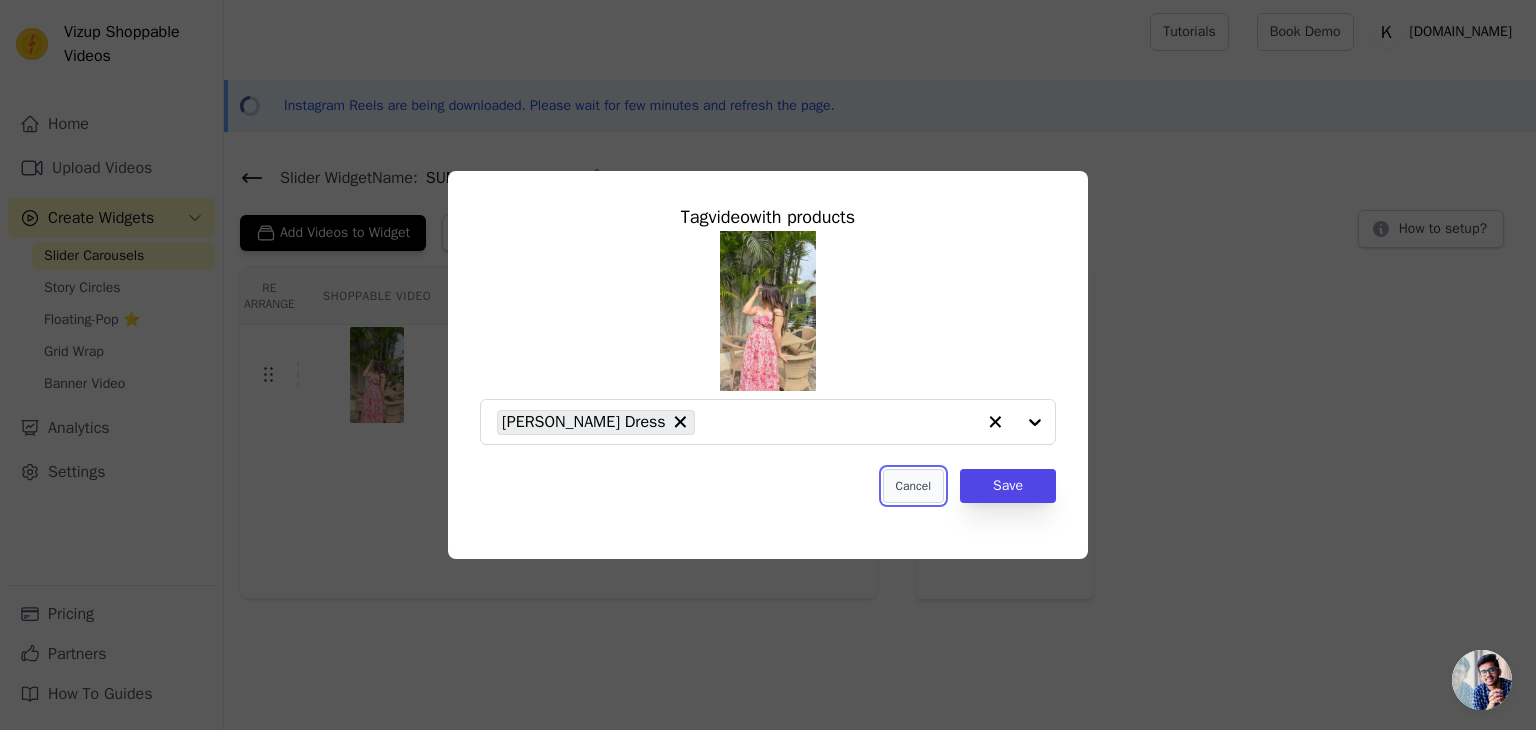 click on "Cancel" at bounding box center (913, 486) 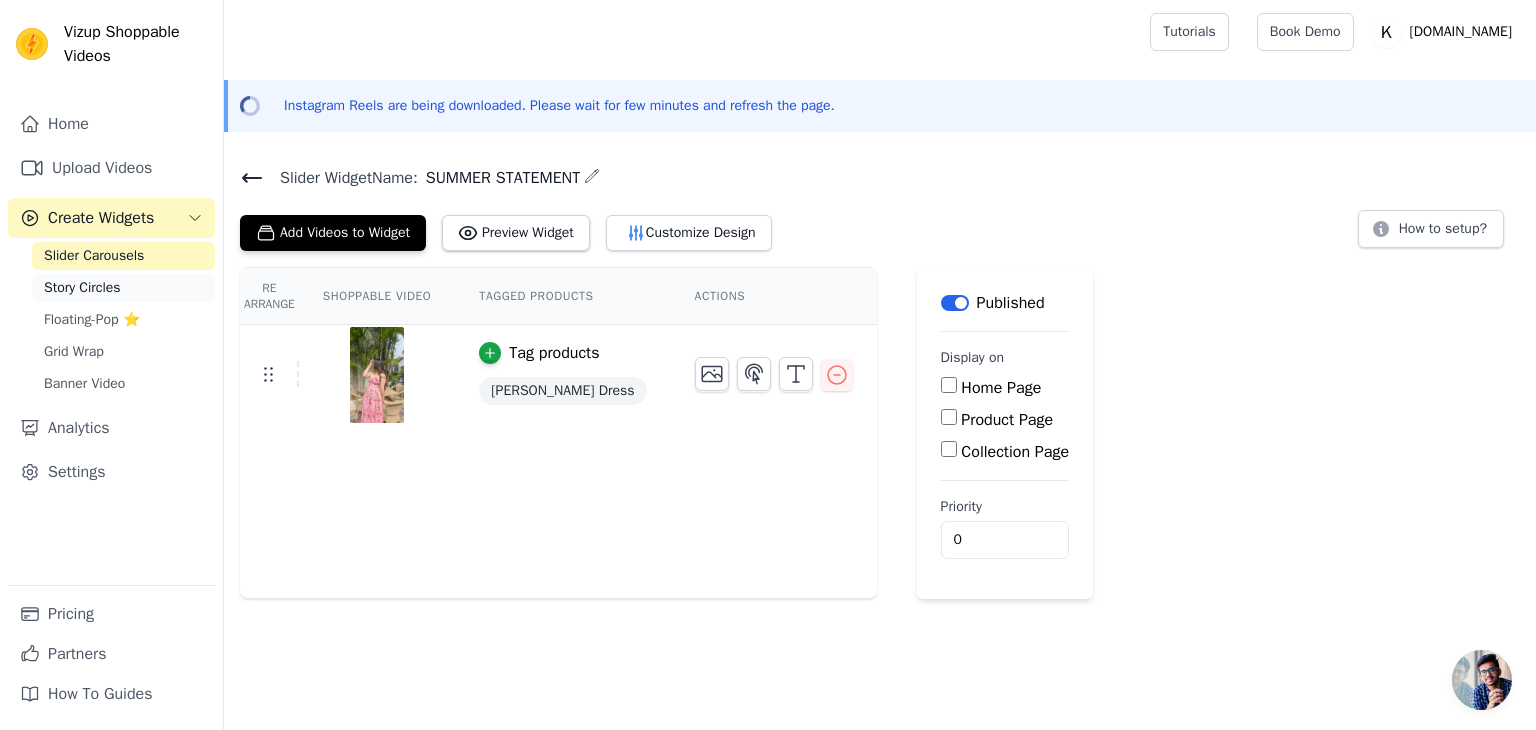 click on "Story Circles" at bounding box center (82, 288) 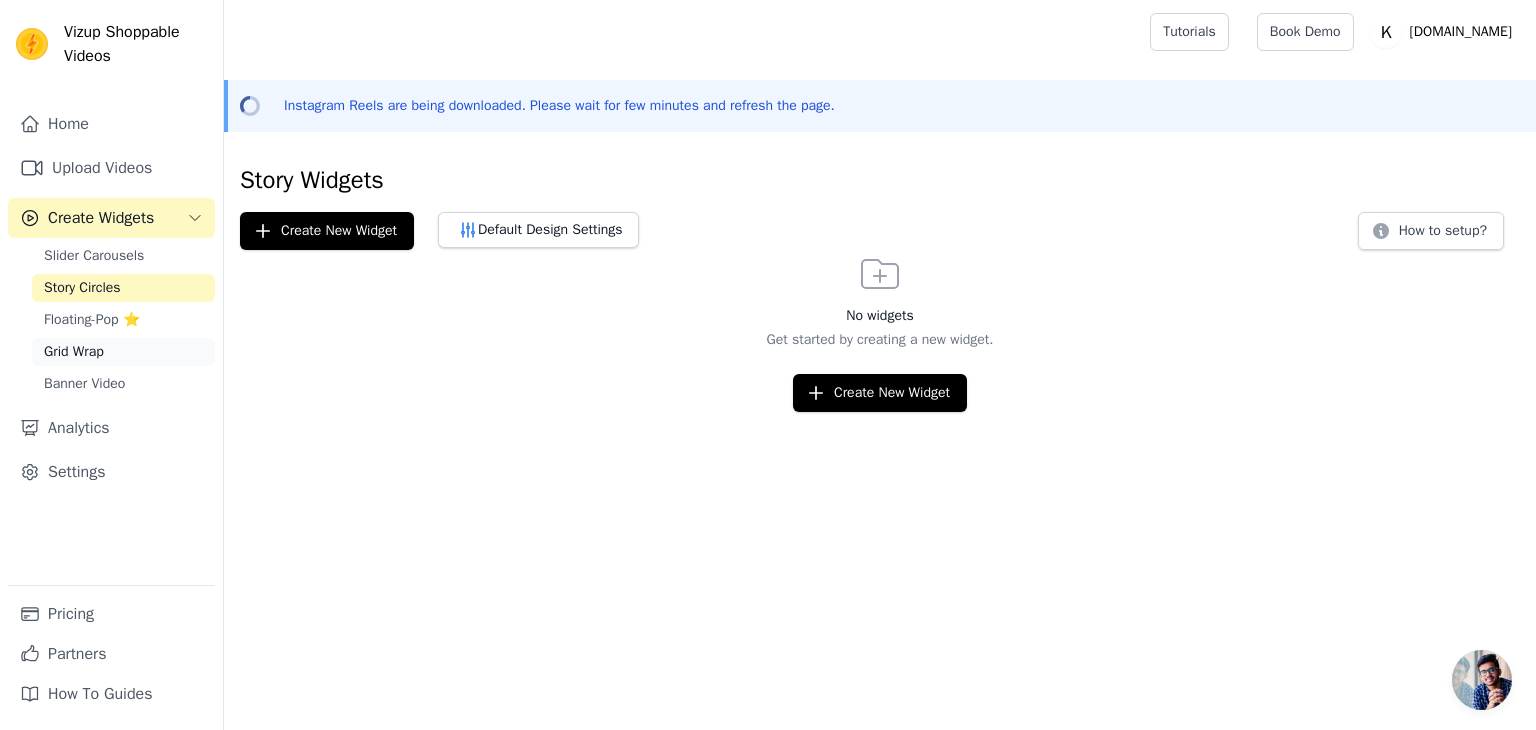 click on "Grid Wrap" at bounding box center [74, 352] 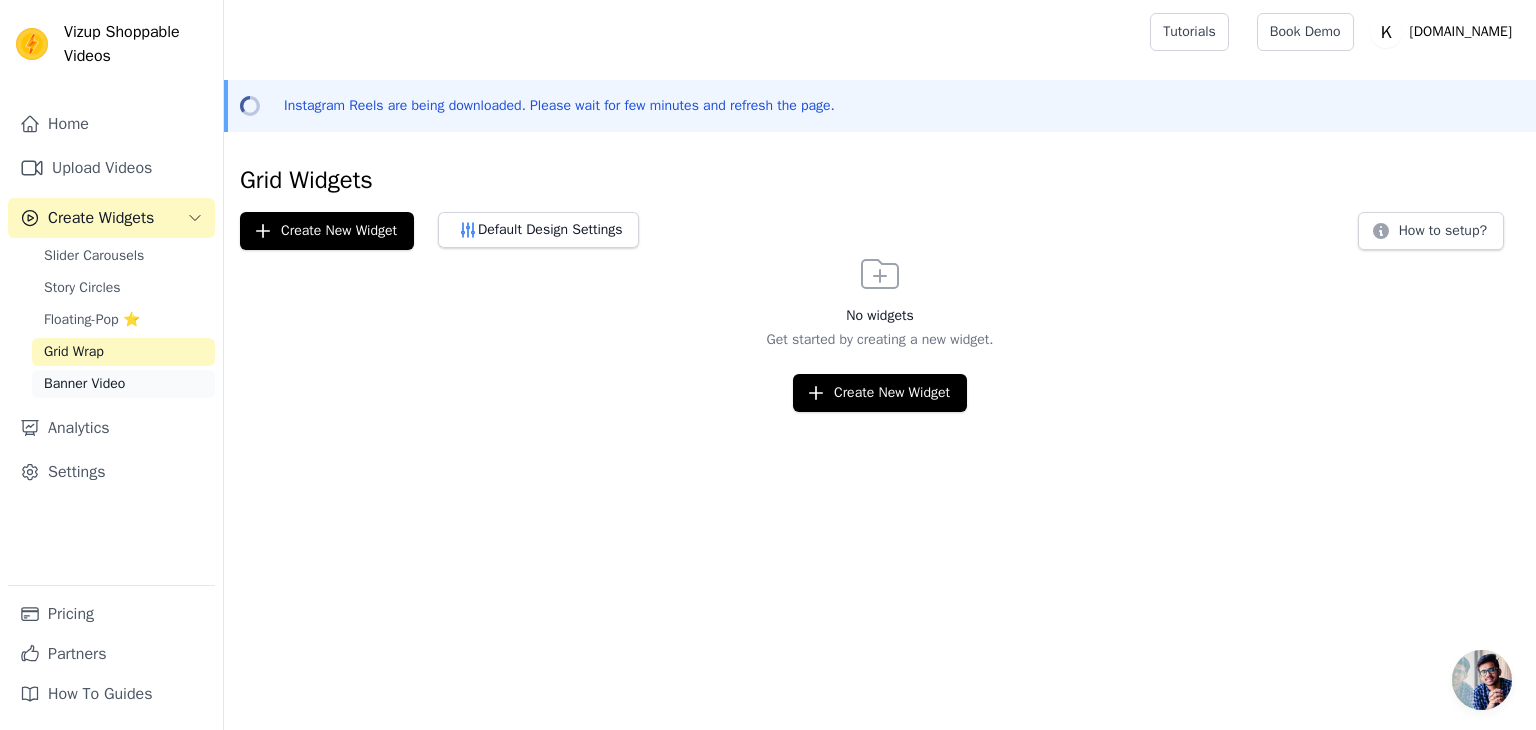 click on "Banner Video" at bounding box center (84, 384) 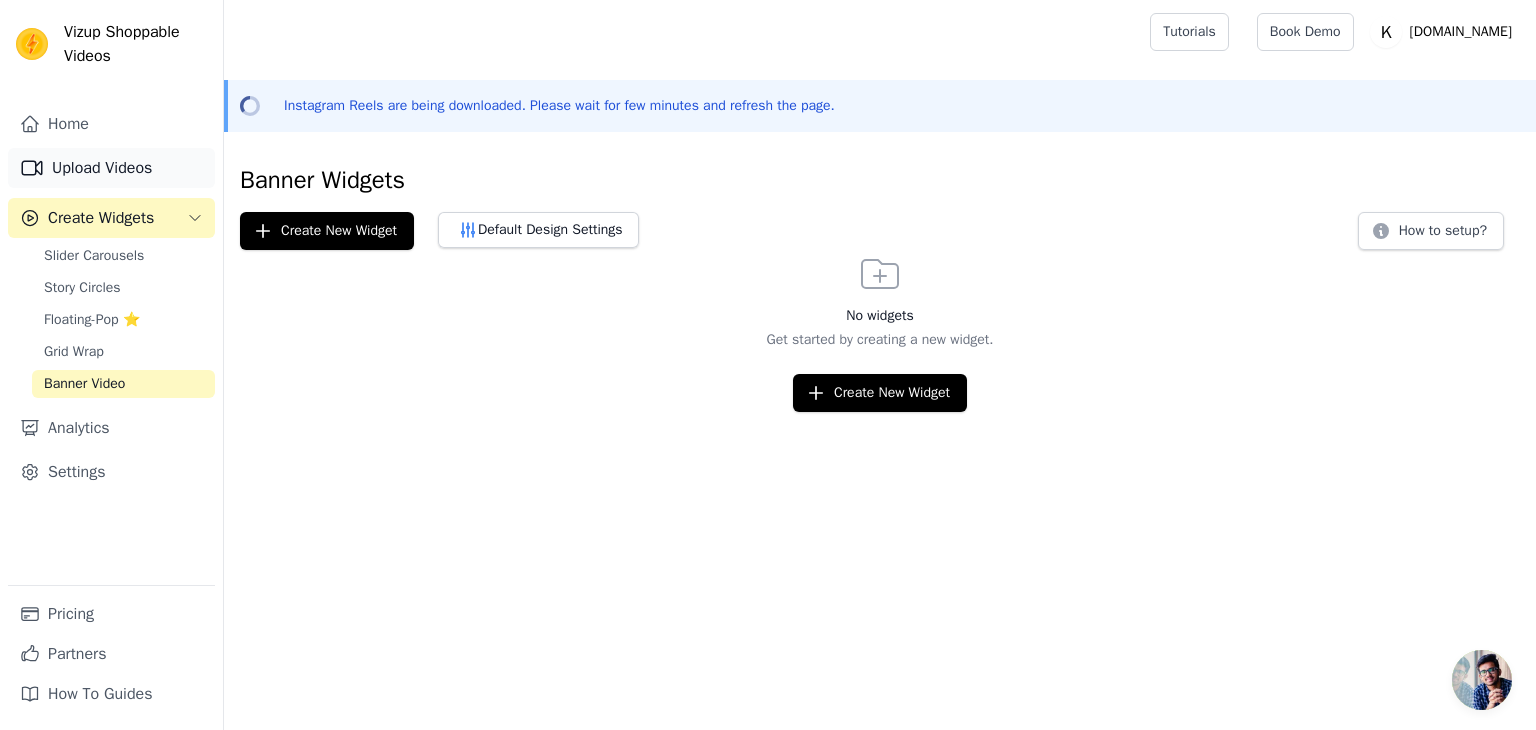 click on "Upload Videos" at bounding box center [111, 168] 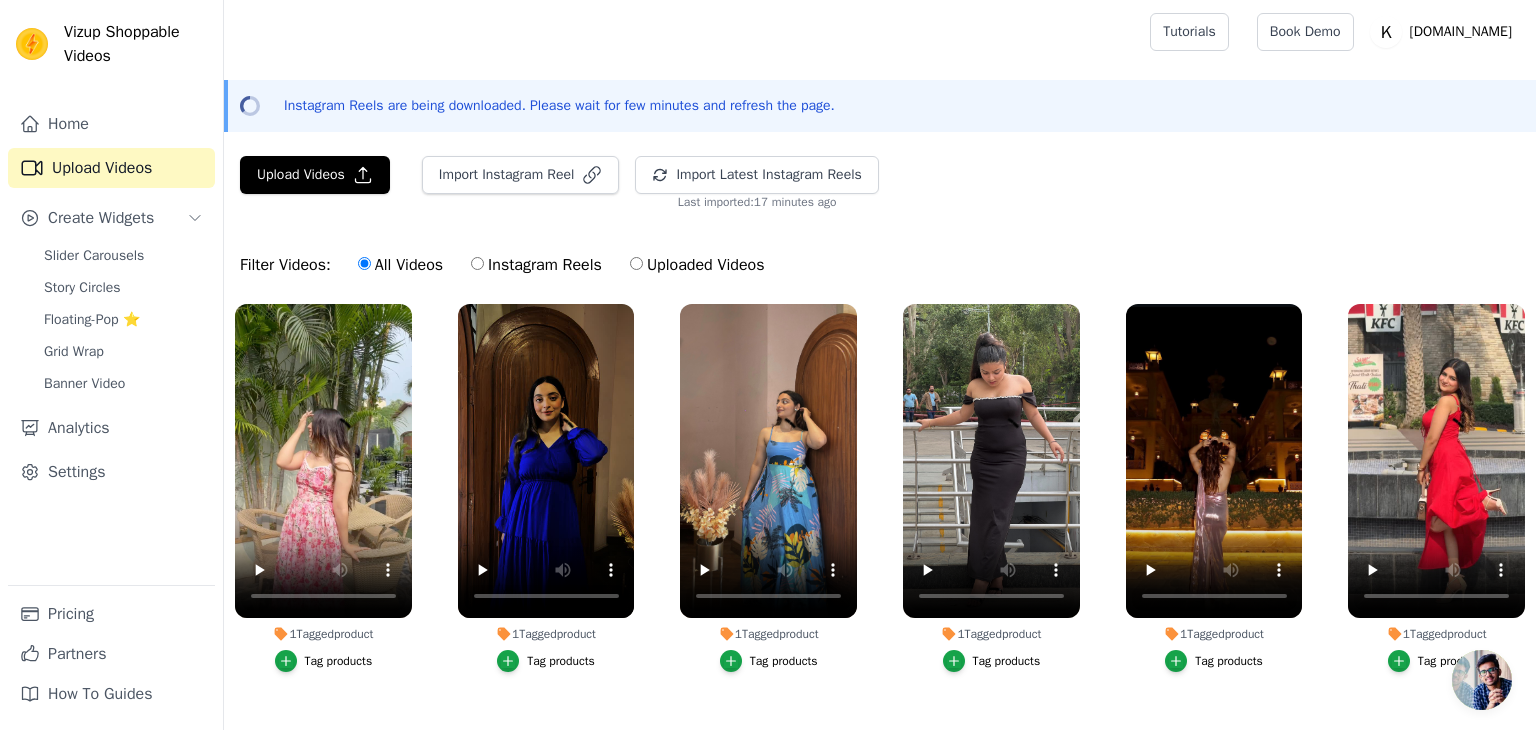 scroll, scrollTop: 0, scrollLeft: 0, axis: both 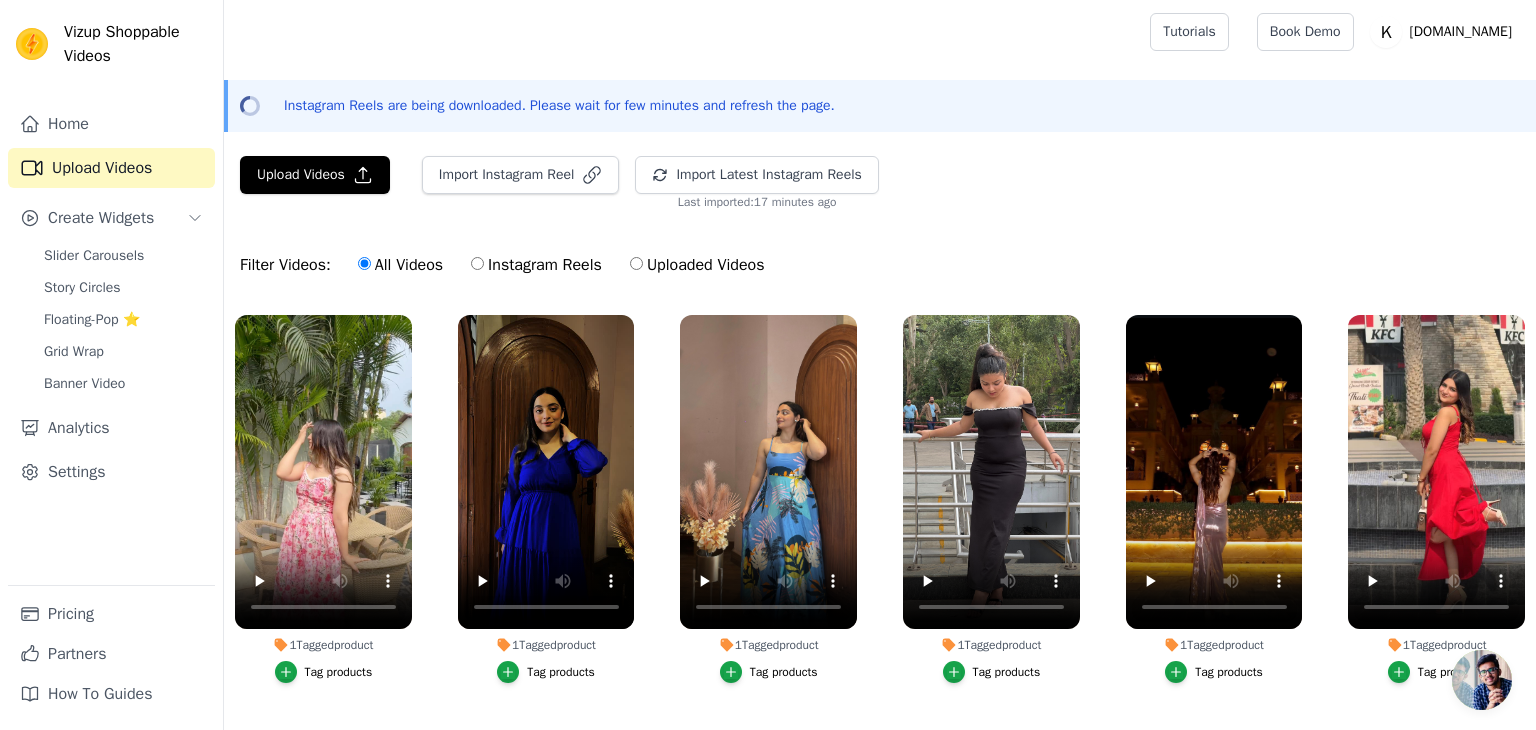 drag, startPoint x: 1524, startPoint y: 429, endPoint x: 1524, endPoint y: 398, distance: 31 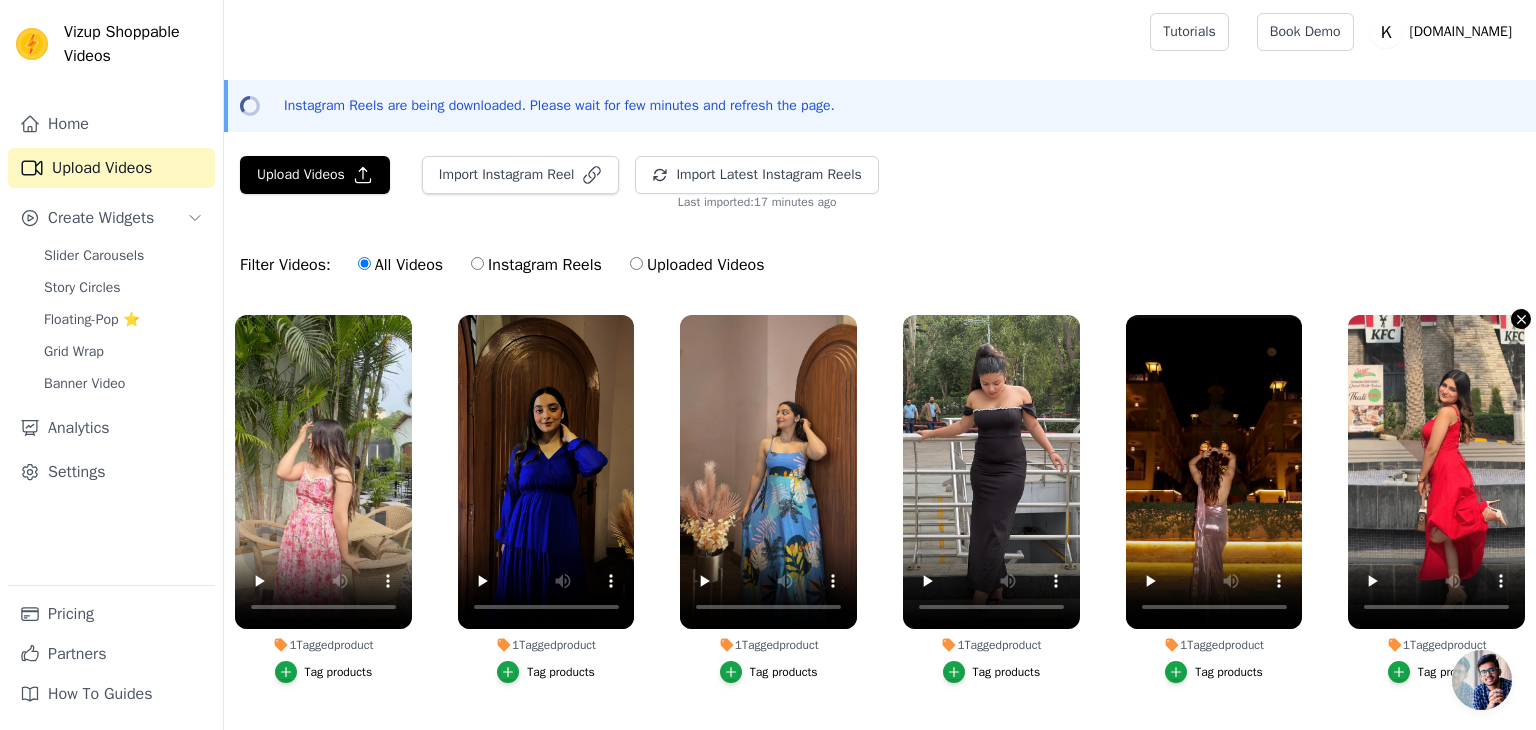 click on "1  Tagged  product       Tag products" at bounding box center [1521, 319] 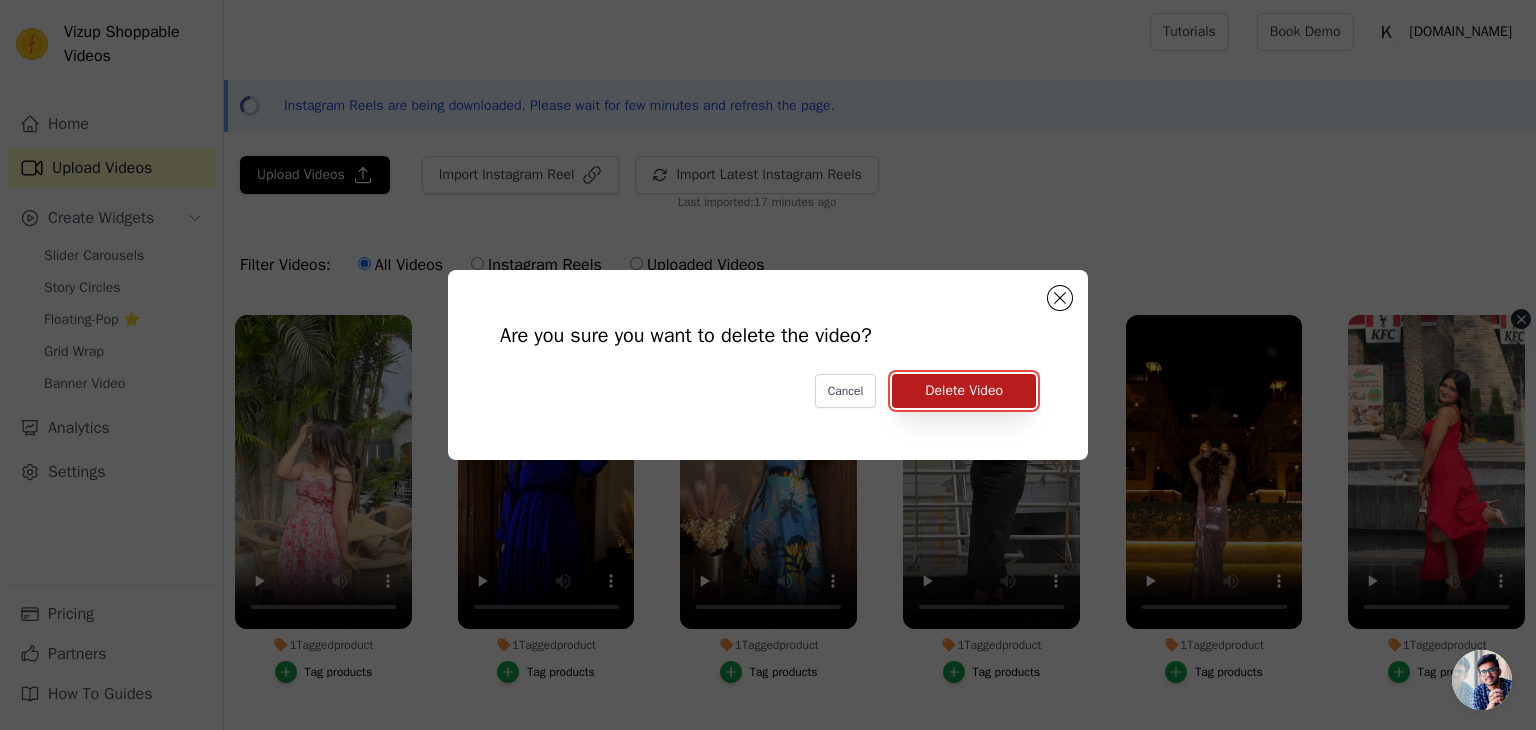 click on "Delete Video" at bounding box center [964, 391] 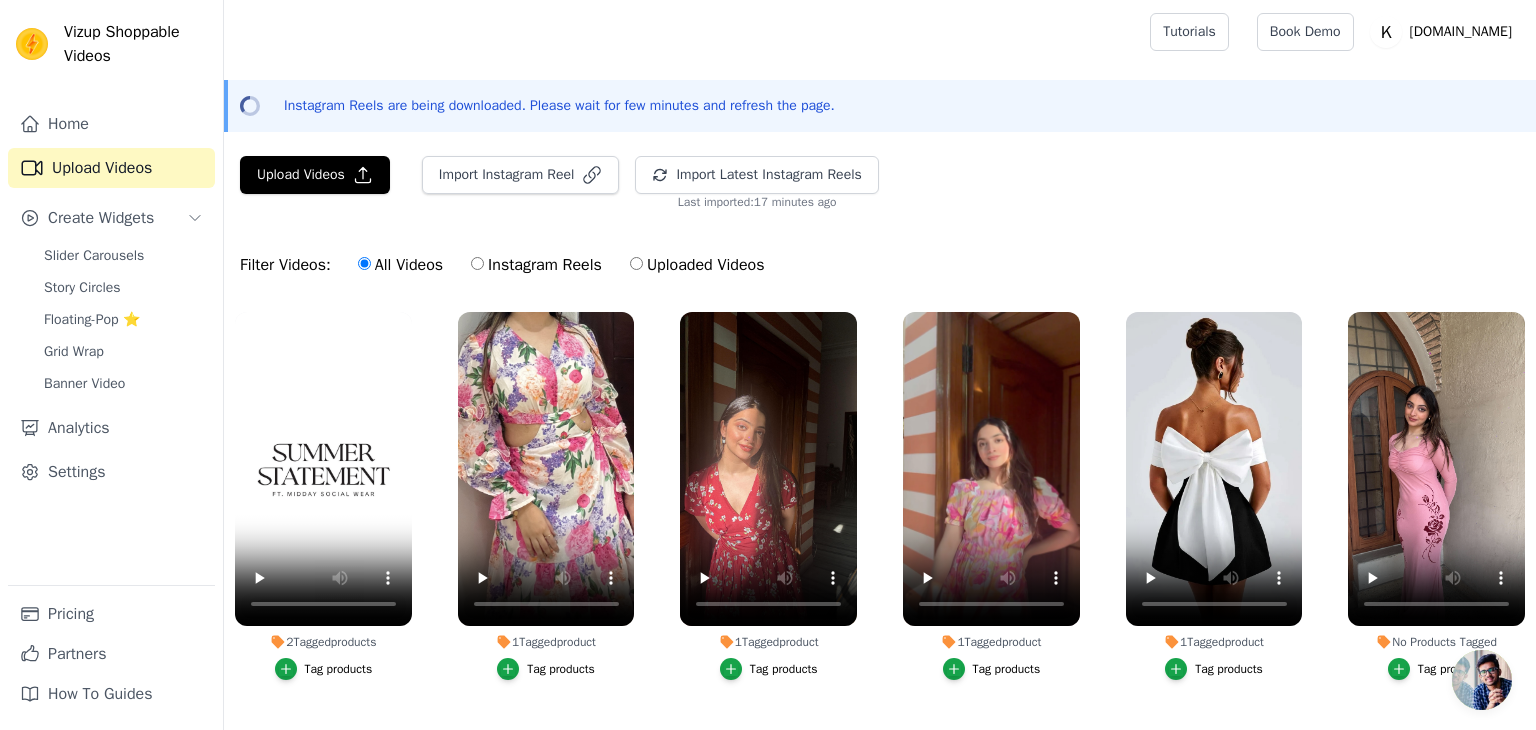 scroll, scrollTop: 859, scrollLeft: 0, axis: vertical 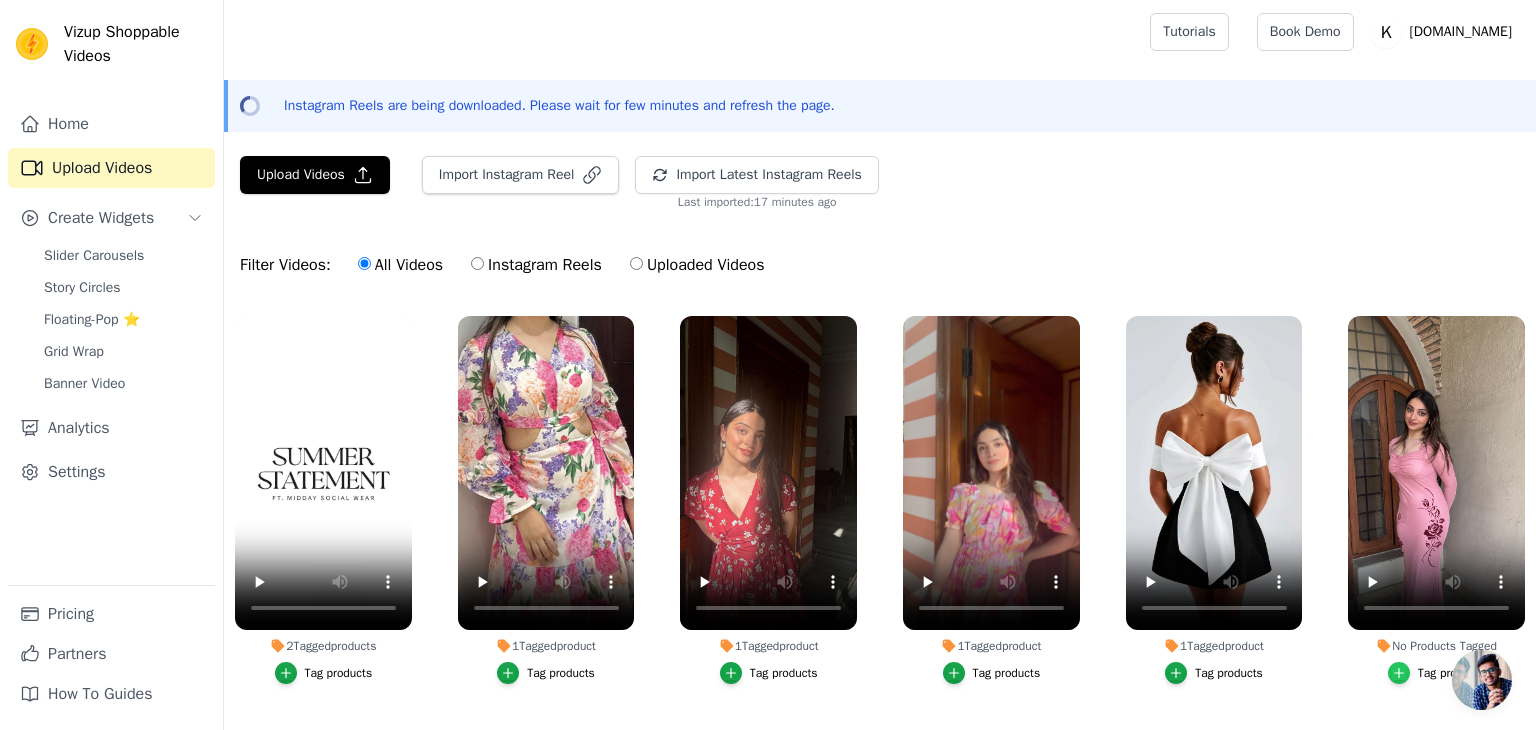 click 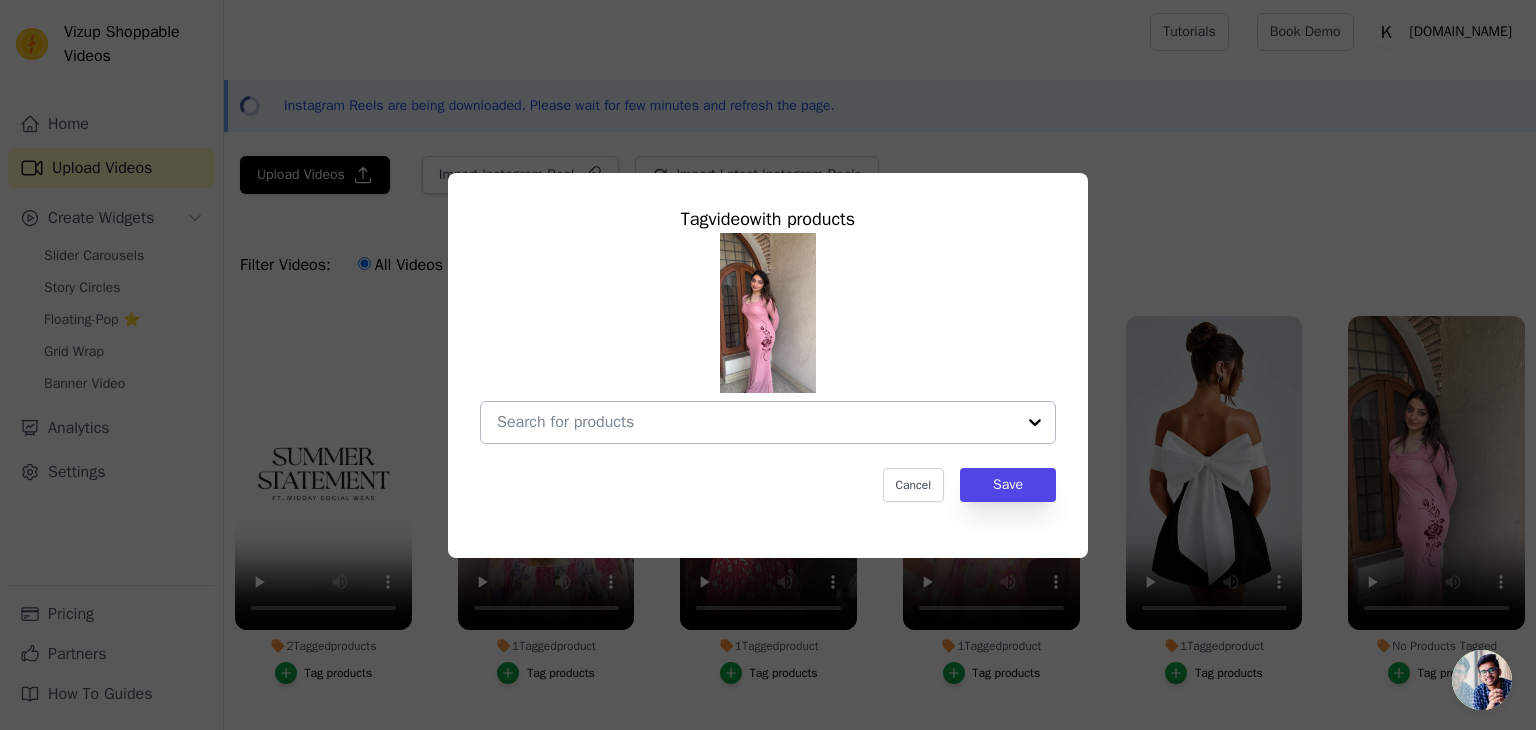 click on "No Products Tagged     Tag  video  with products                         Cancel   Save     Tag products" at bounding box center (756, 422) 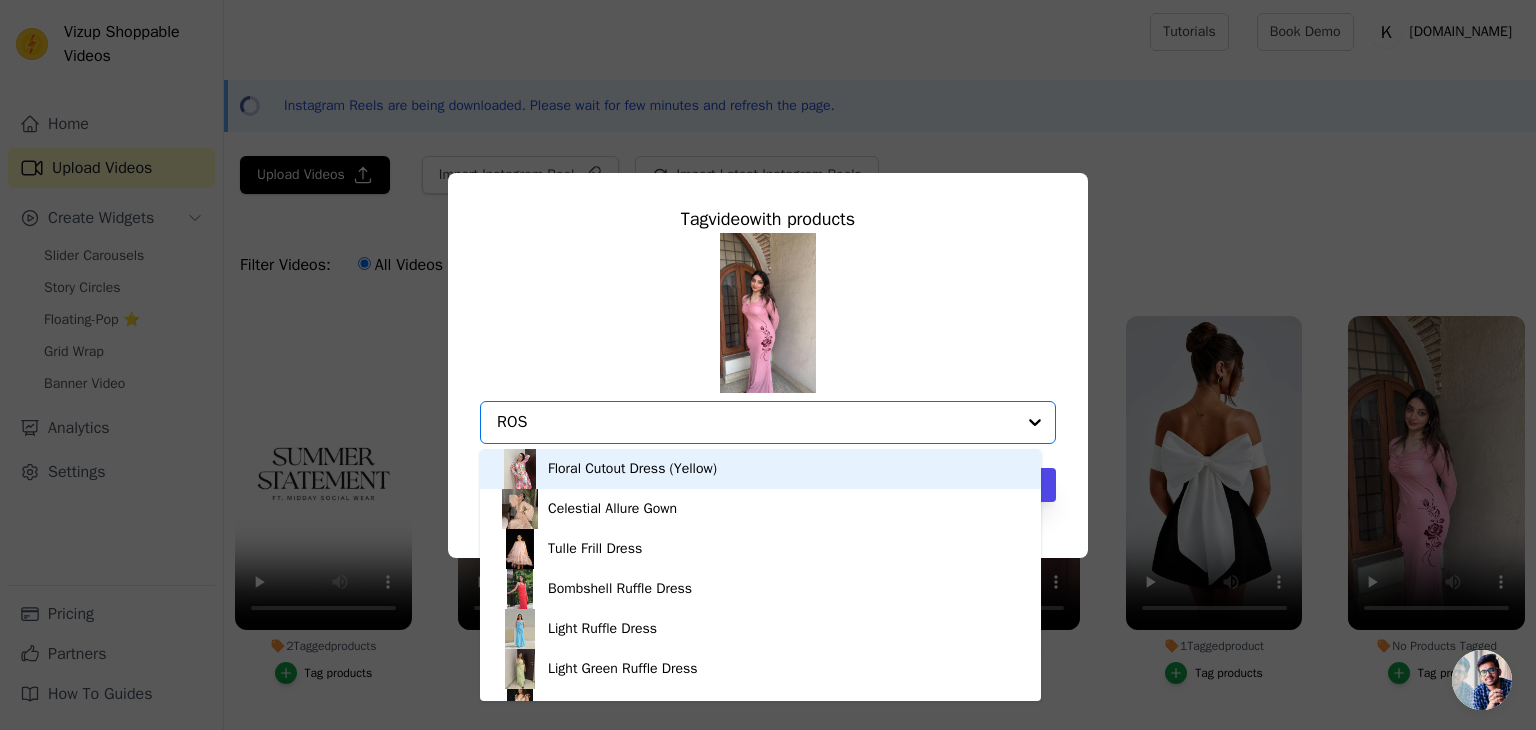 type on "[PERSON_NAME]" 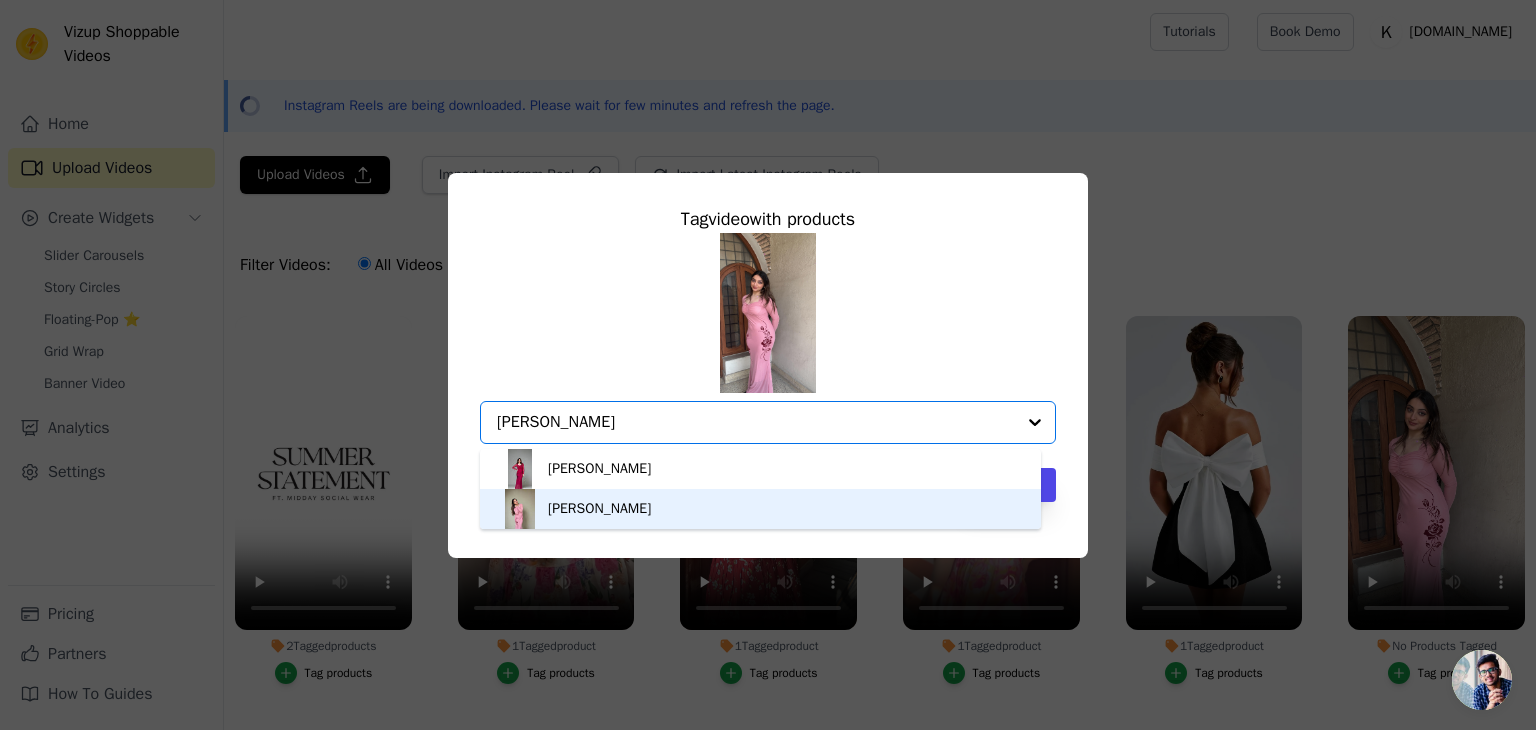 click on "[PERSON_NAME]" at bounding box center (760, 509) 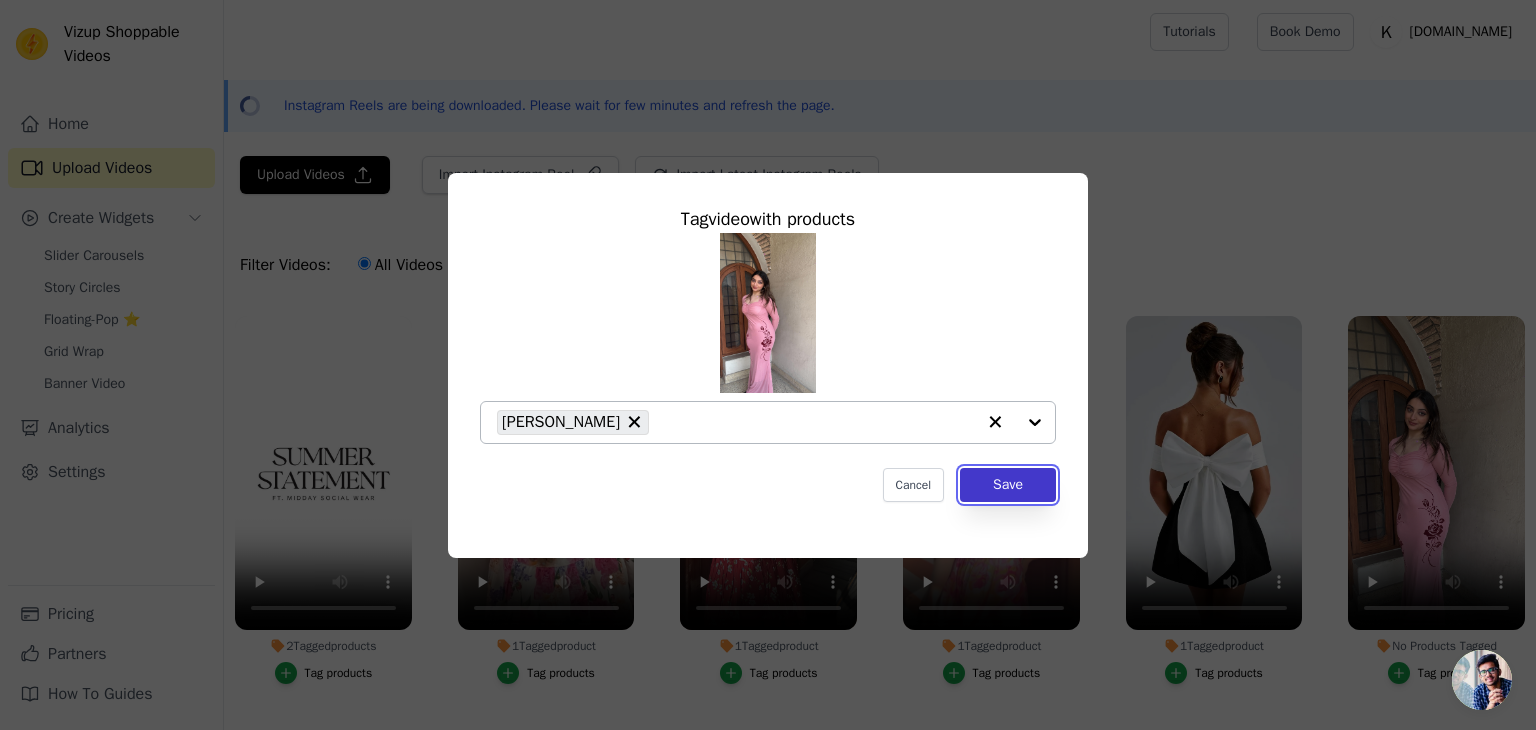 click on "Save" at bounding box center [1008, 485] 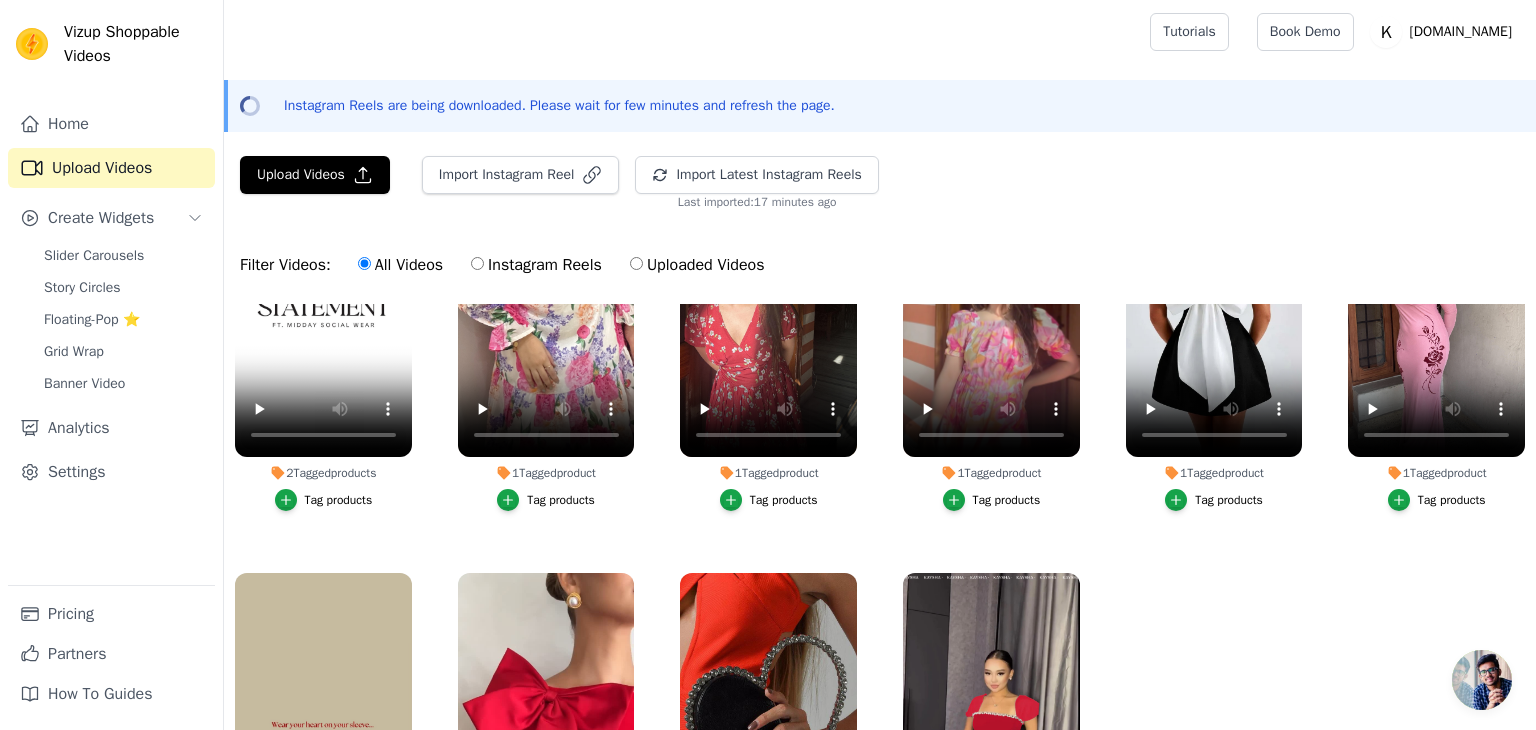 scroll, scrollTop: 1054, scrollLeft: 0, axis: vertical 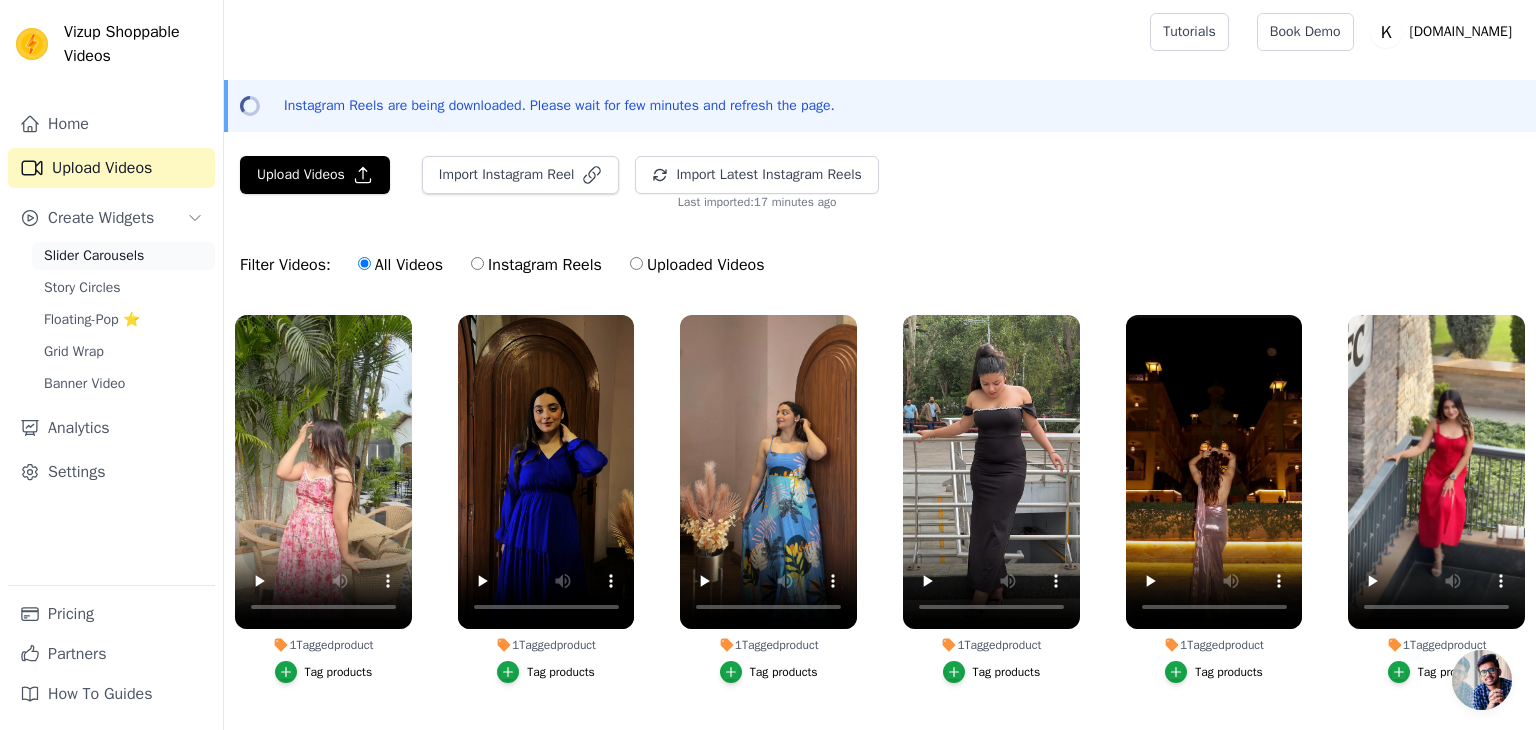 click on "Slider Carousels" at bounding box center (94, 256) 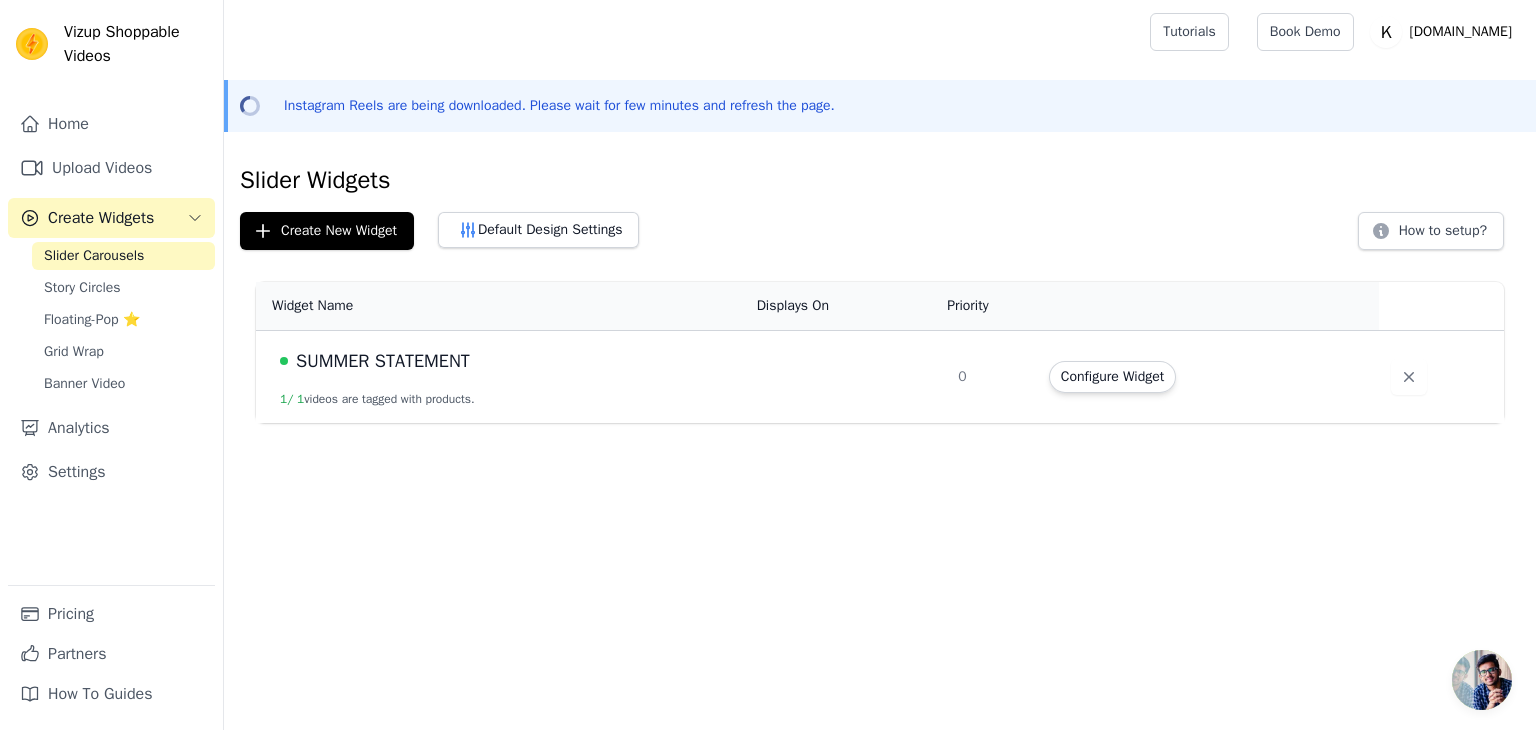 click on "SUMMER STATEMENT   1  /   1  videos are tagged with products." at bounding box center (500, 377) 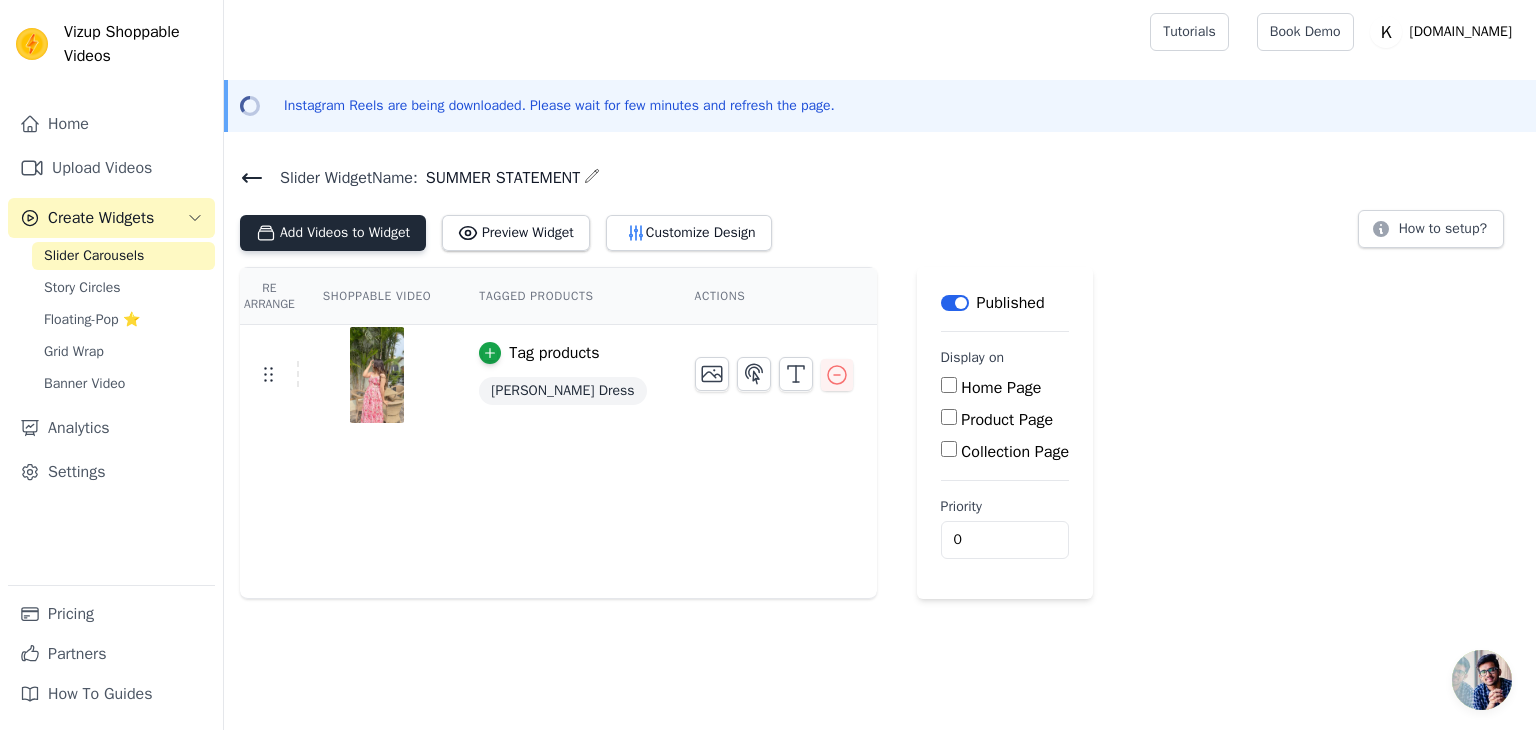 click on "Add Videos to Widget" at bounding box center (333, 233) 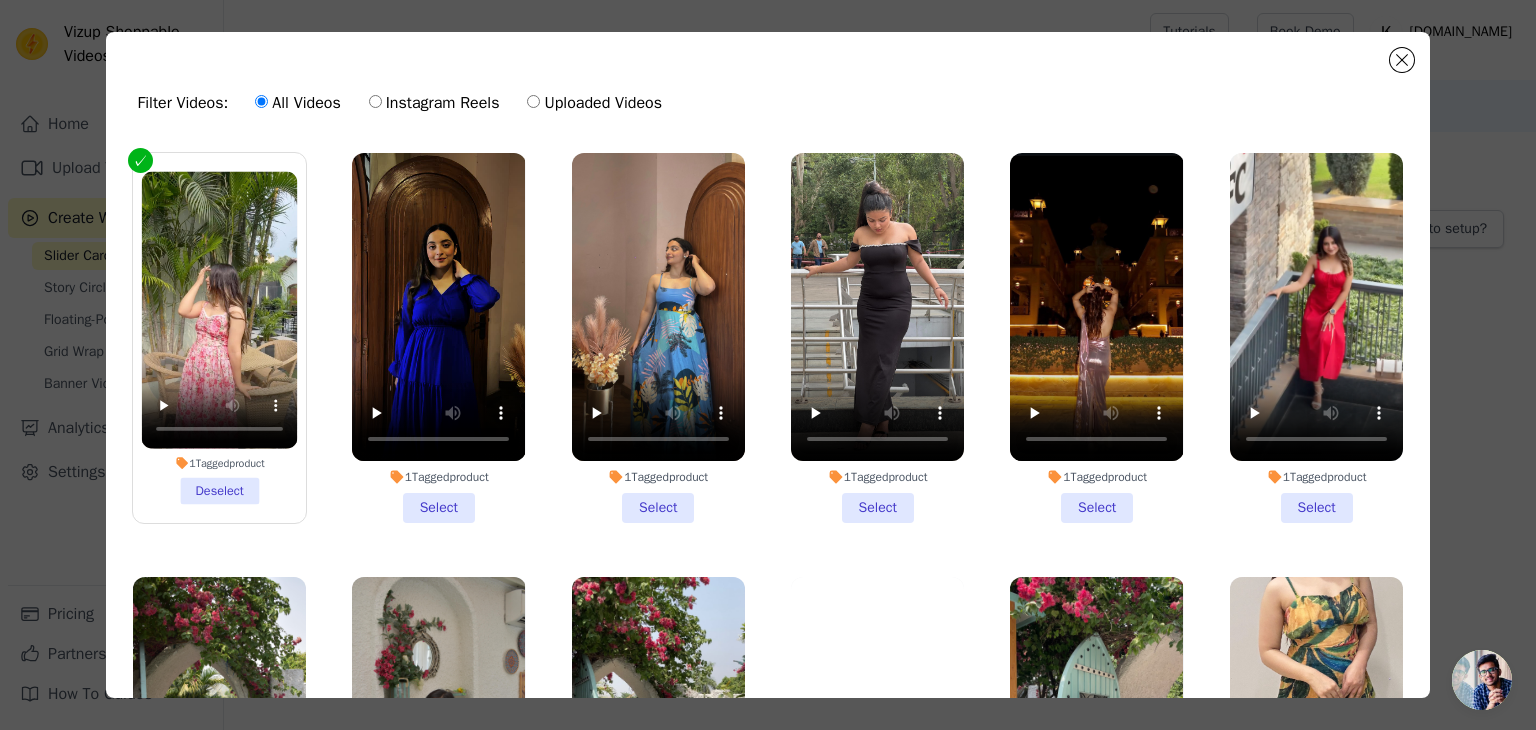 click on "1  Tagged  product     Select" at bounding box center [1316, 338] 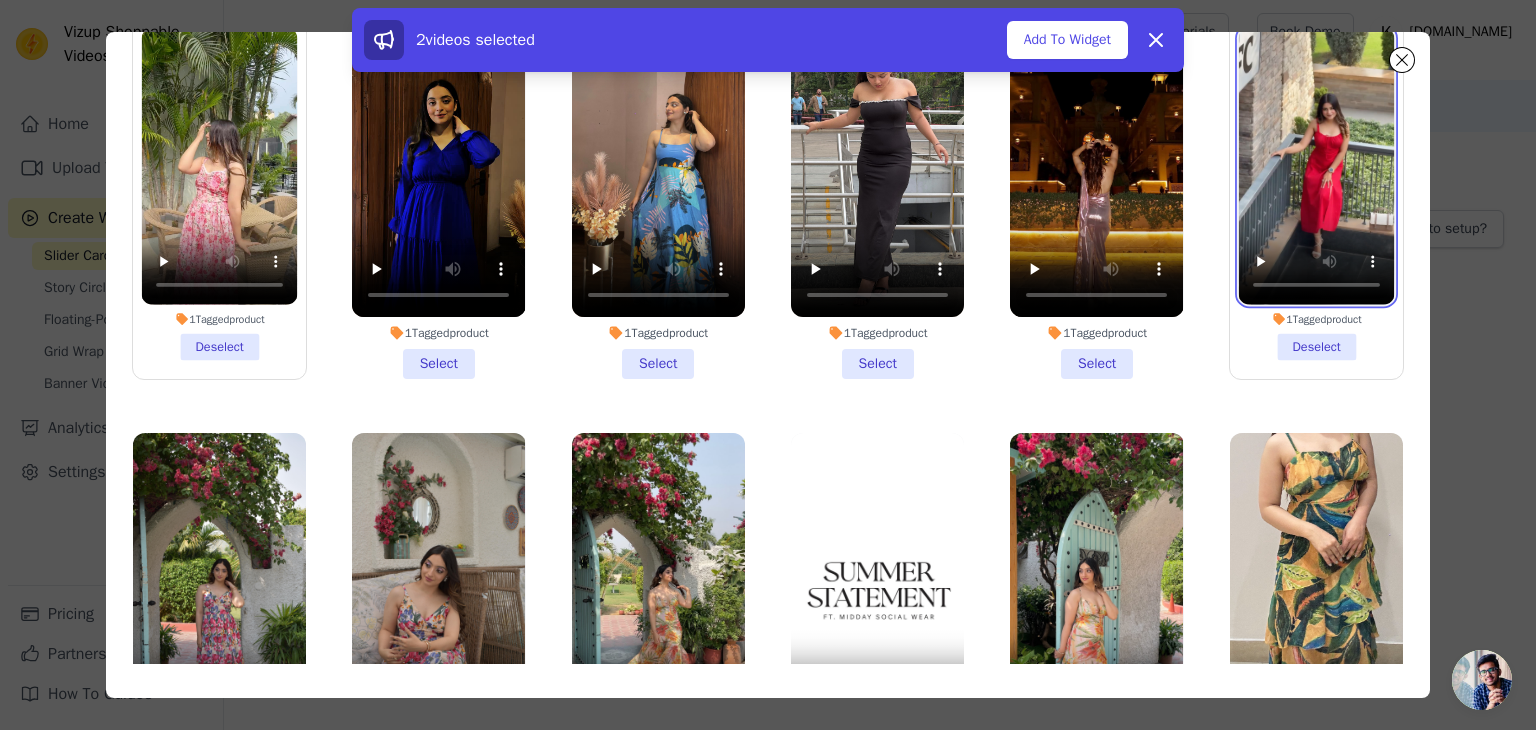scroll, scrollTop: 173, scrollLeft: 0, axis: vertical 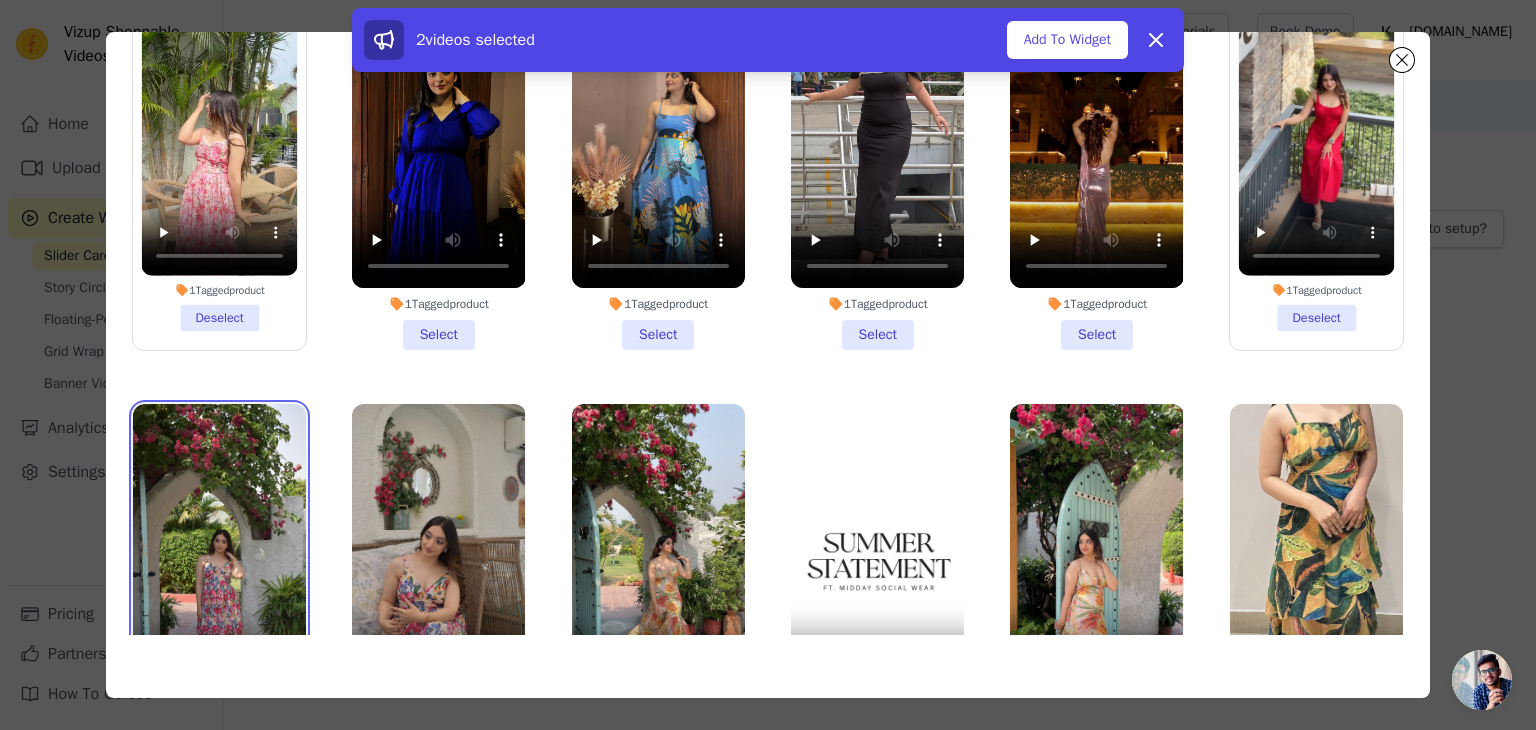 click at bounding box center (219, 558) 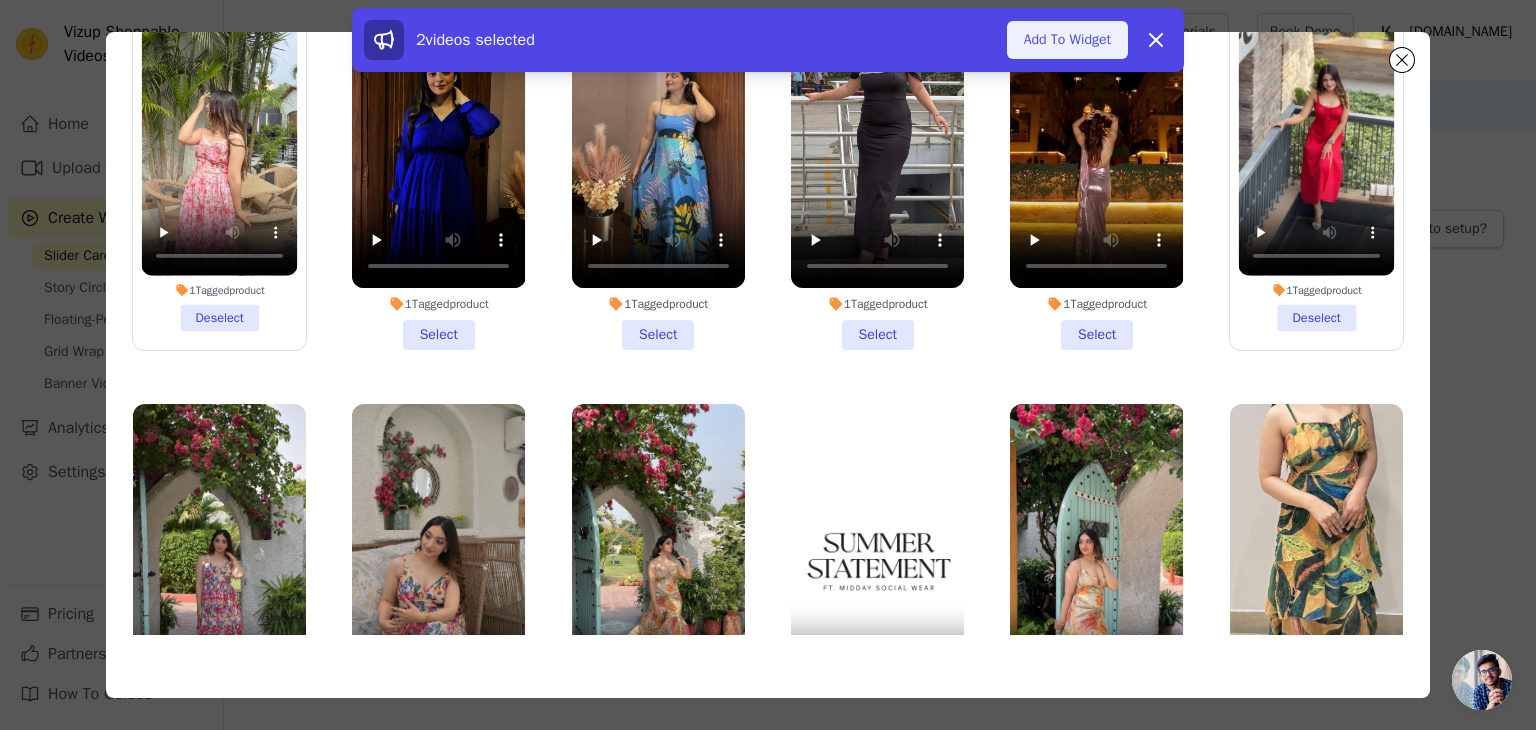 click on "Add To Widget" at bounding box center (1067, 40) 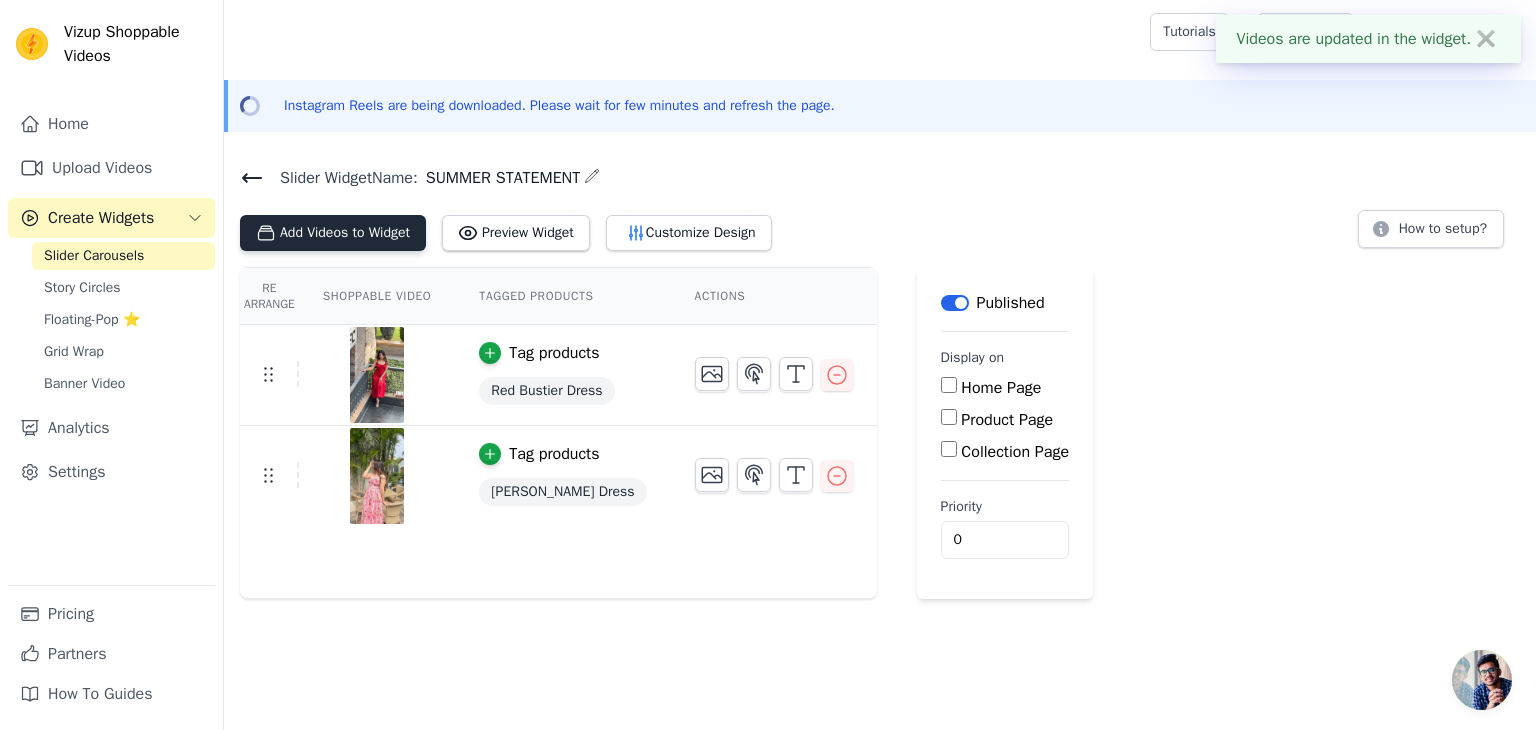 click on "Add Videos to Widget" at bounding box center (333, 233) 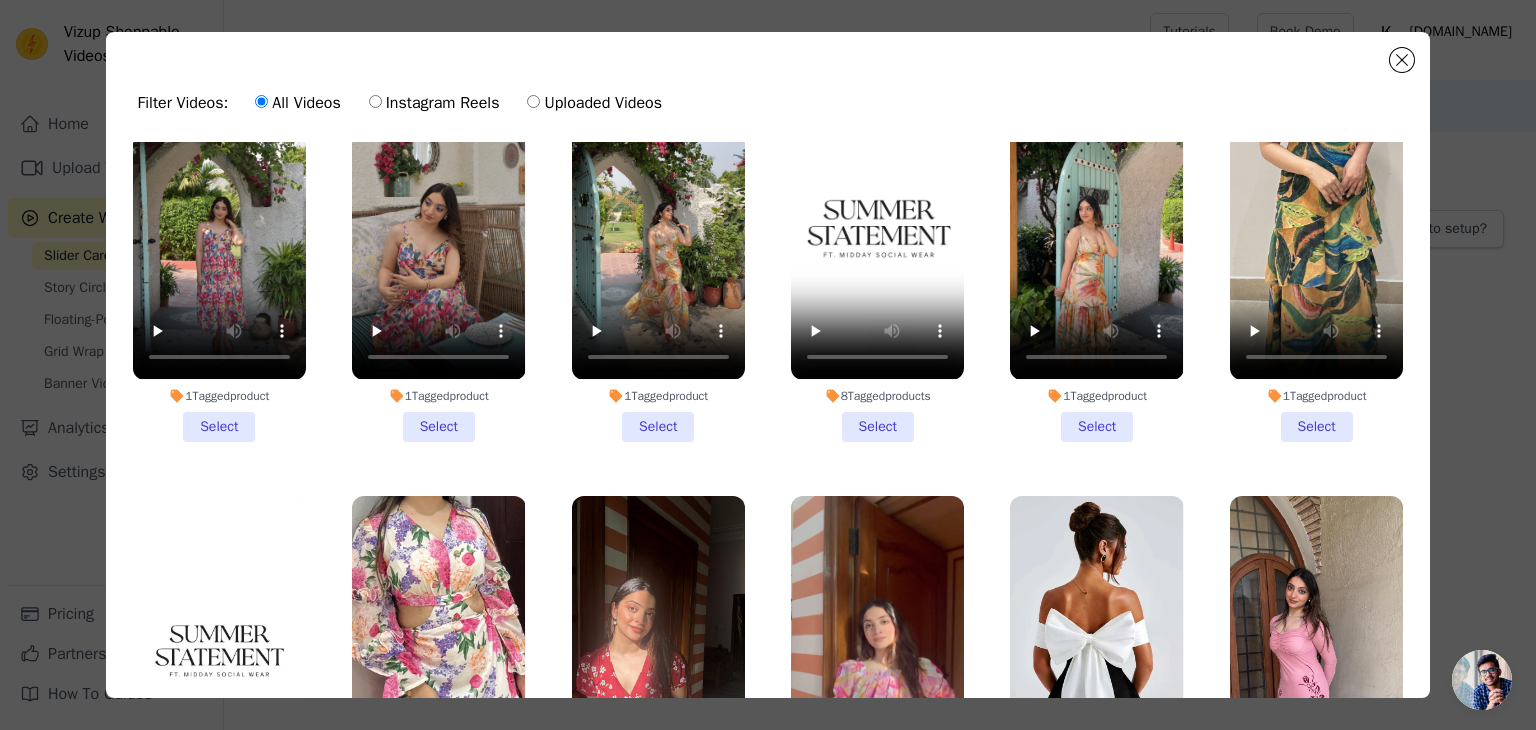 scroll, scrollTop: 502, scrollLeft: 0, axis: vertical 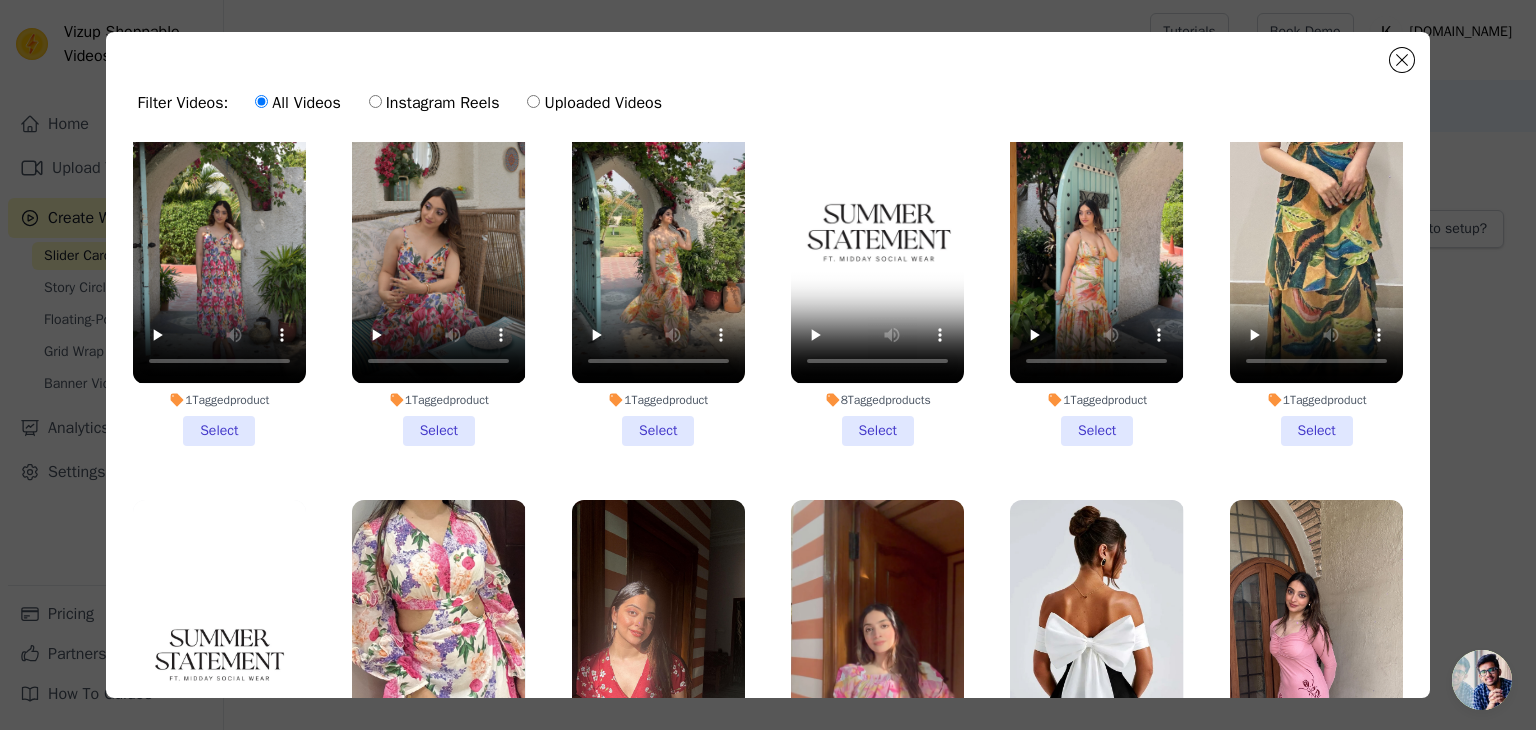 click on "1  Tagged  product     Select" at bounding box center [219, 260] 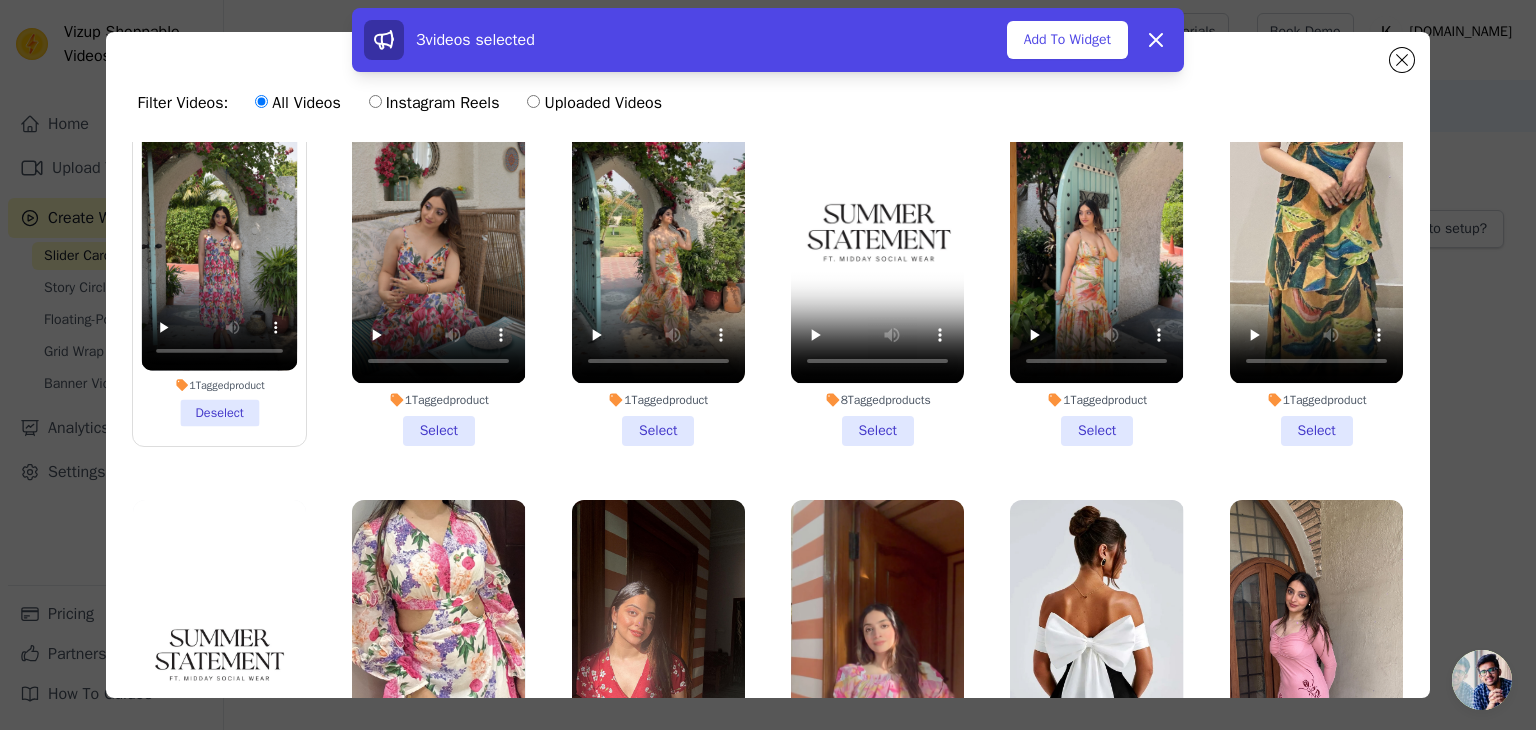 click on "1  Tagged  product     Select" at bounding box center [658, 260] 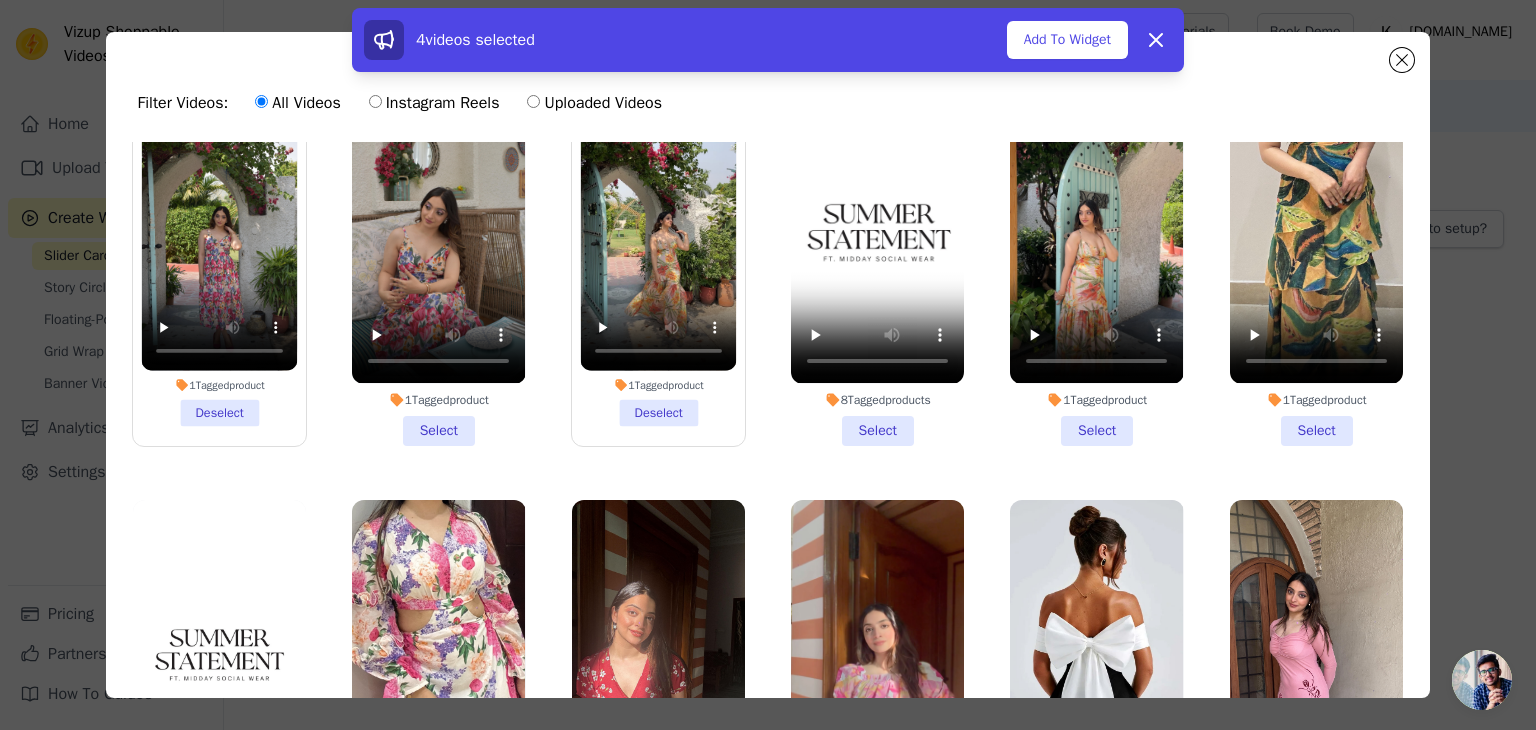 click on "1  Tagged  product     Select" at bounding box center [1316, 260] 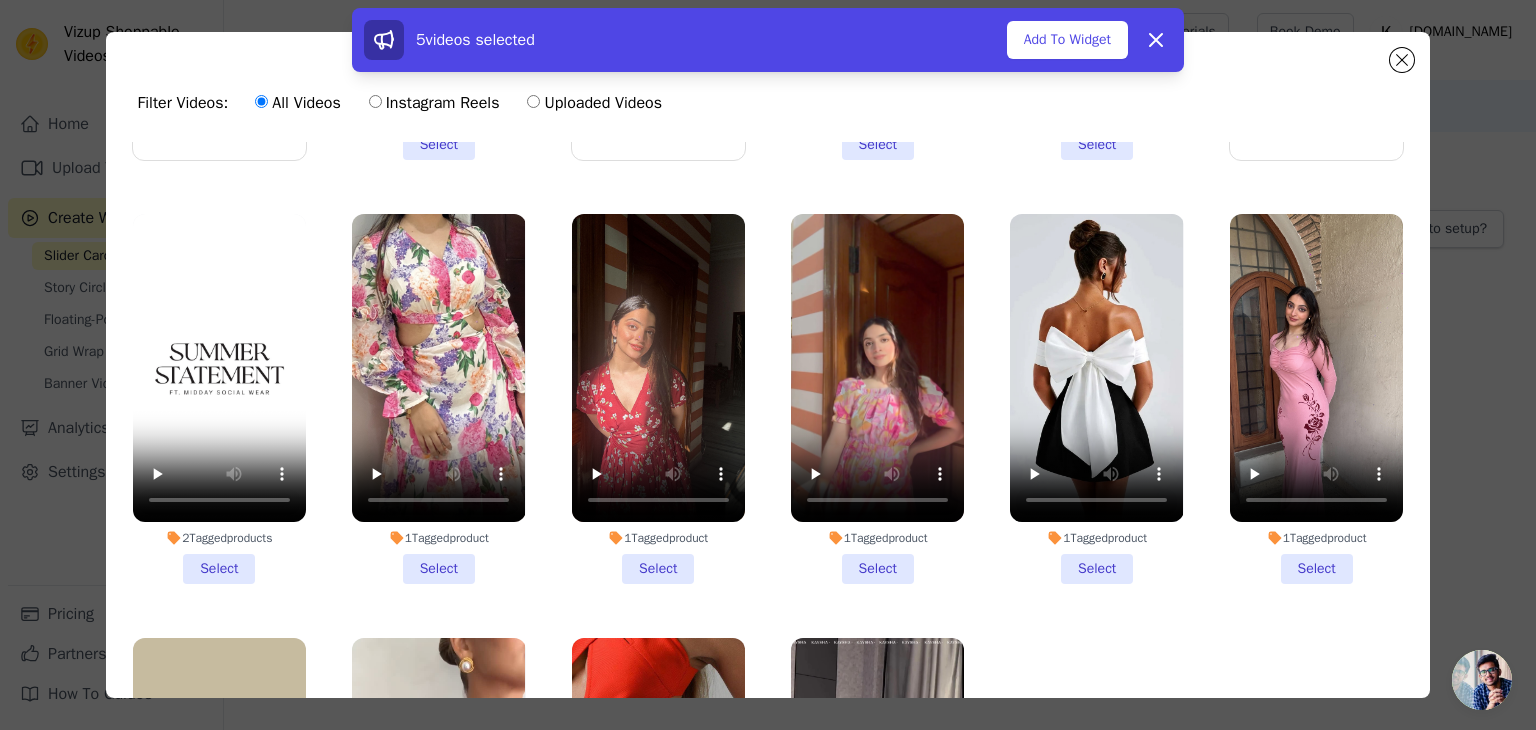 scroll, scrollTop: 795, scrollLeft: 0, axis: vertical 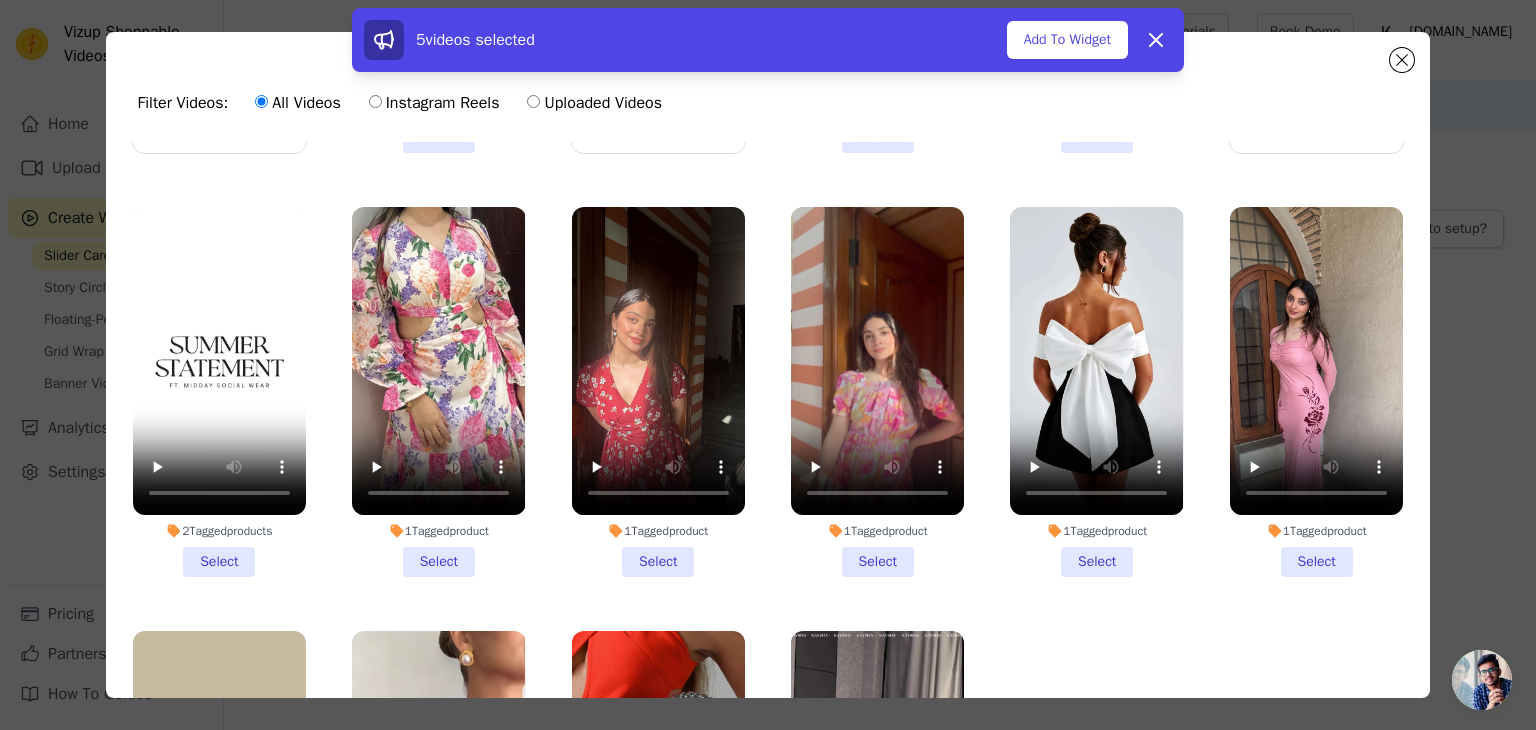 click on "1  Tagged  product     Select" at bounding box center [438, 392] 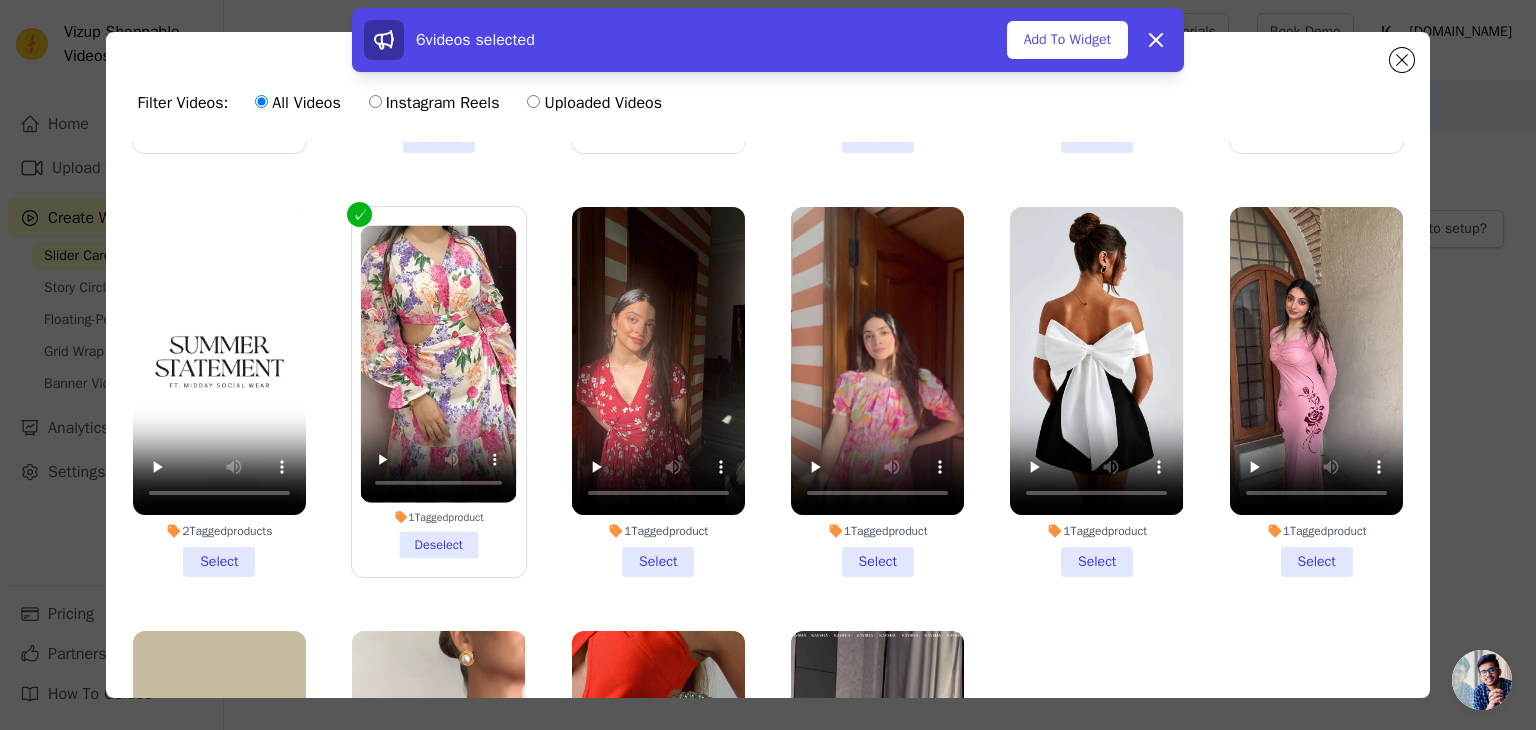 click on "1  Tagged  product     Select" at bounding box center (877, 392) 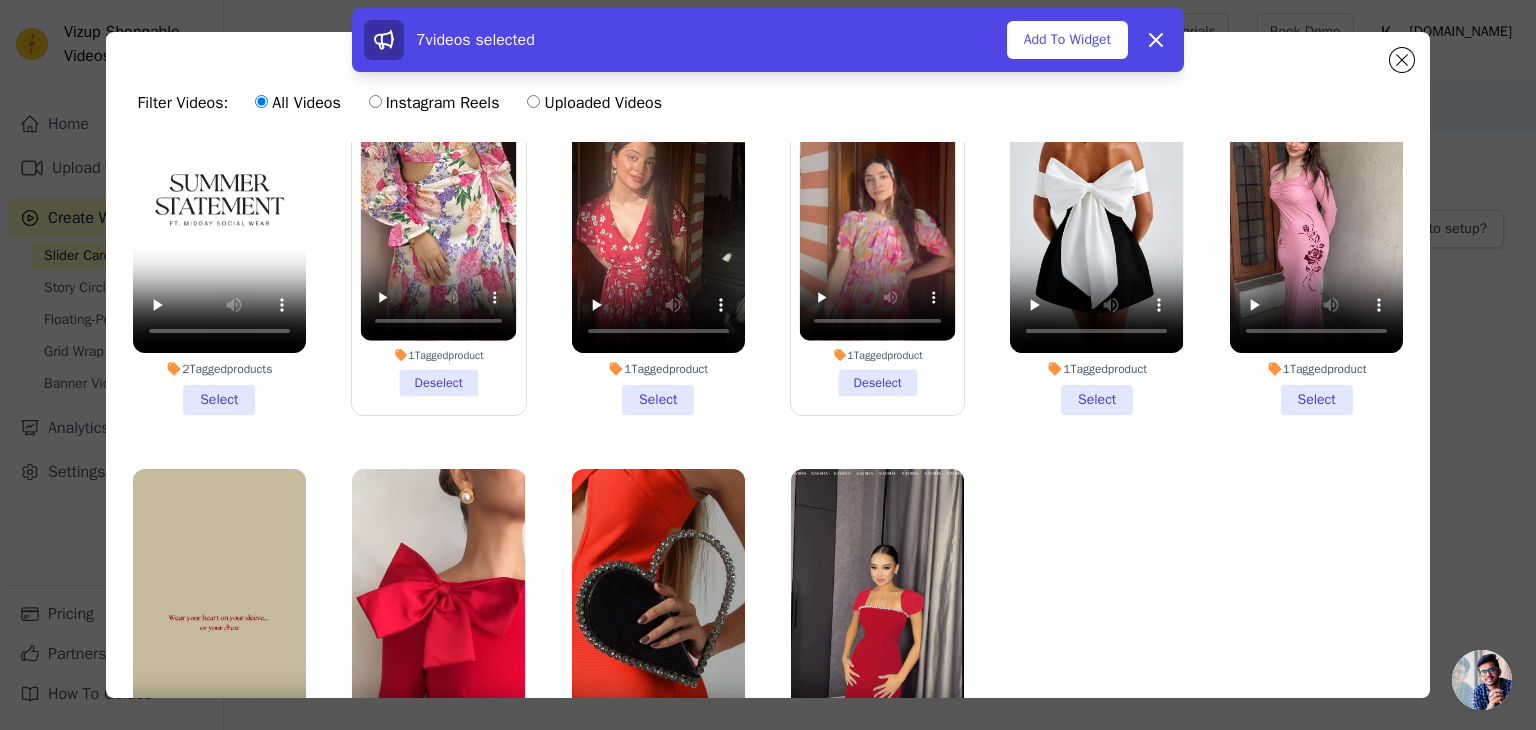 scroll, scrollTop: 953, scrollLeft: 0, axis: vertical 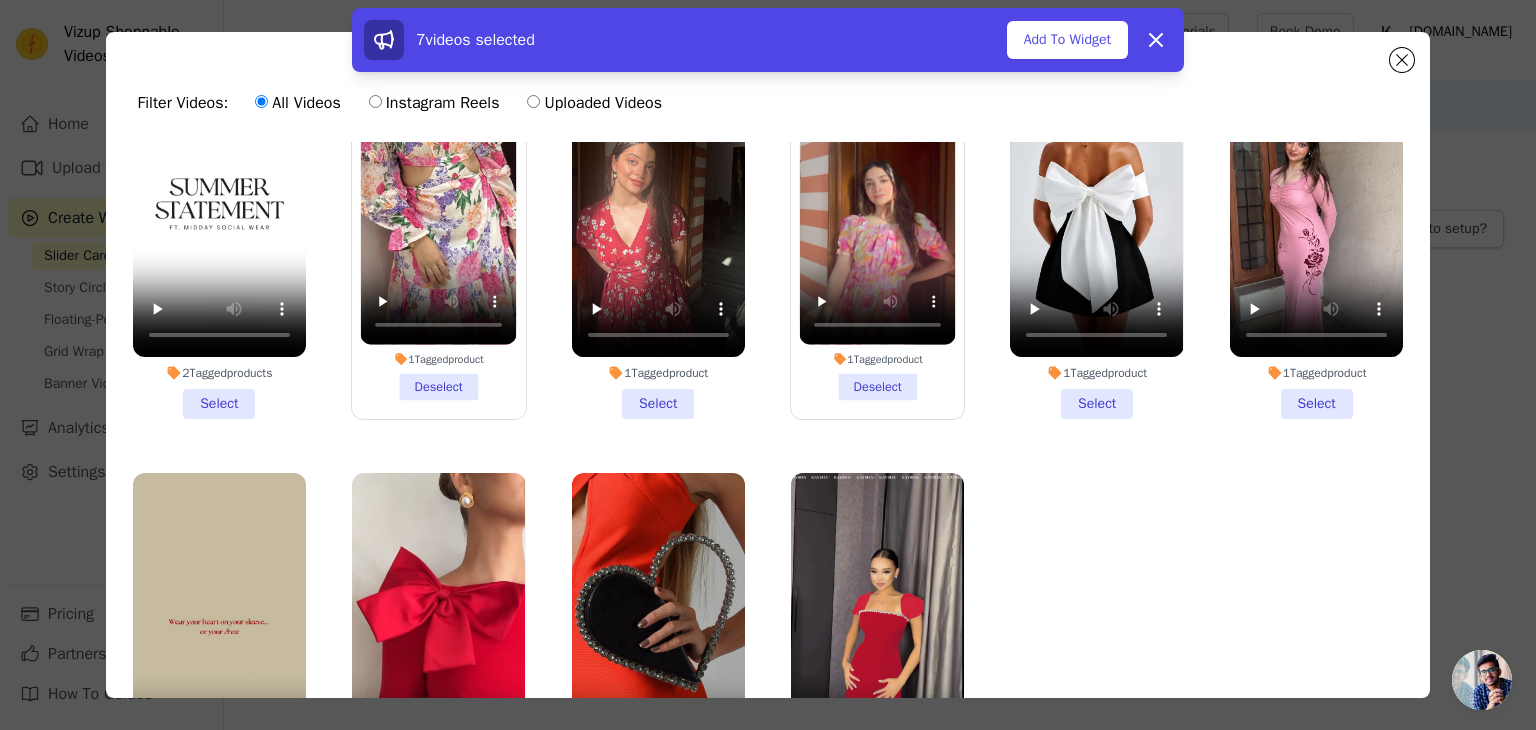 click on "1  Tagged  product     Select" at bounding box center (658, 234) 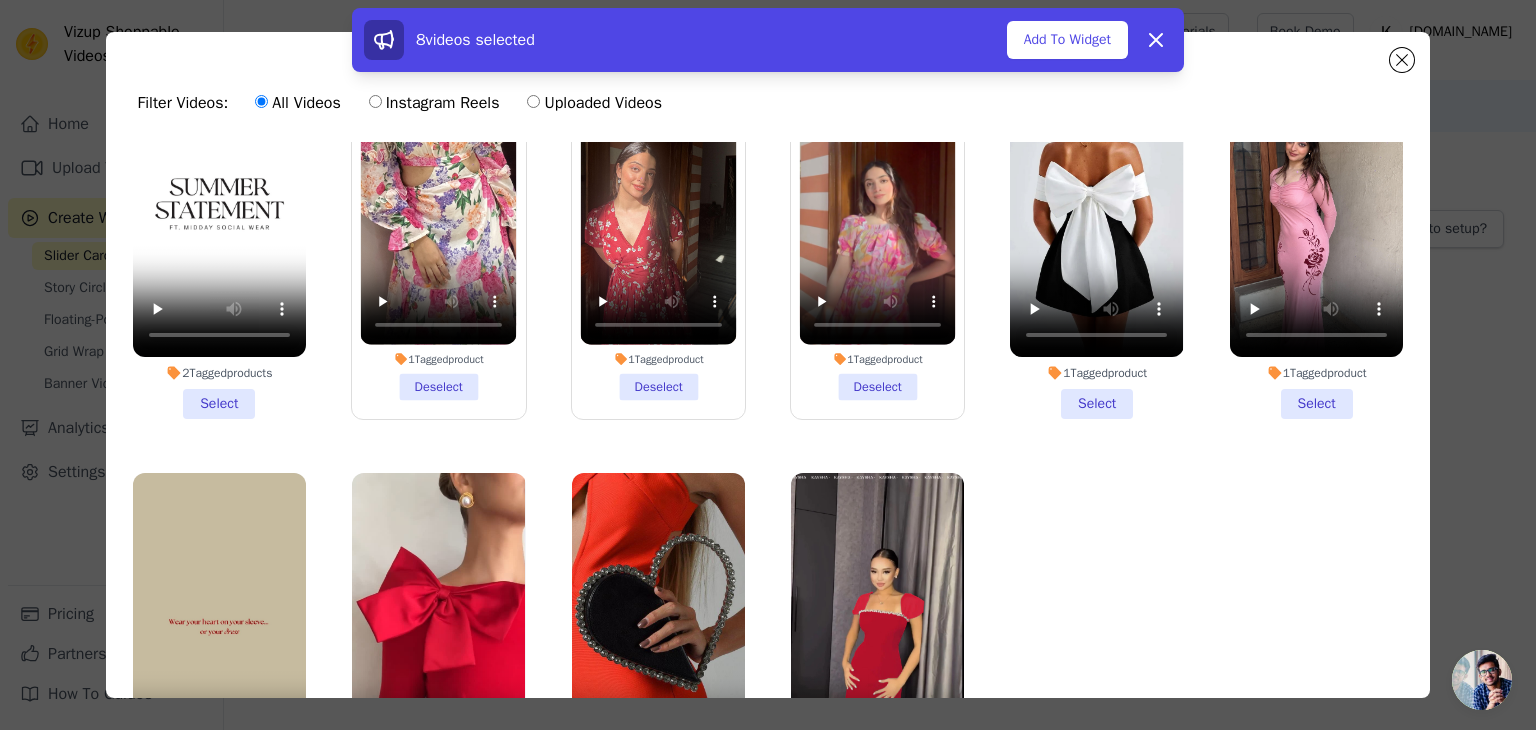 scroll, scrollTop: 1012, scrollLeft: 0, axis: vertical 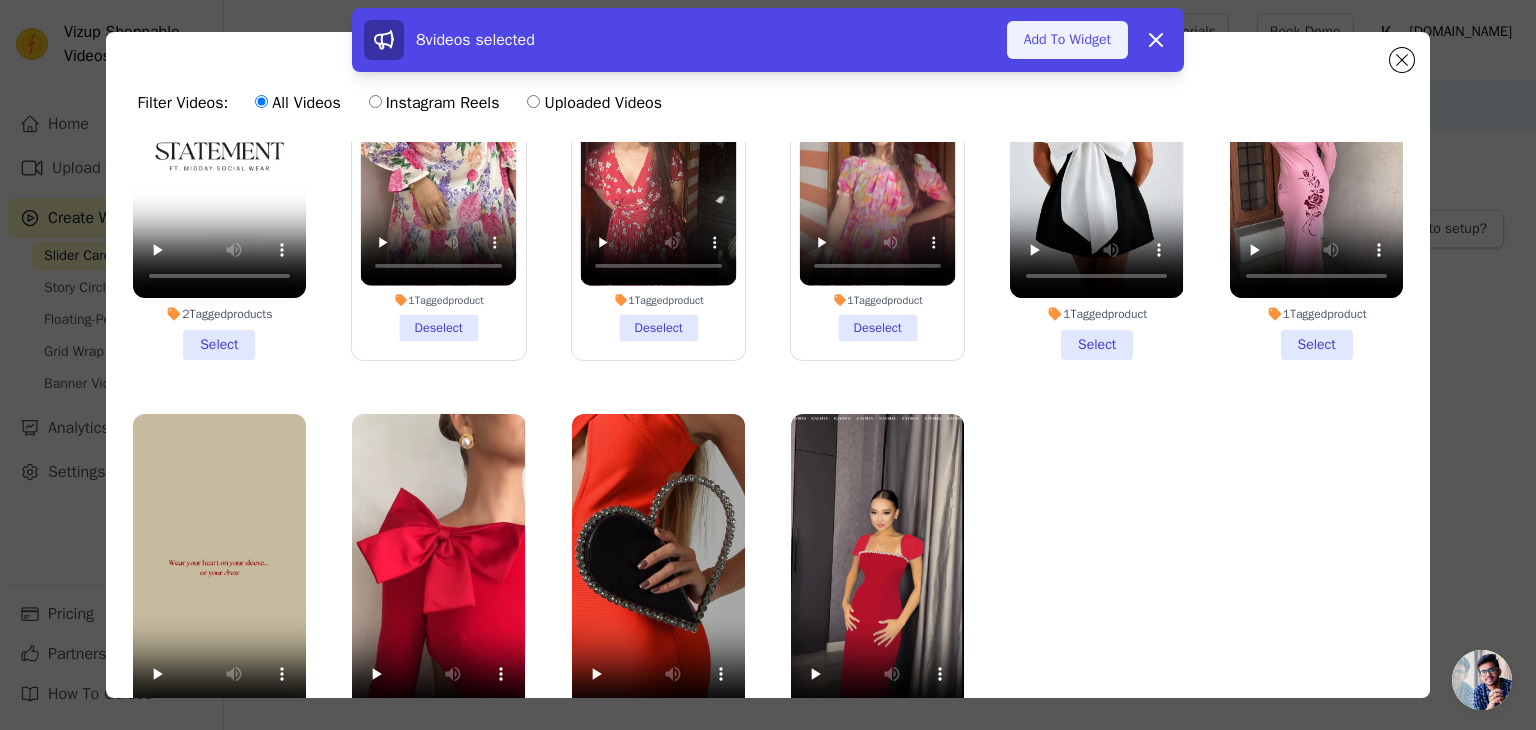 click on "Add To Widget" at bounding box center (1067, 40) 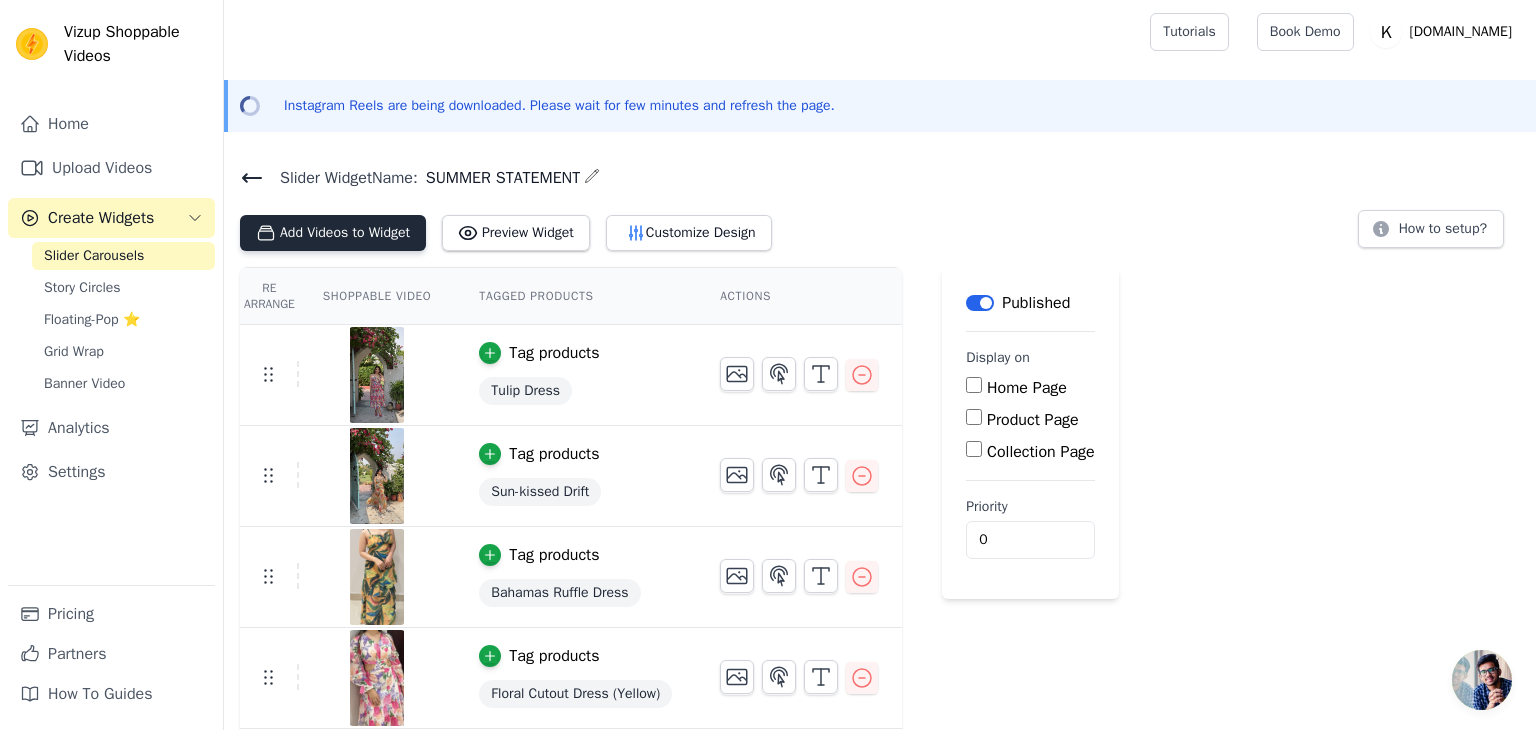 click on "Add Videos to Widget" at bounding box center [333, 233] 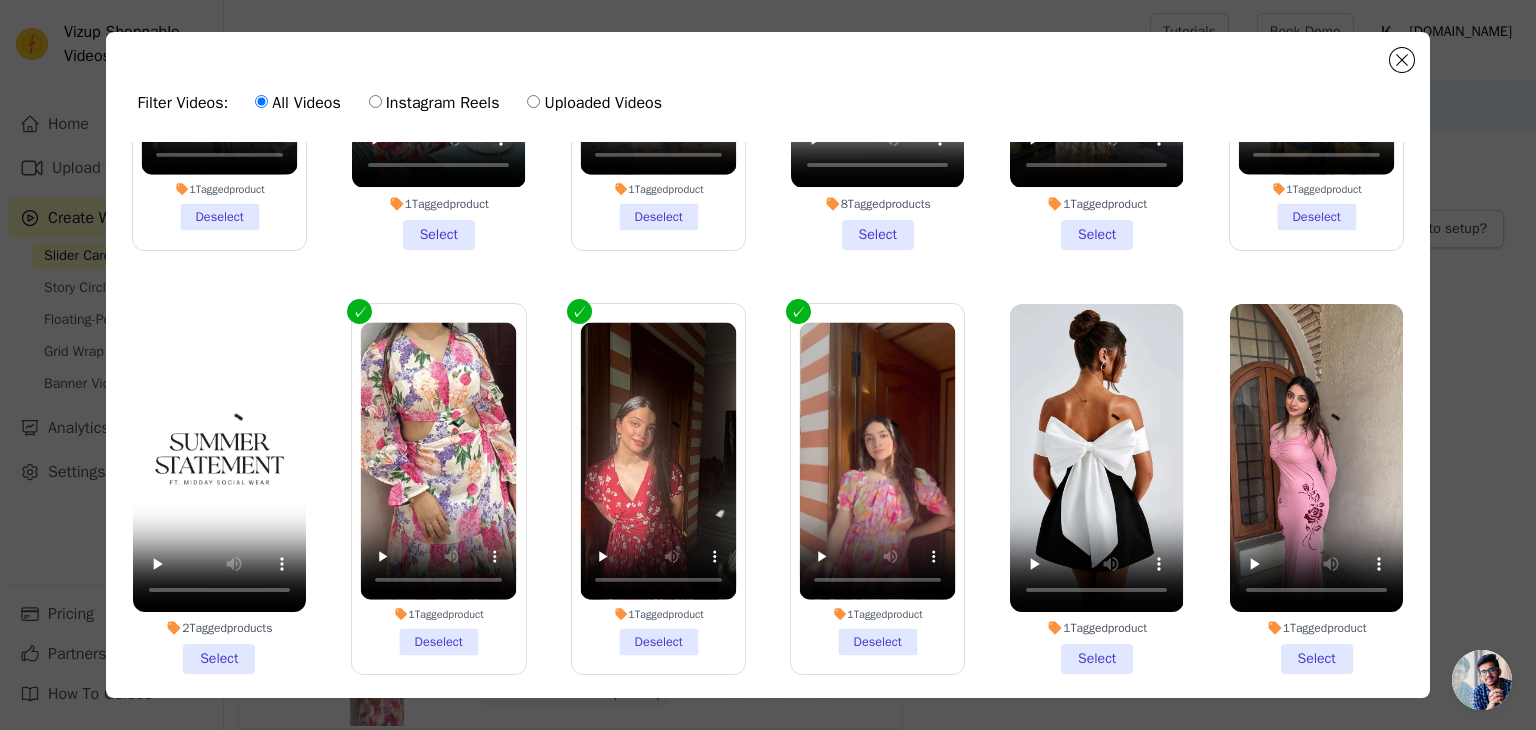 scroll, scrollTop: 709, scrollLeft: 0, axis: vertical 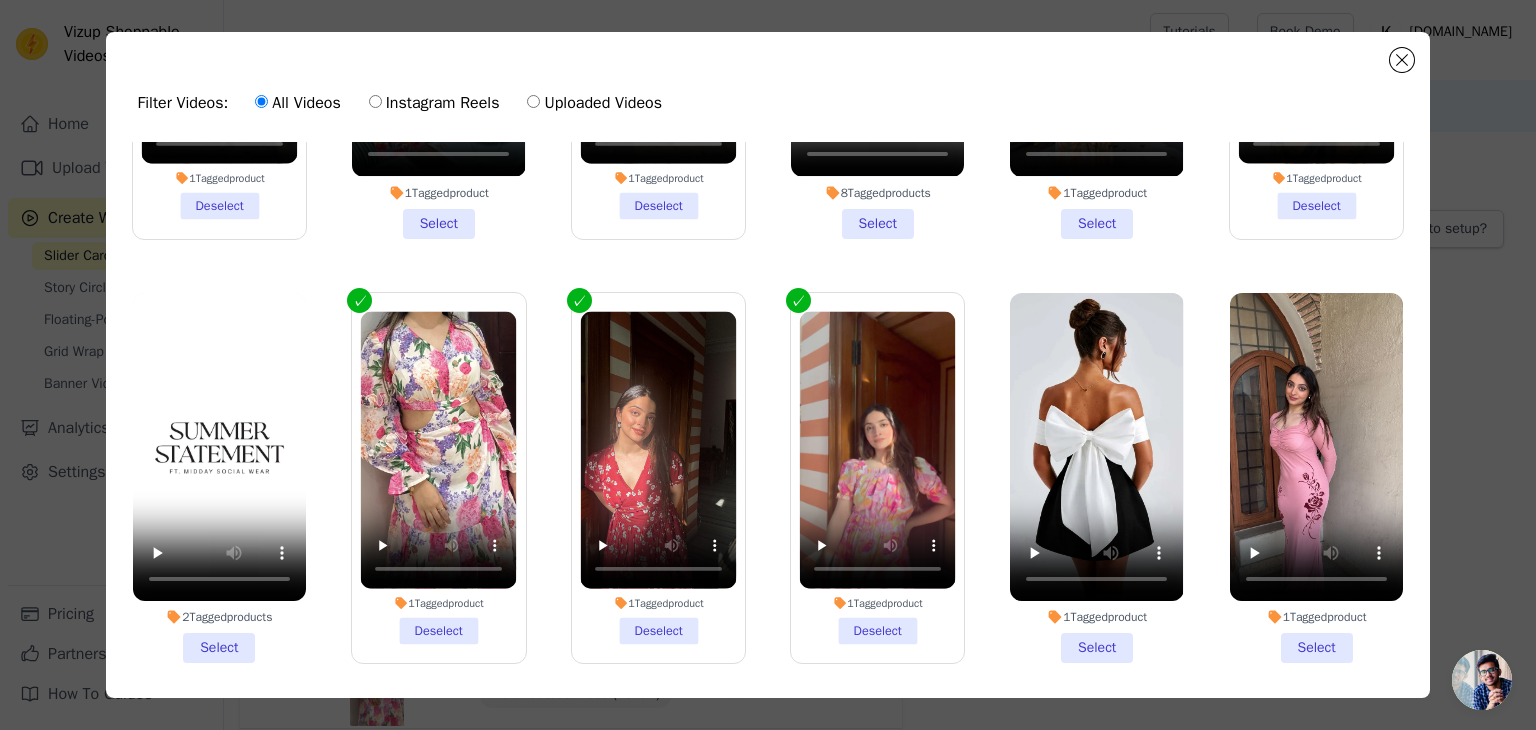 click on "8  Tagged  products     Select" at bounding box center (877, 53) 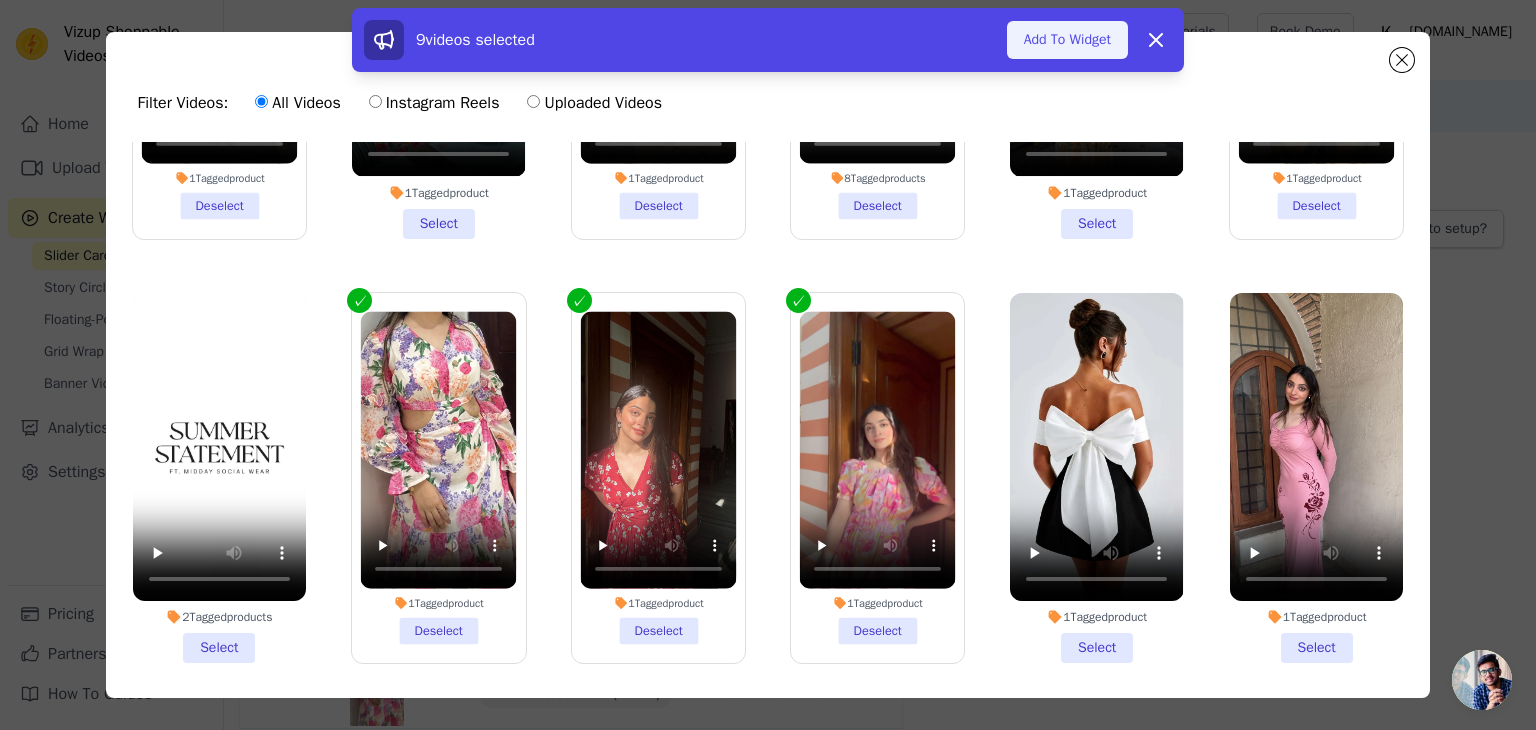 click on "Add To Widget" at bounding box center (1067, 40) 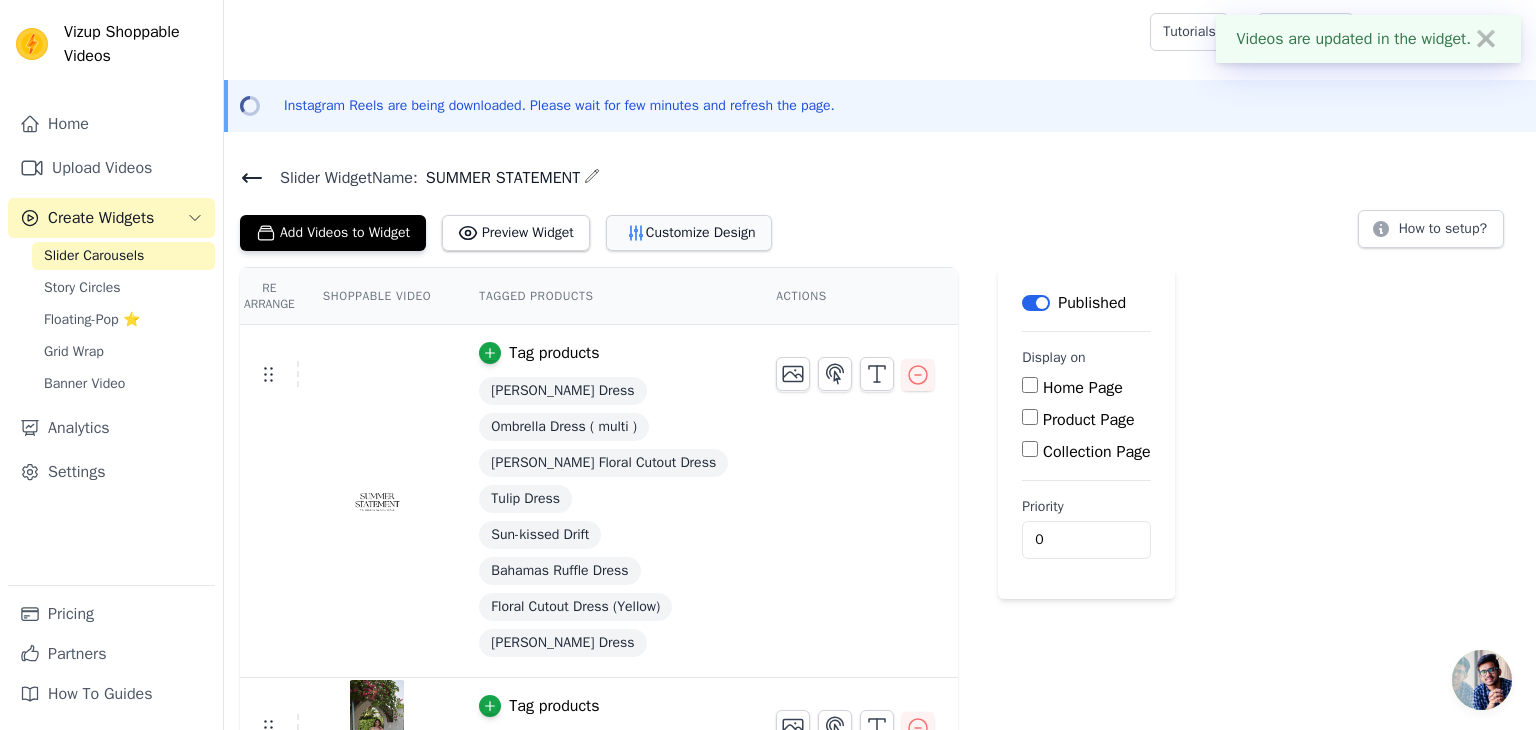 click on "Customize Design" at bounding box center (689, 233) 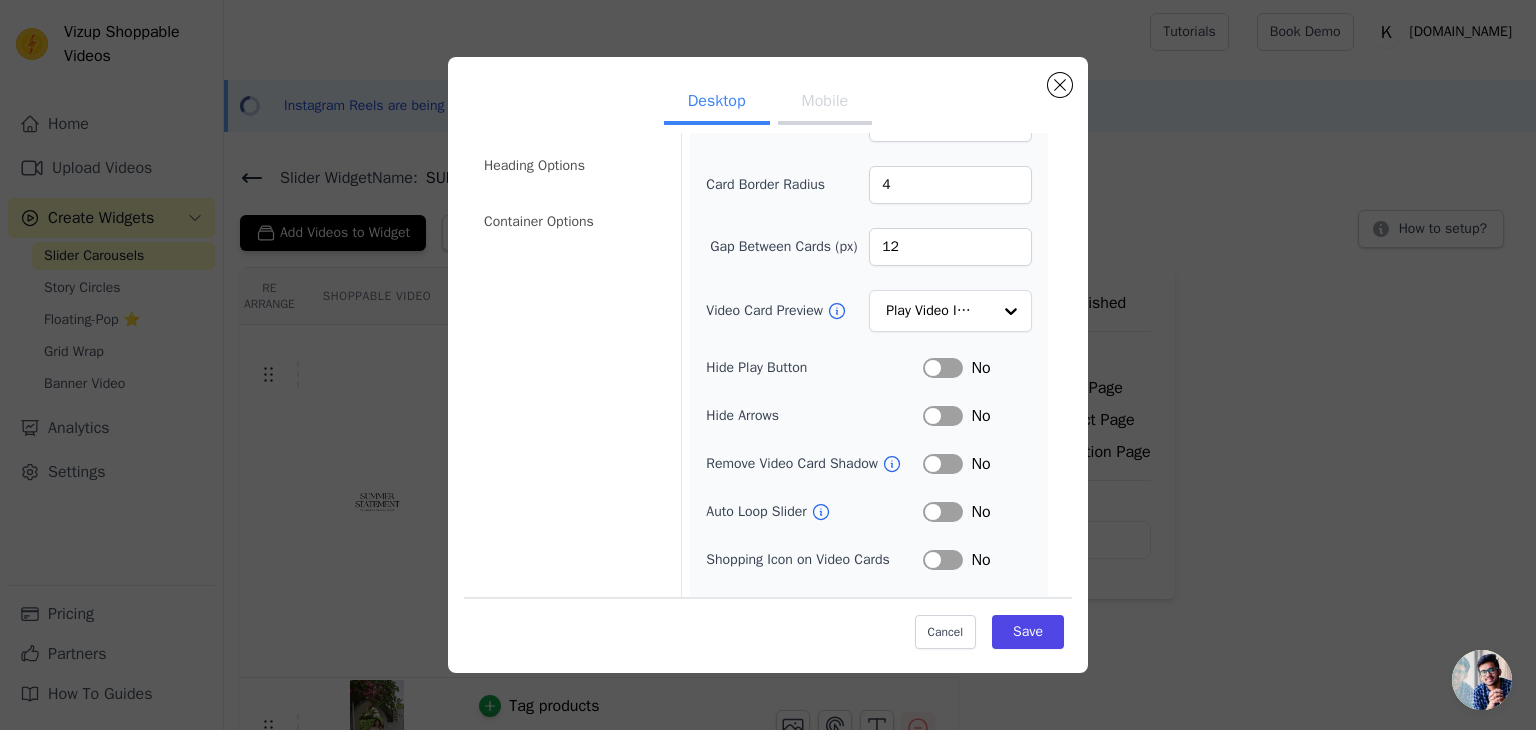scroll, scrollTop: 156, scrollLeft: 0, axis: vertical 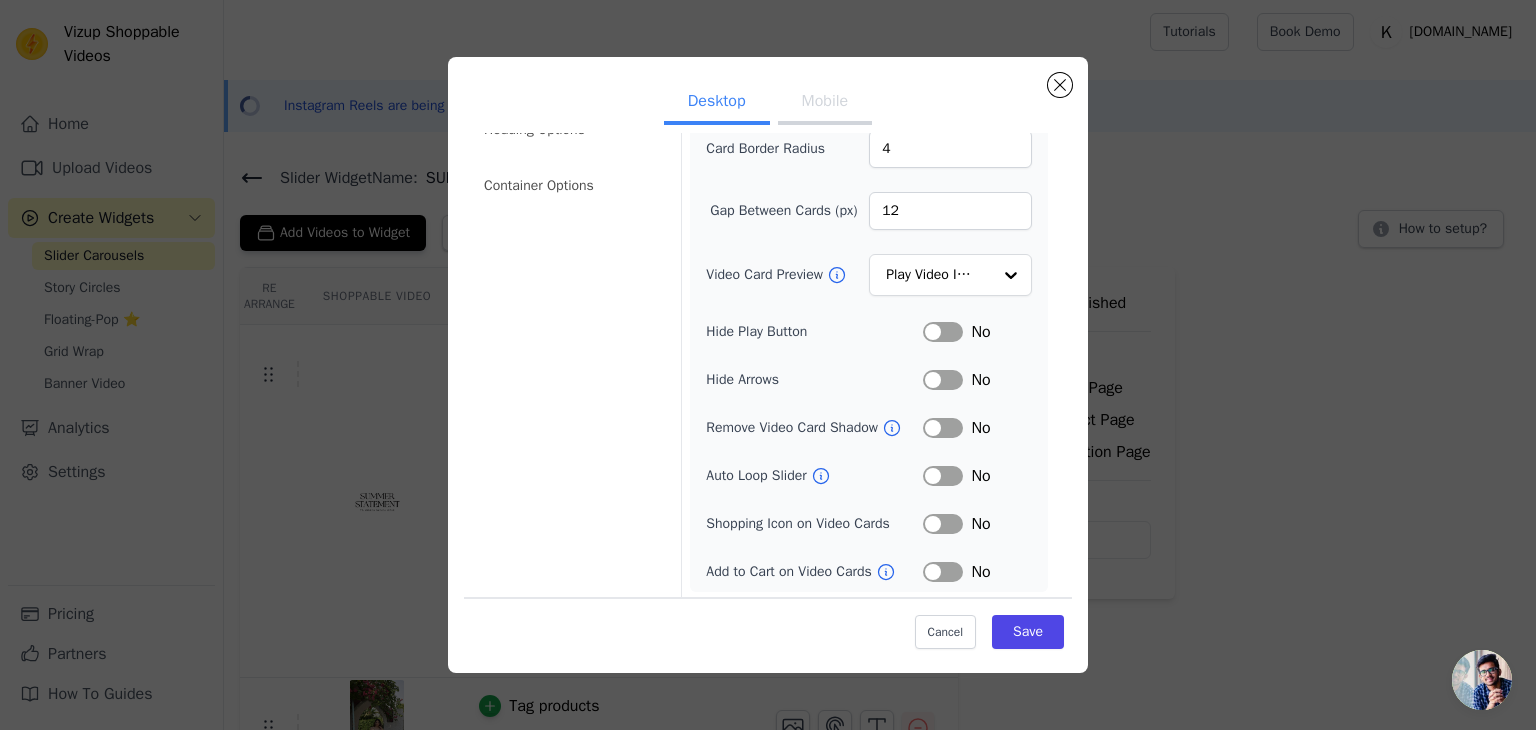 click on "Label" at bounding box center [943, 572] 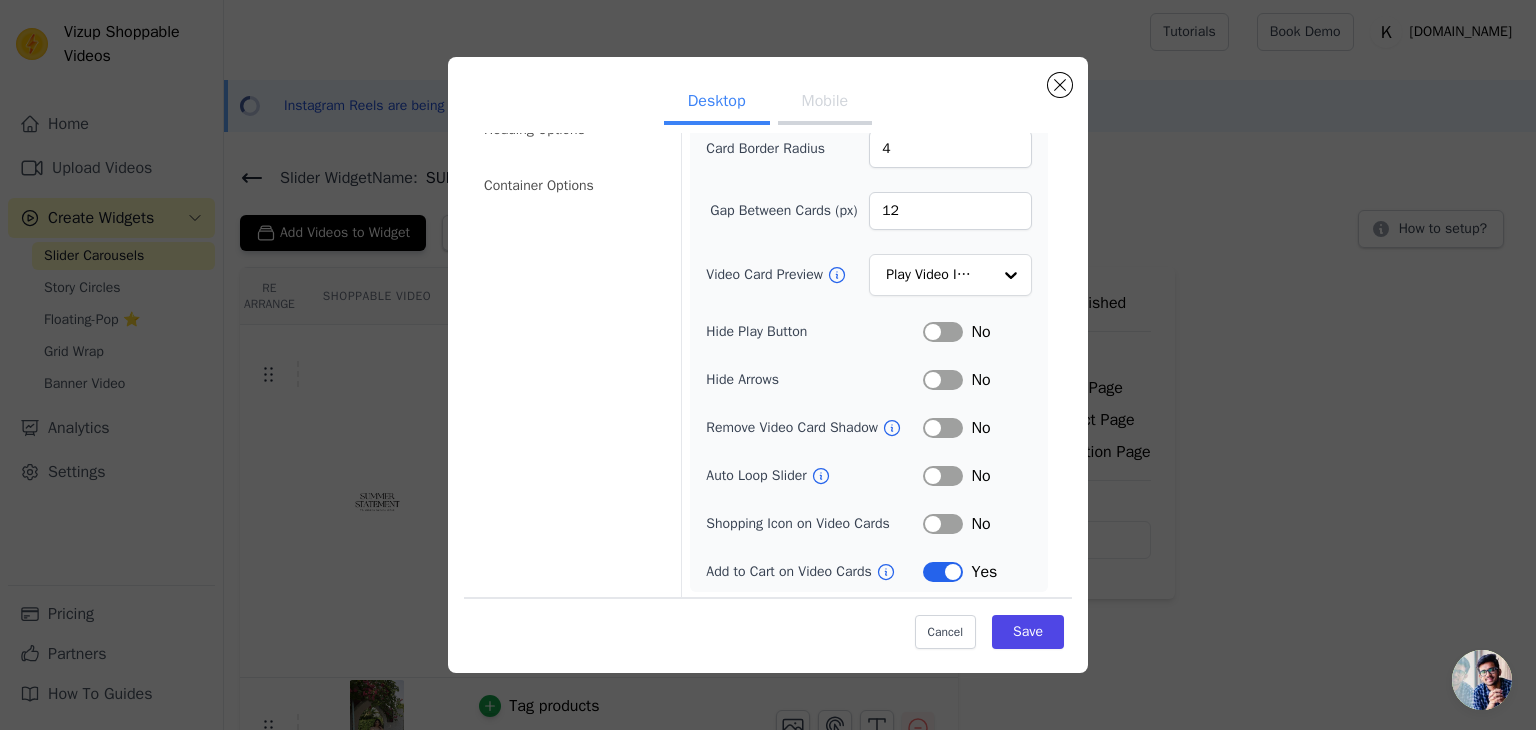 click on "Label" at bounding box center (943, 524) 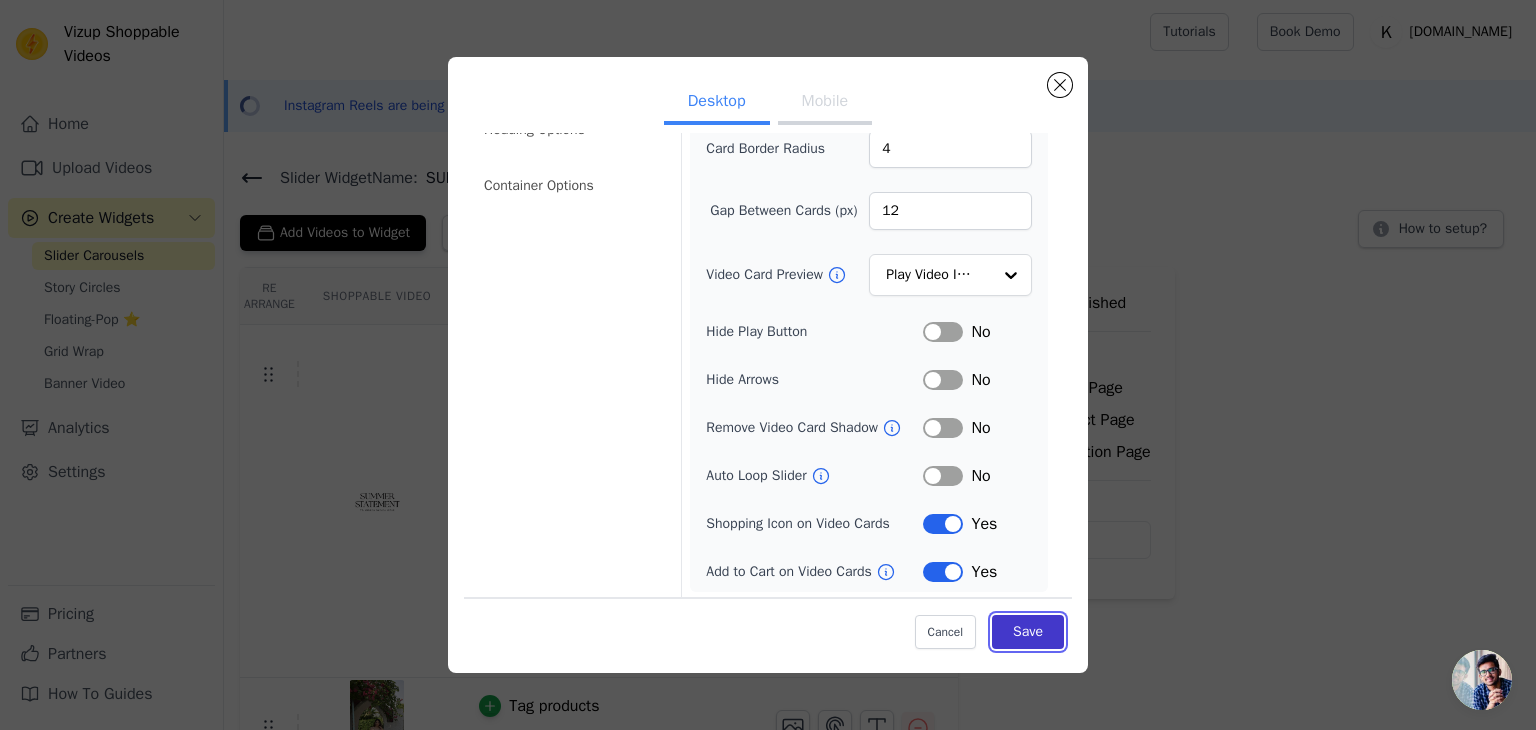 click on "Save" at bounding box center [1028, 632] 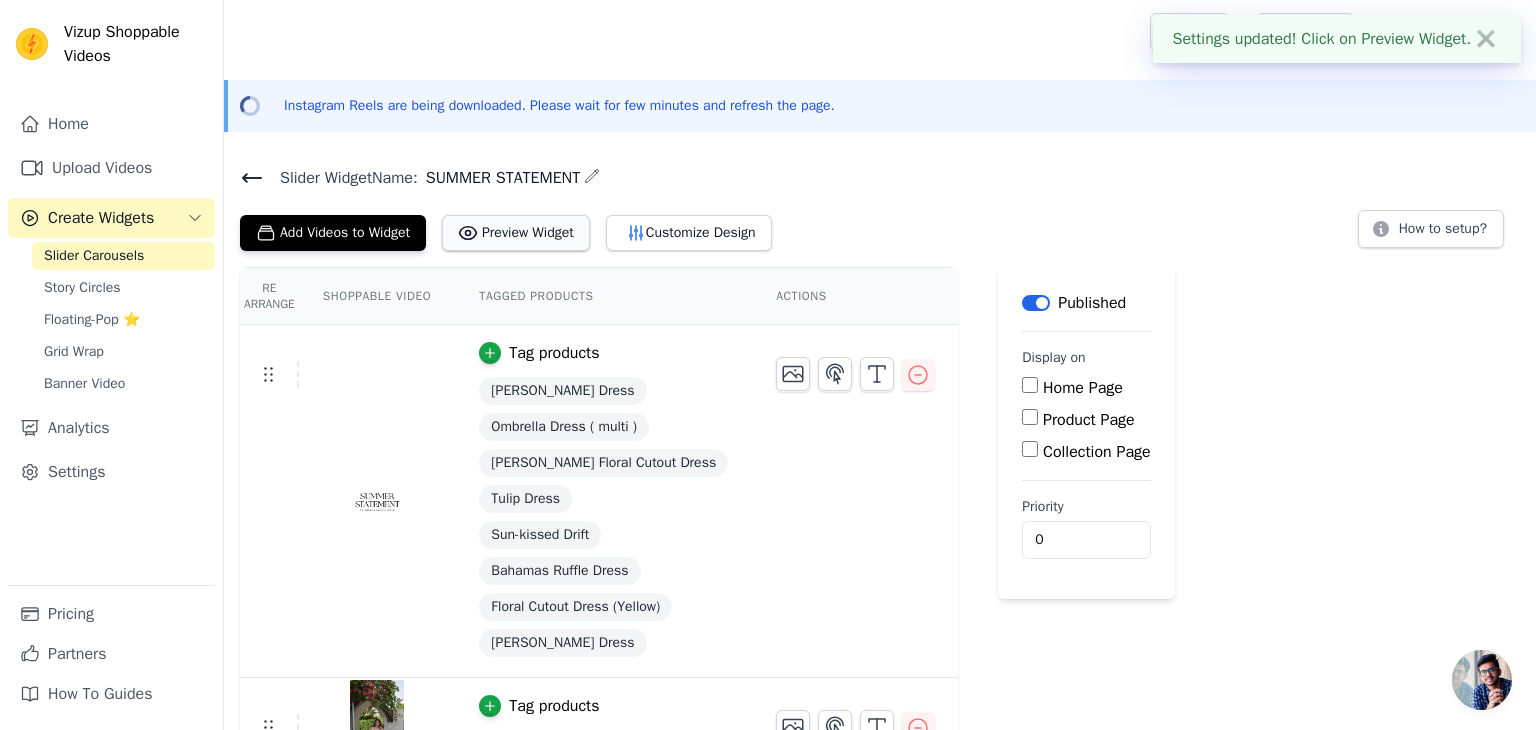 click on "Preview Widget" at bounding box center [516, 233] 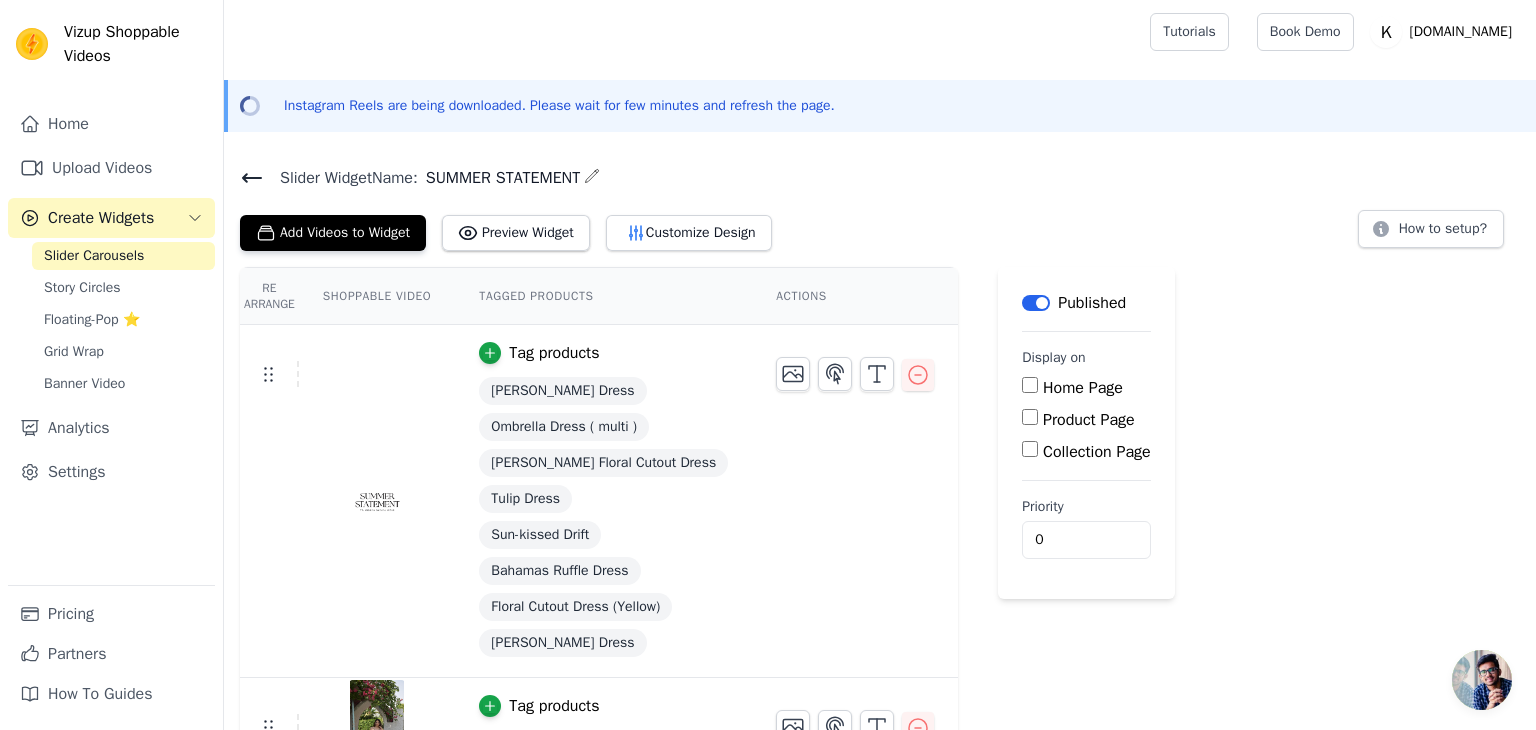 click on "Home Page" at bounding box center [1030, 385] 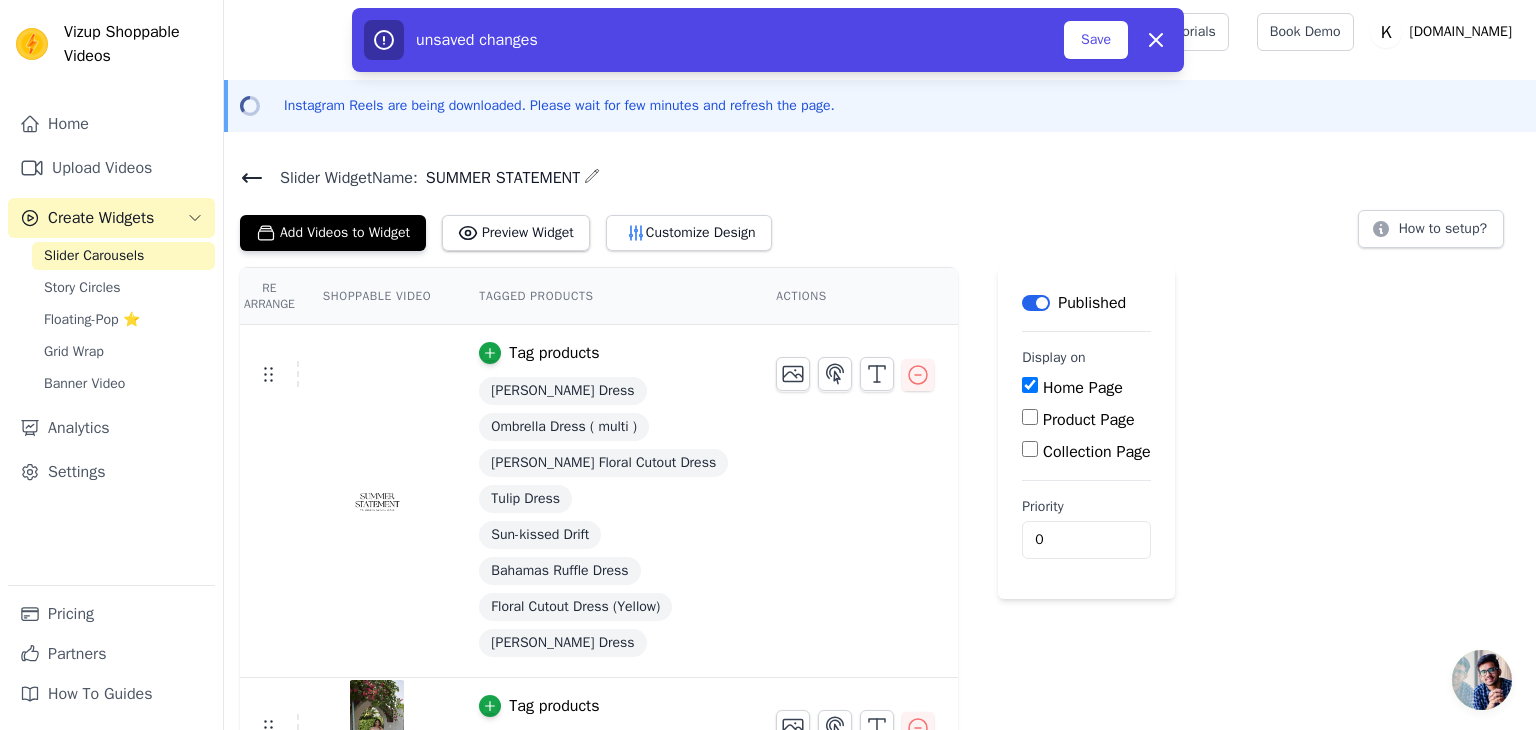 click on "Collection Page" at bounding box center [1030, 449] 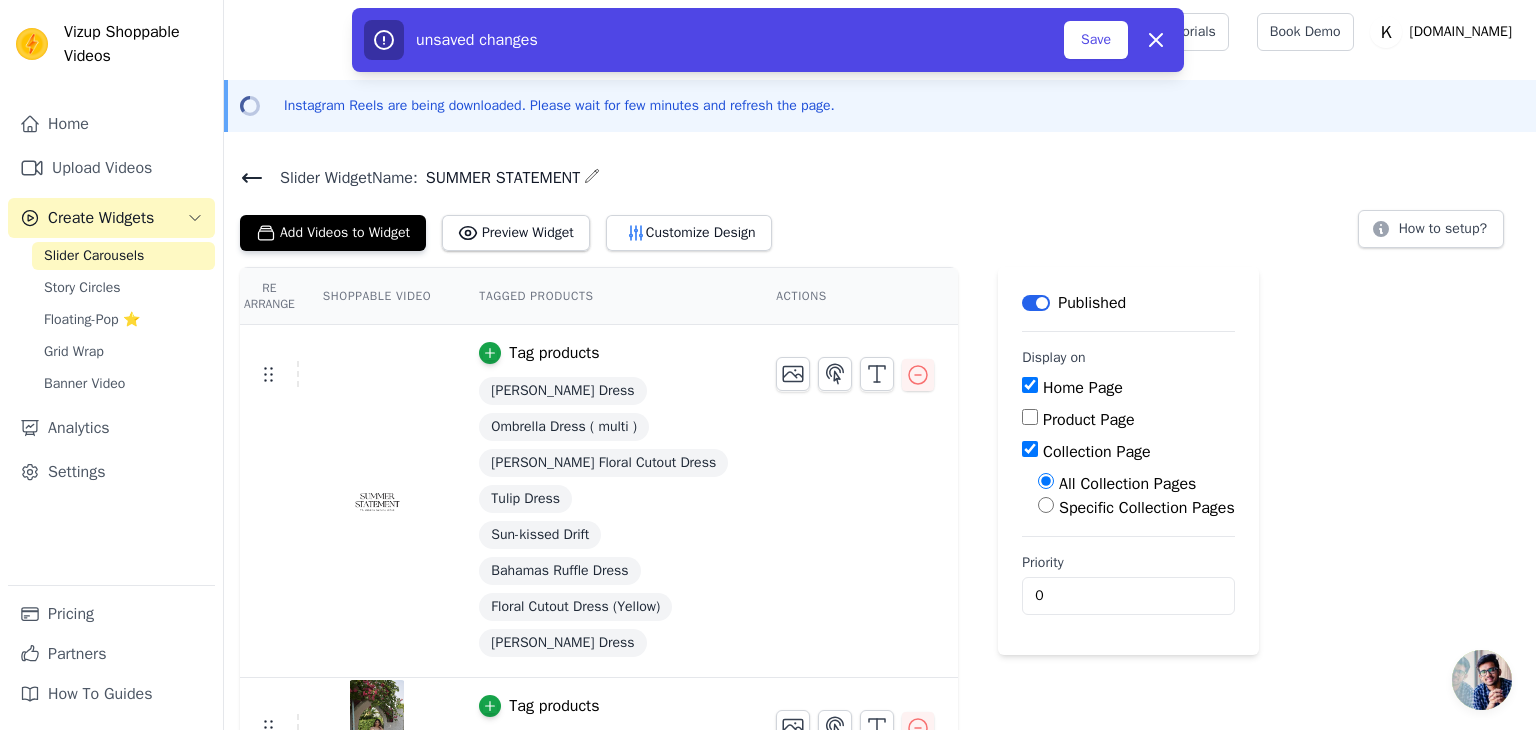 click on "Specific Collection Pages" at bounding box center (1046, 505) 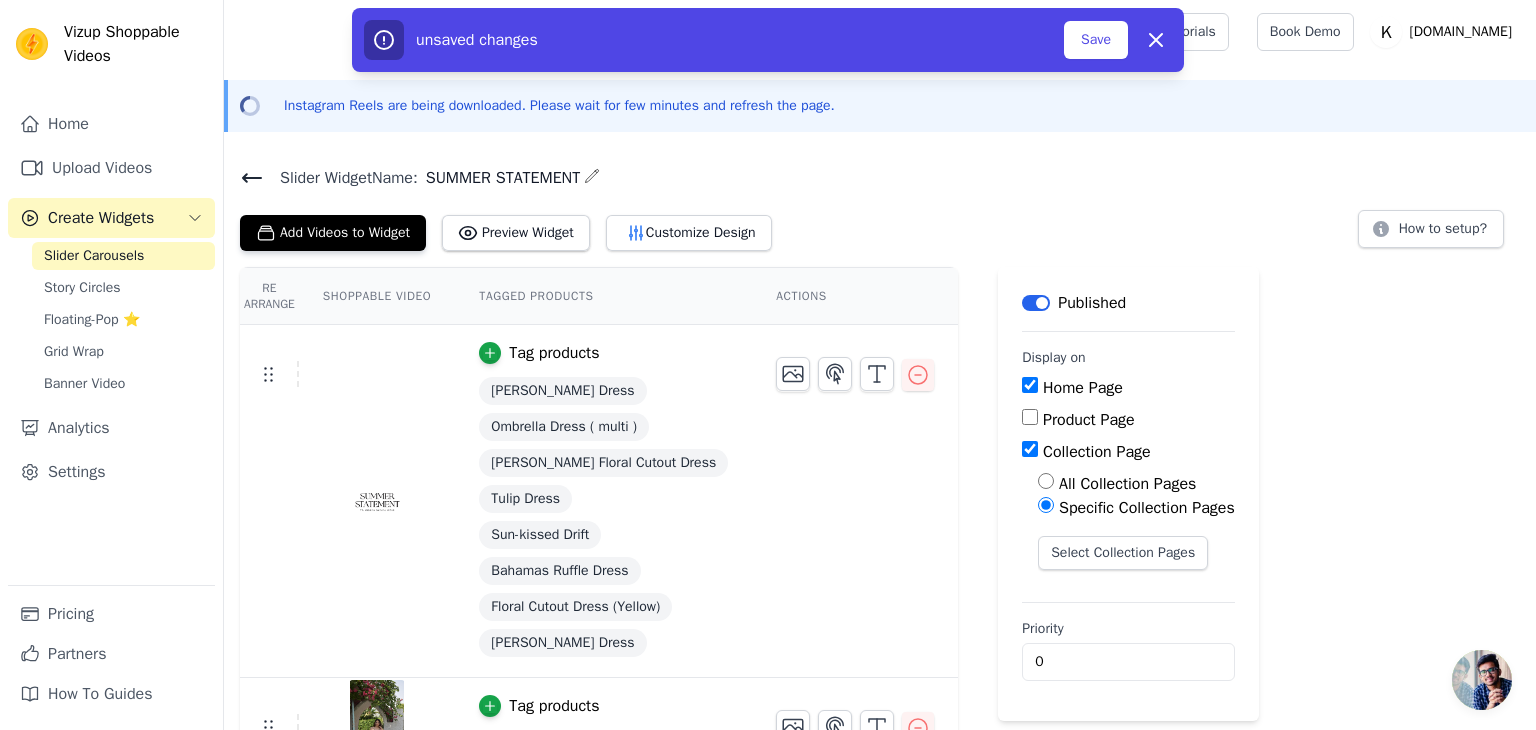 click on "Product Page" at bounding box center [1030, 417] 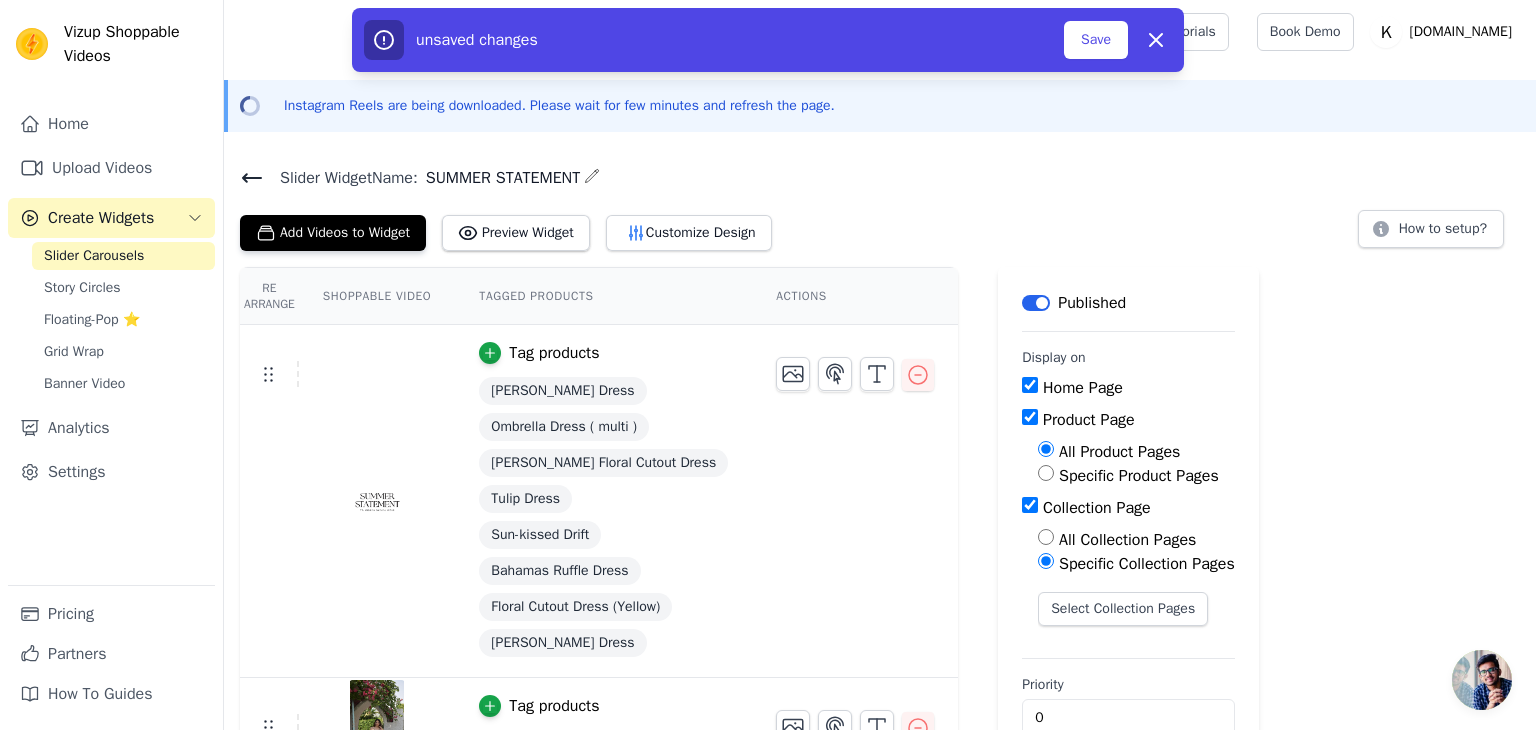 click on "Product Page" at bounding box center [1030, 417] 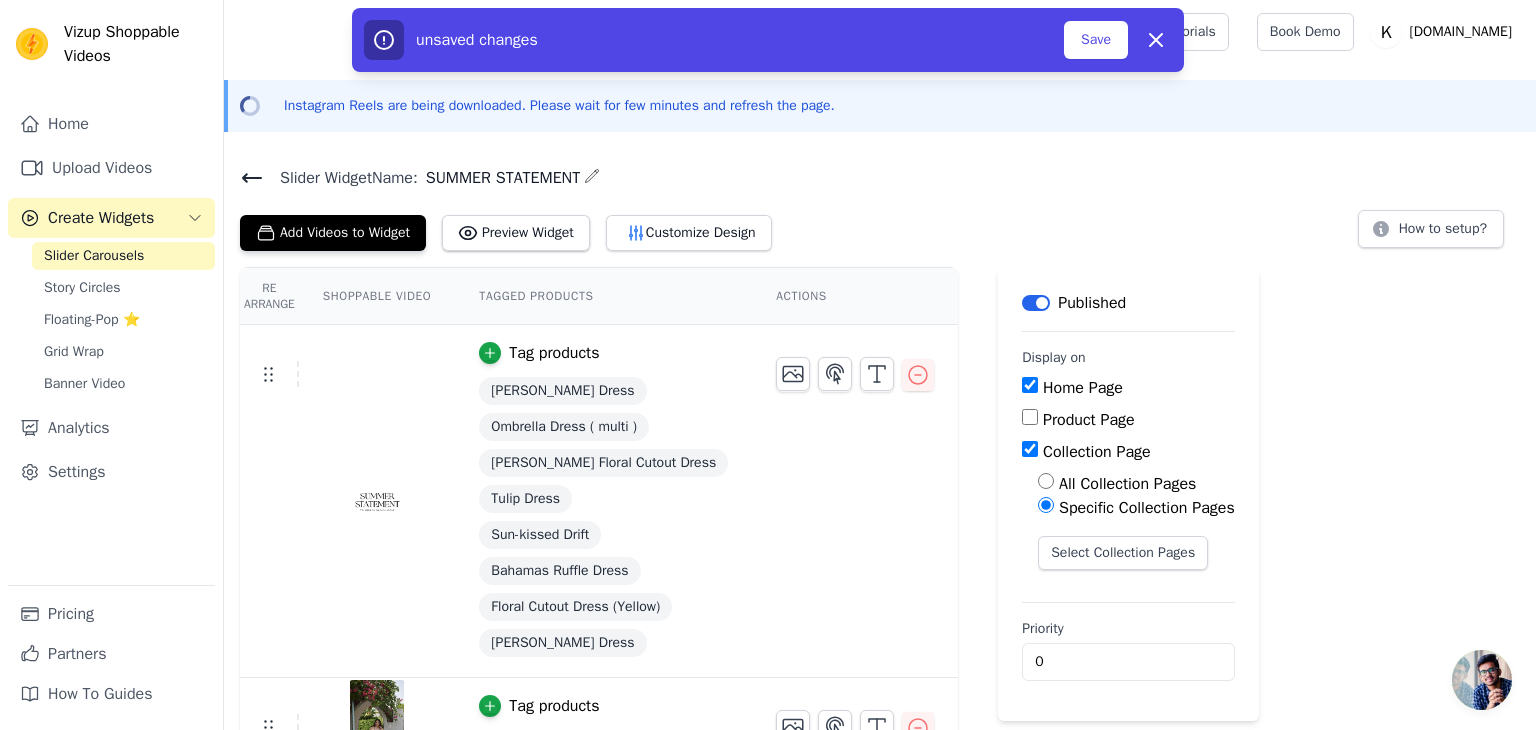 click on "Product Page" at bounding box center (1030, 417) 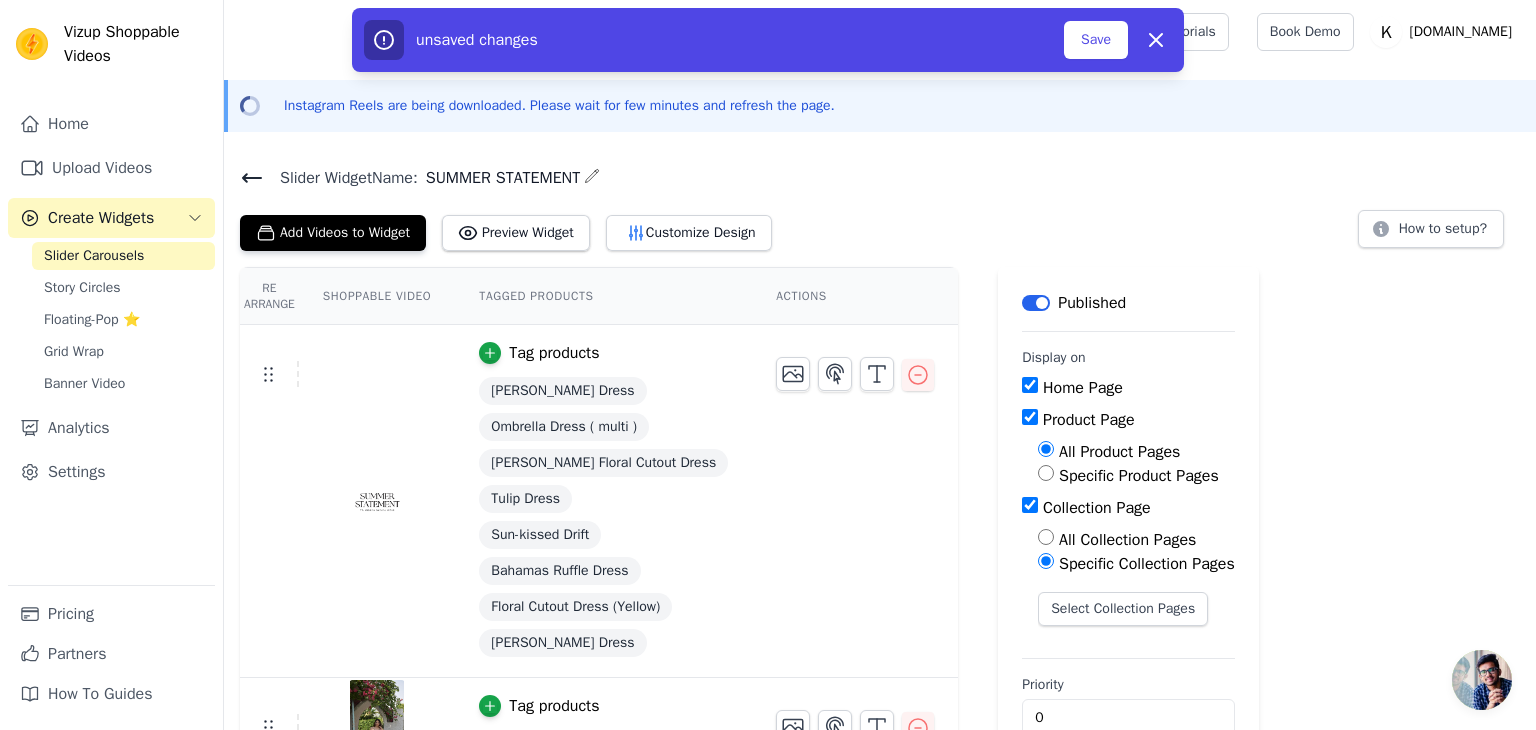 click on "Product Page" at bounding box center [1030, 417] 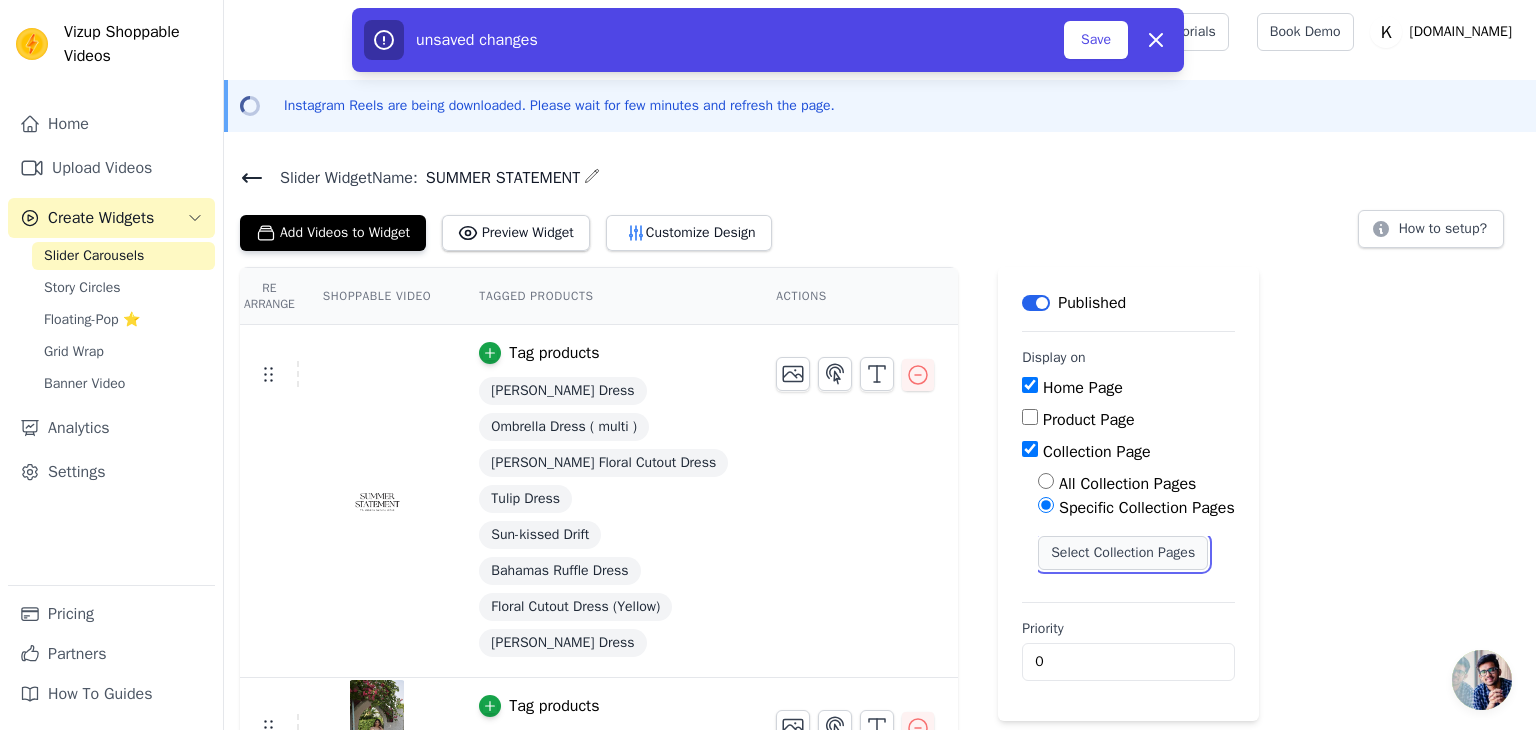 click on "Select Collection Pages" at bounding box center (1123, 553) 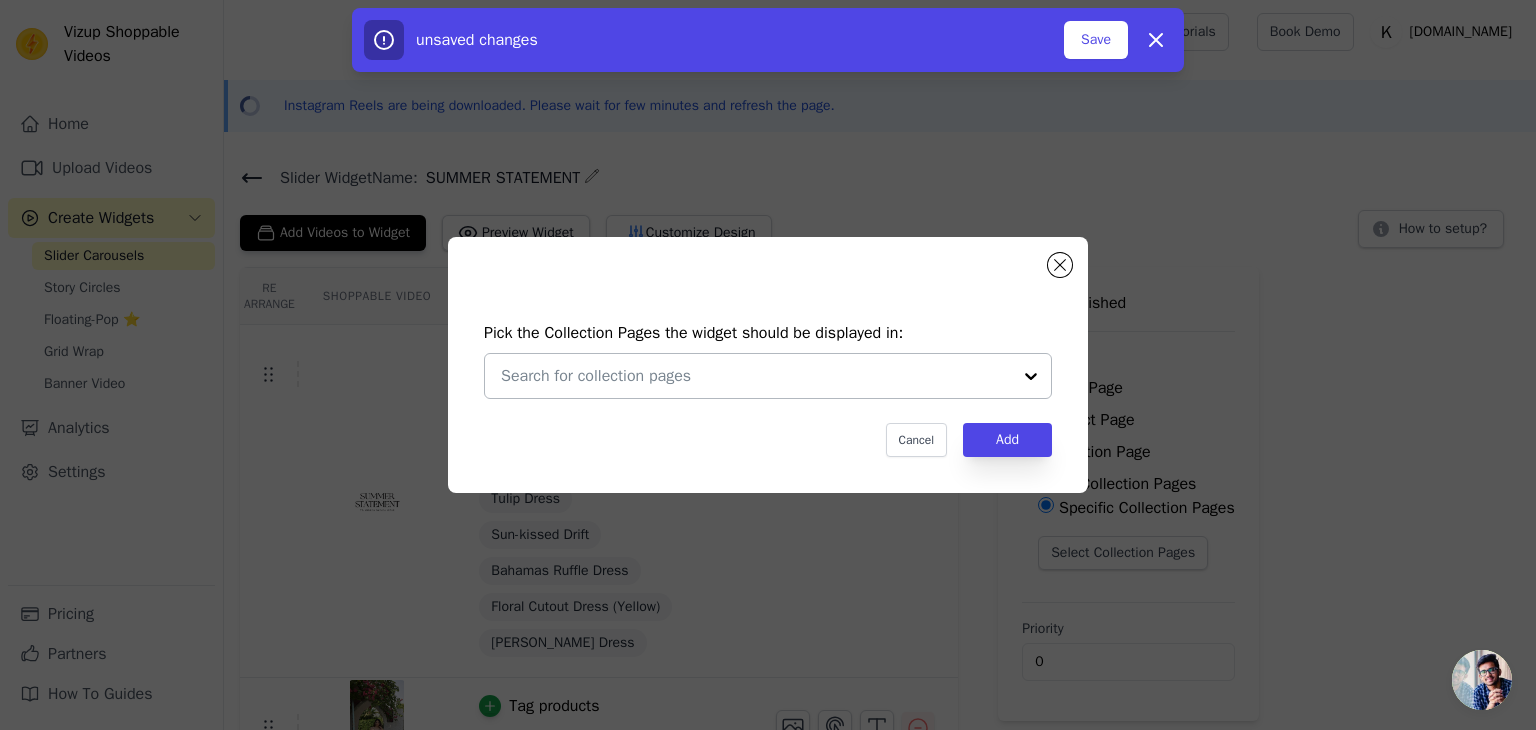click at bounding box center (756, 376) 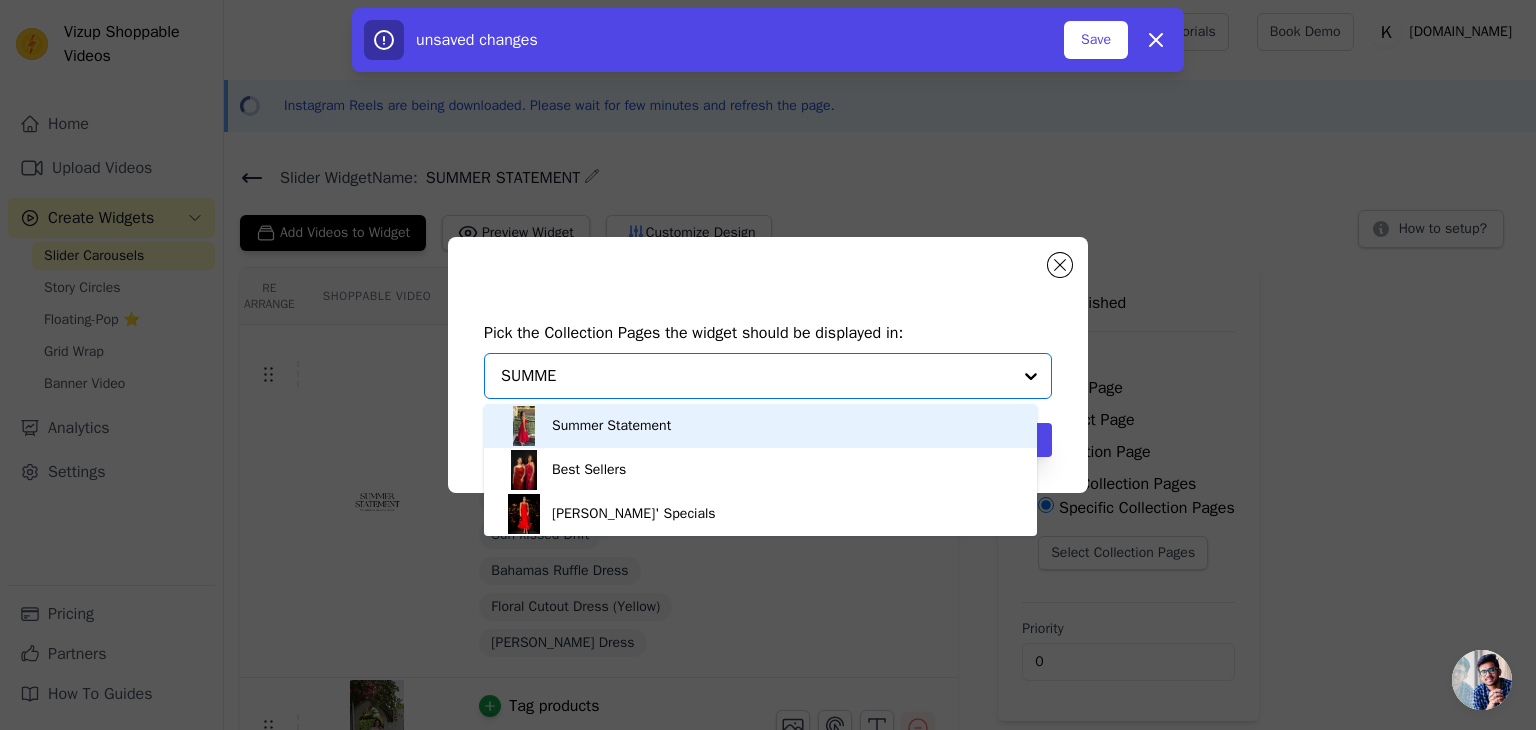 type on "SUMMER" 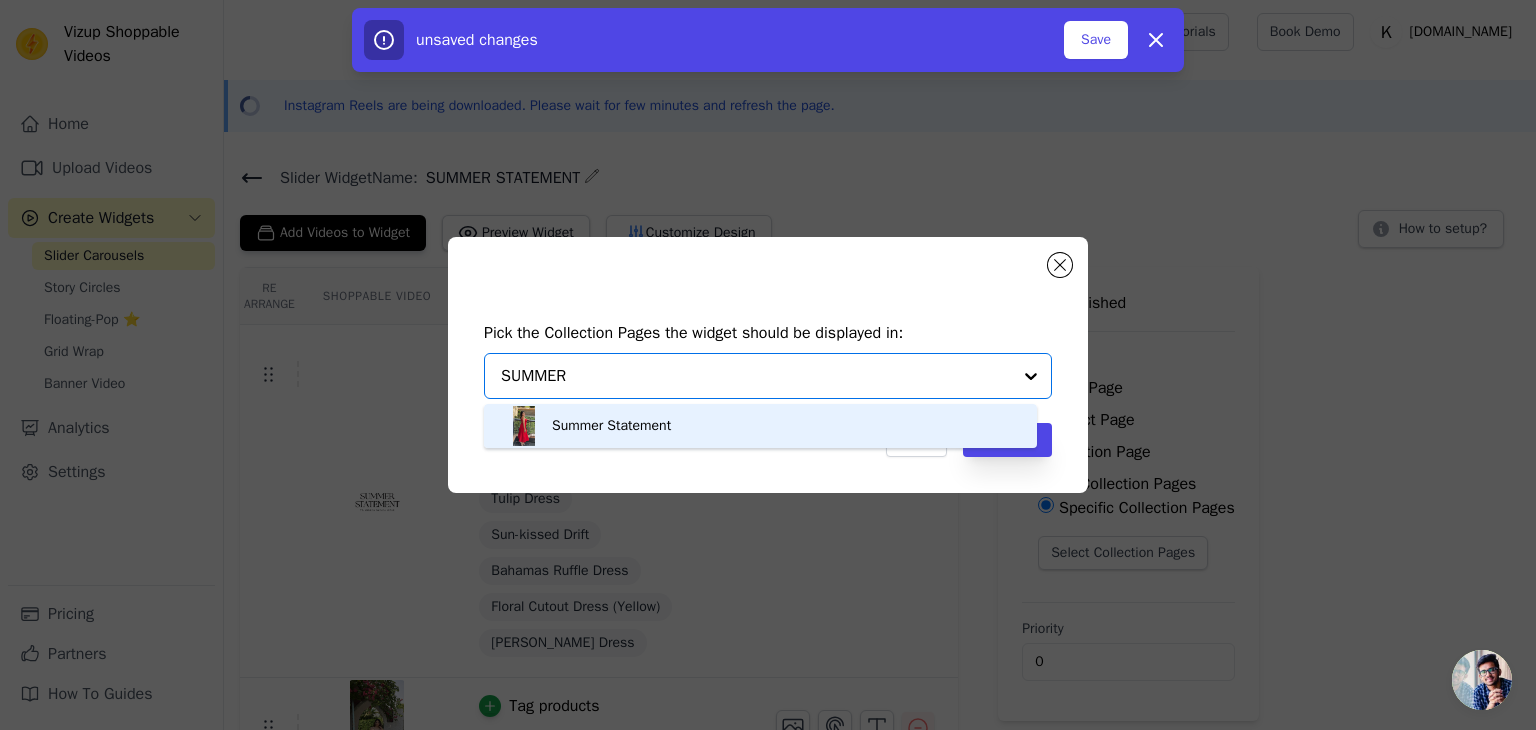 type 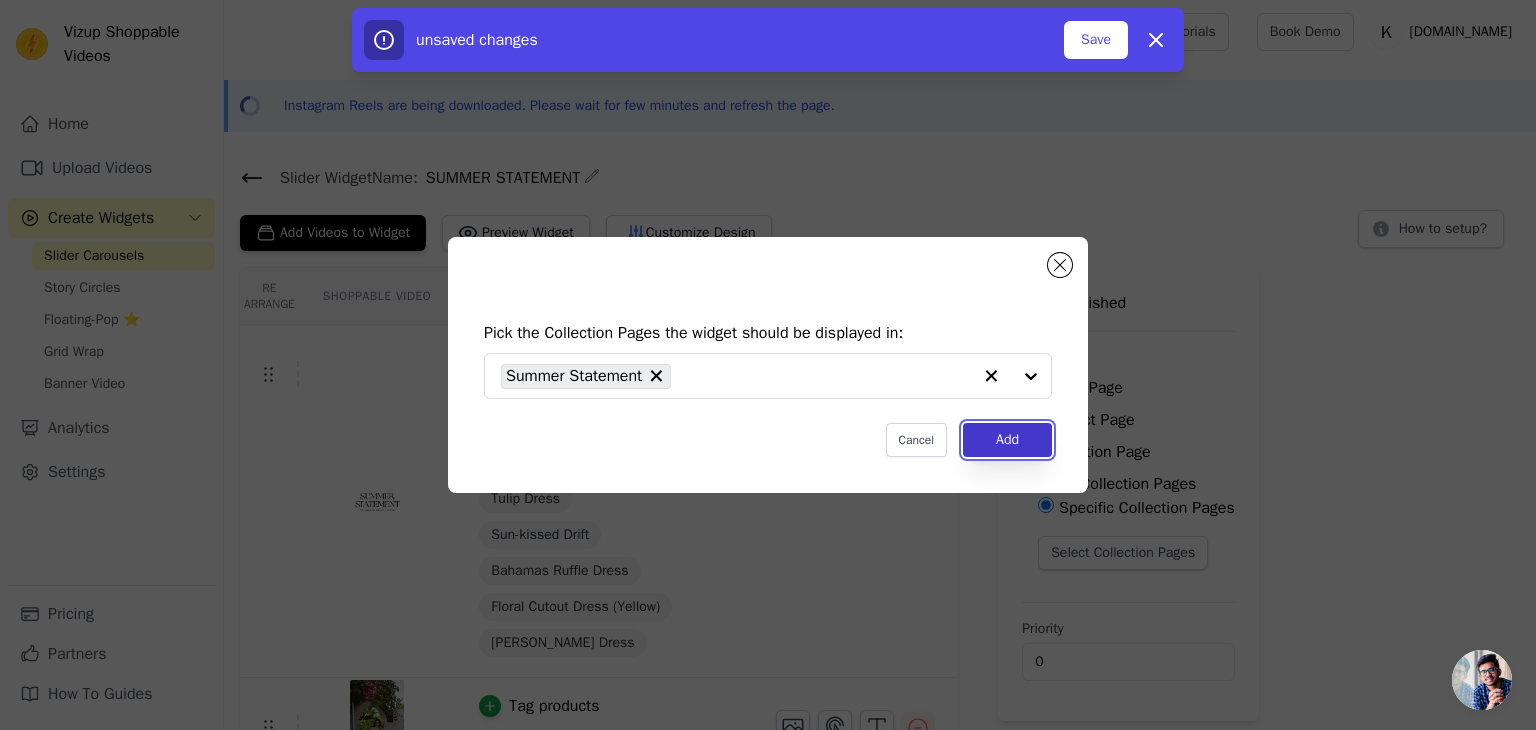 click on "Add" at bounding box center [1007, 440] 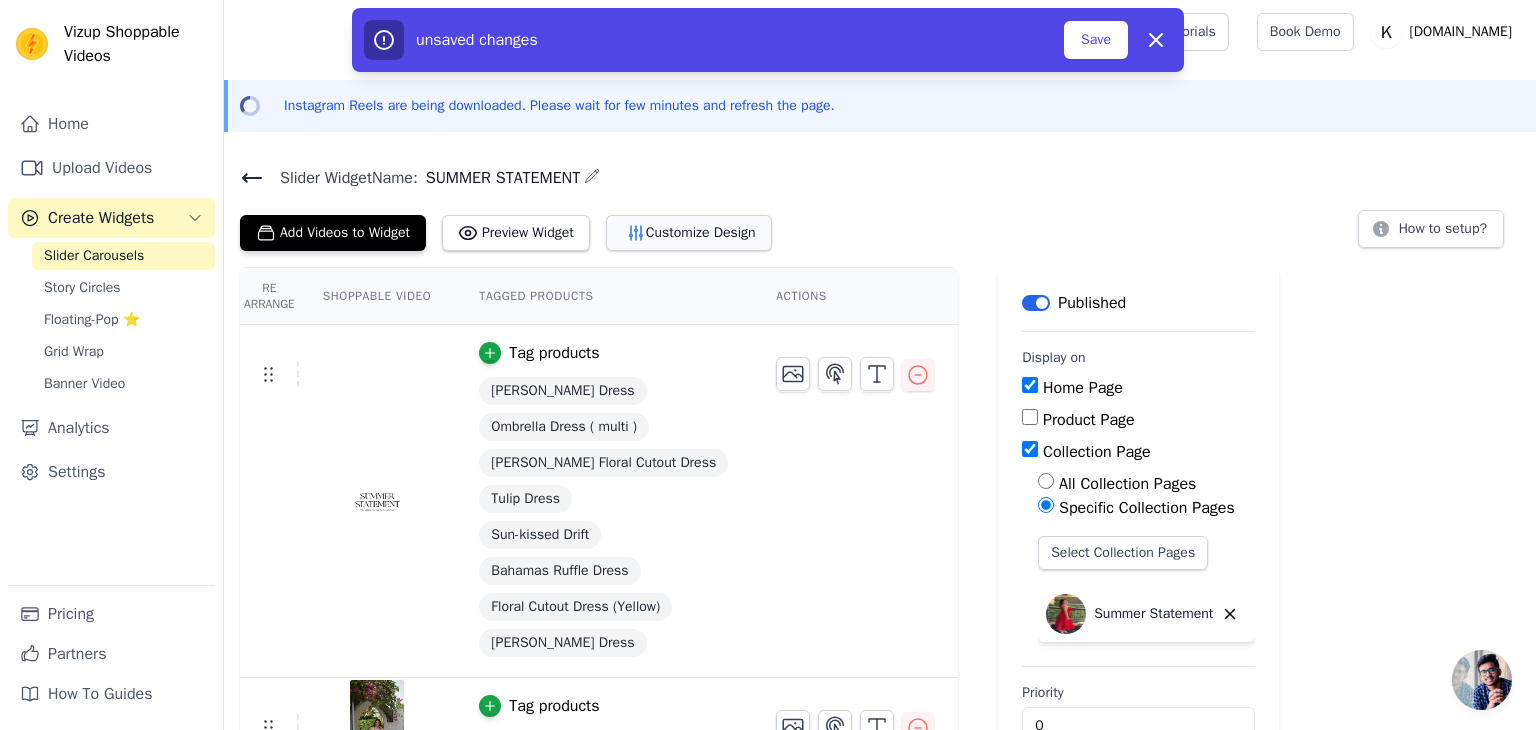 click on "Customize Design" at bounding box center [689, 233] 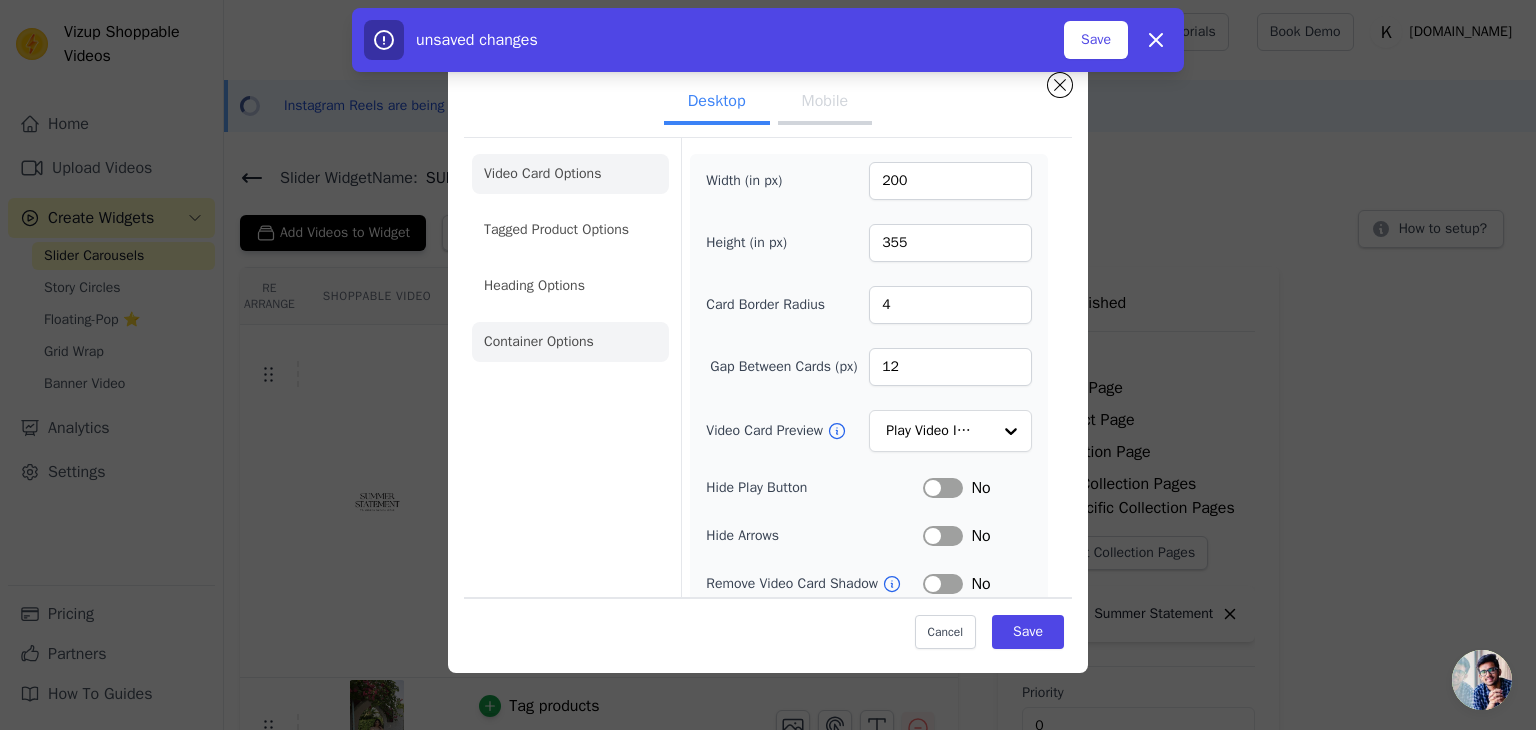 click on "Container Options" 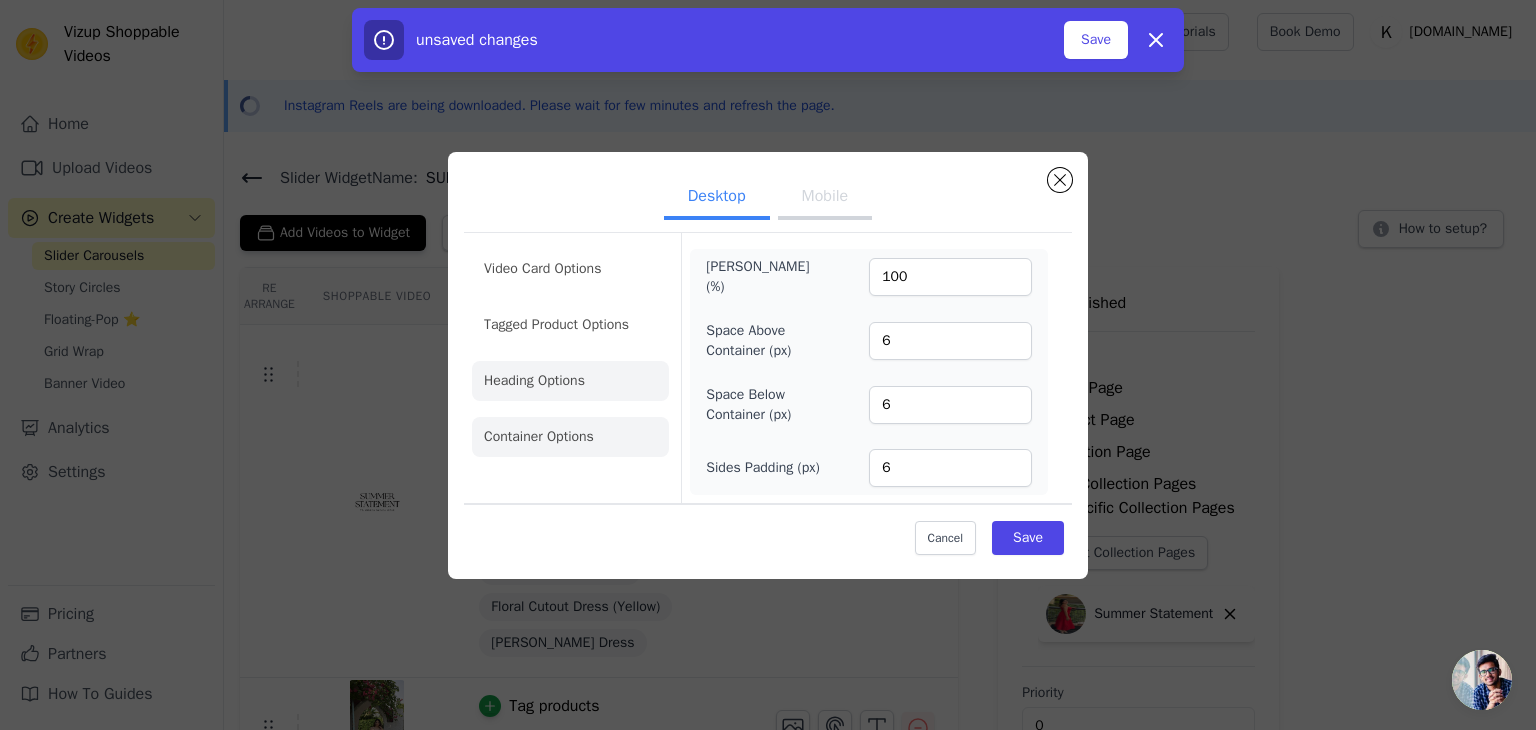 click on "Heading Options" 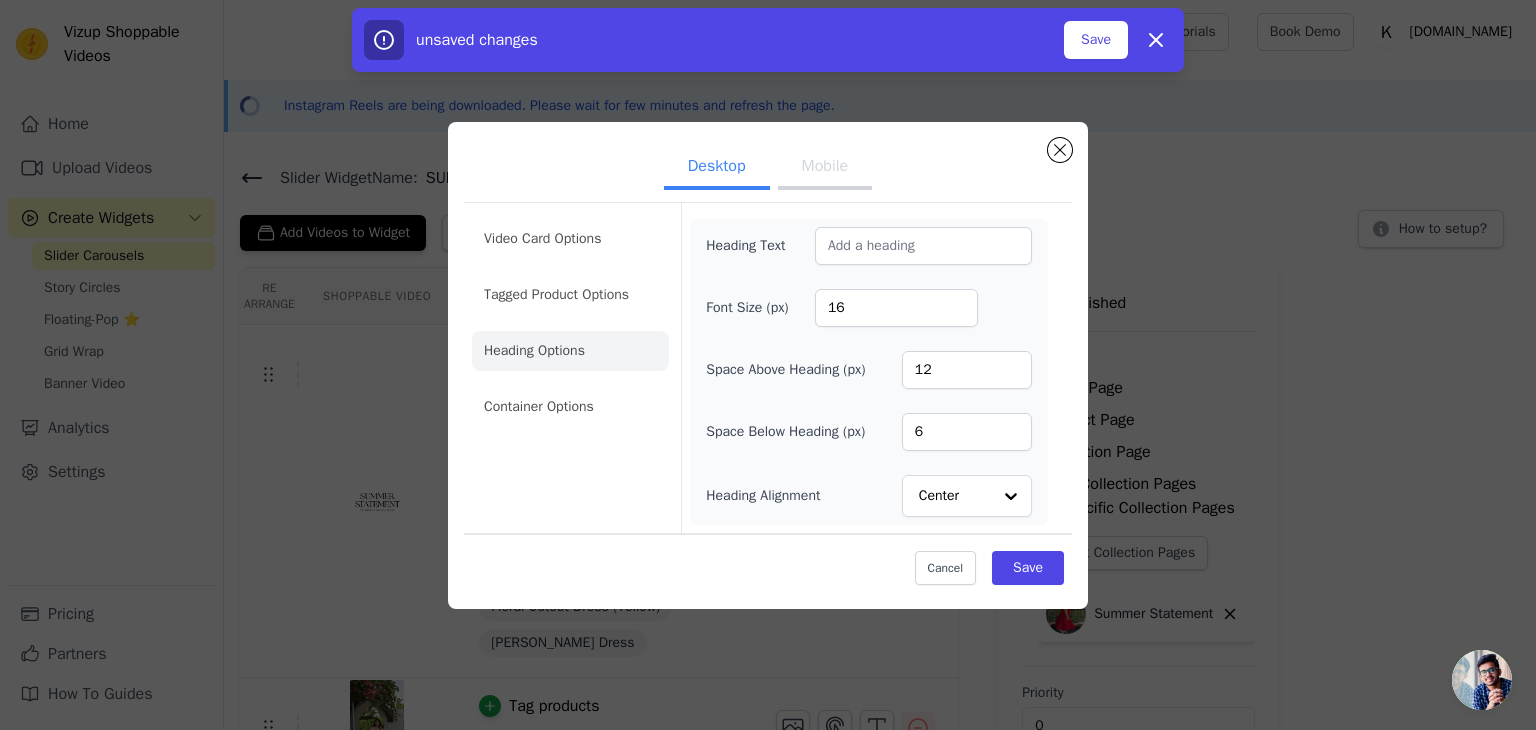 click on "Video Card Options Tagged Product Options Heading Options Container Options" at bounding box center (570, 323) 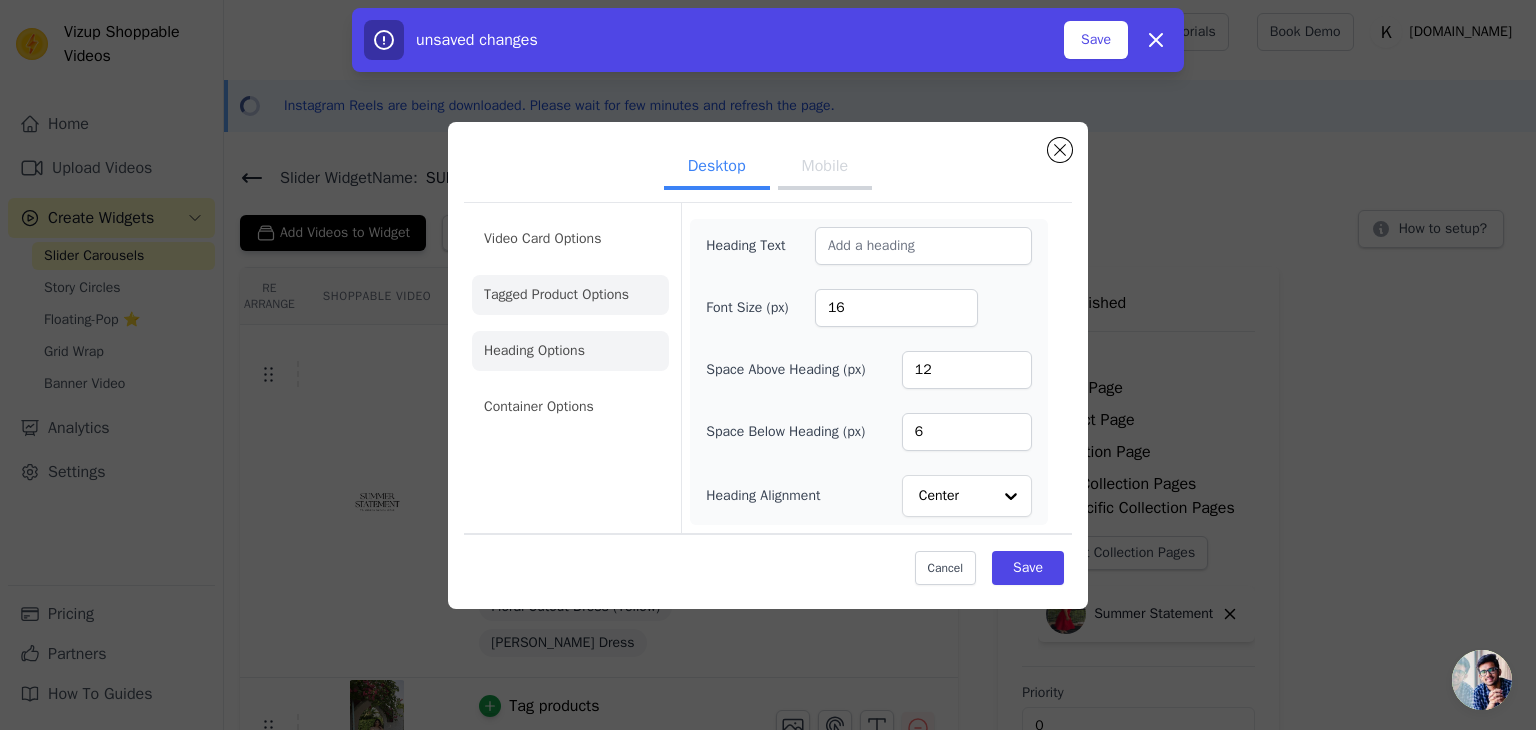 click on "Tagged Product Options" 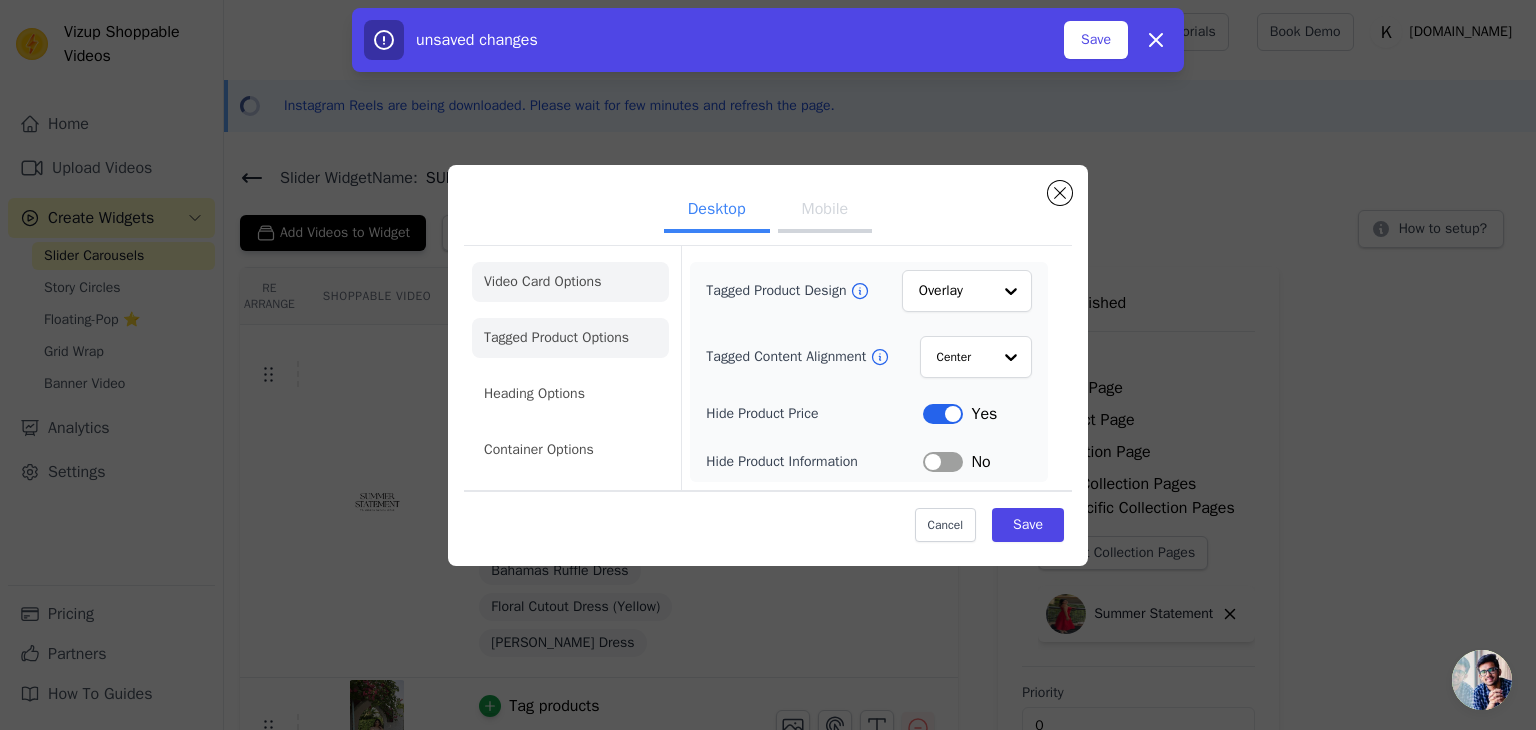 click on "Video Card Options" 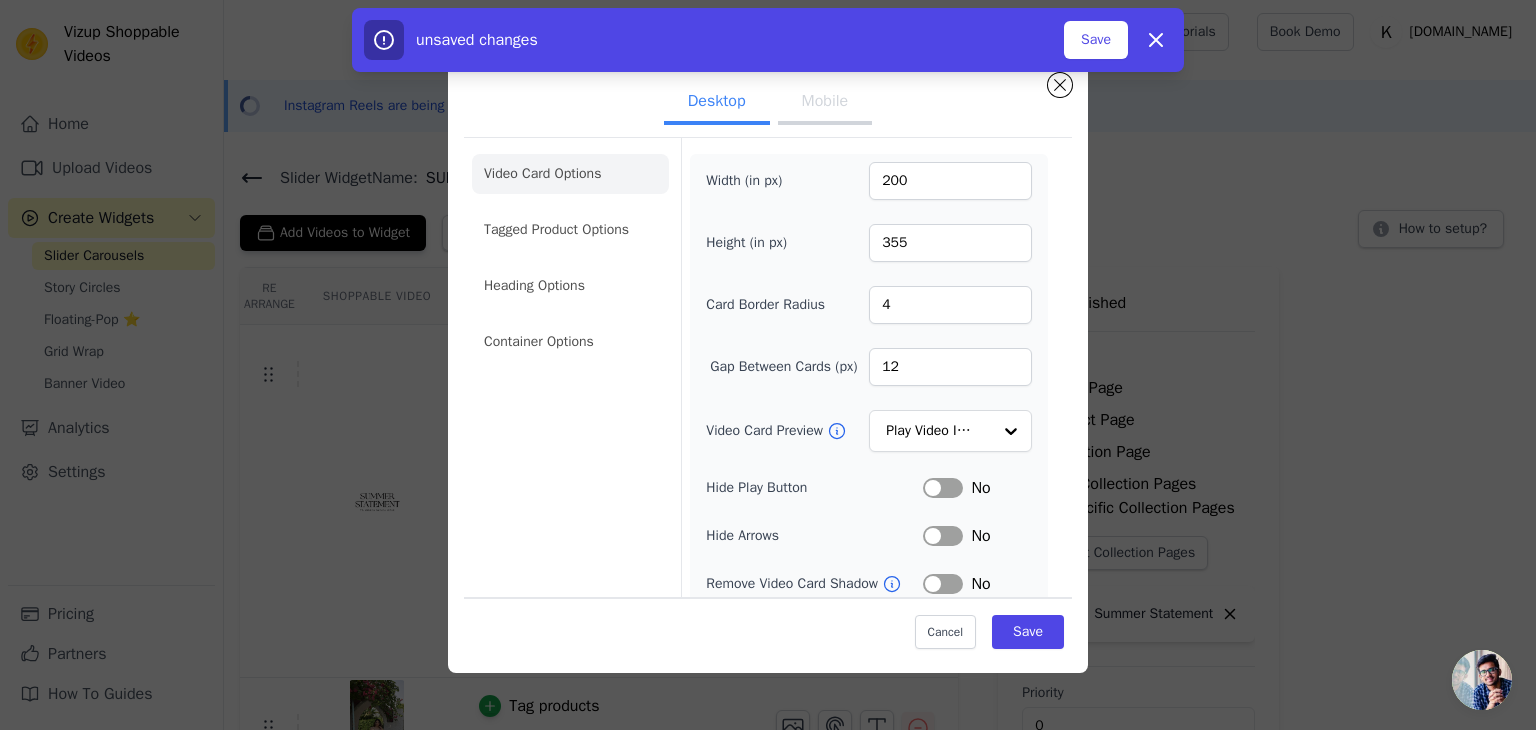 click on "Mobile" at bounding box center [825, 103] 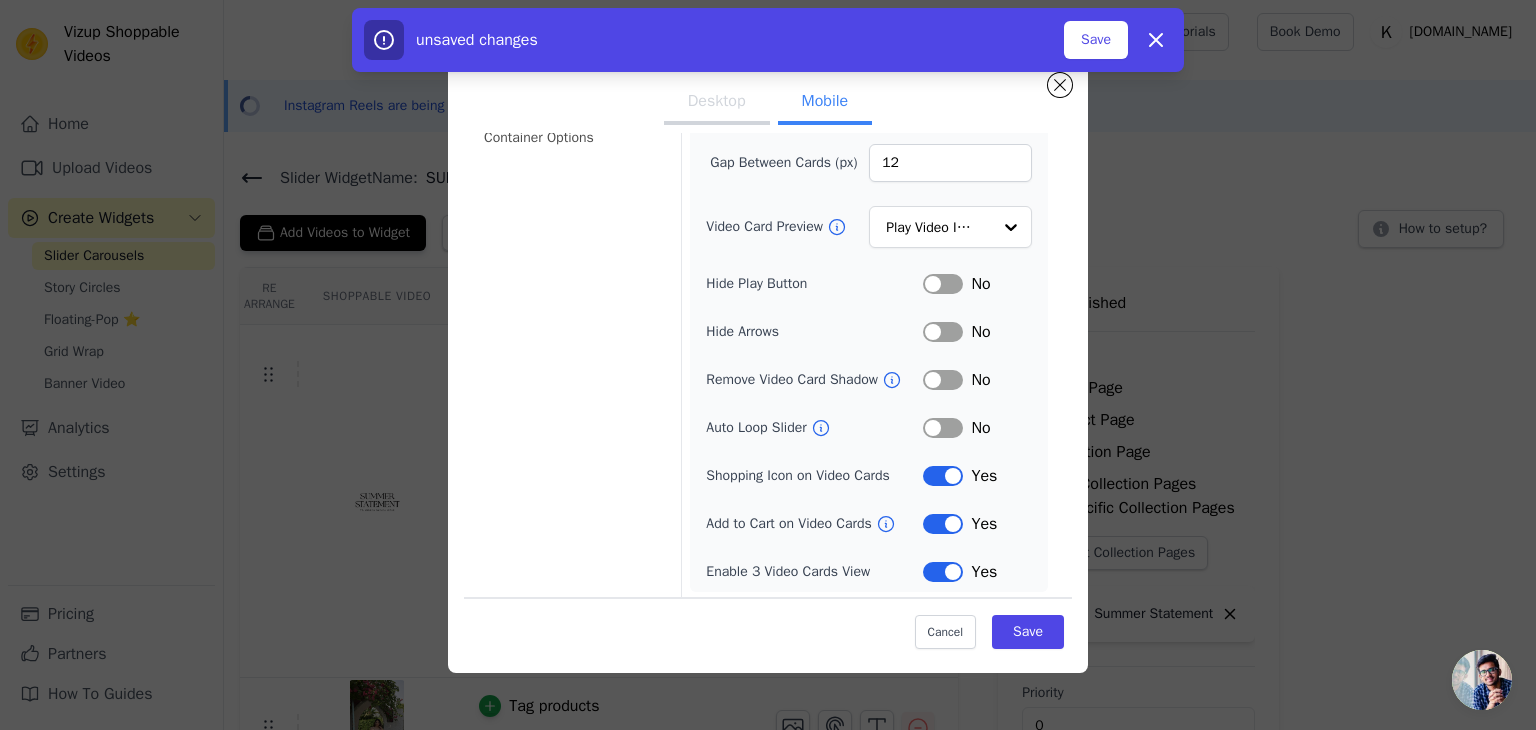 scroll, scrollTop: 0, scrollLeft: 0, axis: both 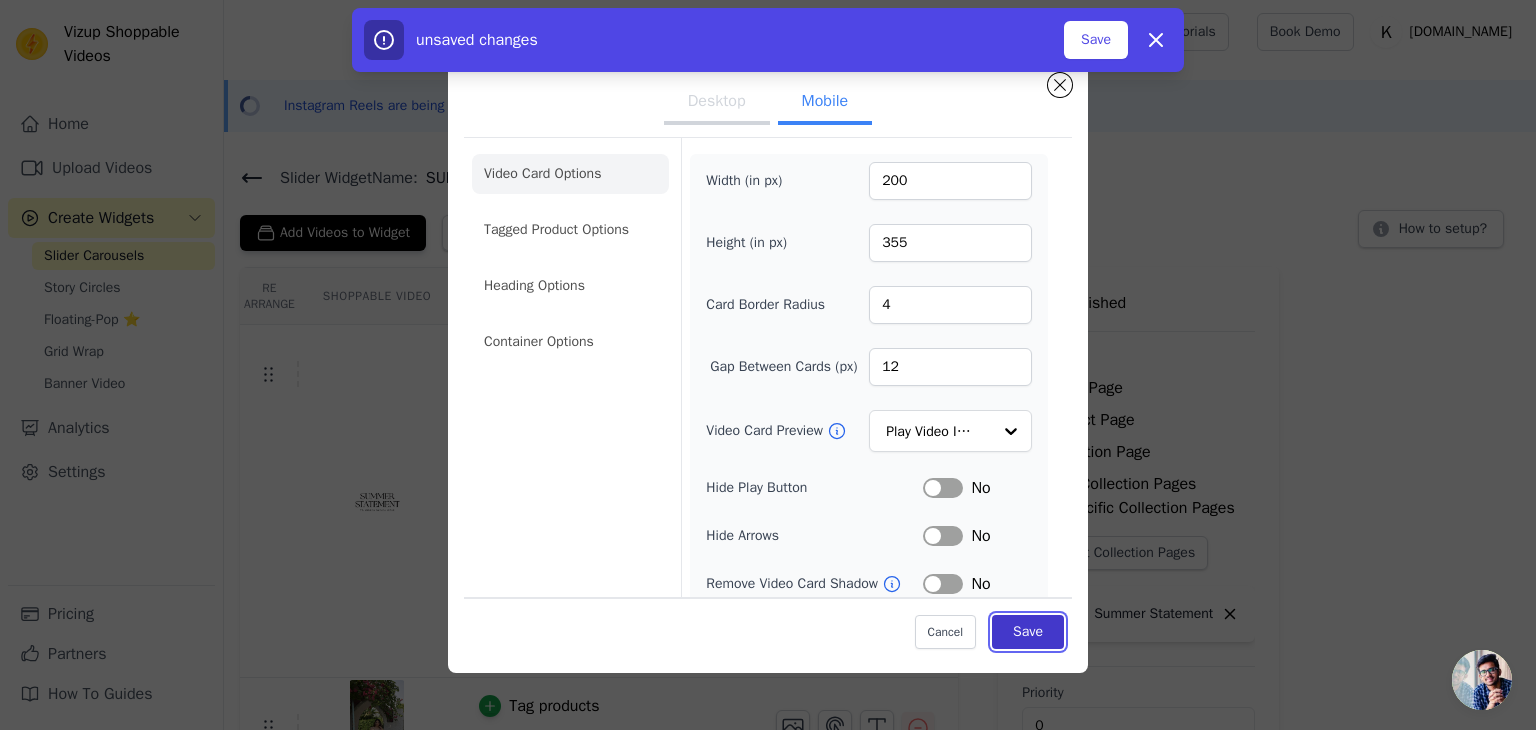click on "Save" at bounding box center [1028, 632] 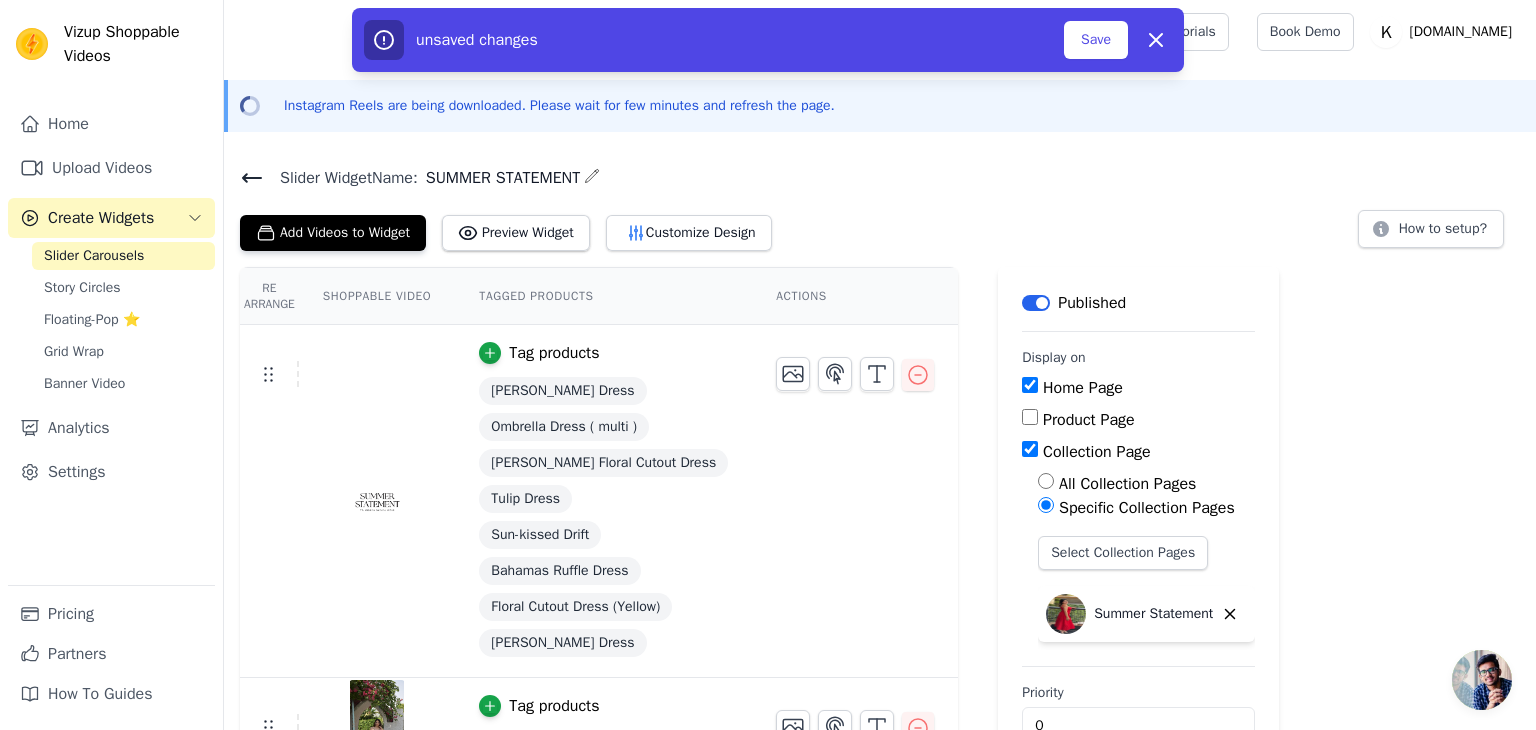 click on "Re Arrange   Shoppable Video   Tagged Products   Actions             Tag products   [PERSON_NAME] Dress   Ombrella Dress ( multi )   [PERSON_NAME] Floral Cutout Dress   Tulip Dress   Sun-kissed Drift   Bahamas Ruffle Dress   Floral Cutout Dress (Yellow)   [PERSON_NAME] Dress                             Tag products   Tulip Dress                             Tag products   Sun-kissed Drift                             Tag products   Bahamas Ruffle Dress                             Tag products   Floral Cutout Dress (Yellow)                             Tag products   Sorbet Bloom Dress                             Tag products   Deep Hue Midi Dress                             Tag products   Red Bustier Dress                             Tag products   [PERSON_NAME] Dress                       Save Videos In This New Order   Save   Dismiss     Label     Published     Display on     Home Page     Product Page       Collection Page     All Collection Pages     Specific Collection Pages     Select Collection Pages       Summer Statement" at bounding box center [880, 876] 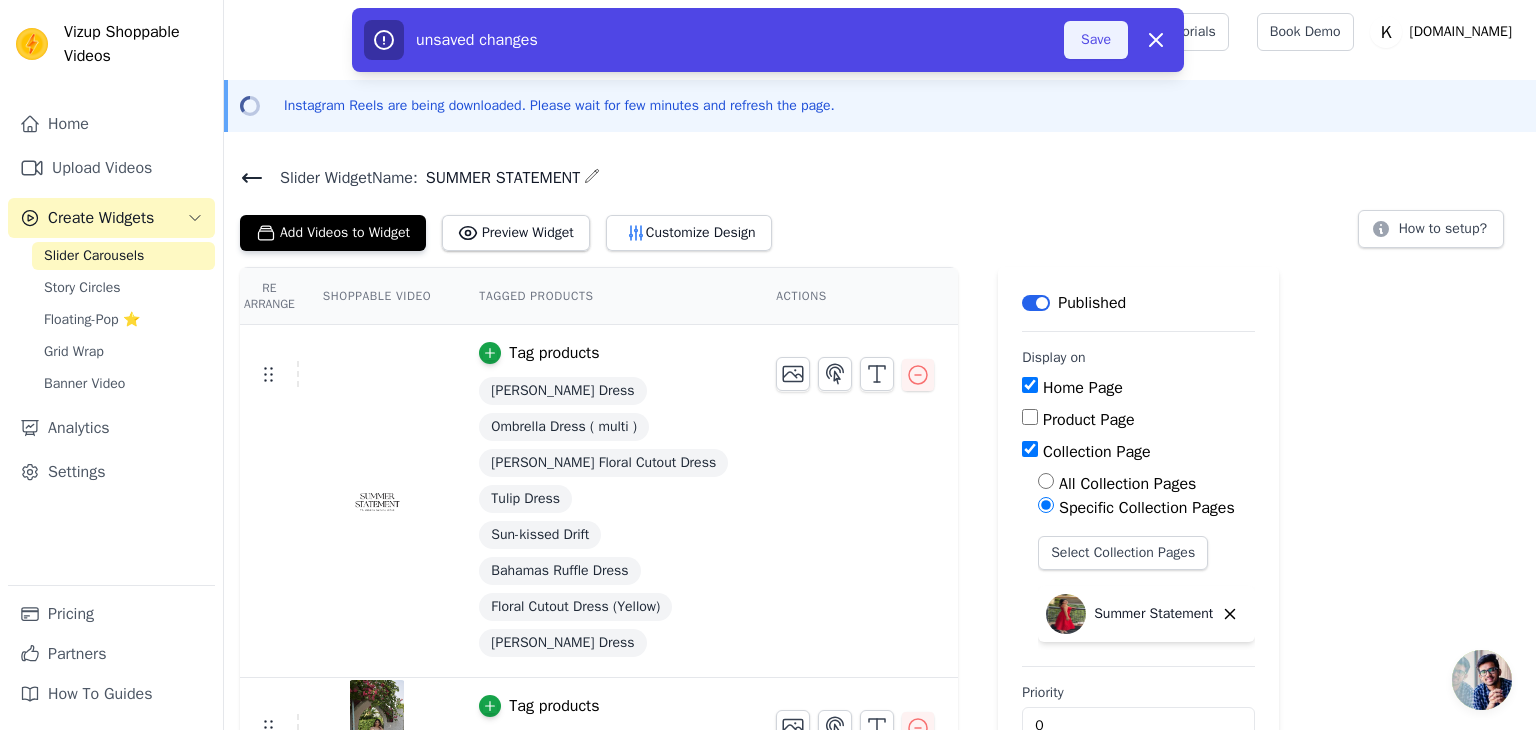 click on "Save" at bounding box center [1096, 40] 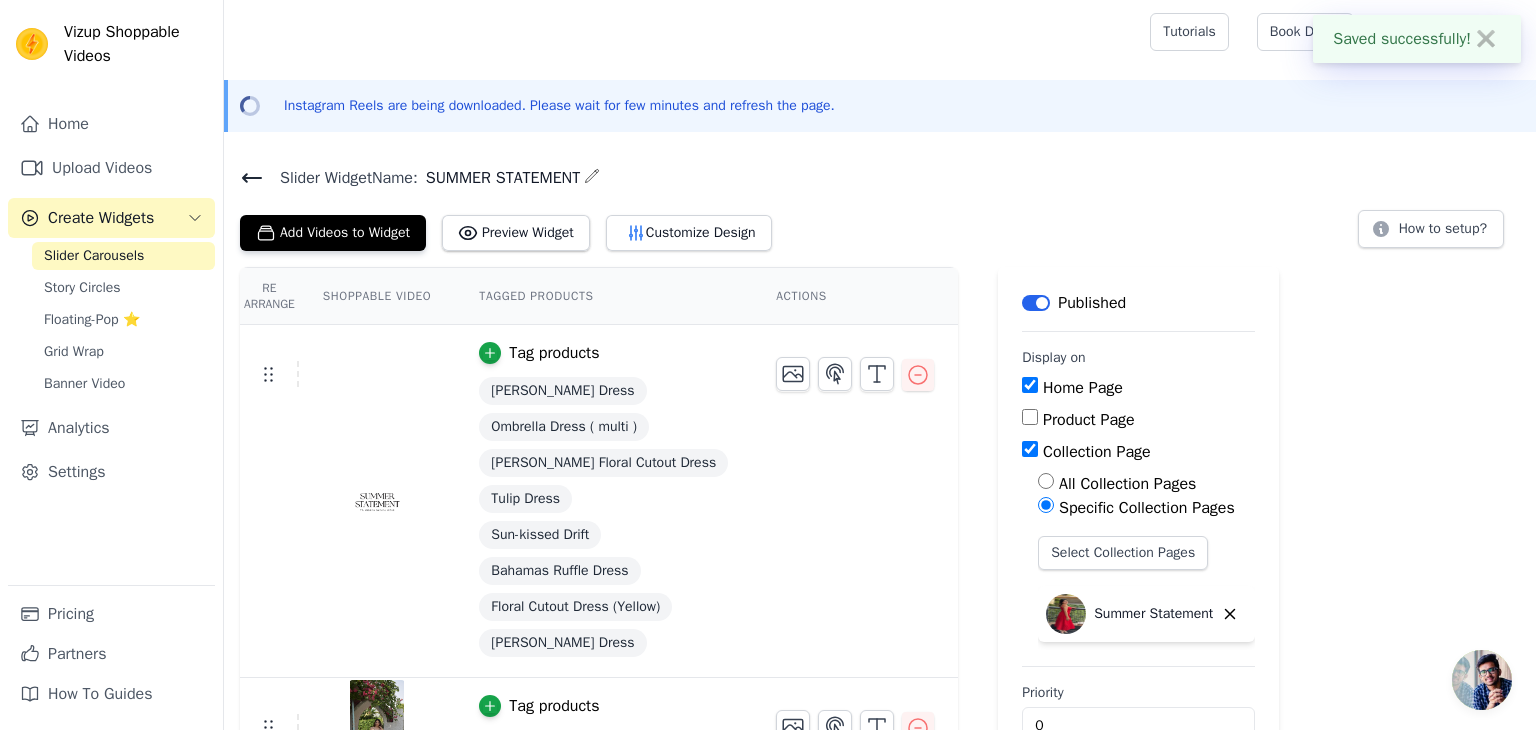 click on "✖" at bounding box center [1486, 39] 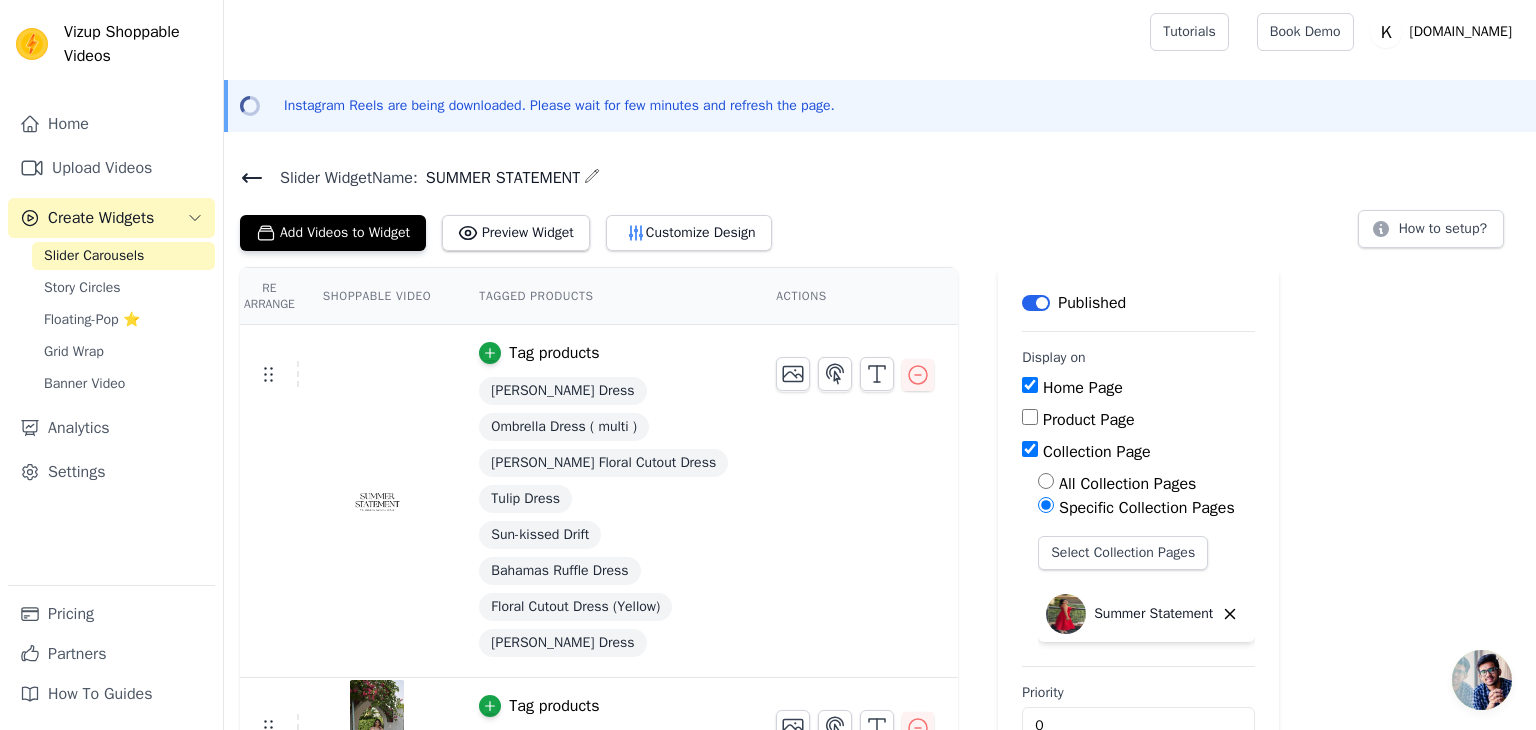 click on "Slider Carousels" at bounding box center [94, 256] 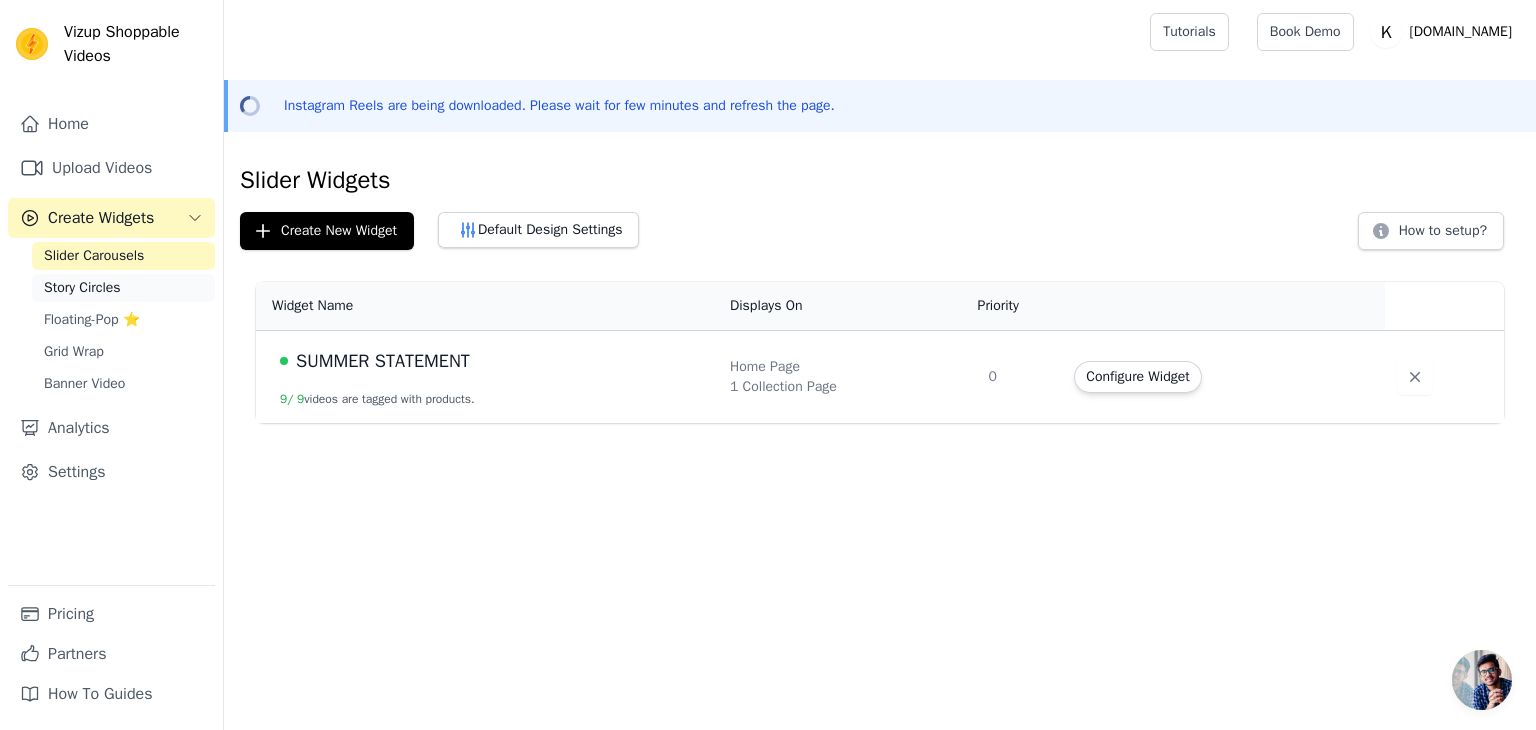 click on "Story Circles" at bounding box center [123, 288] 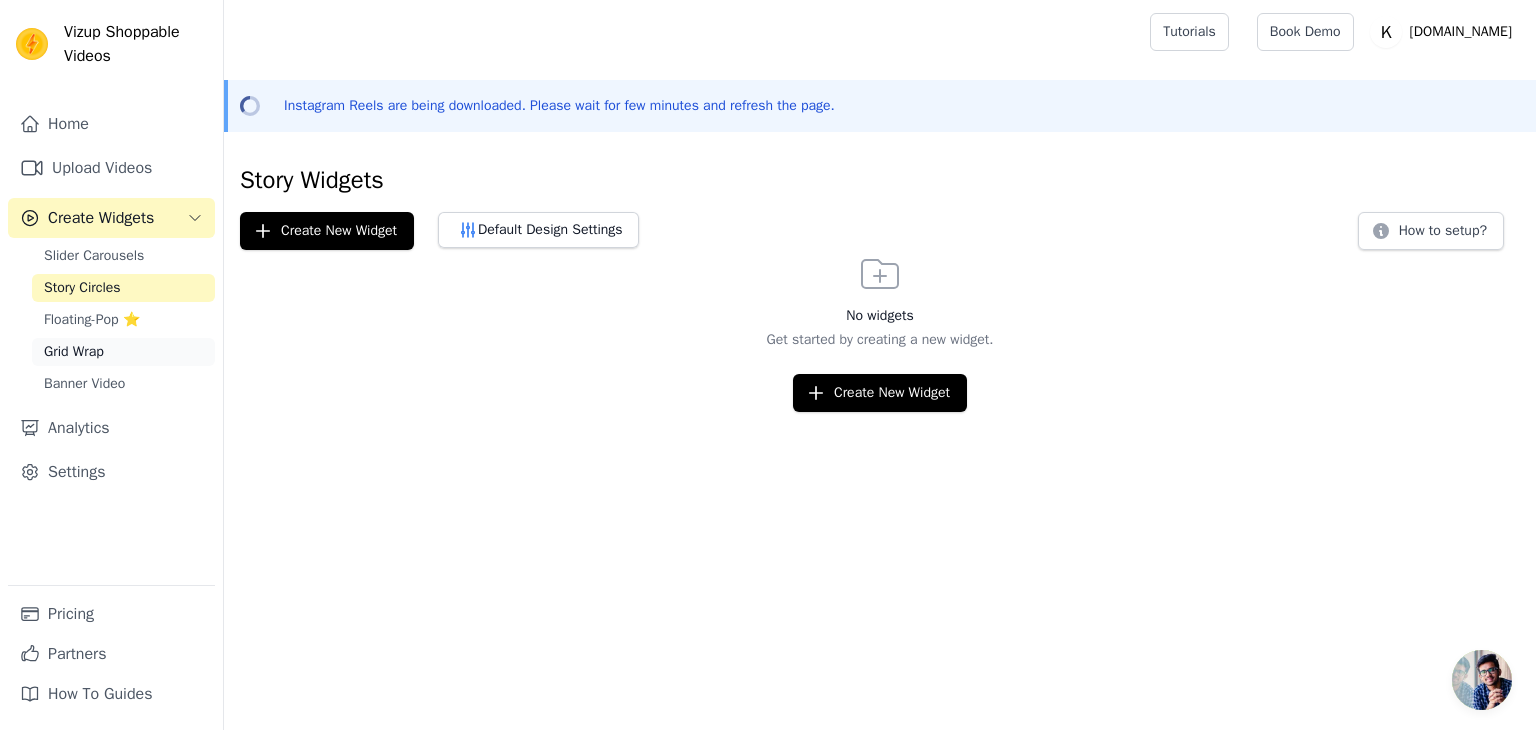 click on "Grid Wrap" at bounding box center (74, 352) 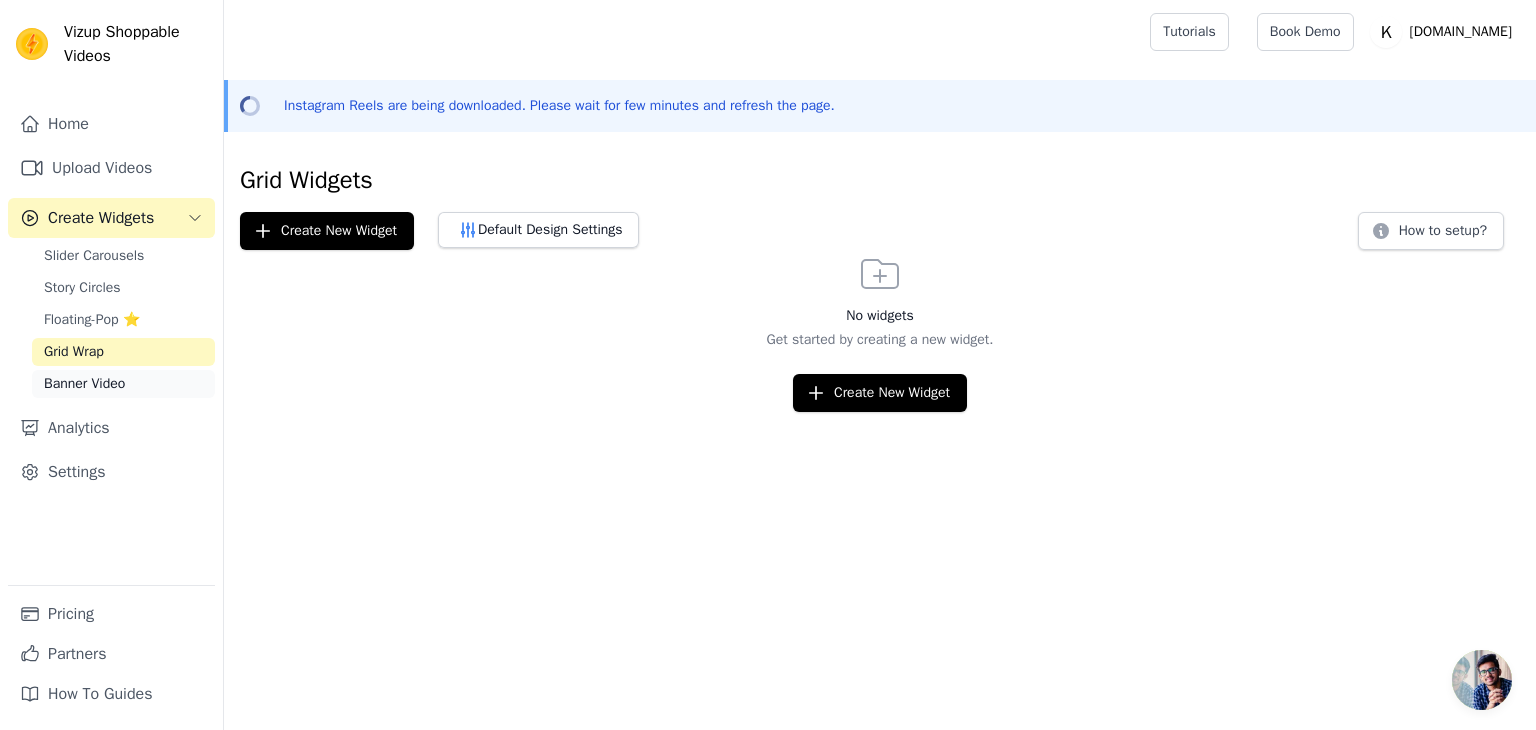 click on "Banner Video" at bounding box center (84, 384) 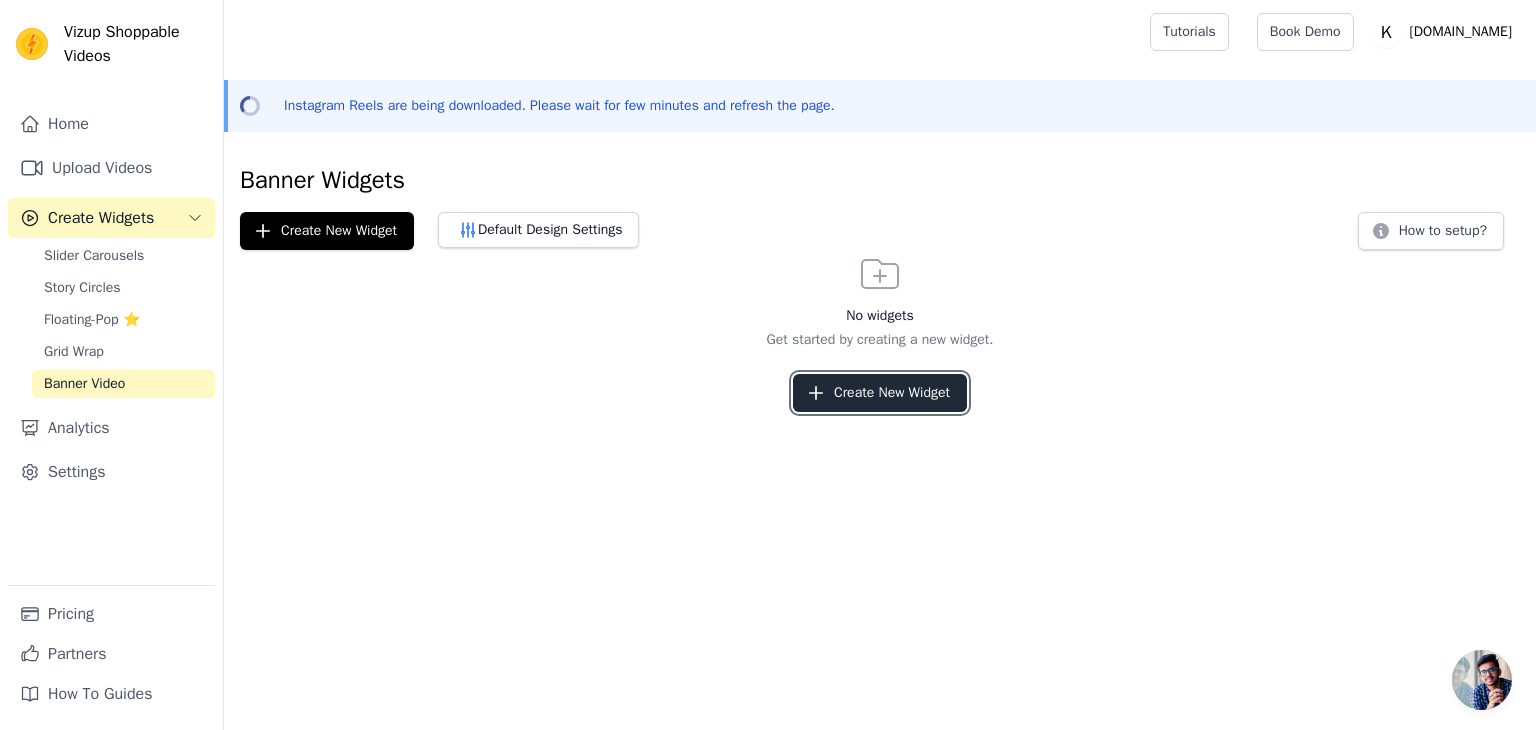 click on "Create New Widget" at bounding box center [880, 393] 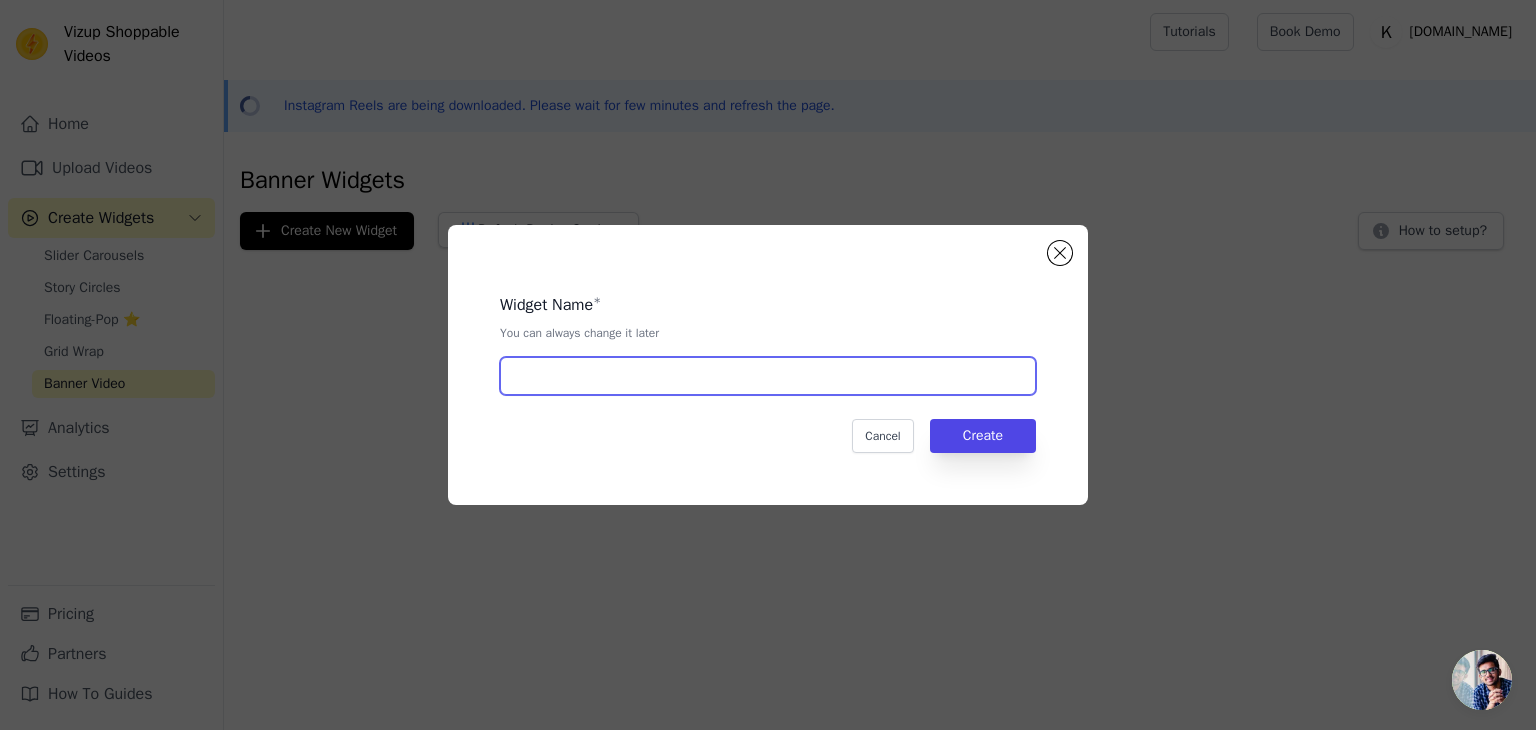 click at bounding box center [768, 376] 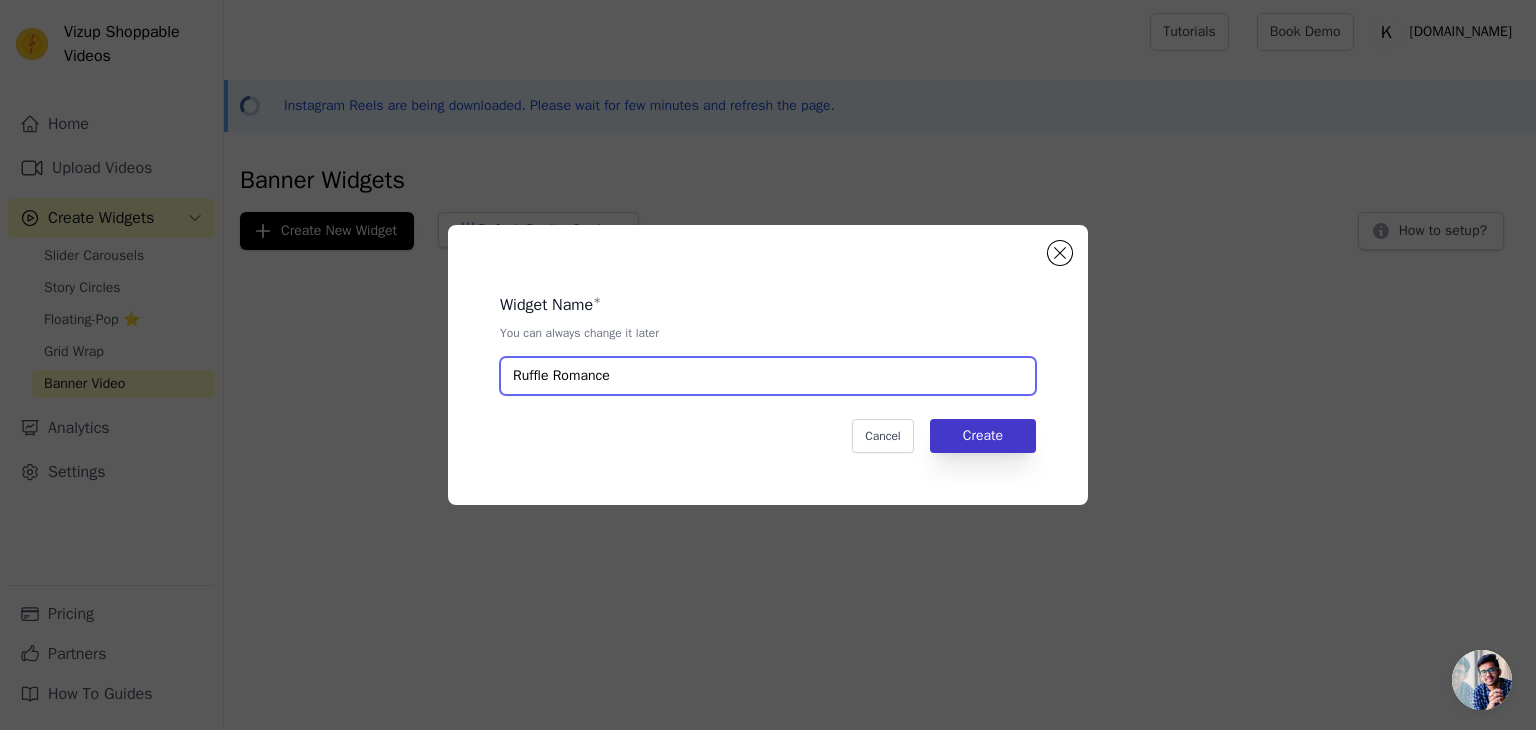 type on "Ruffle Romance" 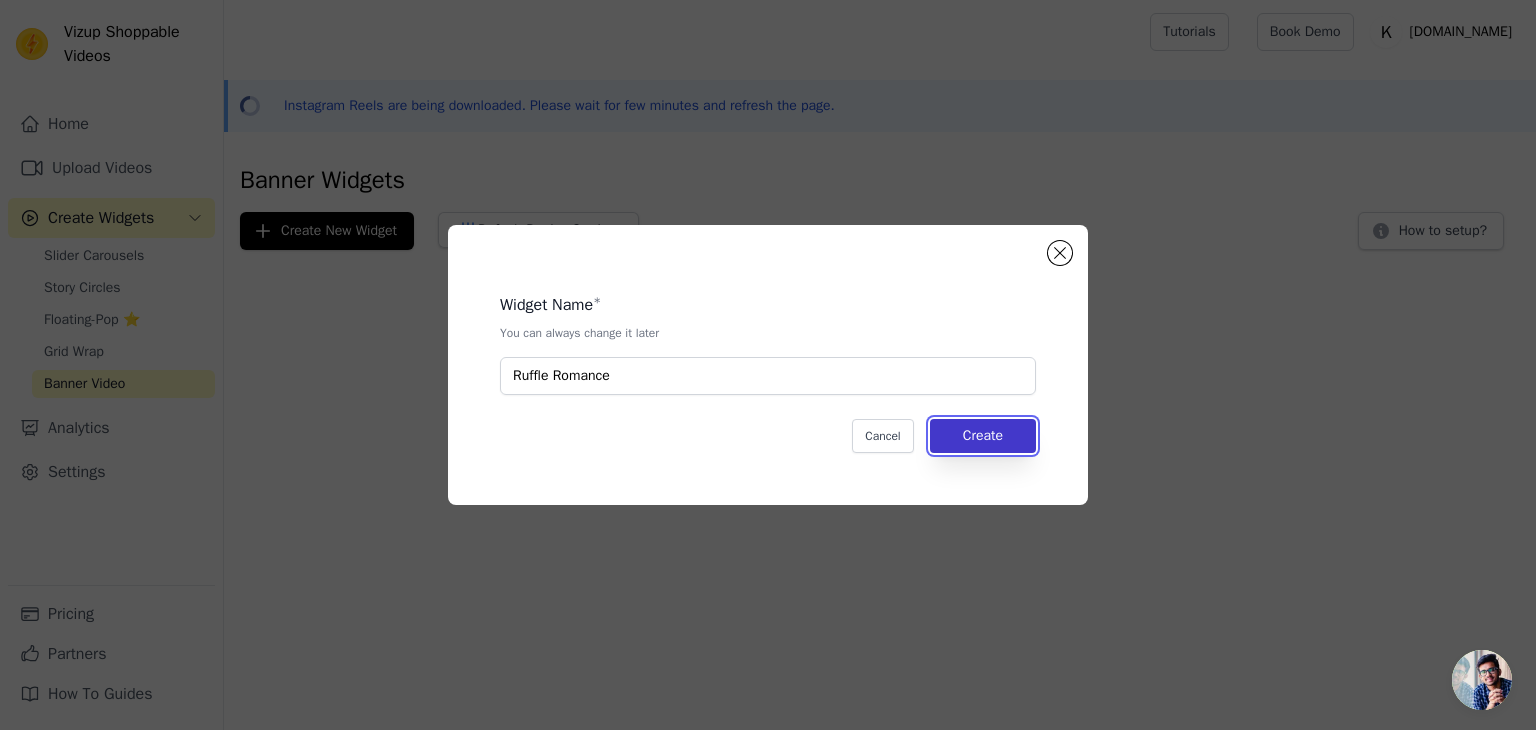 click on "Create" at bounding box center (983, 436) 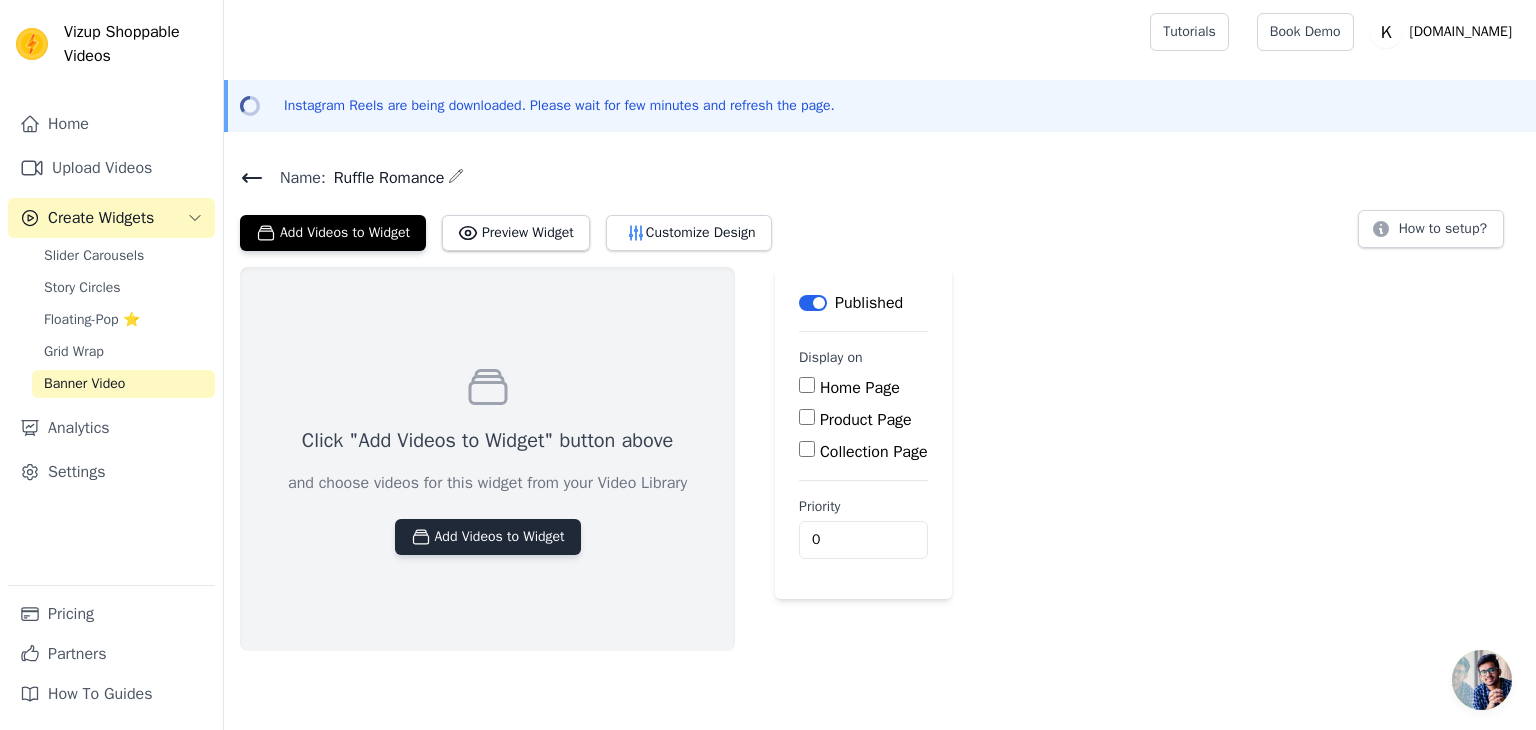 click on "Add Videos to Widget" at bounding box center (488, 537) 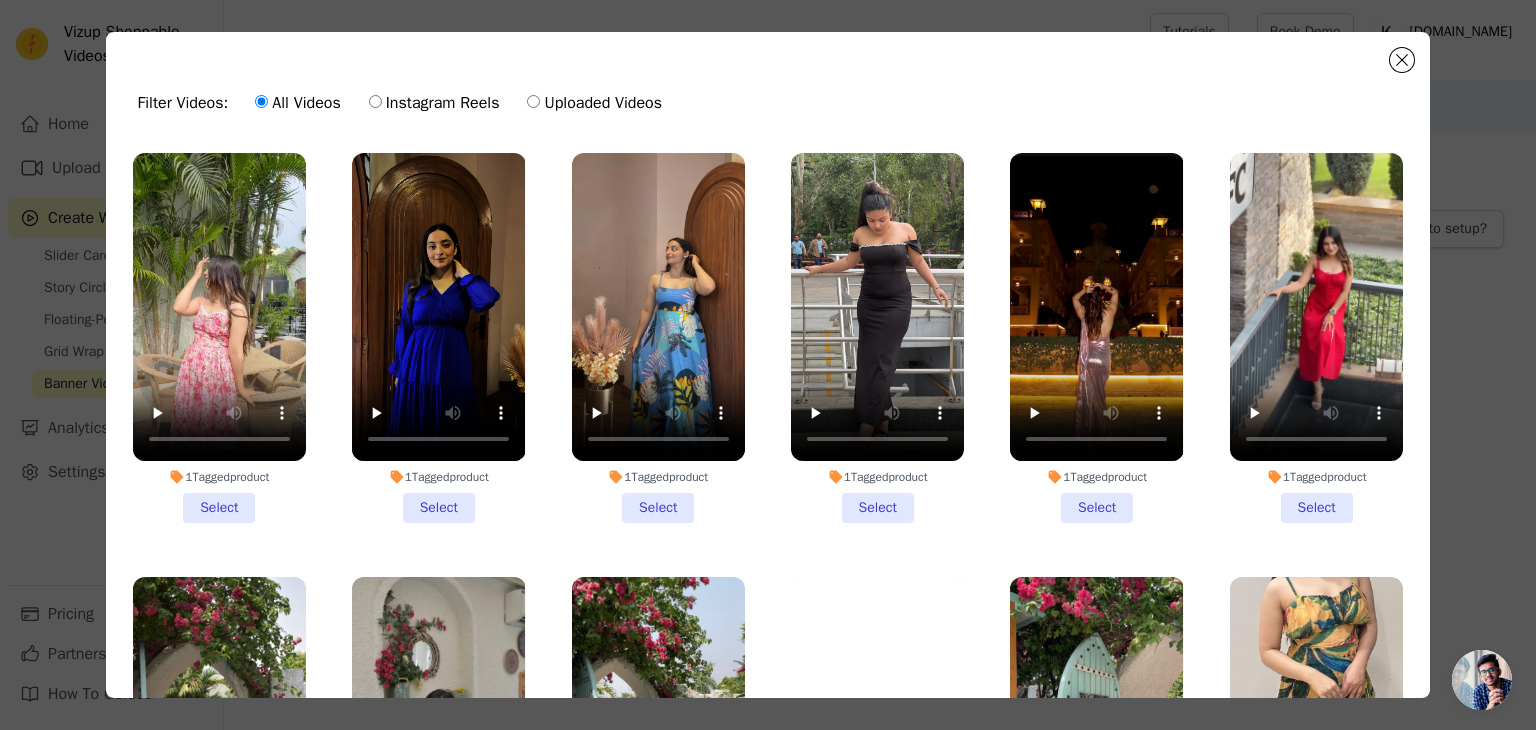 click on "Filter Videos:
All Videos
Instagram Reels
Uploaded Videos               1  Tagged  product     Select         1  Tagged  product     Select         1  Tagged  product     Select         1  Tagged  product     Select         1  Tagged  product     Select         1  Tagged  product     Select         1  Tagged  product     Select         1  Tagged  product     Select         1  Tagged  product     Select         8  Tagged  products     Select         1  Tagged  product     Select         1  Tagged  product     Select         2  Tagged  products     Select         1  Tagged  product     Select         1  Tagged  product     Select         1  Tagged  product     Select         1  Tagged  product     Select         1  Tagged  product     Select
No Products Tagged     Select
No Products Tagged     Select
No Products Tagged     Select
No Products Tagged     Select       0" 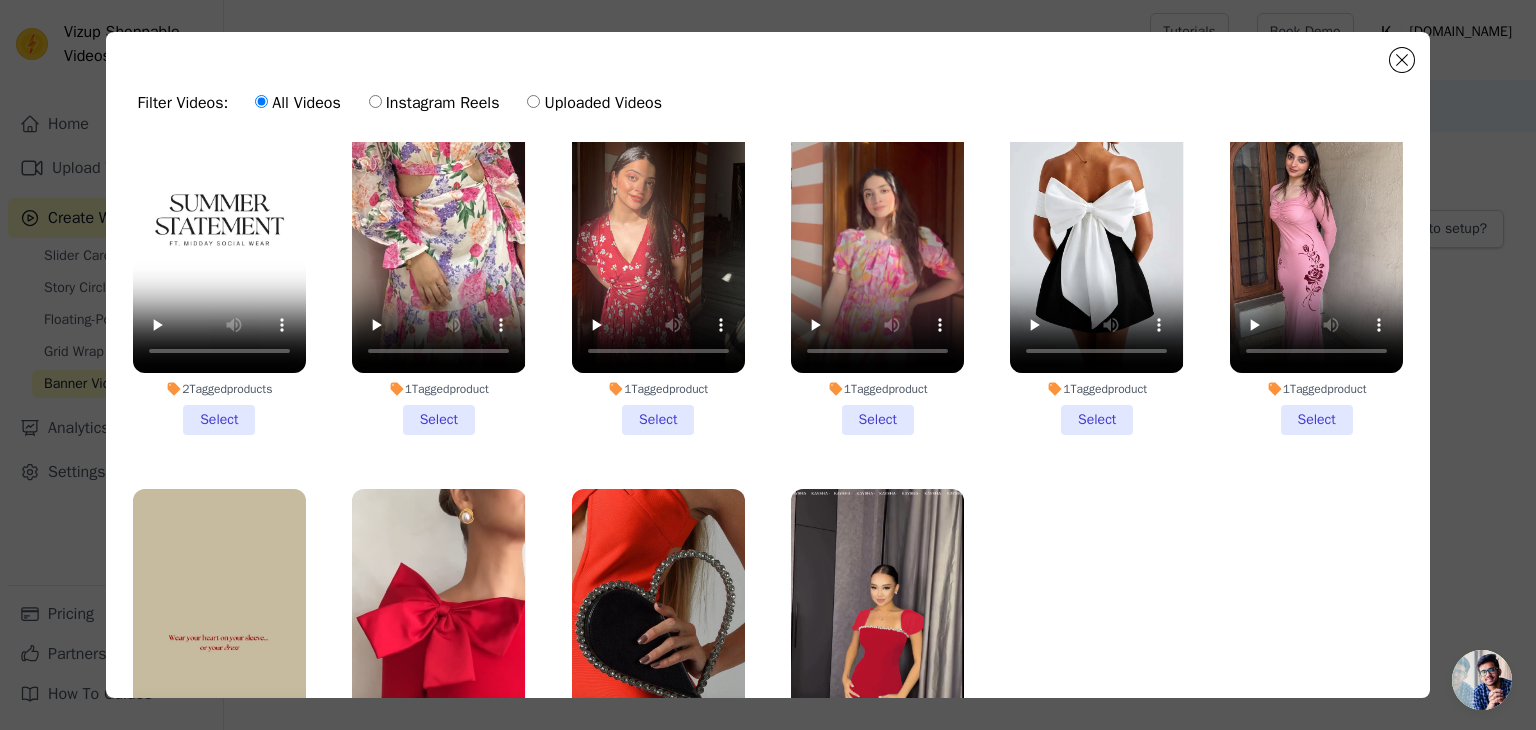 scroll, scrollTop: 1012, scrollLeft: 0, axis: vertical 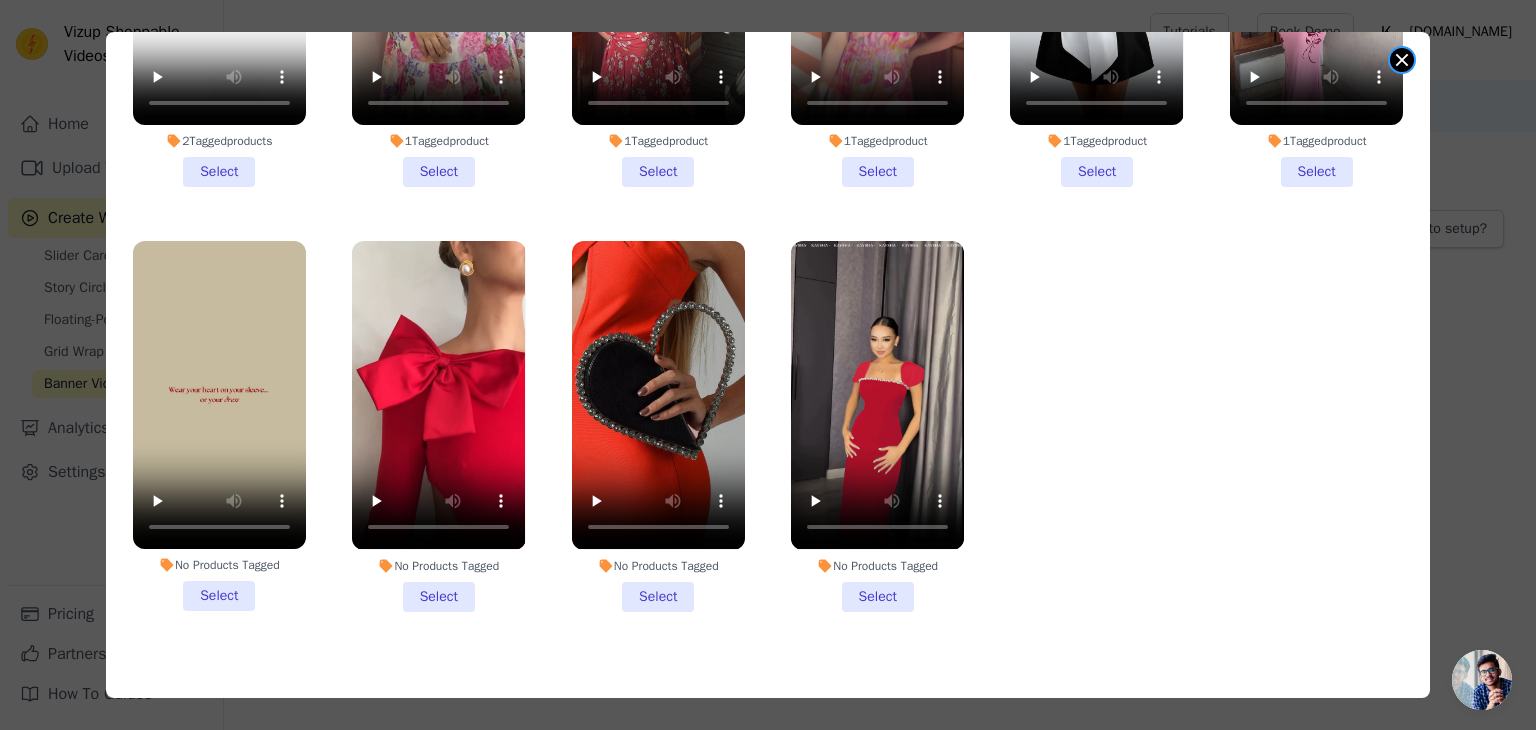 click at bounding box center (1402, 60) 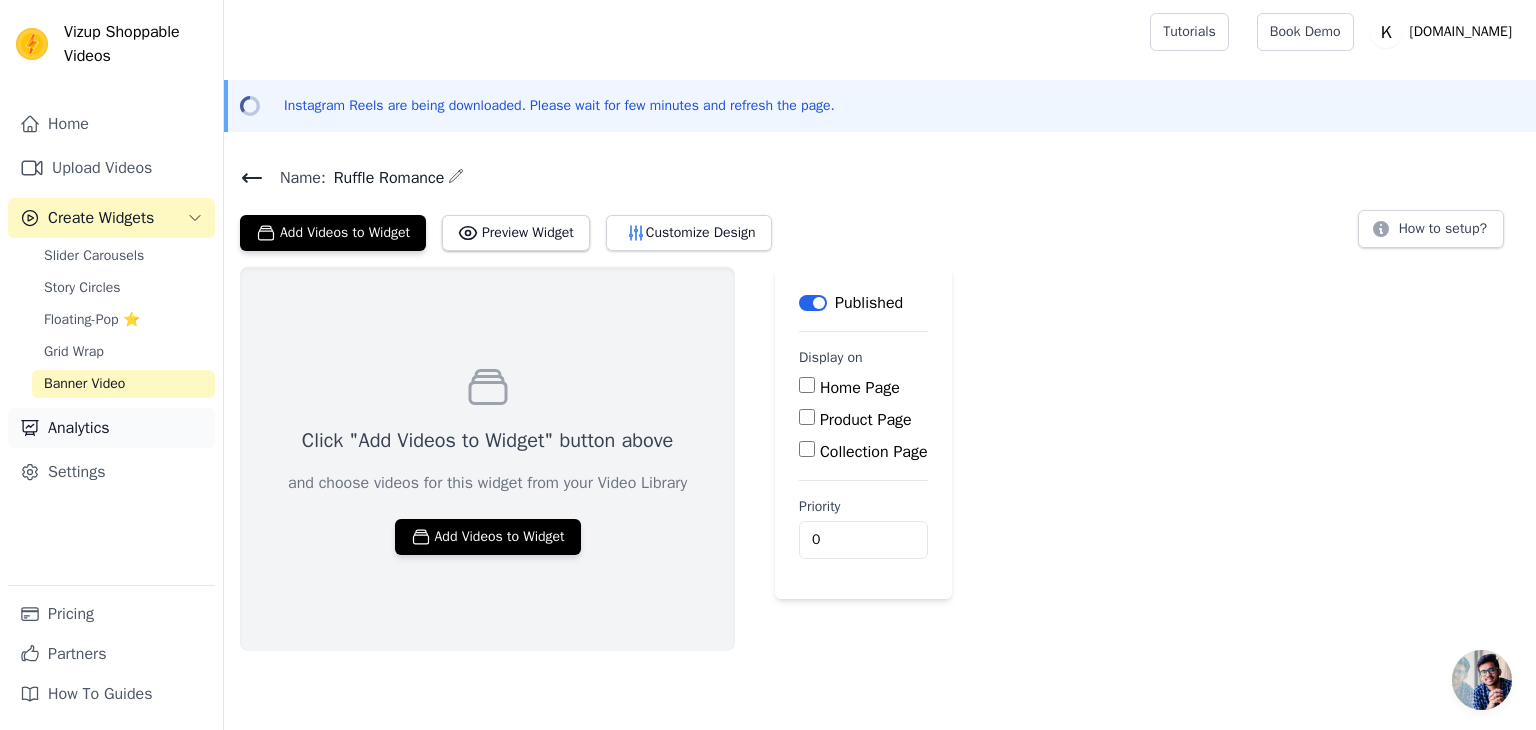 click on "Analytics" at bounding box center (111, 428) 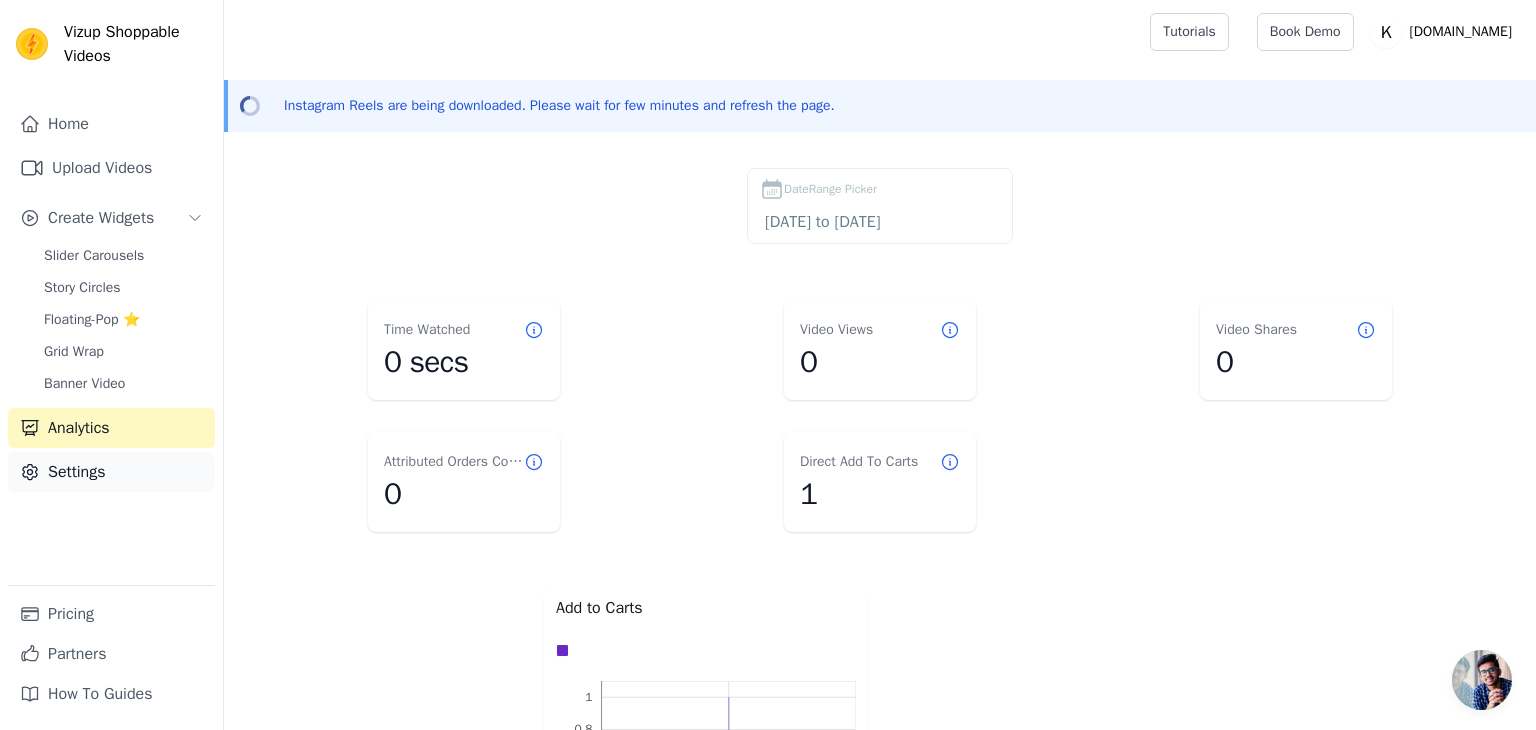 click on "Settings" at bounding box center [111, 472] 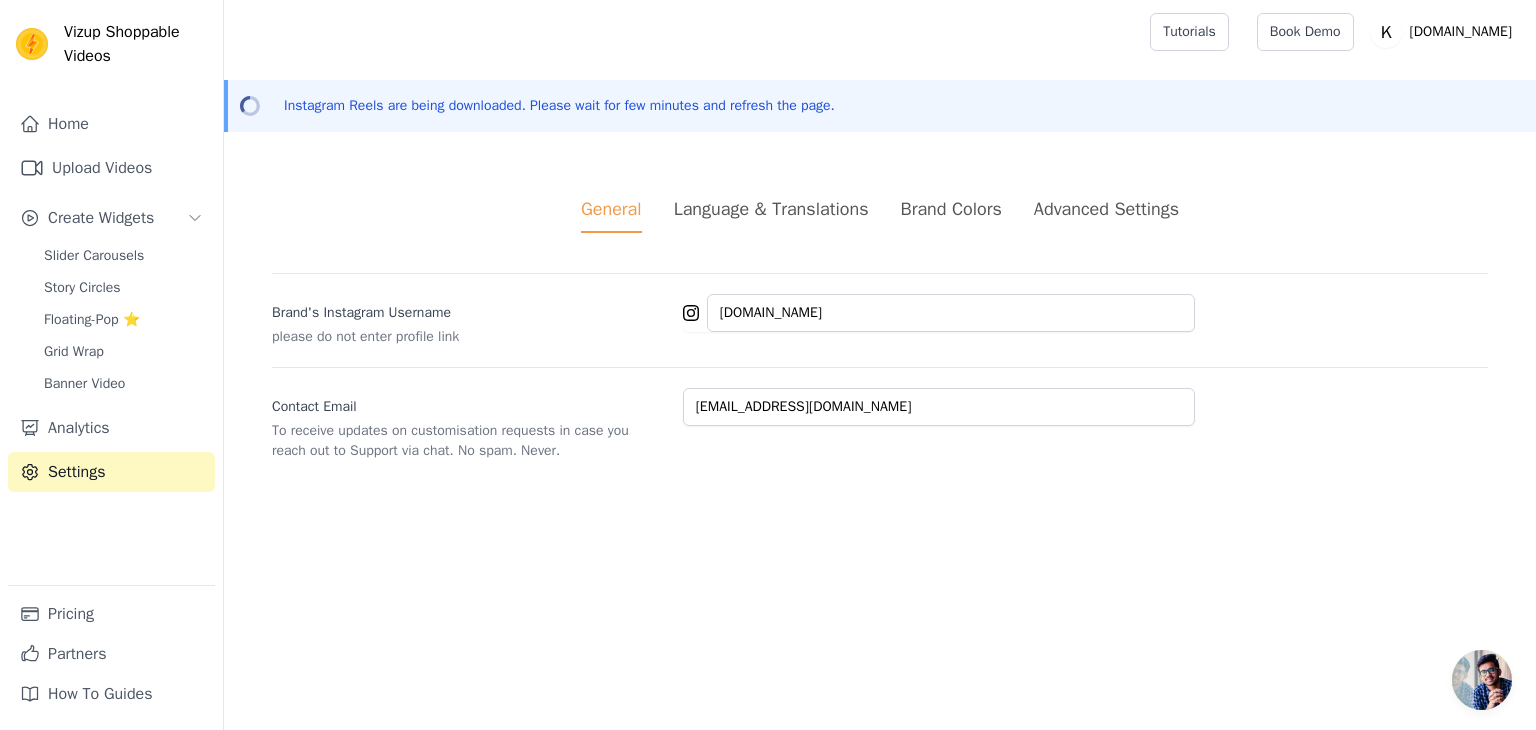 click on "Brand Colors" at bounding box center (951, 209) 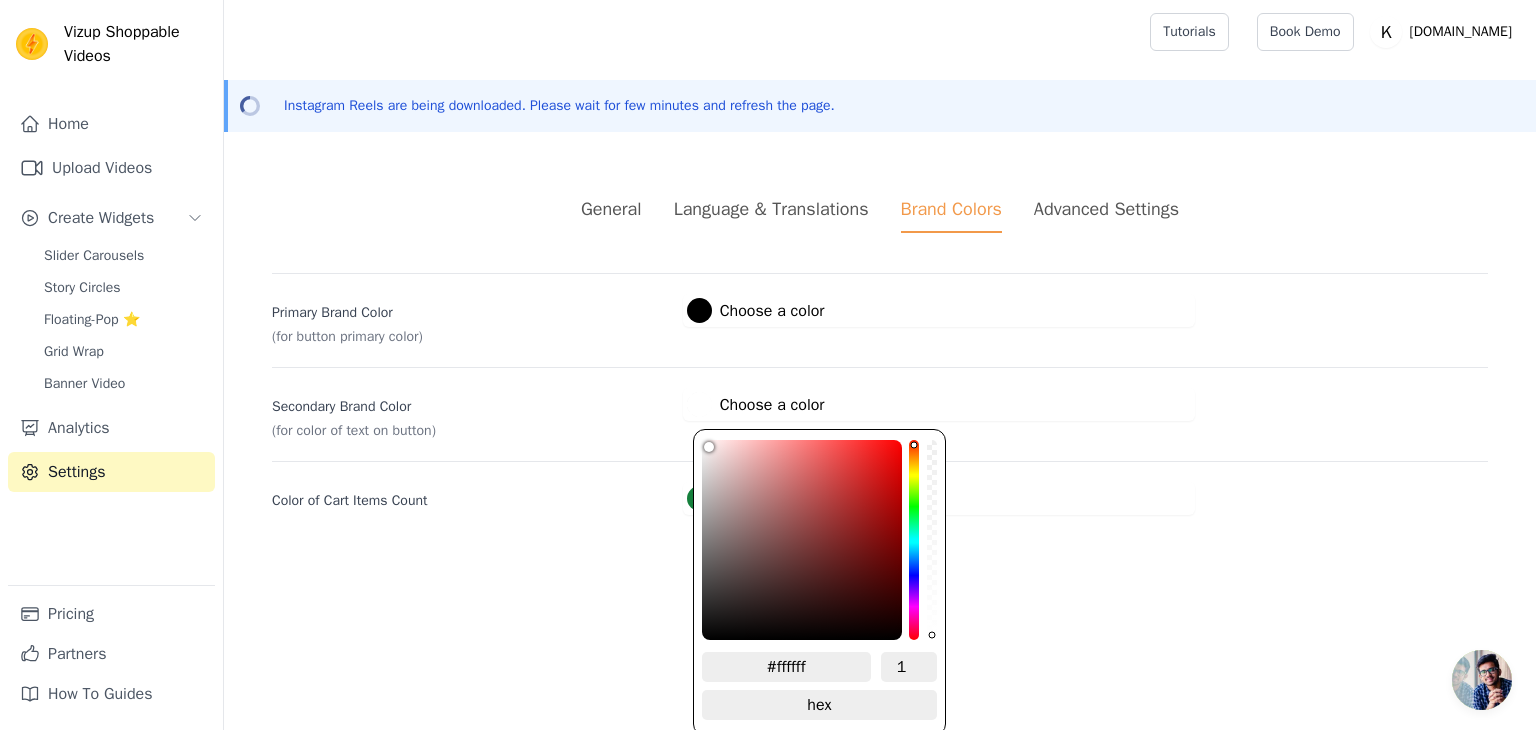 click at bounding box center [699, 404] 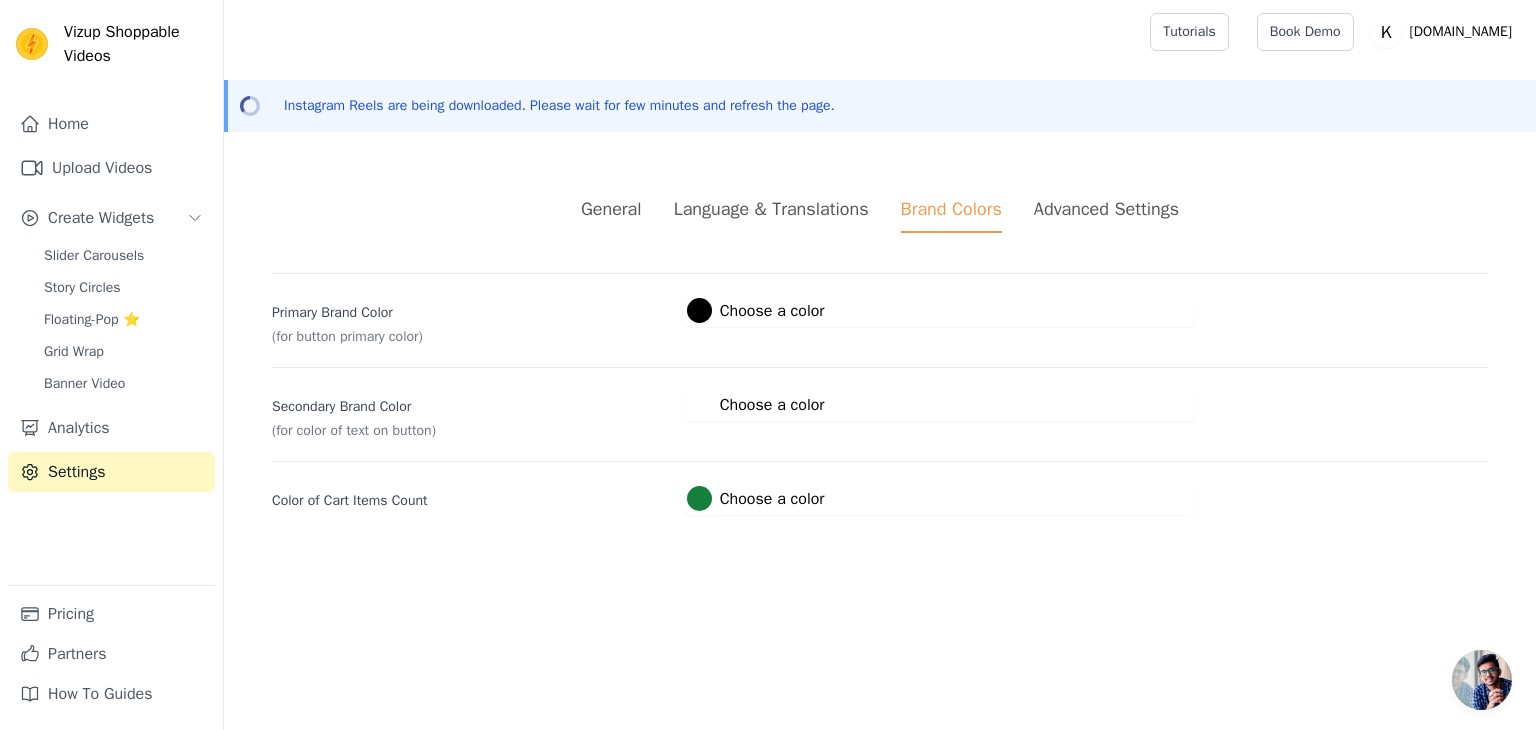 click on "Secondary Brand Color" at bounding box center [469, 403] 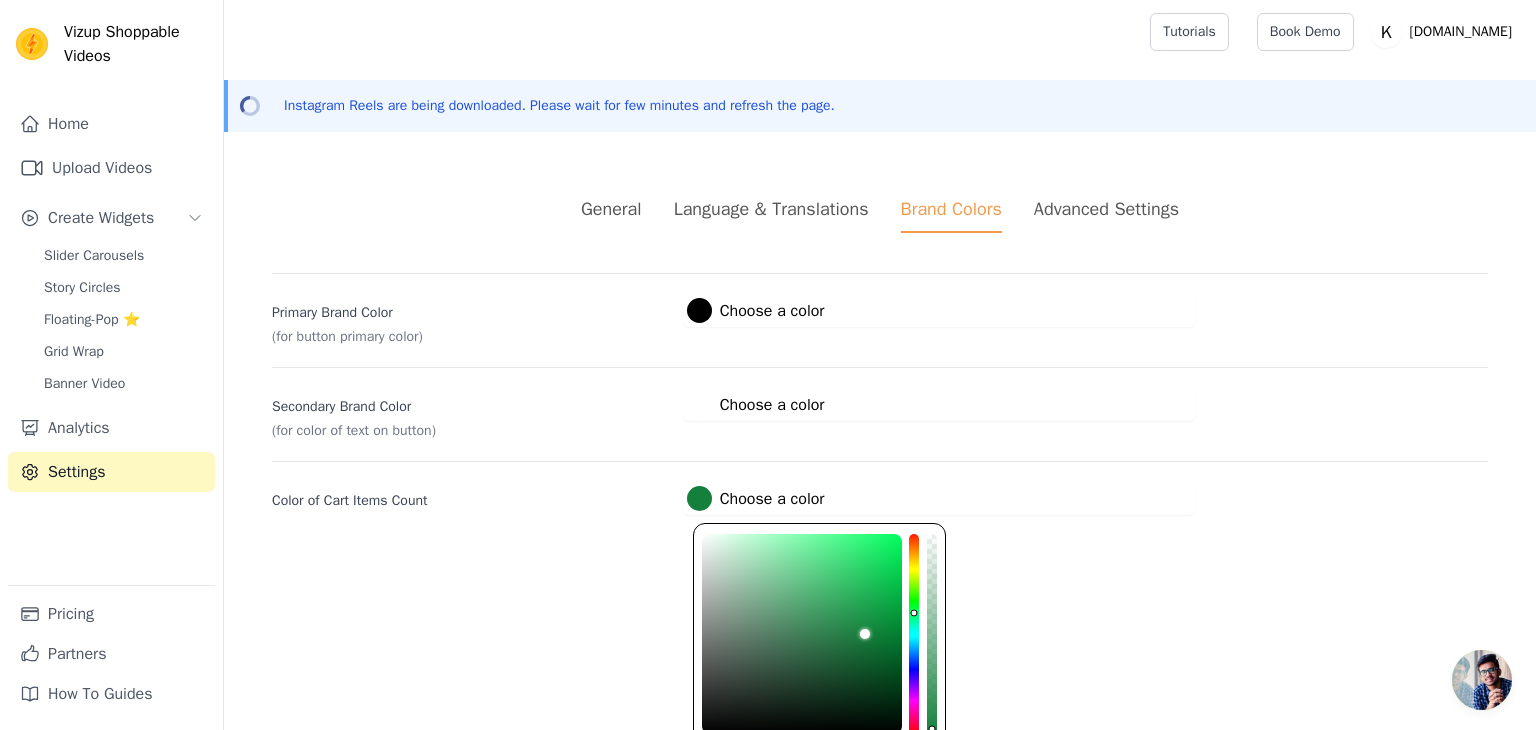 click on "Secondary Brand Color   (for color of text on button)   #ffffff       Choose a color                               #ffffff   1   hex   change to    rgb" at bounding box center [880, 404] 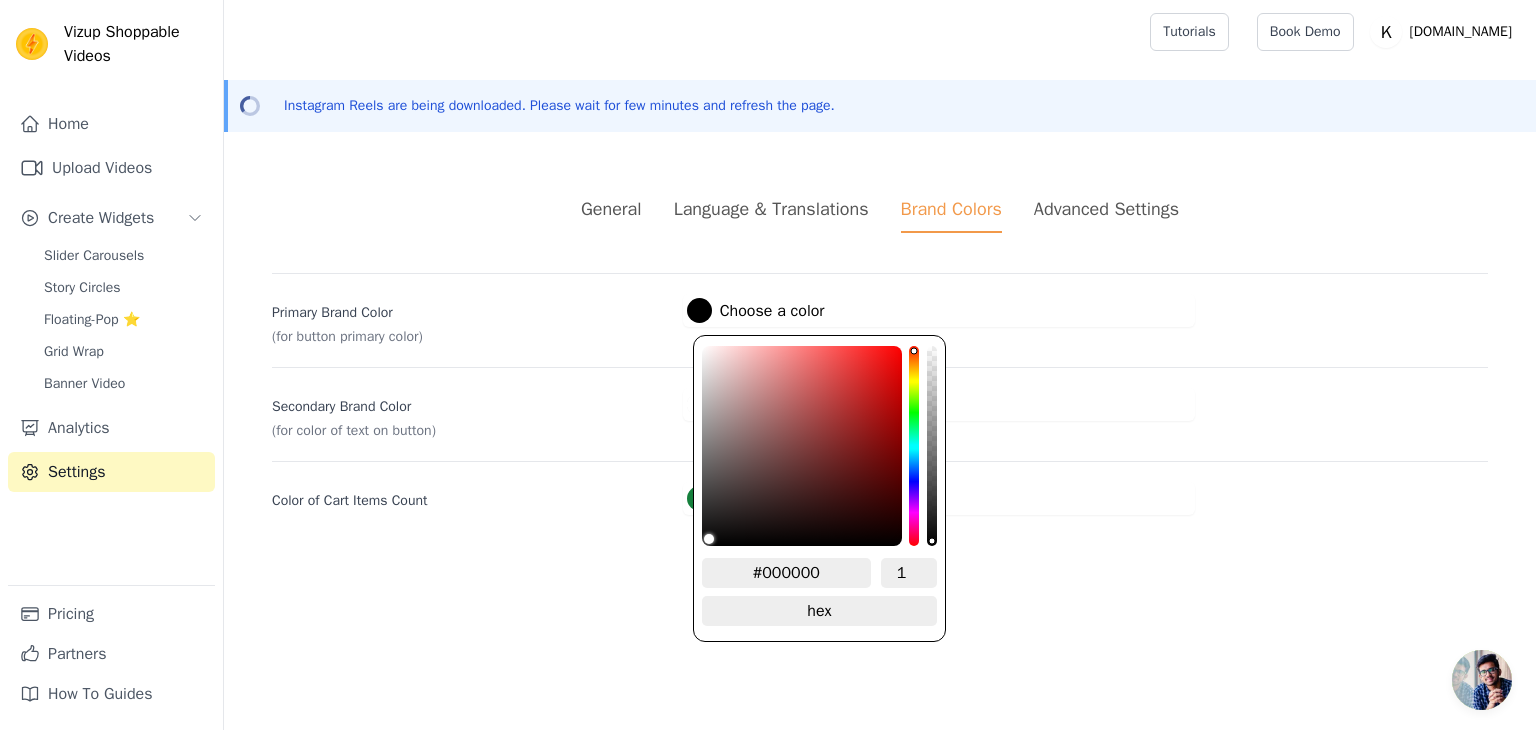 click at bounding box center [699, 310] 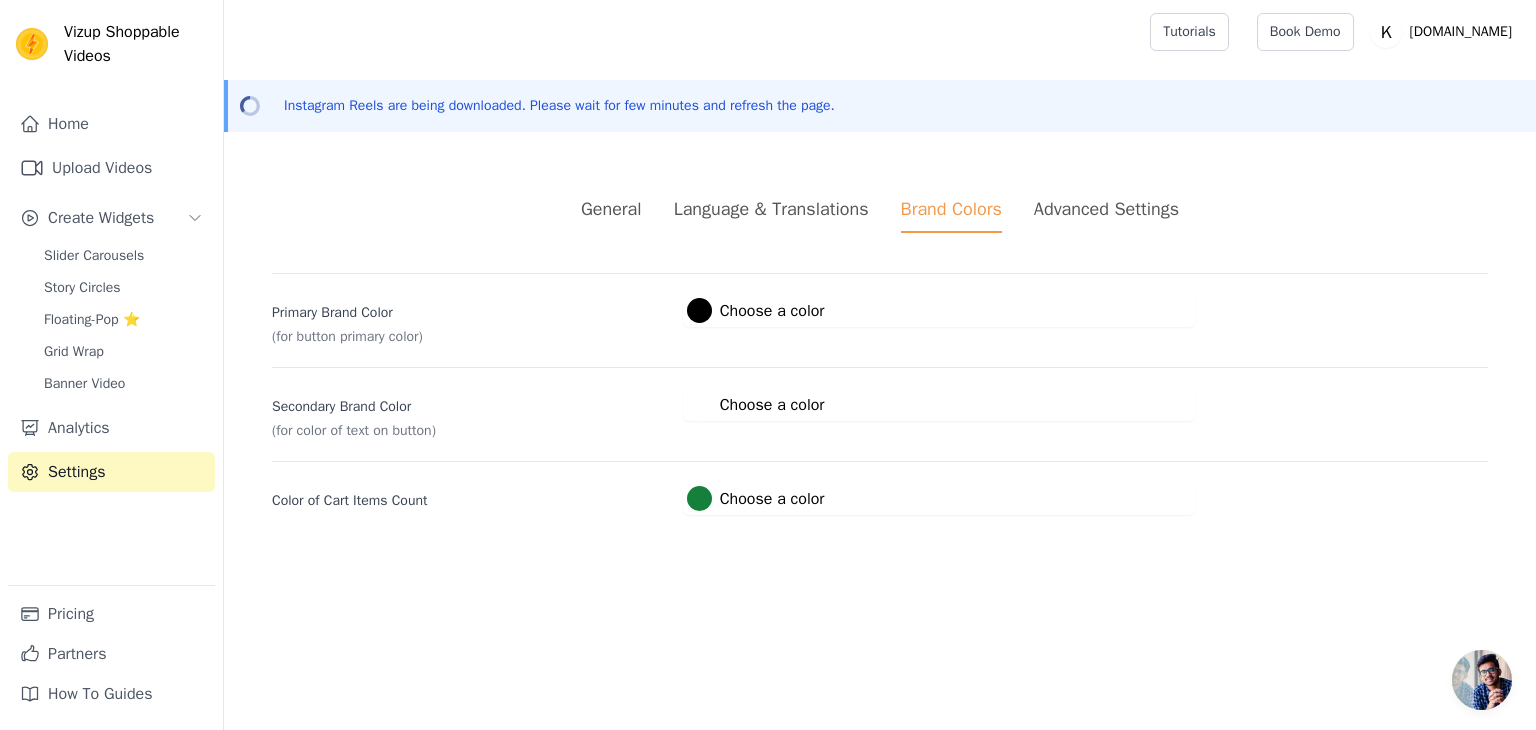 click on "(for button primary color)" at bounding box center [469, 337] 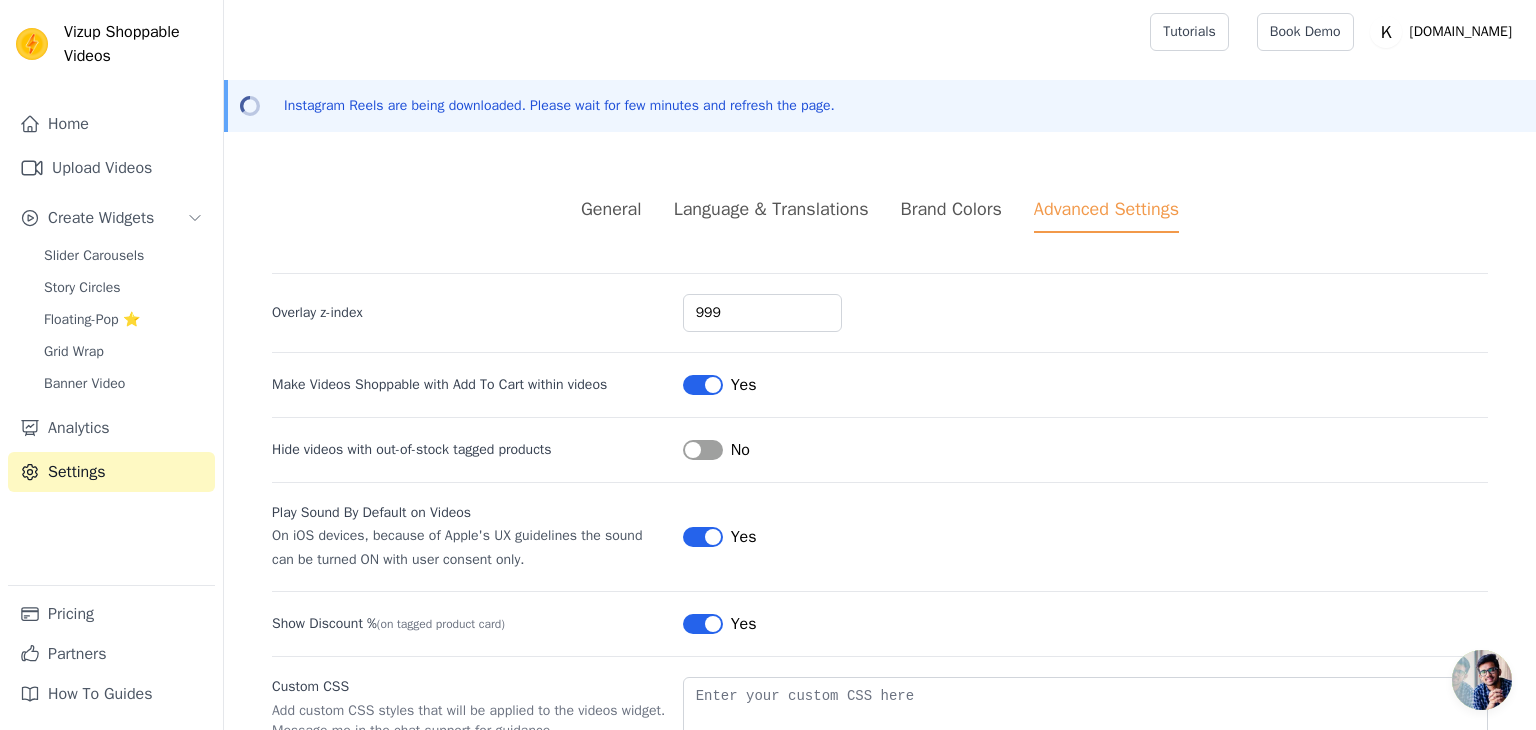 click on "General   Language & Translations   Brand Colors   Advanced Settings       unsaved changes   Save   Dismiss     Overlay z-index   999   Make Videos Shoppable with Add To Cart within videos   Label     Yes   Hide videos with out-of-stock tagged products   Label     No   Play Sound By Default on Videos   On iOS devices, because of Apple's UX guidelines the sound can be turned ON with user consent only.   Label     Yes   Show Discount %  (on tagged product card)   Label     Yes       Custom CSS   Add custom CSS styles that will be applied to the videos widget. Message me in the chat support for guidance." at bounding box center (880, 525) 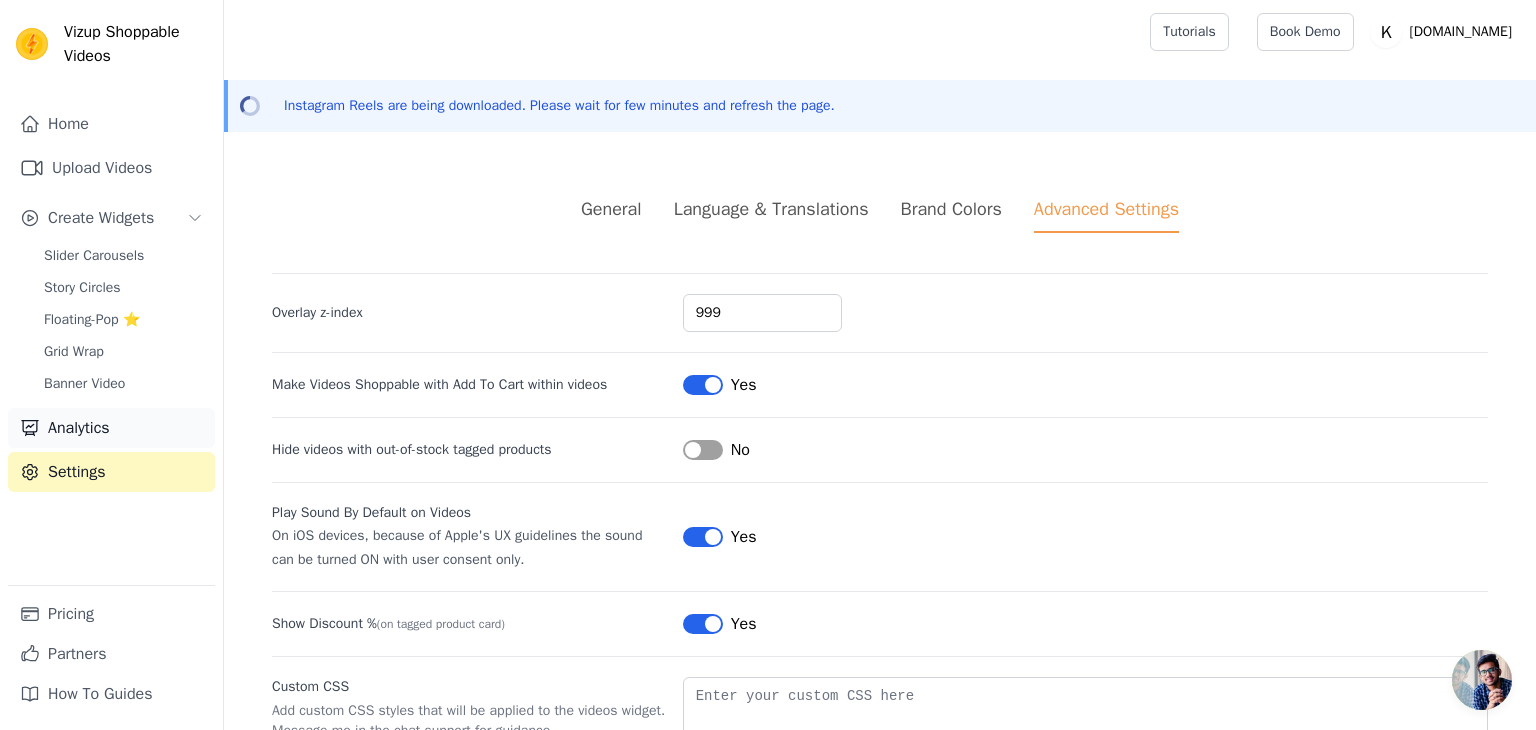 click on "Analytics" at bounding box center (111, 428) 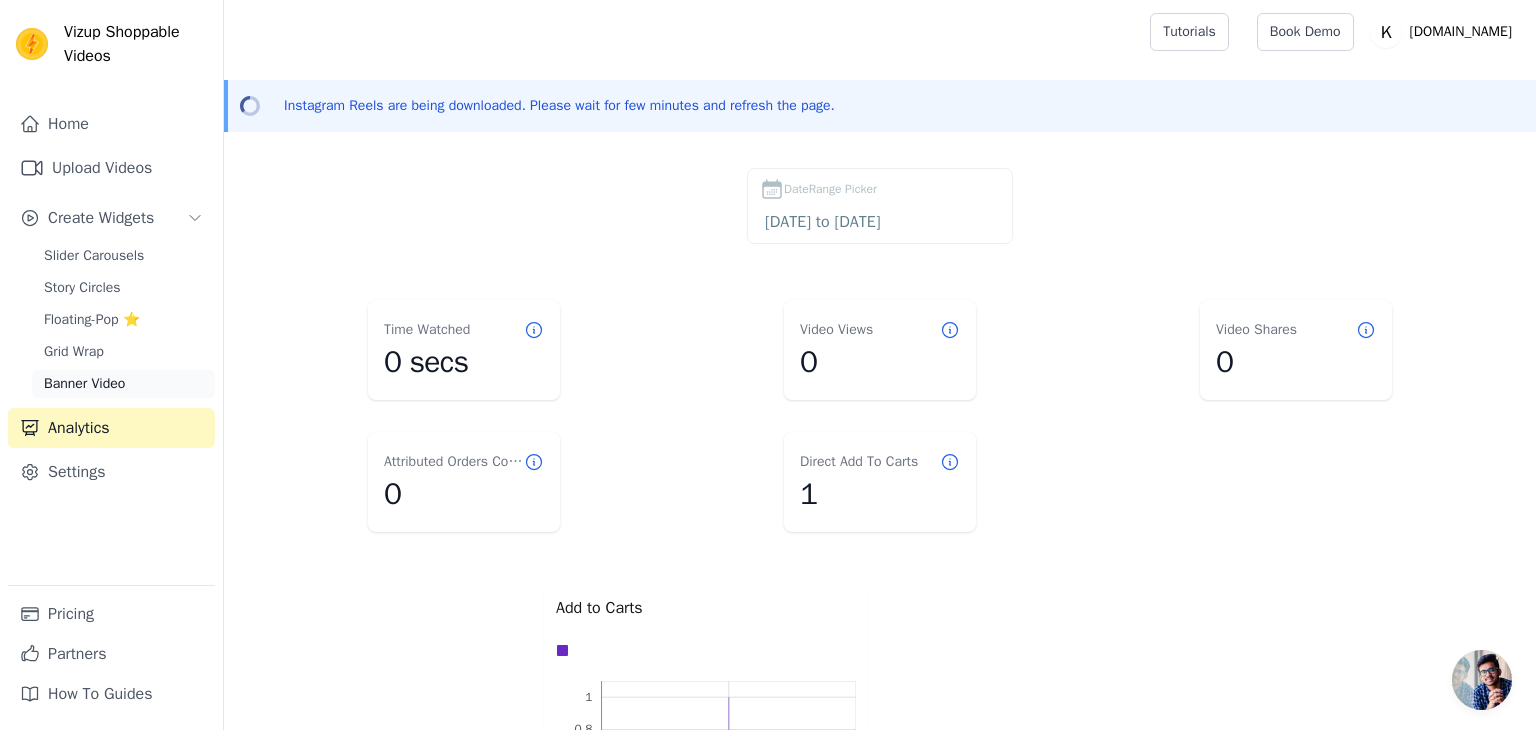 click on "Banner Video" at bounding box center (123, 384) 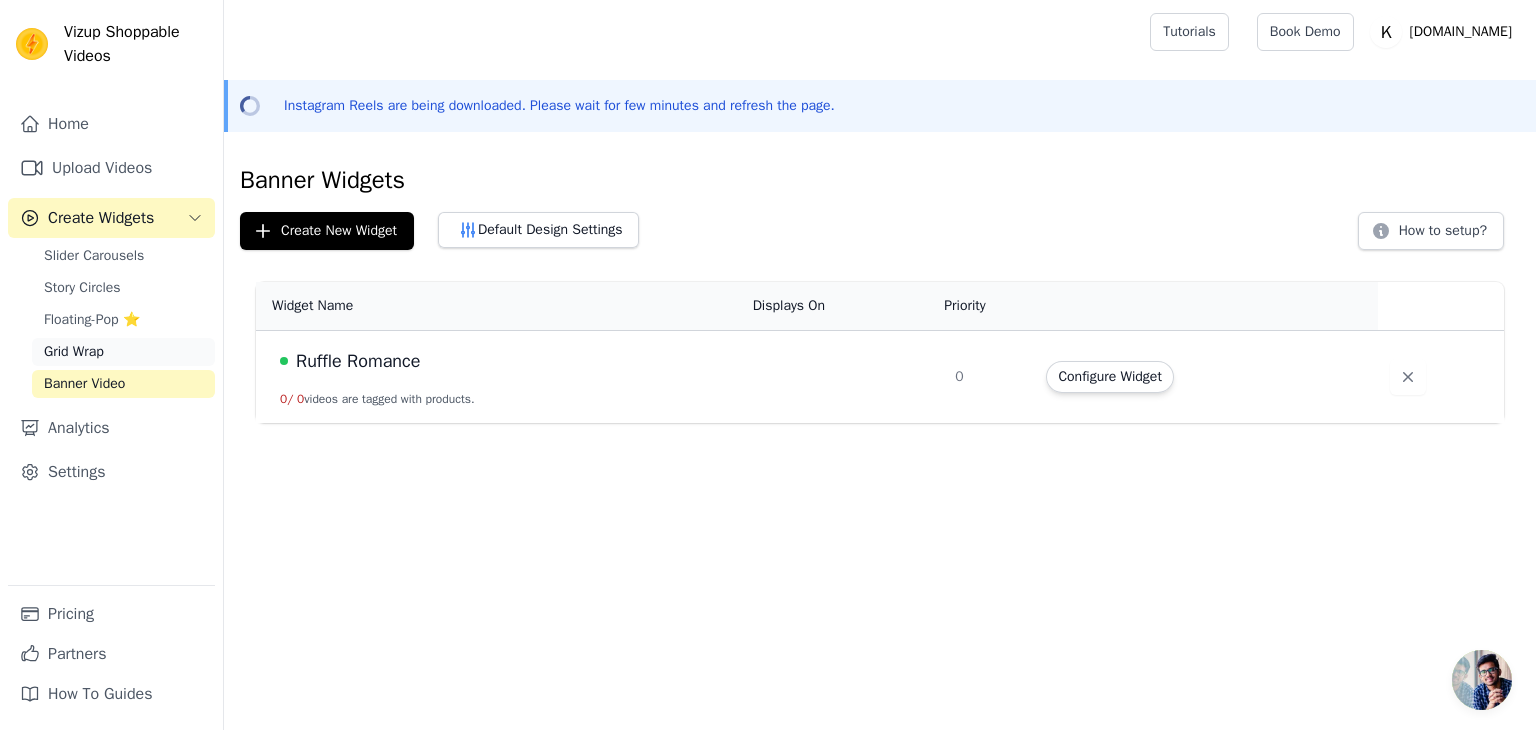 click on "Grid Wrap" at bounding box center (123, 352) 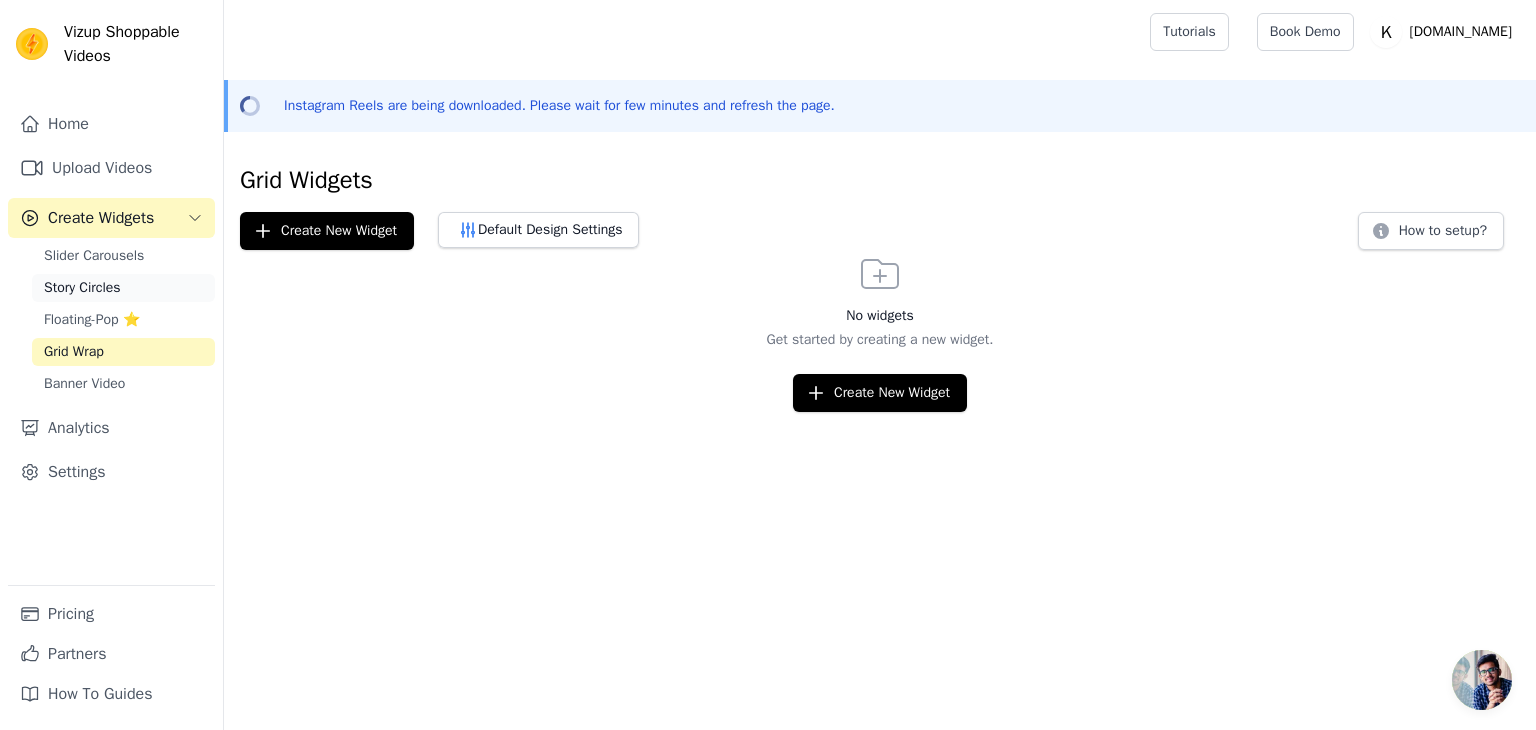 click on "Story Circles" at bounding box center (123, 288) 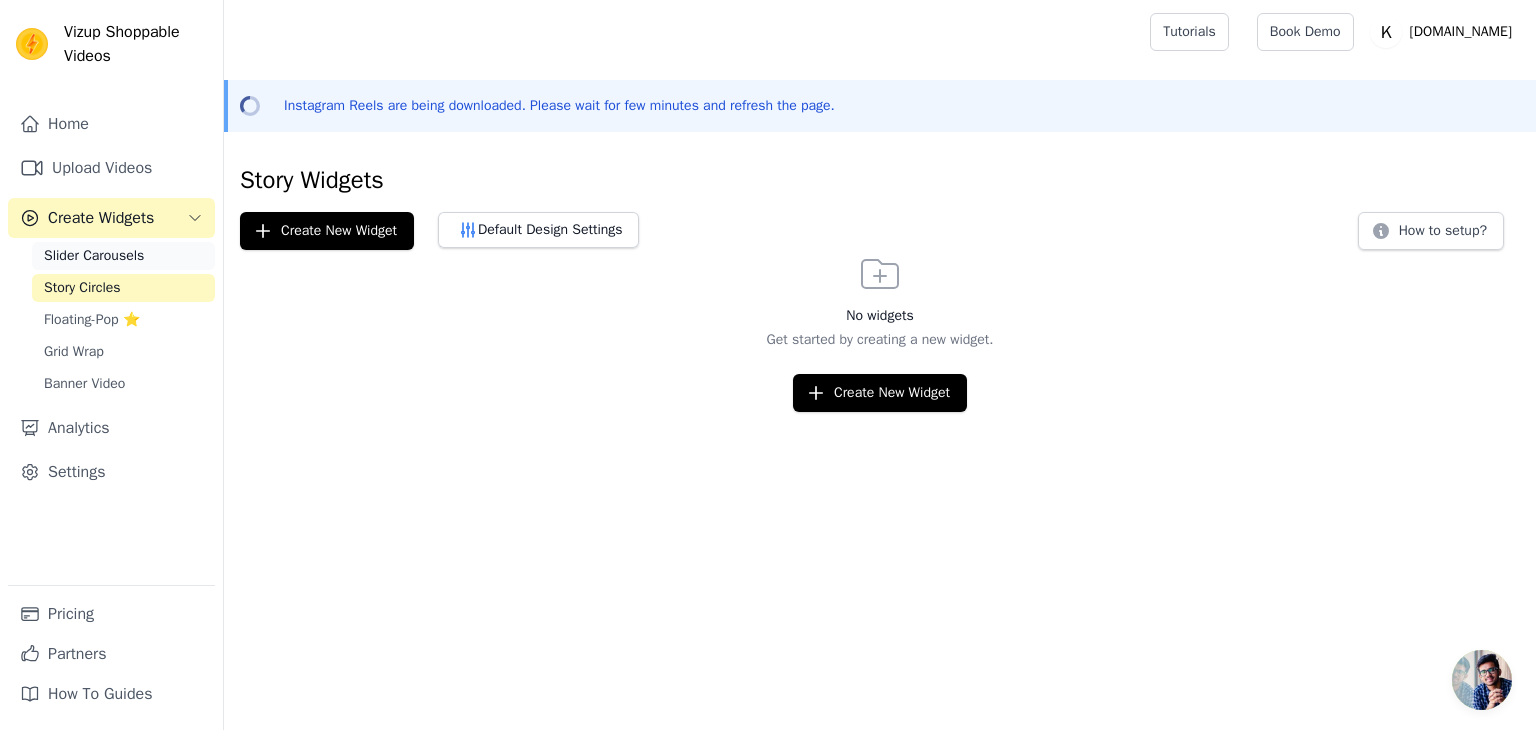 click on "Slider Carousels" at bounding box center (123, 256) 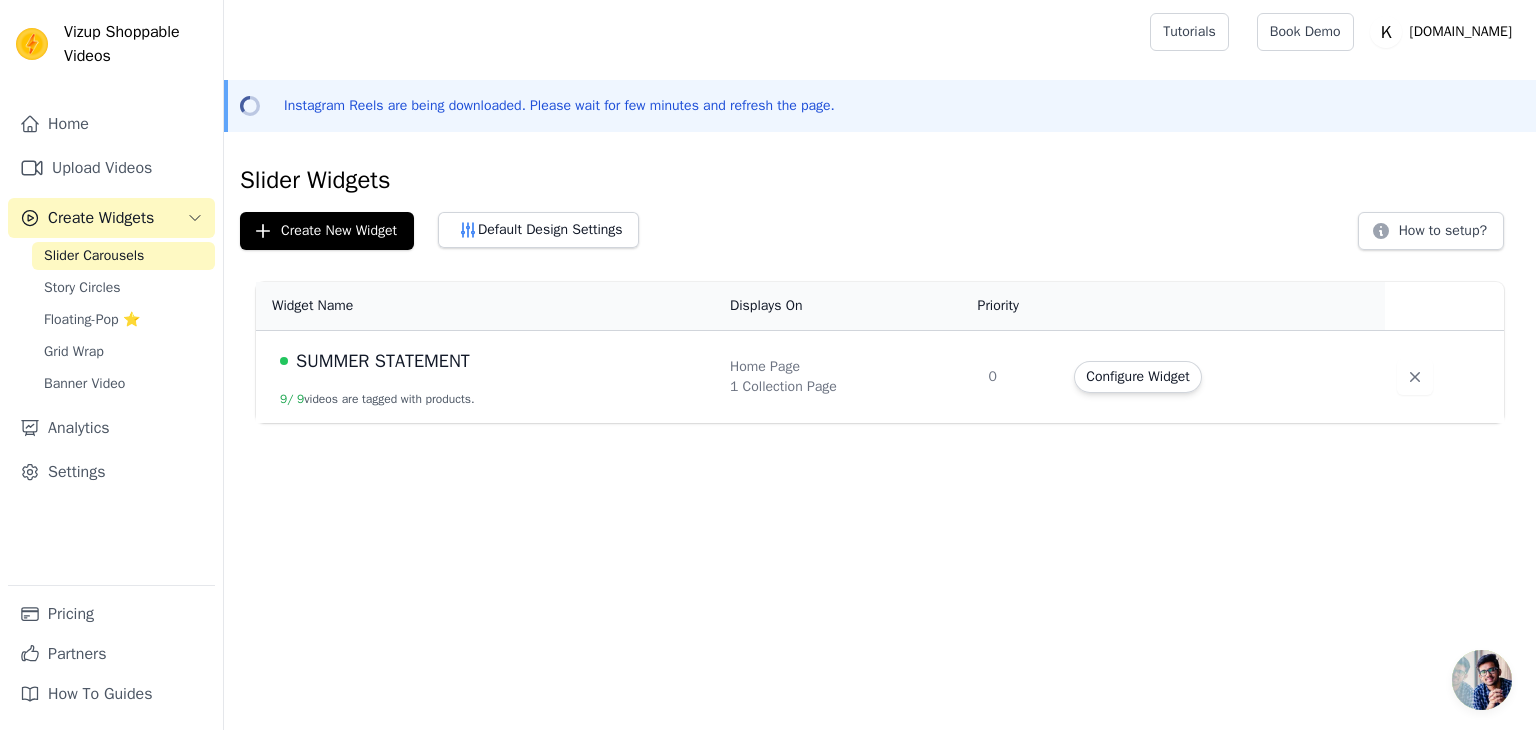 click on "Create Widgets" at bounding box center [111, 218] 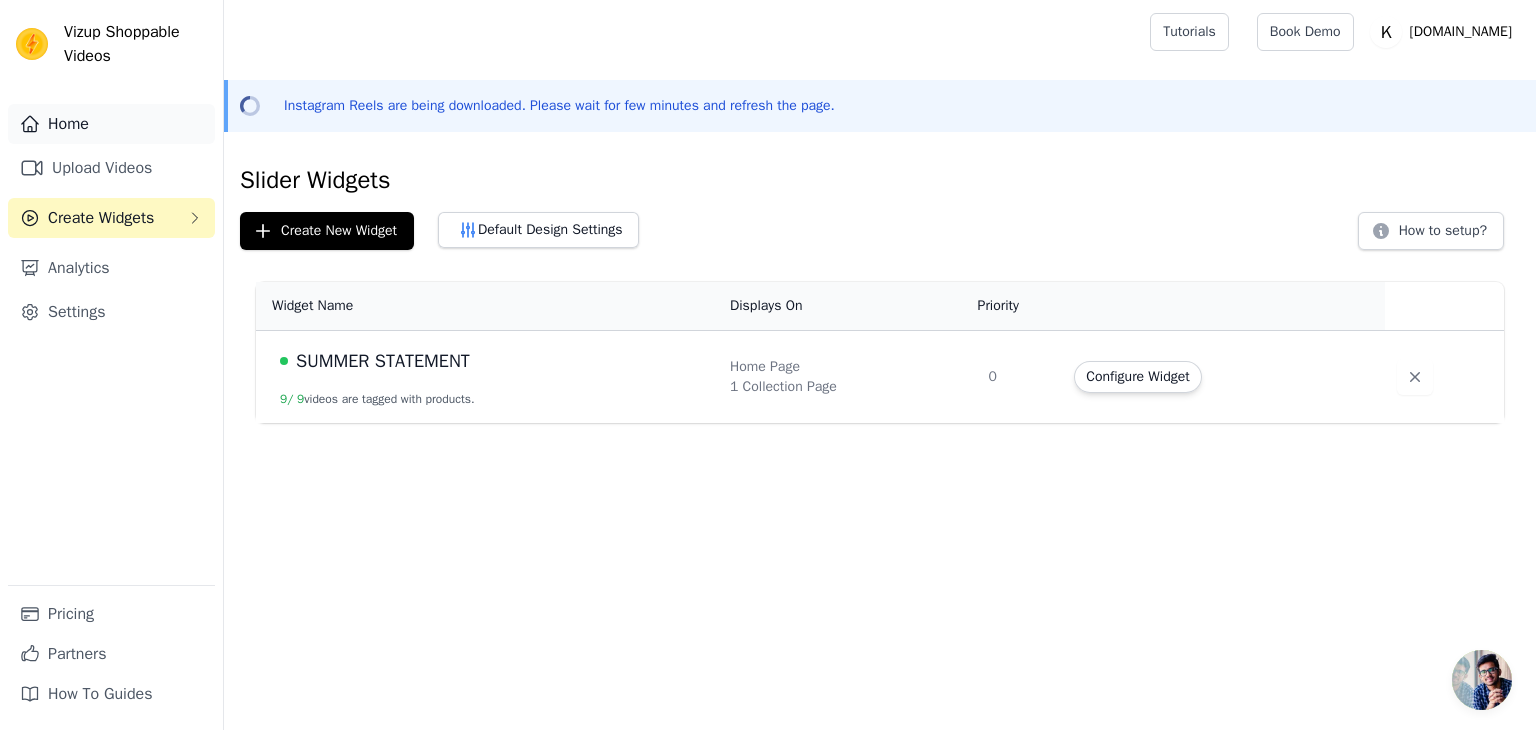 click on "Home" at bounding box center (111, 124) 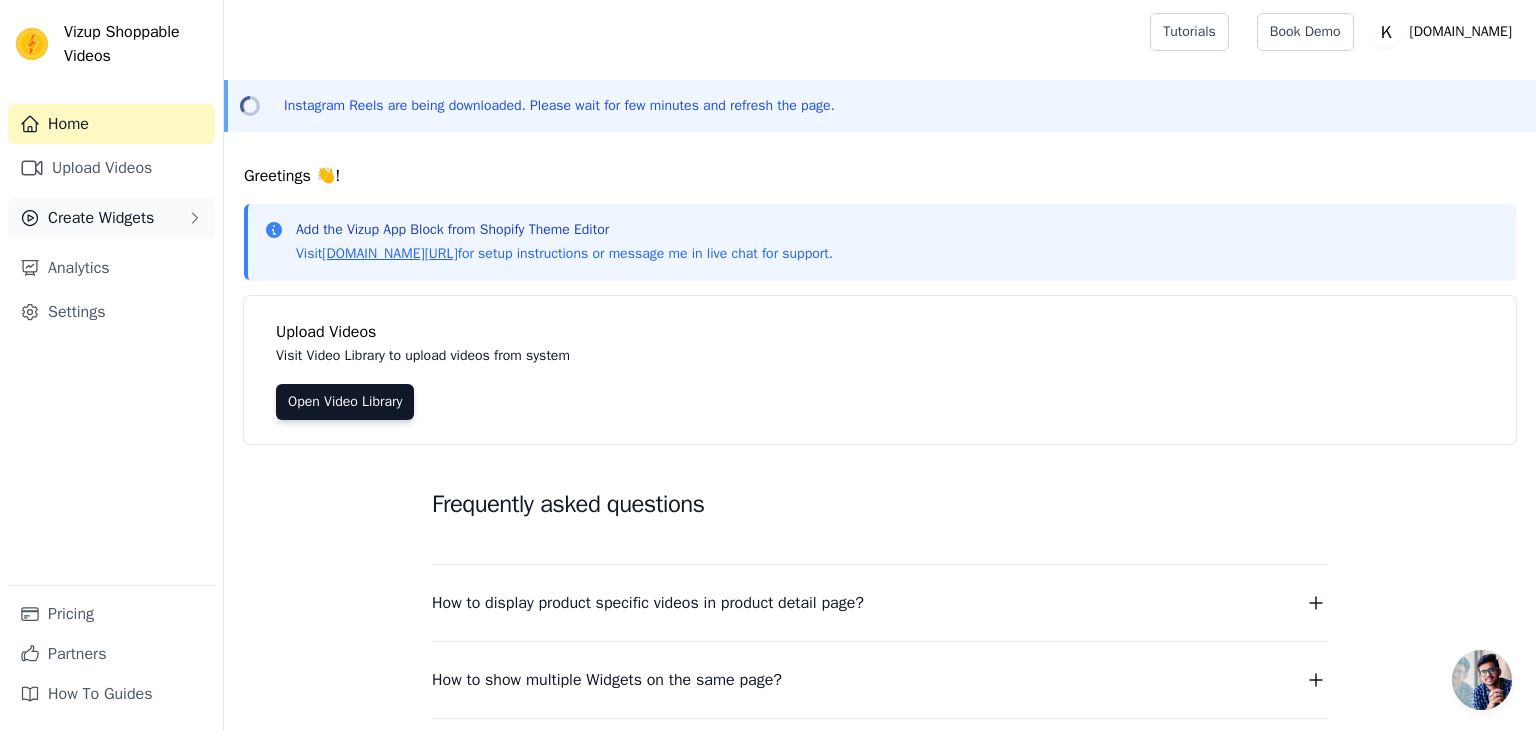 click on "Create Widgets" at bounding box center [101, 218] 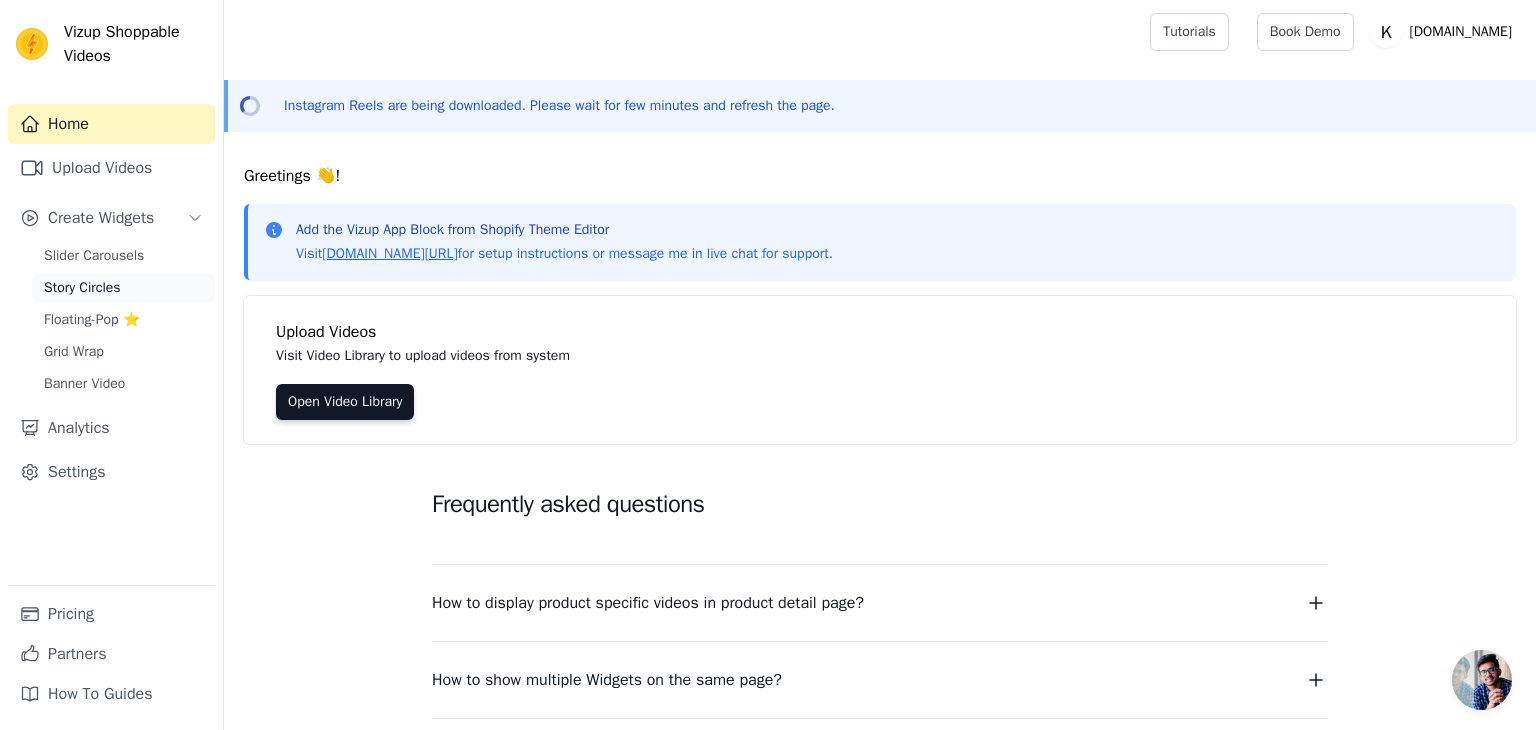 click on "Story Circles" at bounding box center [82, 288] 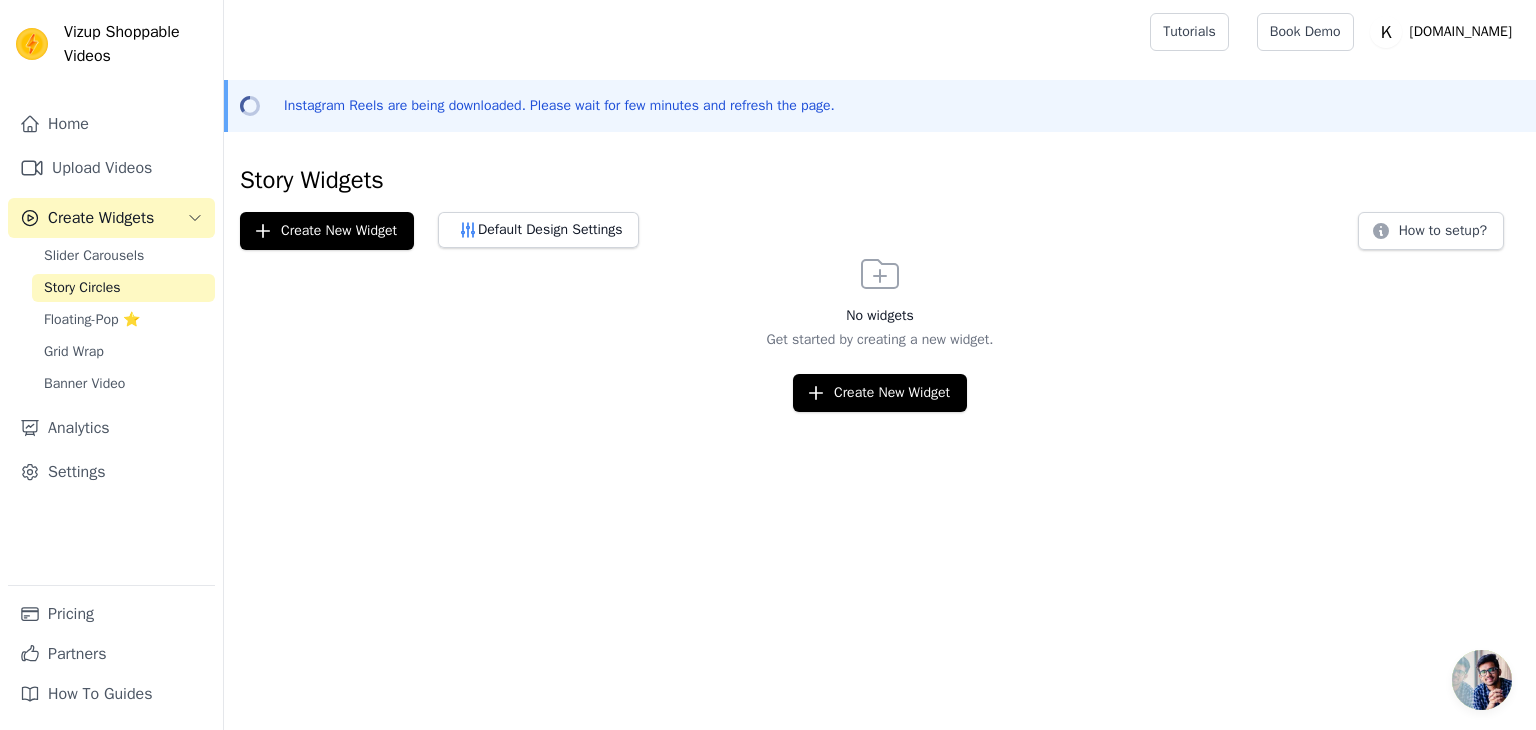click on "Vizup Shoppable Videos
Home
Upload Videos       Create Widgets     Slider Carousels   Story Circles   Floating-Pop ⭐   Grid Wrap   Banner Video
Analytics
Settings
Pricing
Partners
How To Guides   Open sidebar       Tutorials     Book Demo   Open user menu" at bounding box center [768, 0] 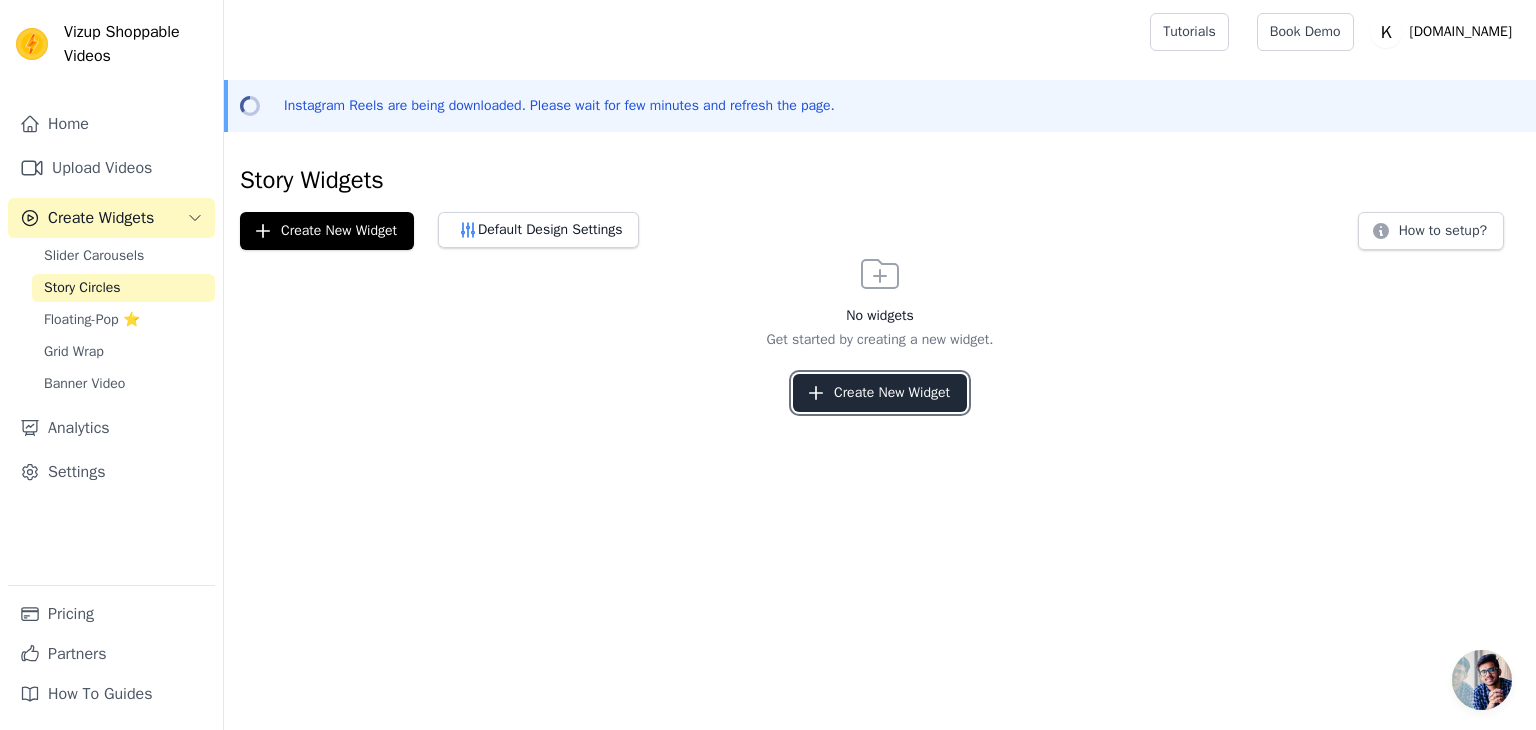click on "Create New Widget" at bounding box center [880, 393] 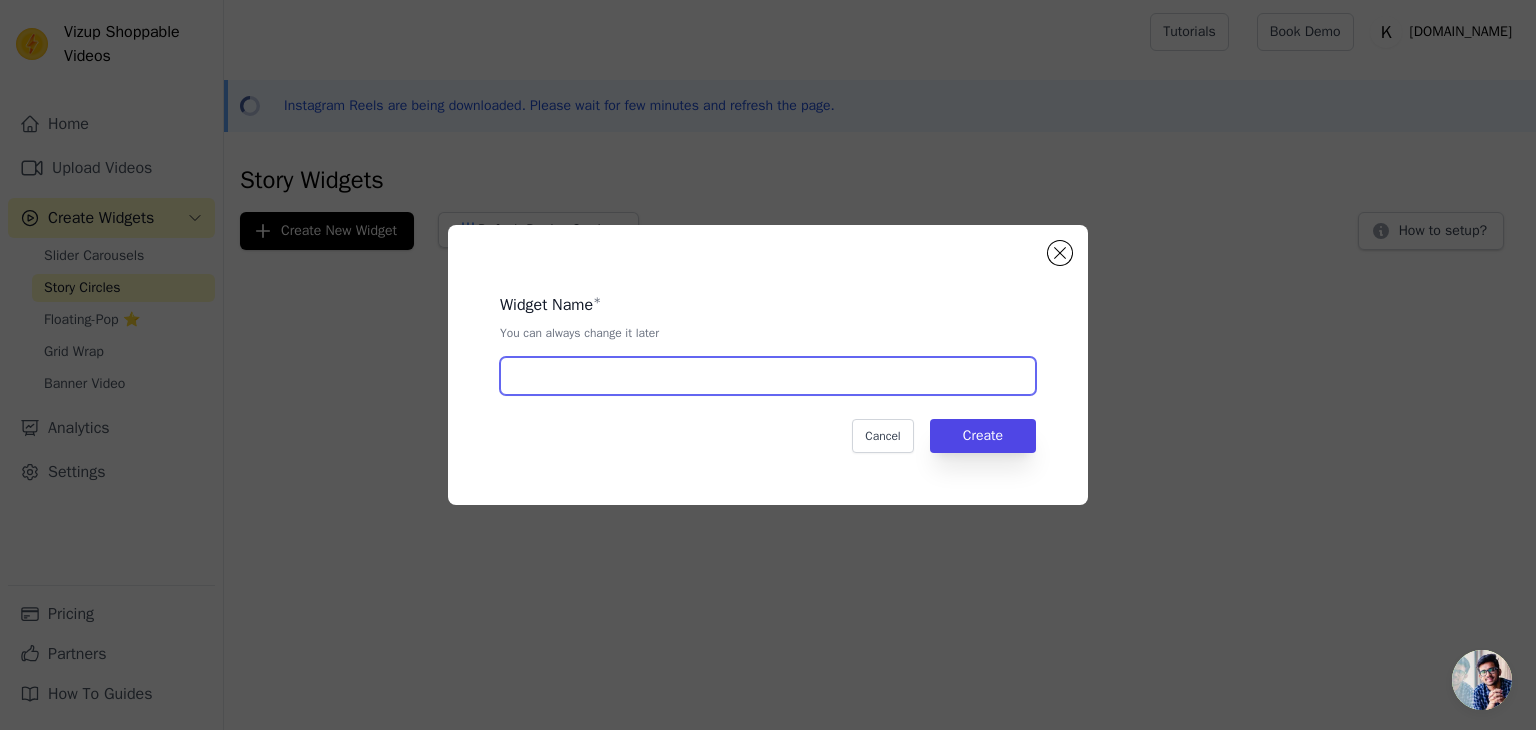 click at bounding box center [768, 376] 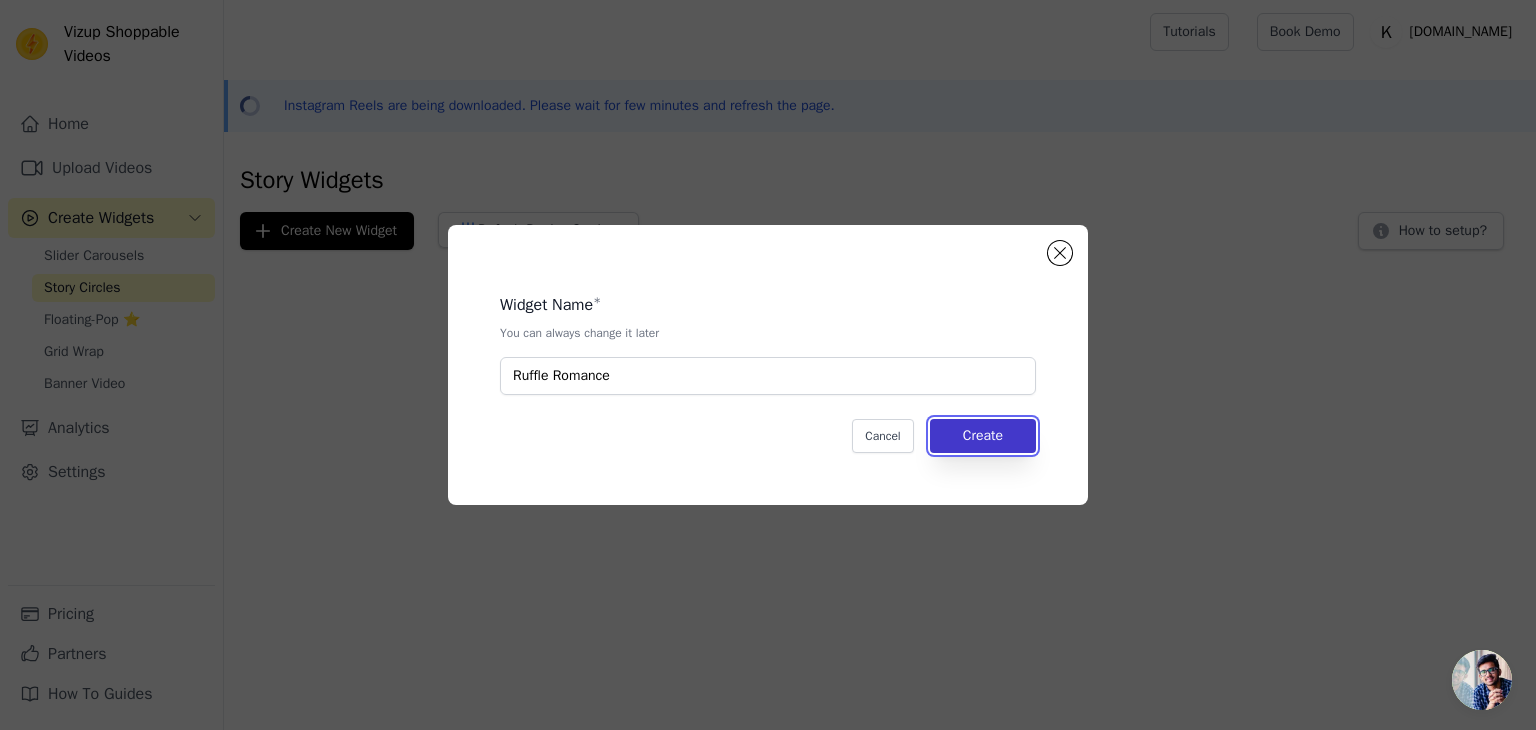 click on "Create" at bounding box center (983, 436) 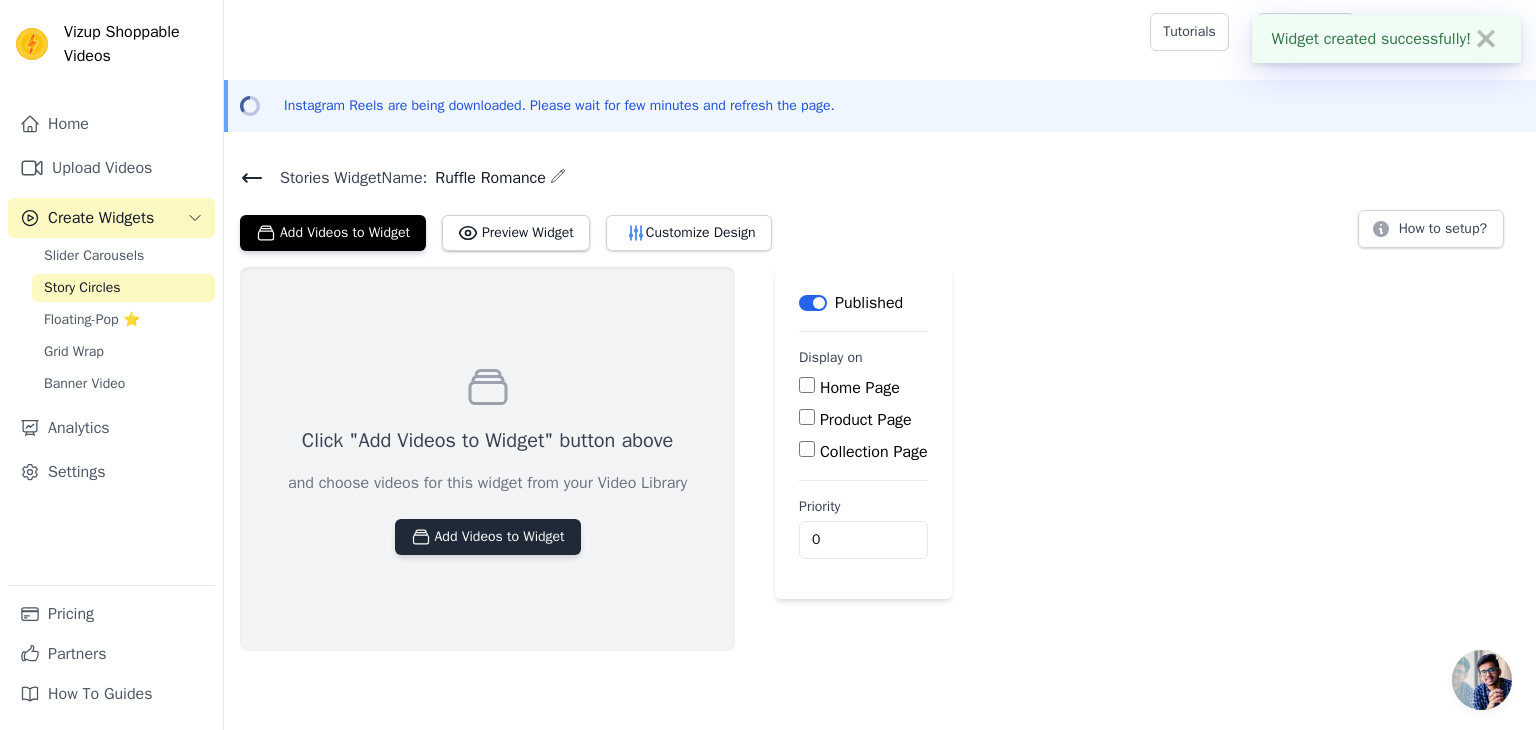 click on "Add Videos to Widget" at bounding box center (488, 537) 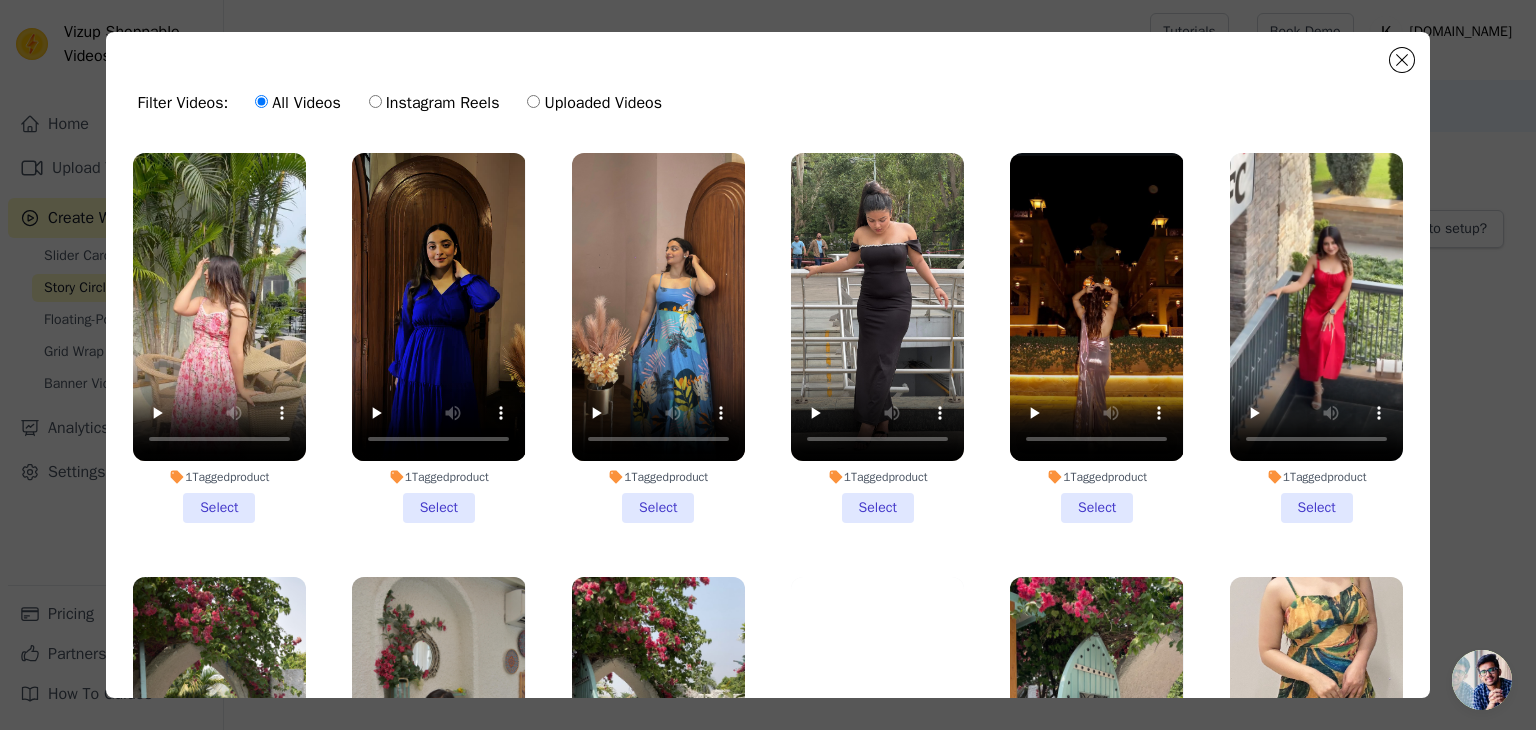 scroll, scrollTop: 173, scrollLeft: 0, axis: vertical 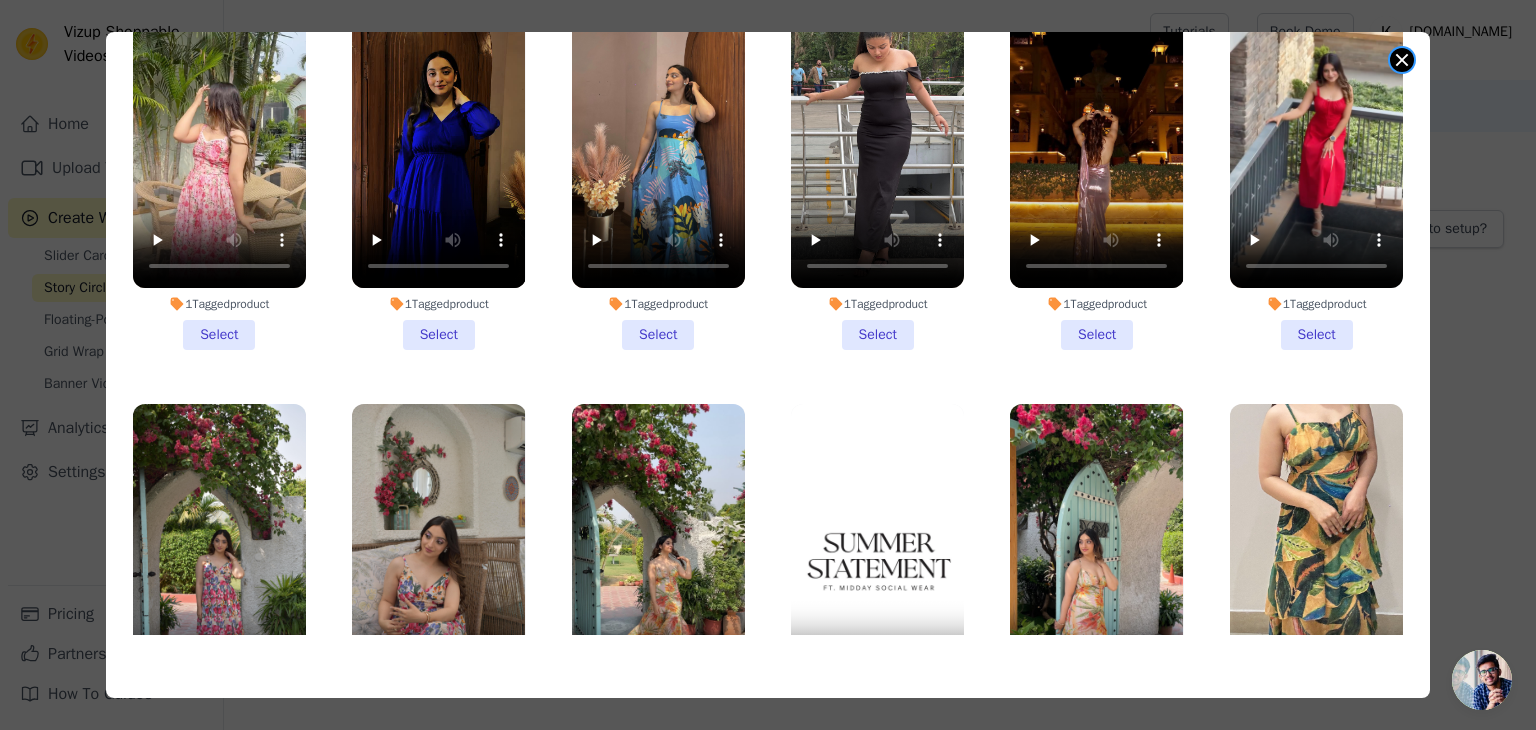 click at bounding box center (1402, 60) 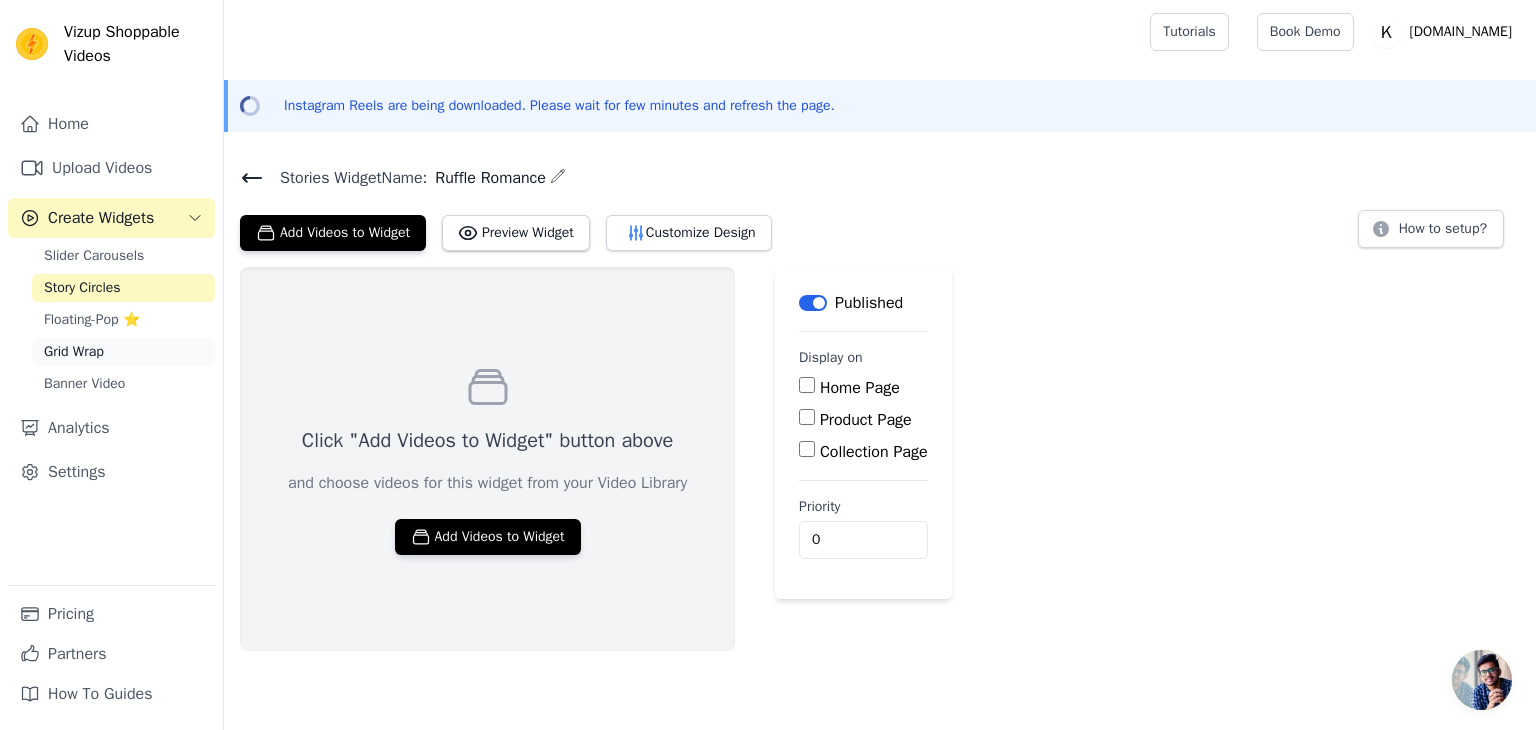 click on "Grid Wrap" at bounding box center [74, 352] 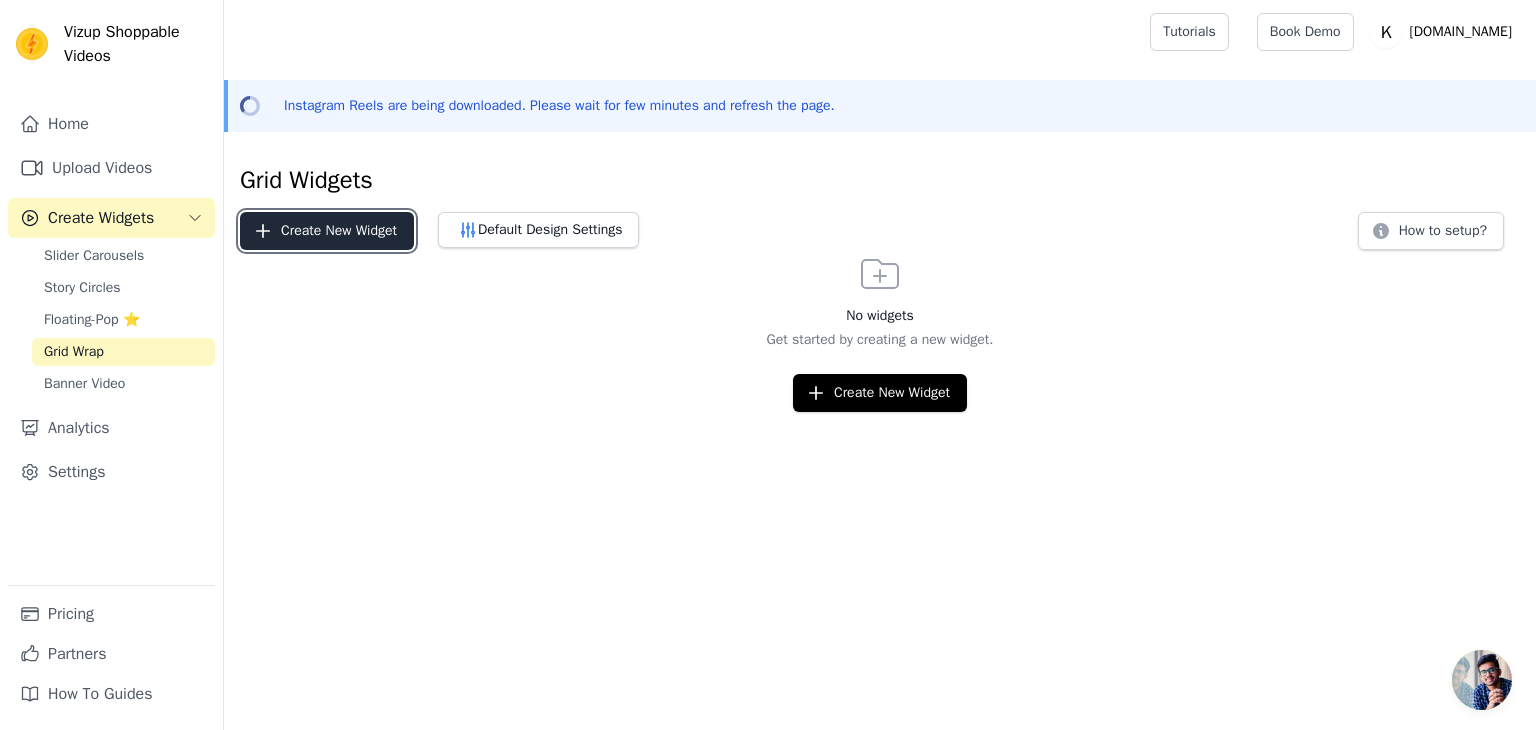 click on "Create New Widget" at bounding box center [327, 231] 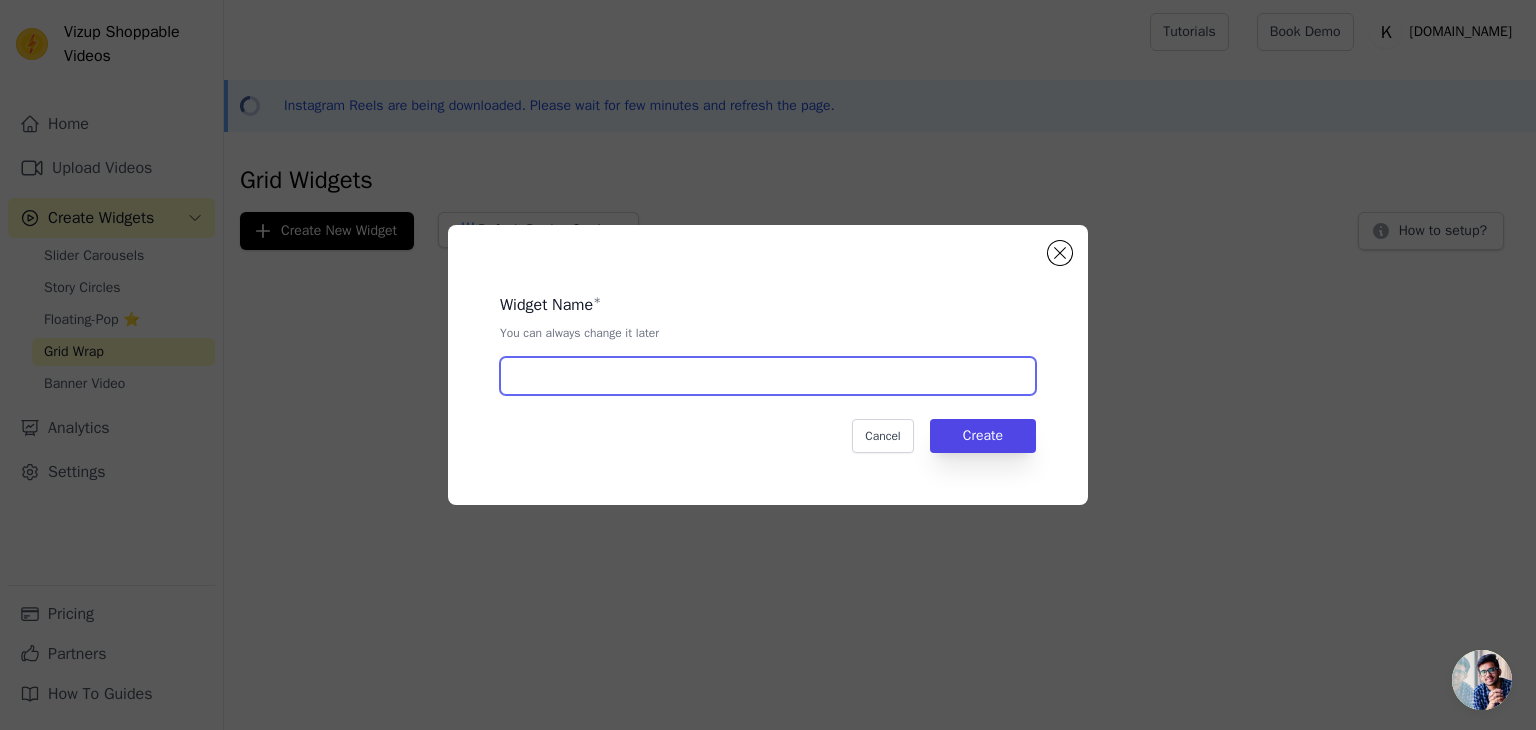 click at bounding box center (768, 376) 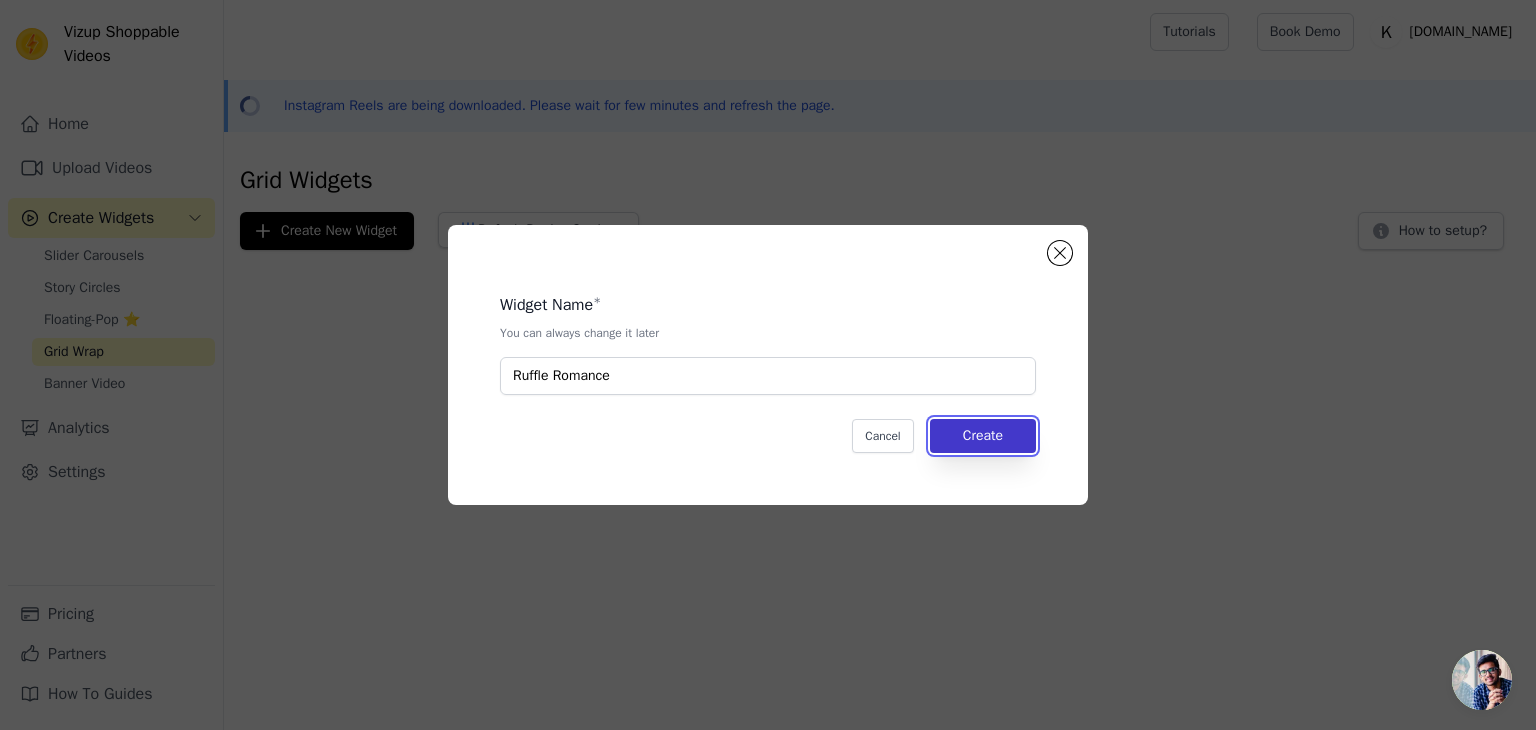 click on "Create" at bounding box center (983, 436) 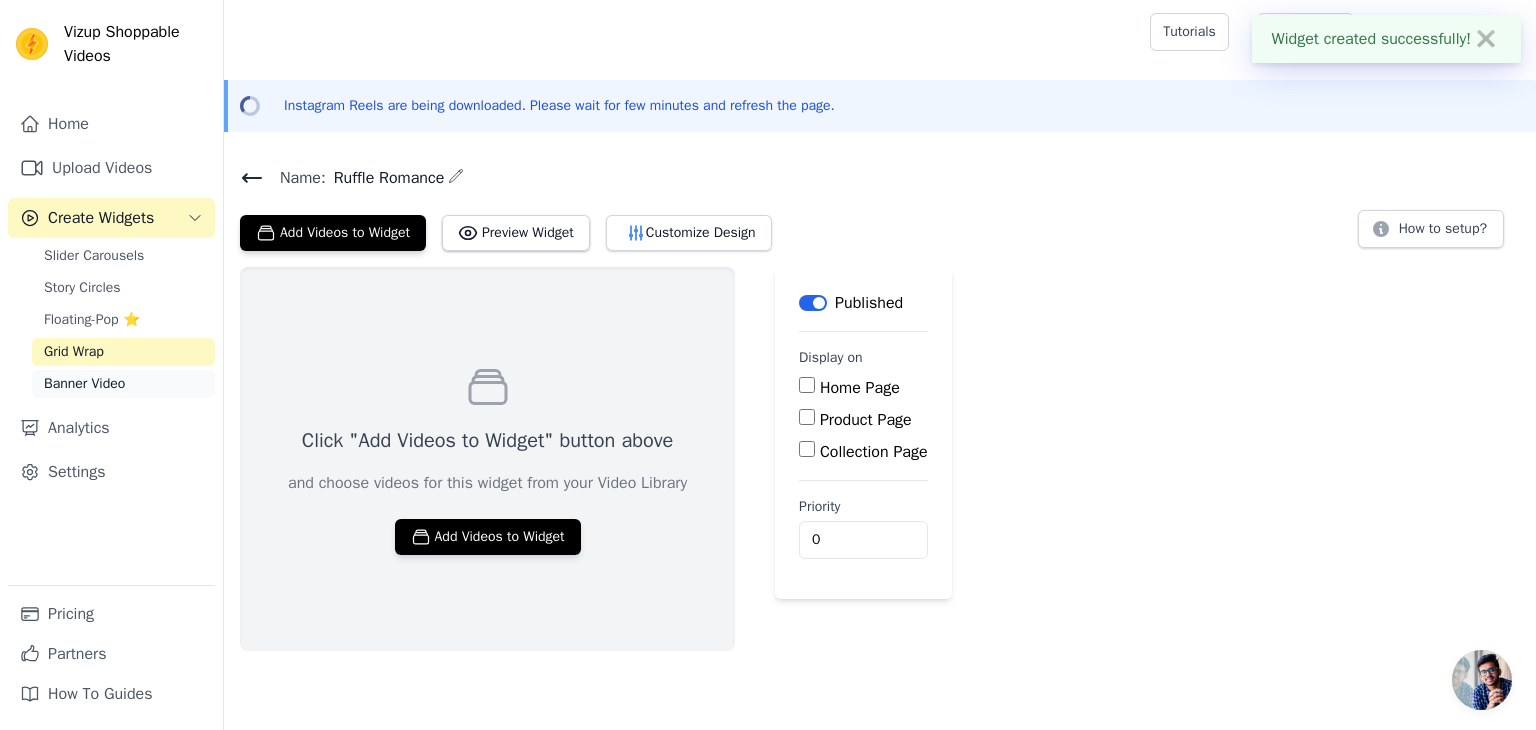 click on "Banner Video" at bounding box center (123, 384) 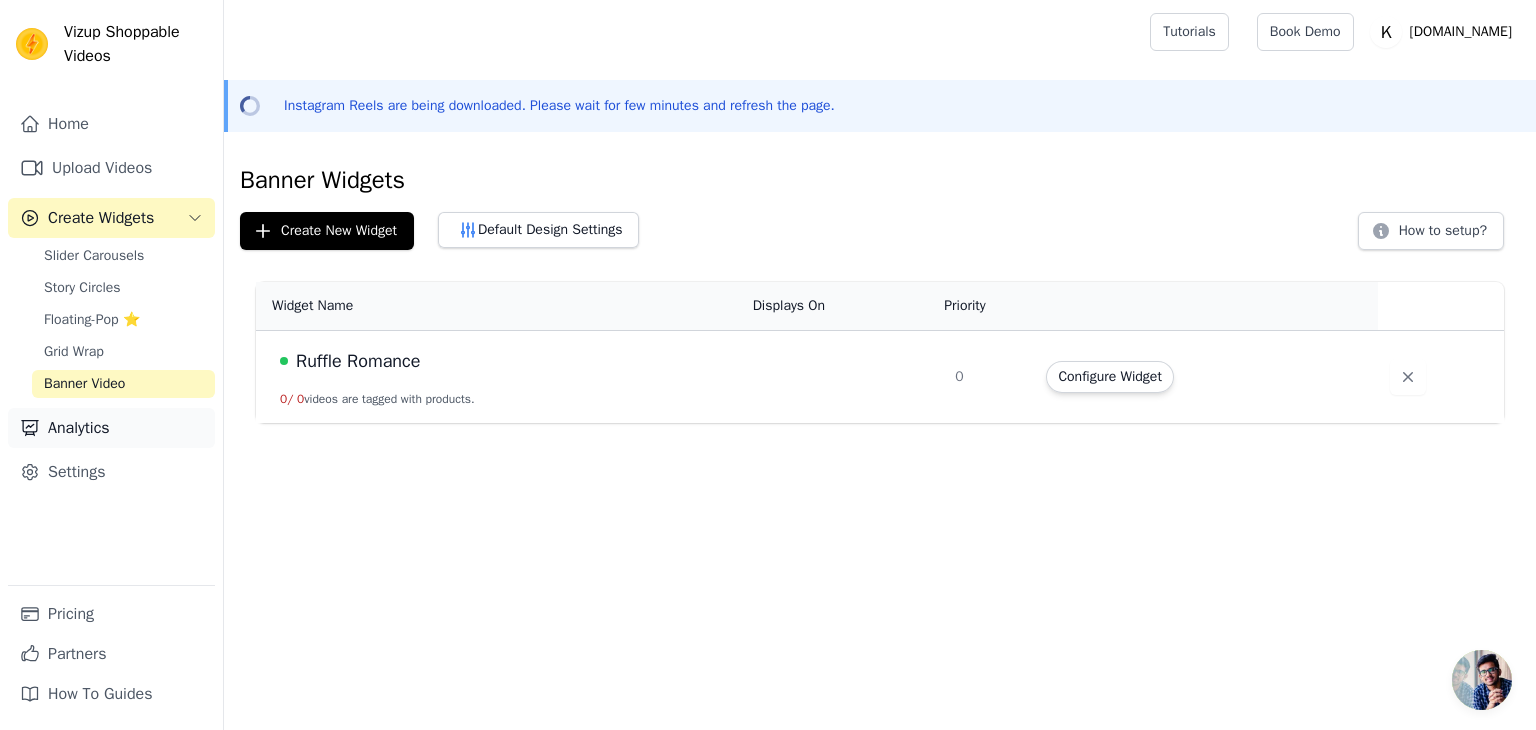 click on "Analytics" at bounding box center [111, 428] 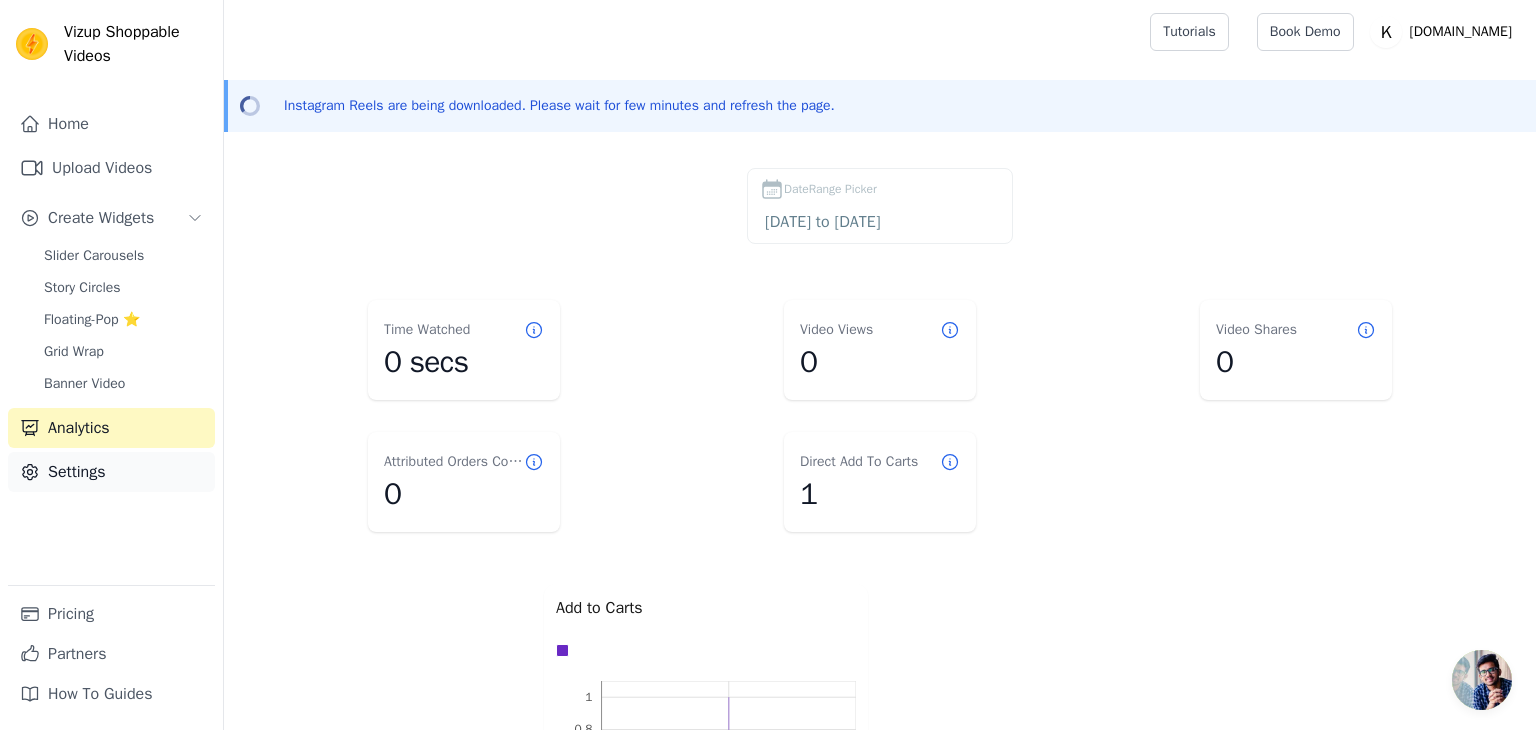 click on "Settings" at bounding box center (111, 472) 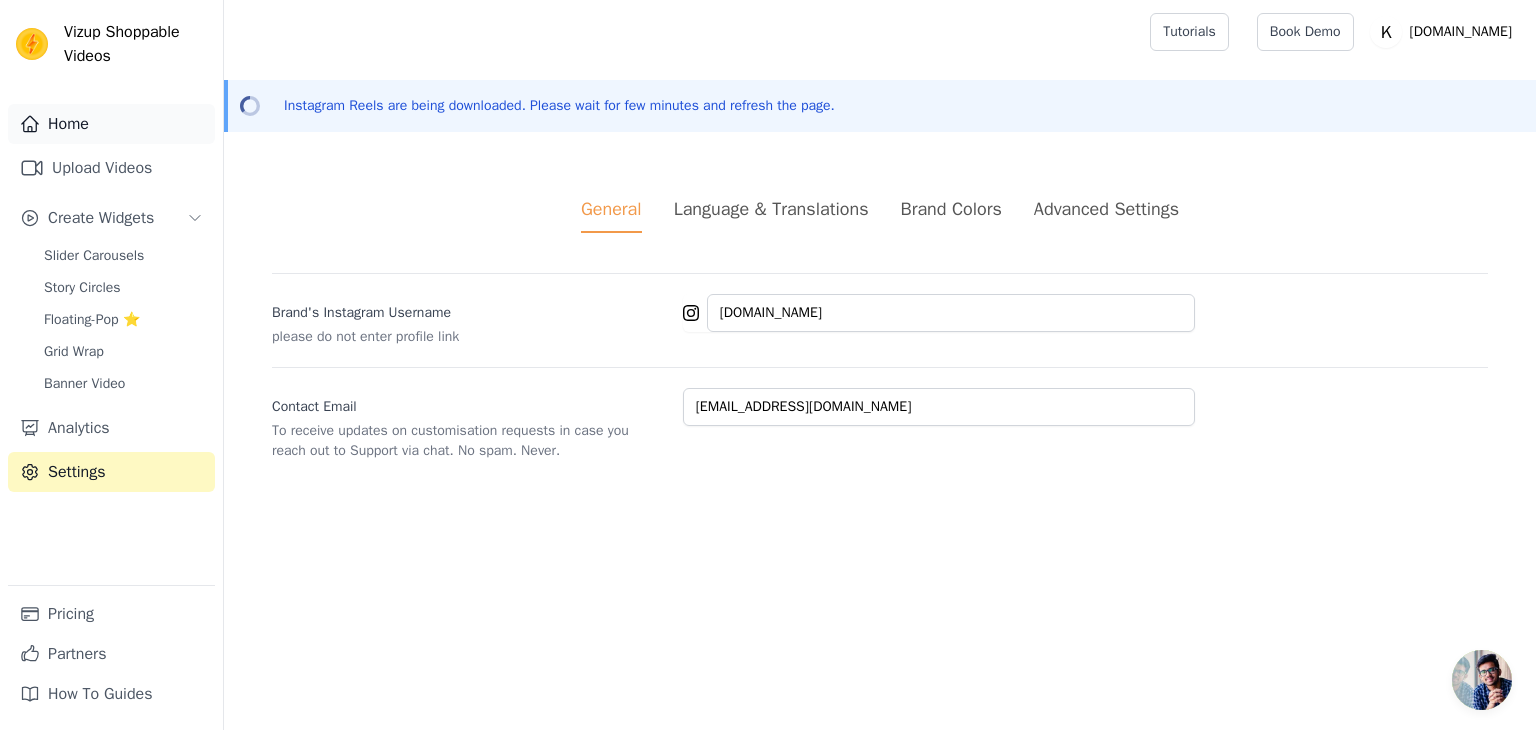 click on "Home" at bounding box center (111, 124) 